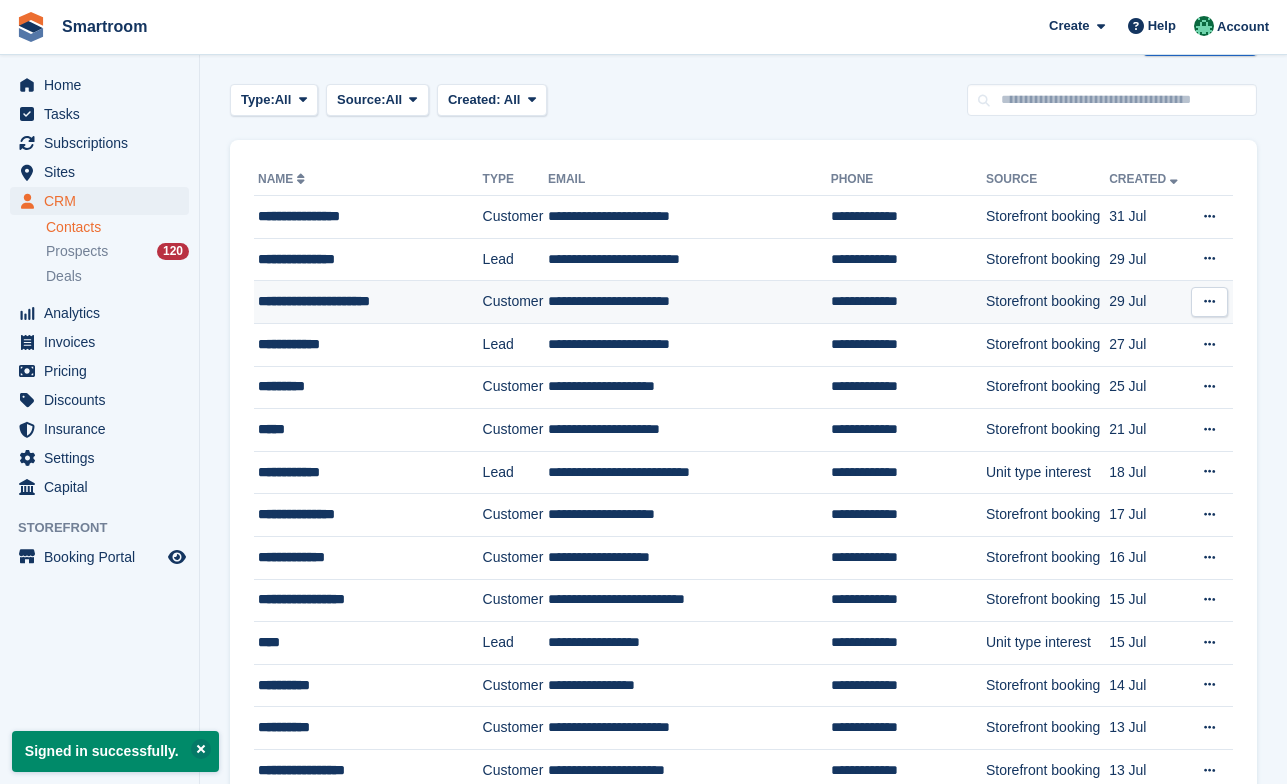 scroll, scrollTop: 0, scrollLeft: 0, axis: both 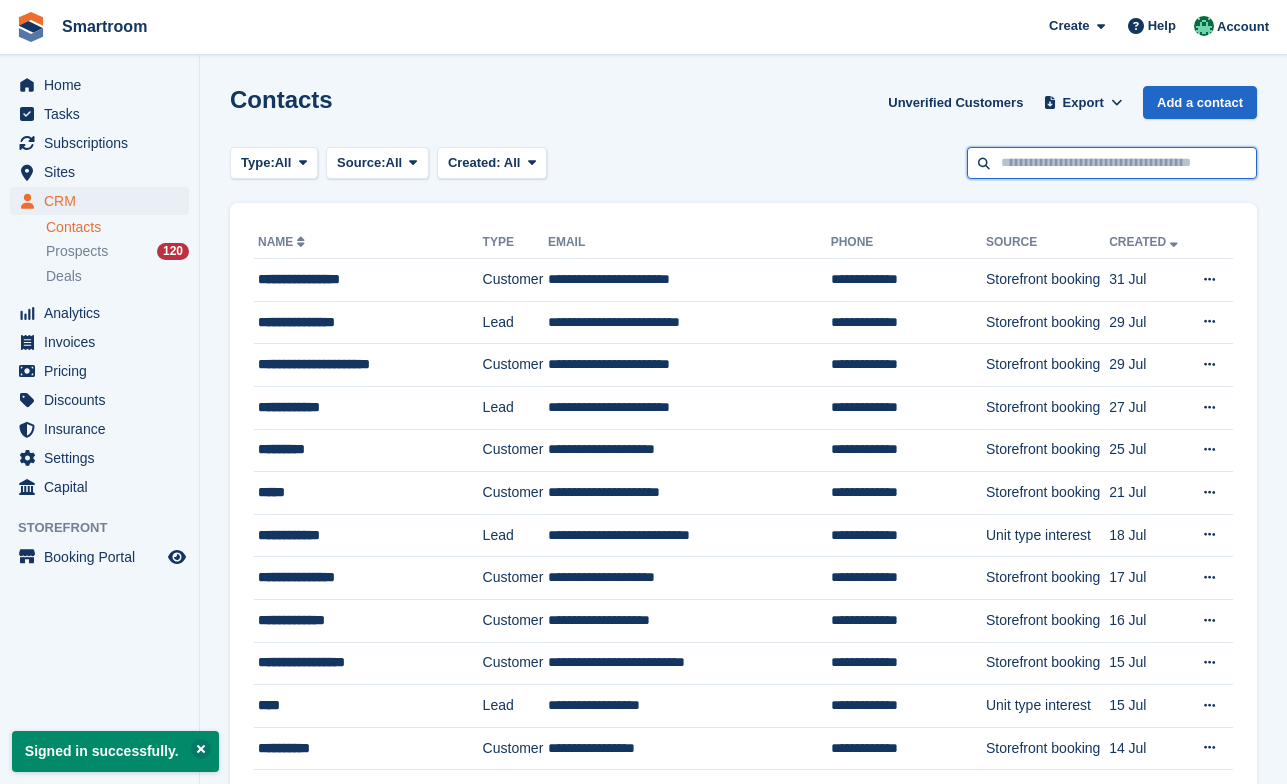 click at bounding box center (1112, 163) 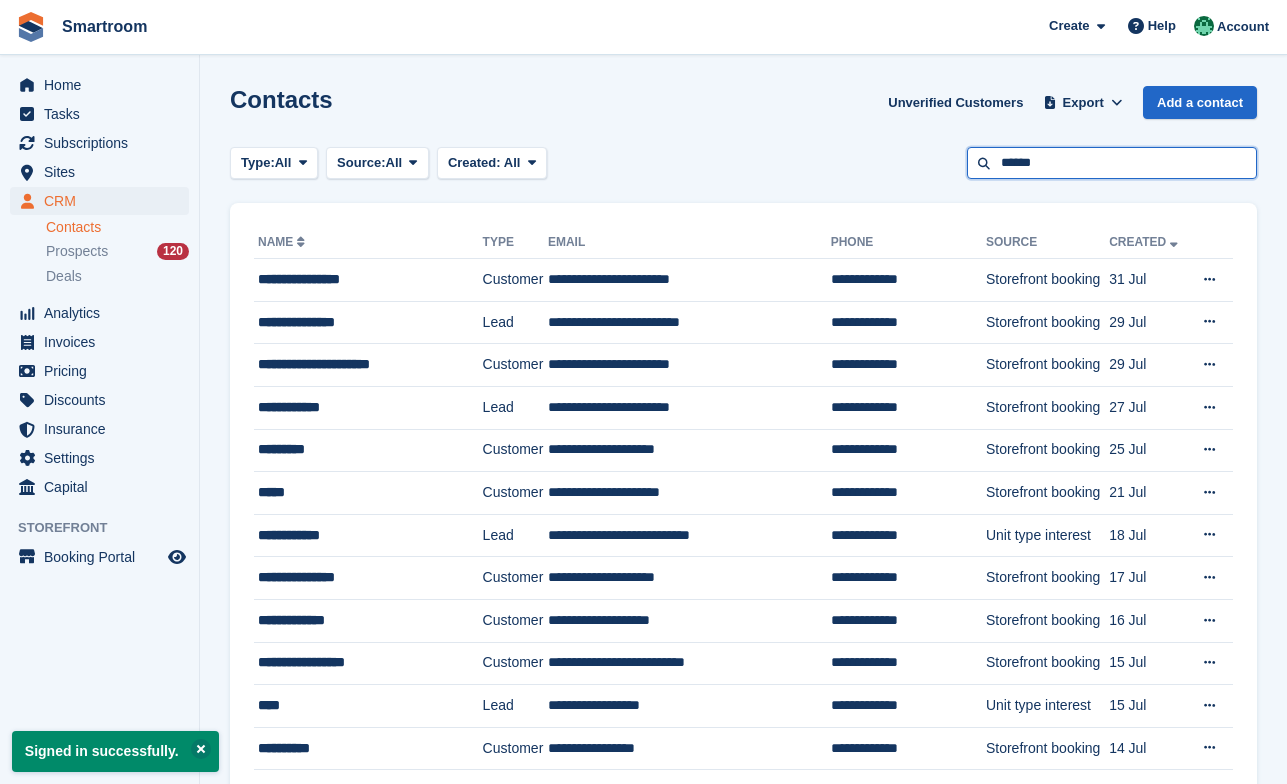 type on "******" 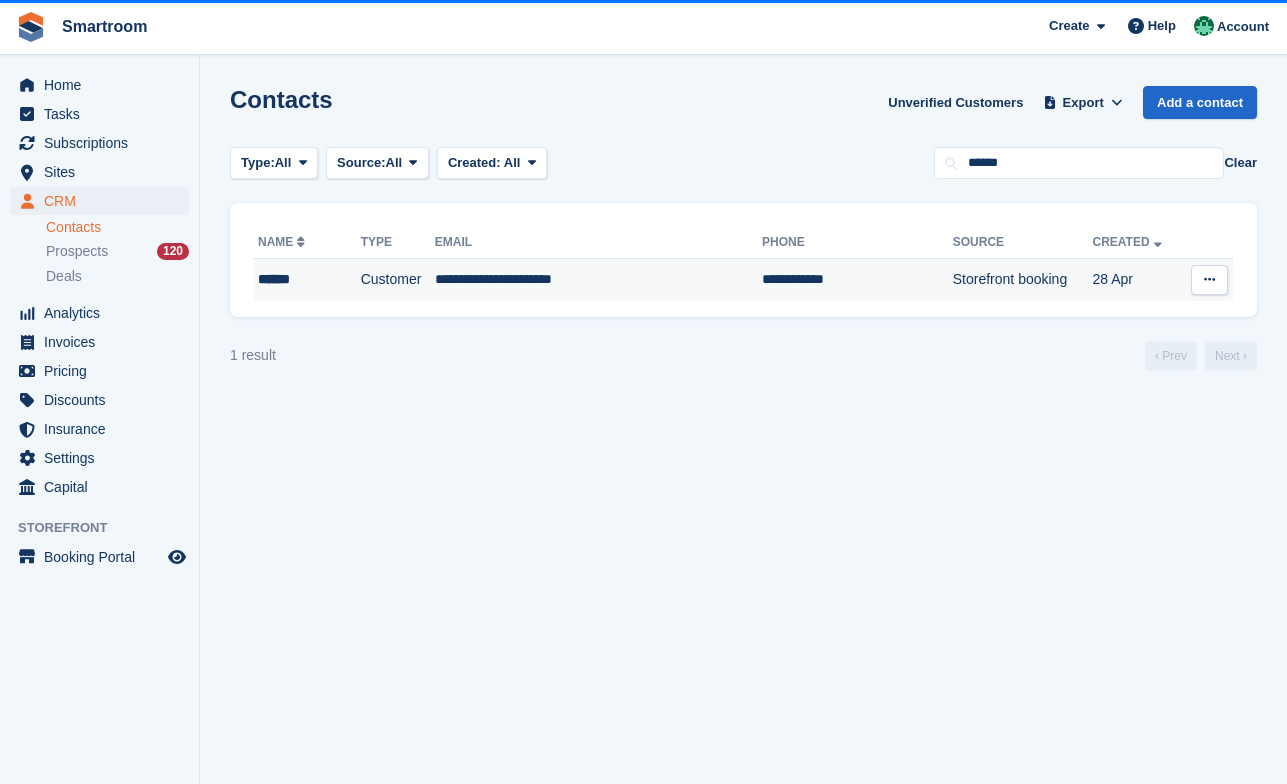 click on "**********" at bounding box center (857, 280) 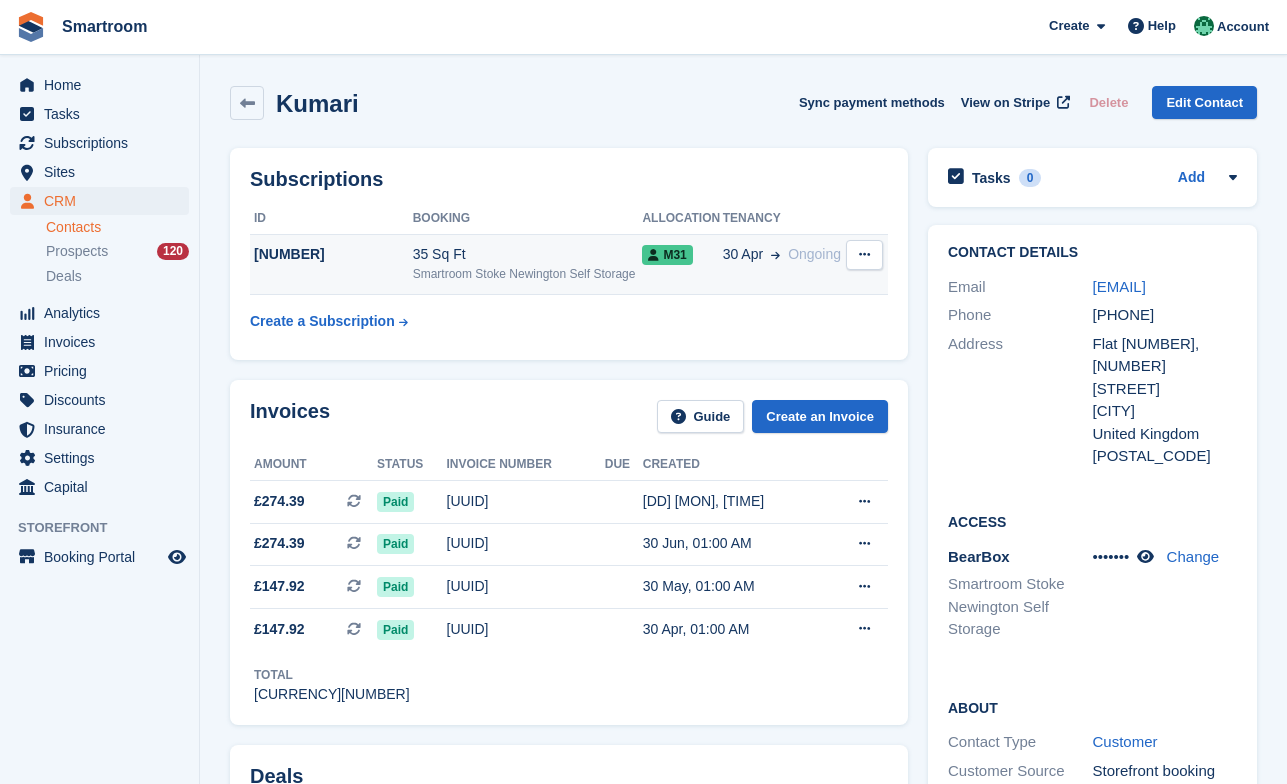 scroll, scrollTop: 0, scrollLeft: 0, axis: both 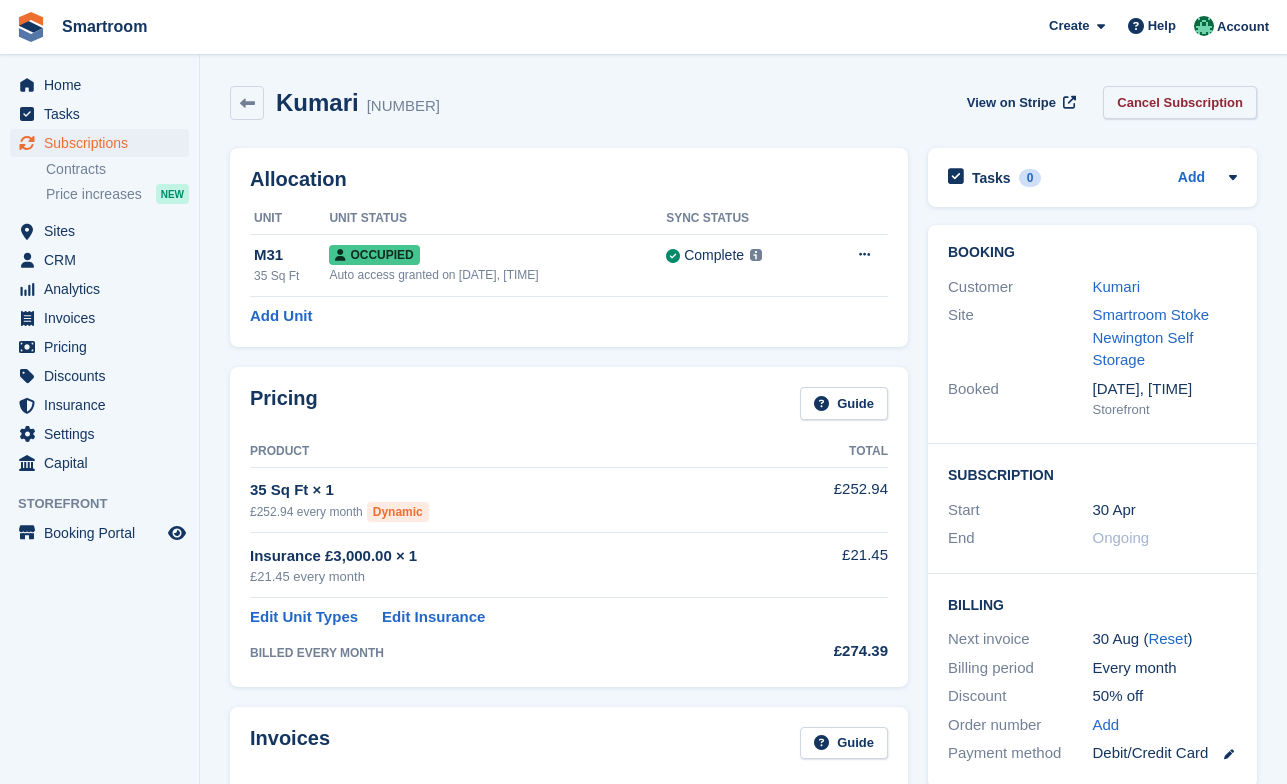 click on "Cancel Subscription" at bounding box center (1180, 102) 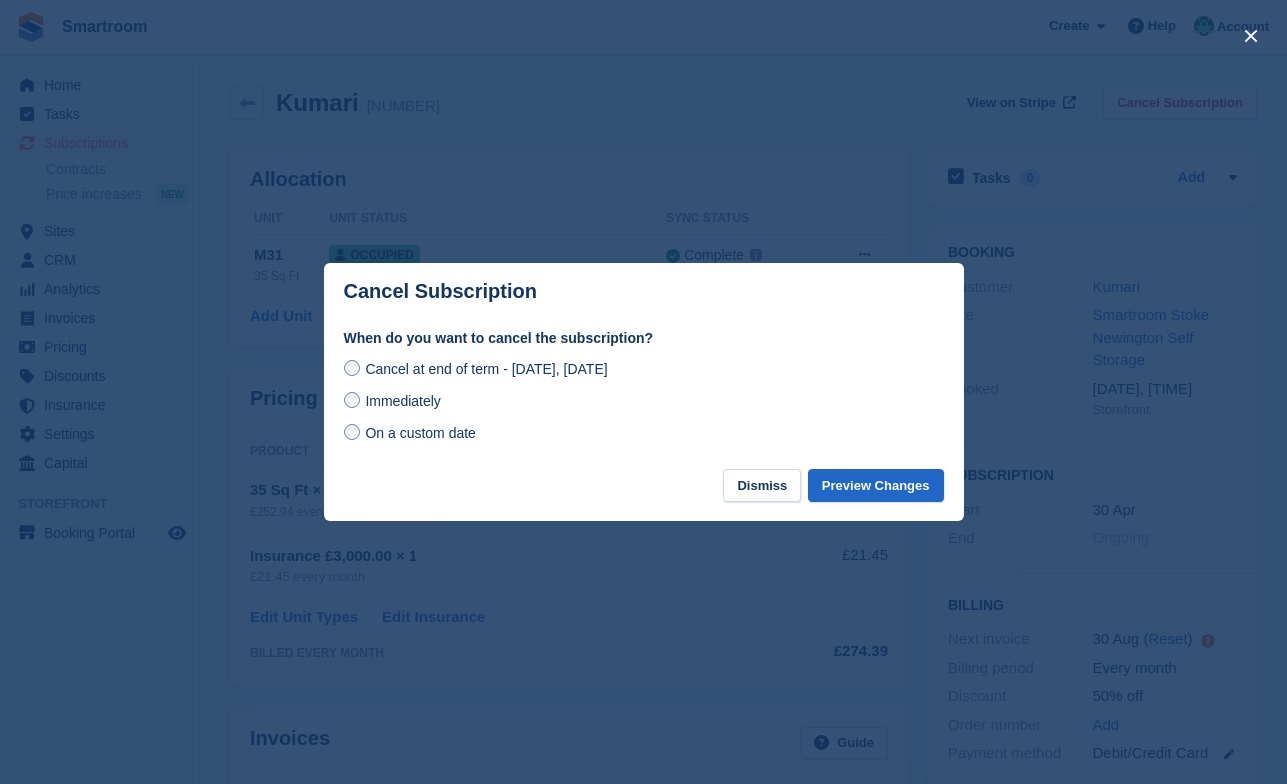 click on "Immediately" at bounding box center (392, 400) 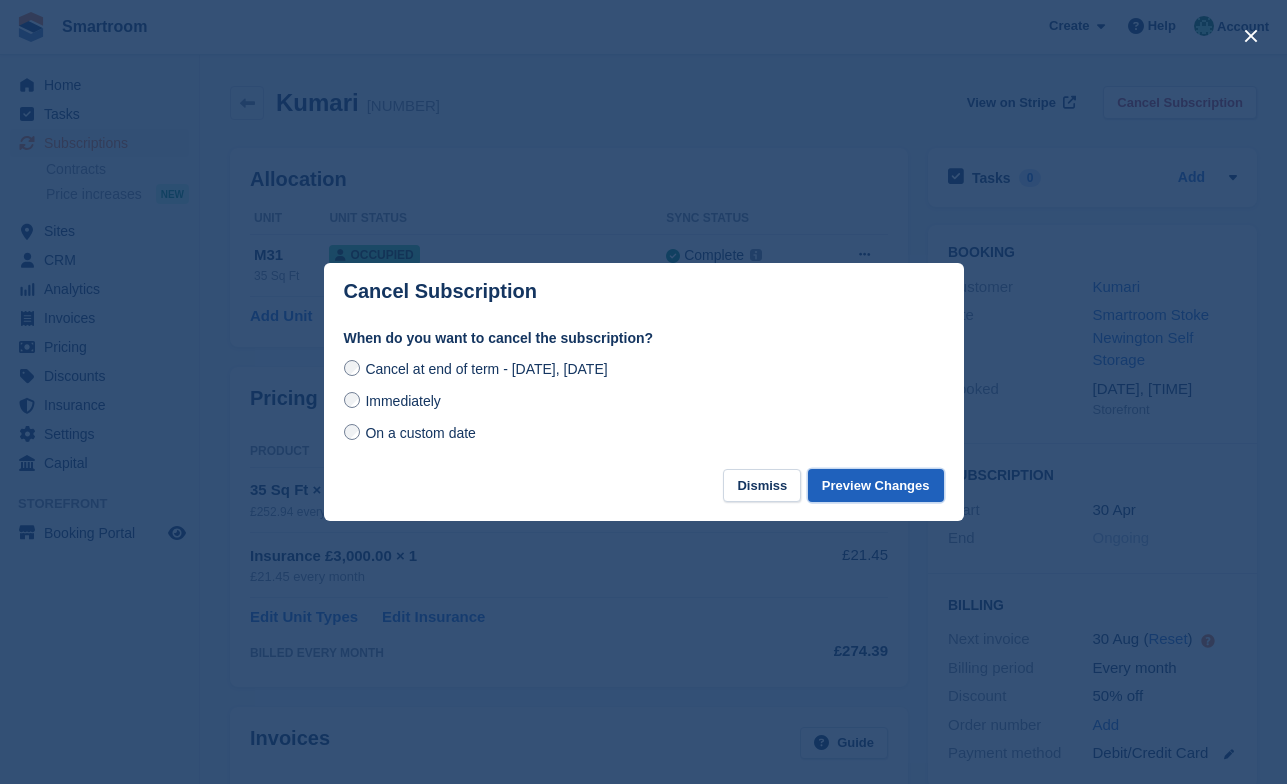 click on "Preview Changes" at bounding box center [876, 485] 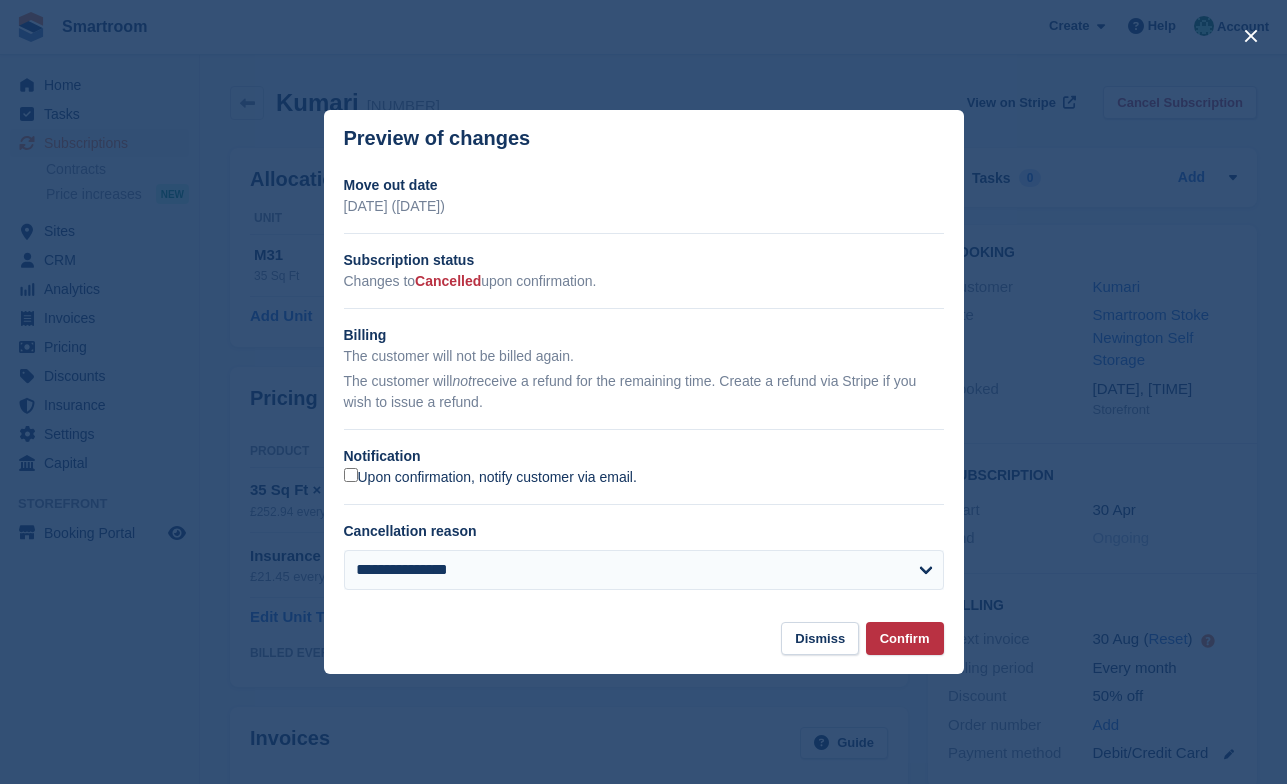 click on "Upon confirmation, notify customer via email." at bounding box center (490, 477) 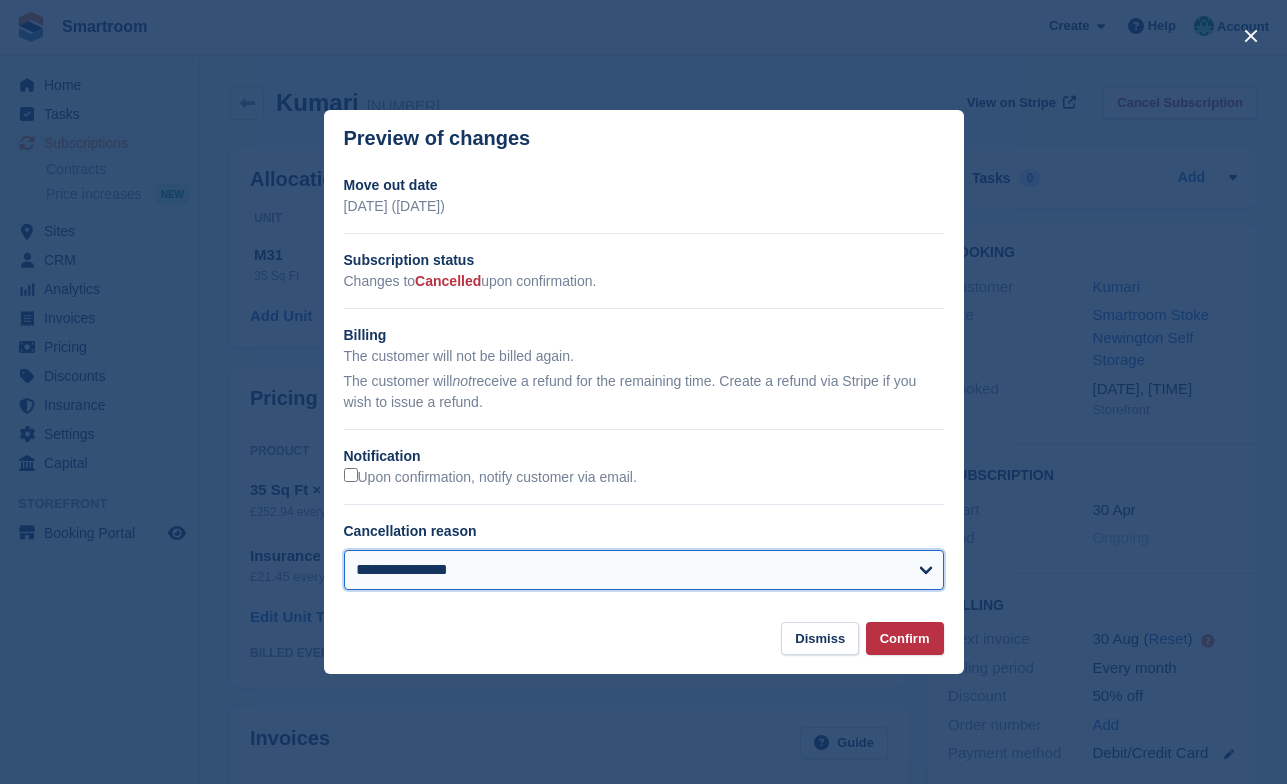 click on "**********" at bounding box center (644, 570) 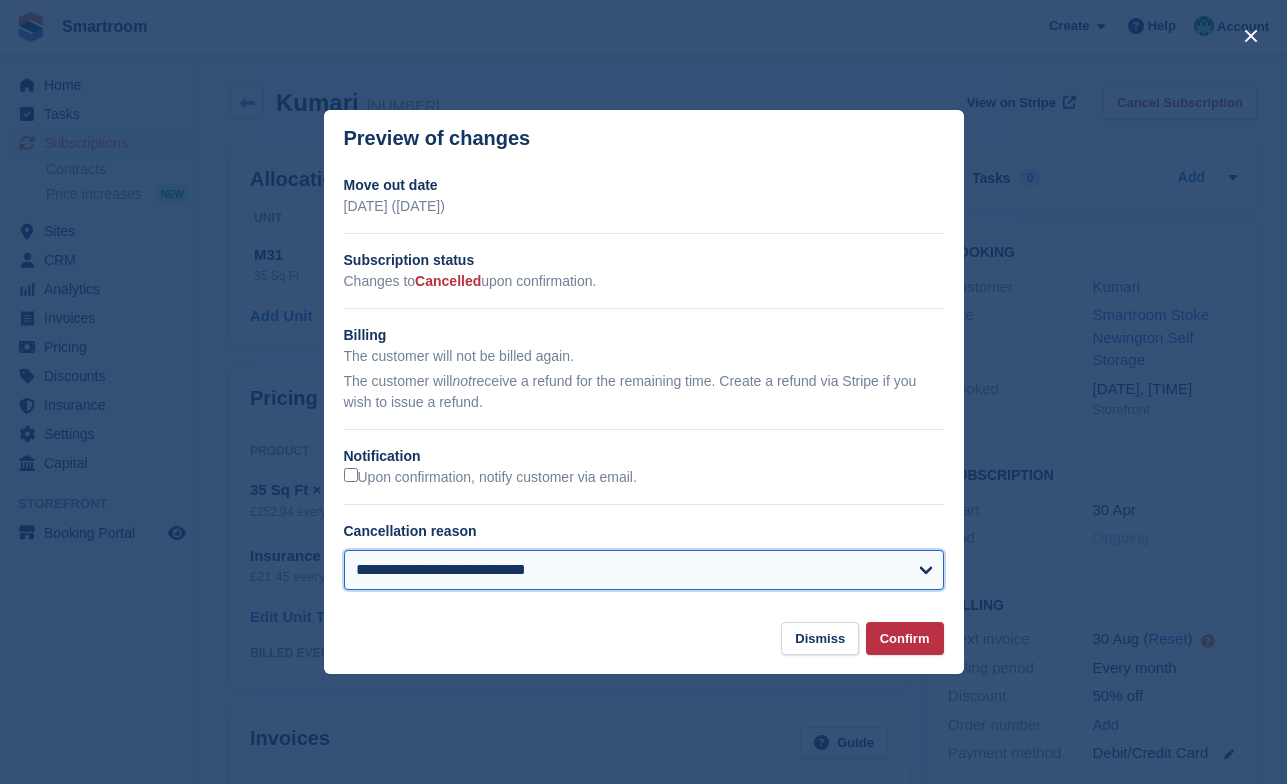 click on "**********" at bounding box center [0, 0] 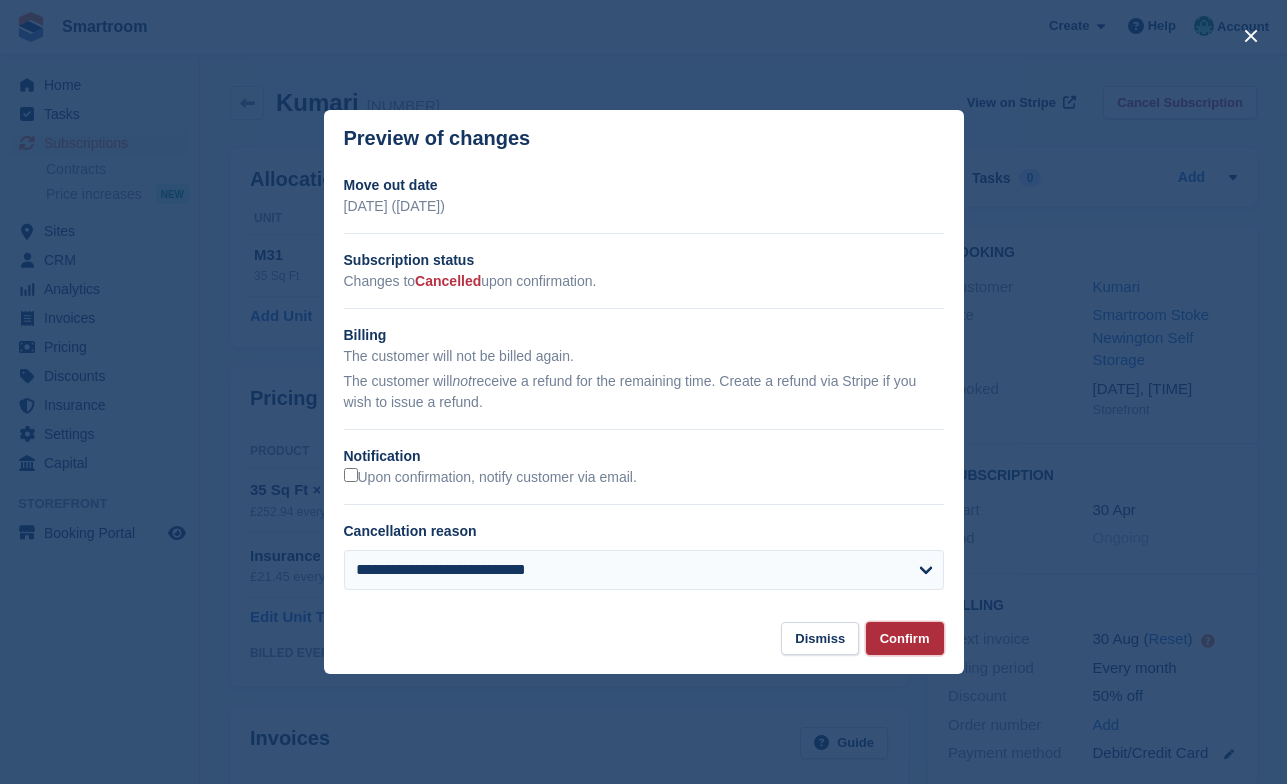 click on "Confirm" at bounding box center [905, 638] 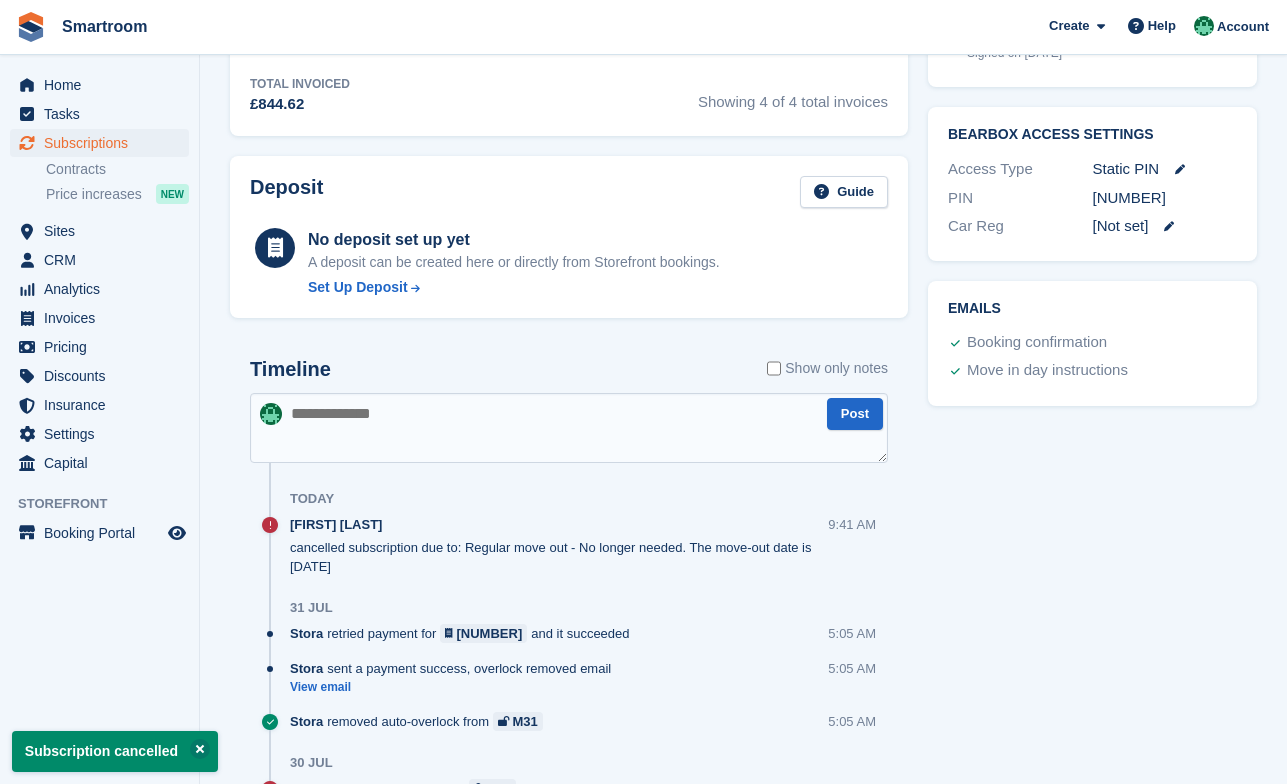 scroll, scrollTop: 909, scrollLeft: 0, axis: vertical 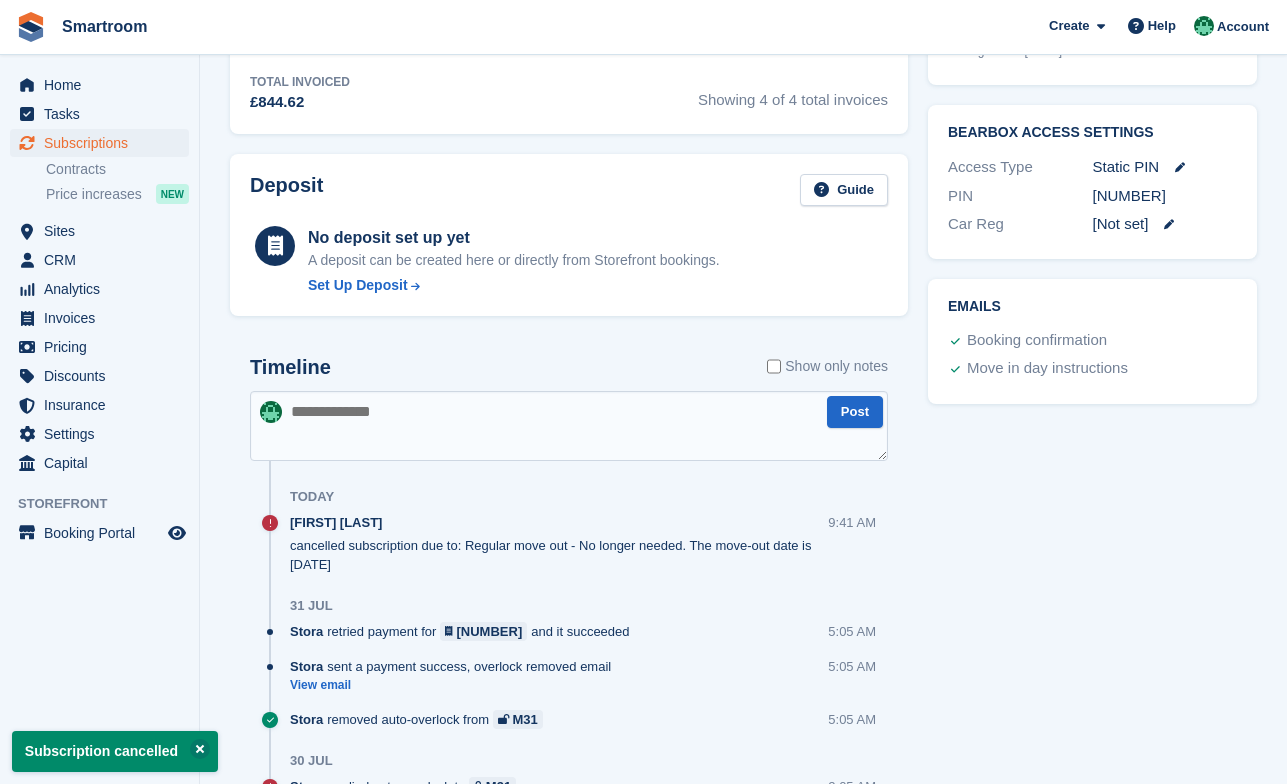 click at bounding box center (270, 523) 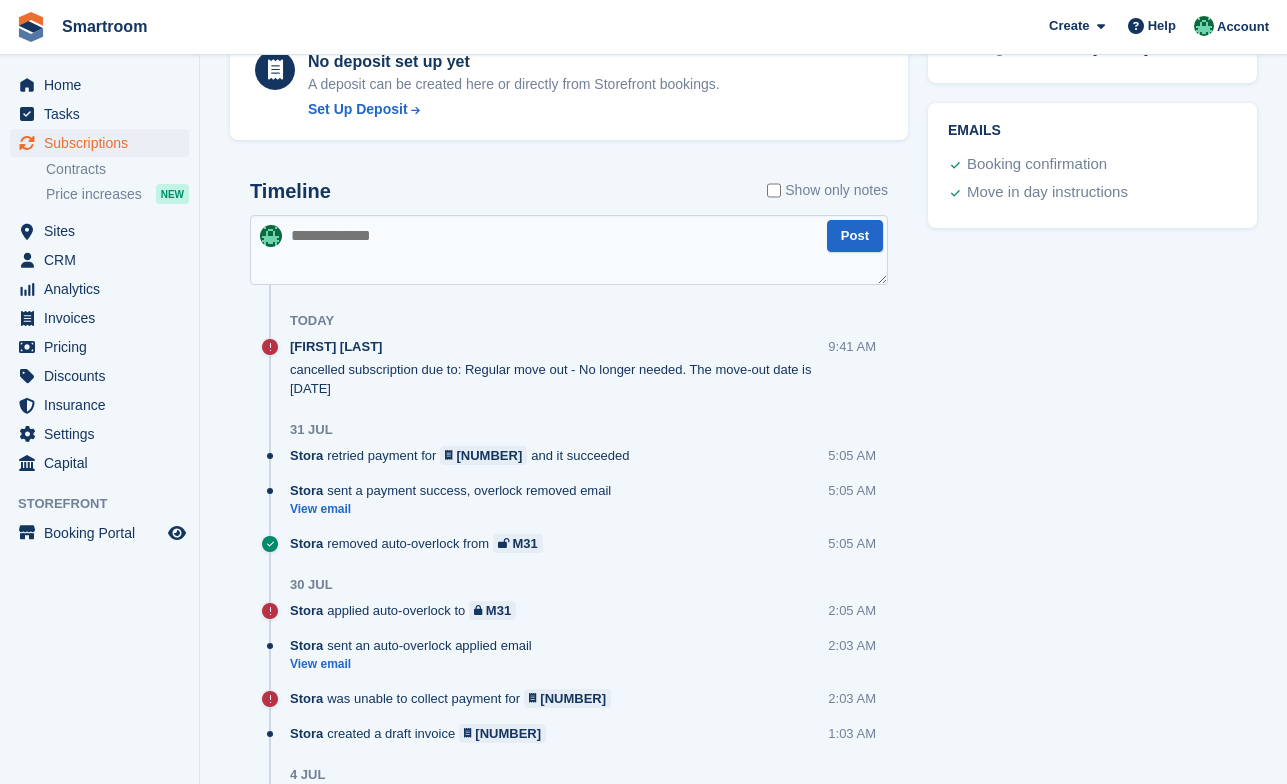 scroll, scrollTop: 1091, scrollLeft: 0, axis: vertical 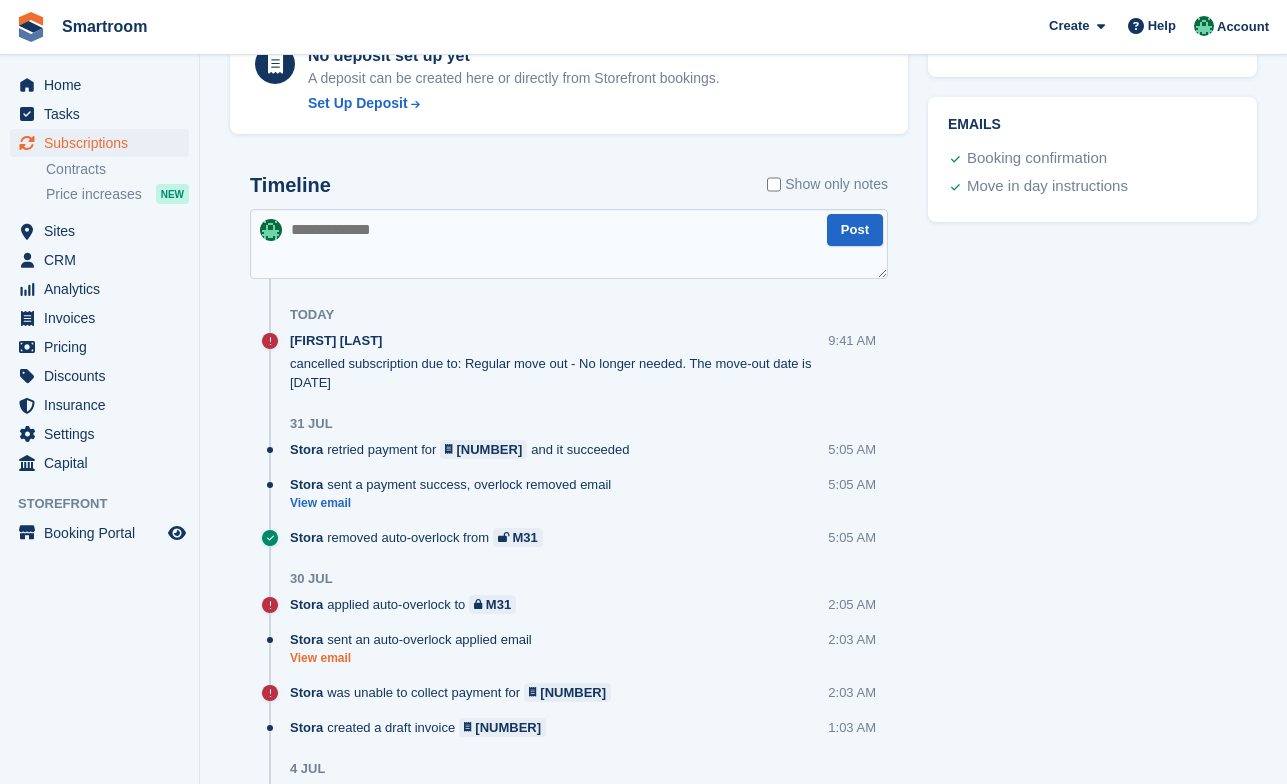 click on "View email" at bounding box center [416, 658] 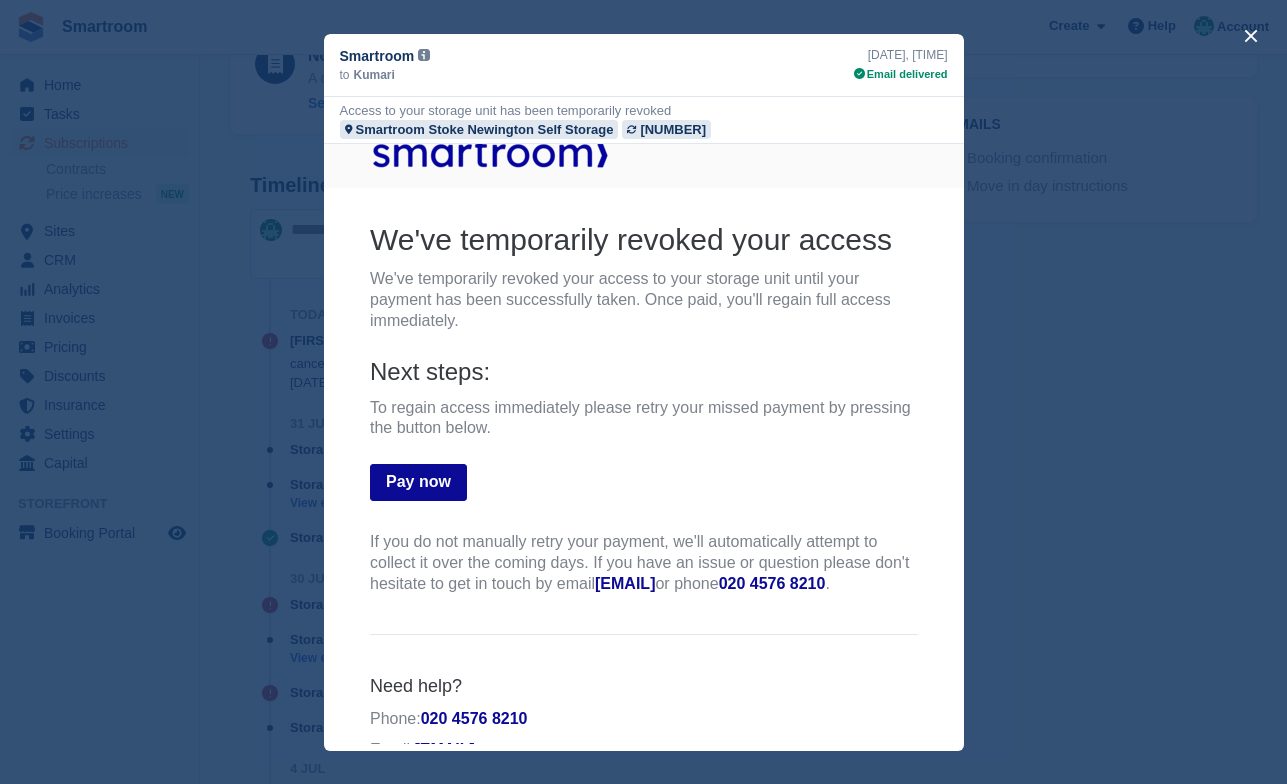 scroll, scrollTop: 88, scrollLeft: 0, axis: vertical 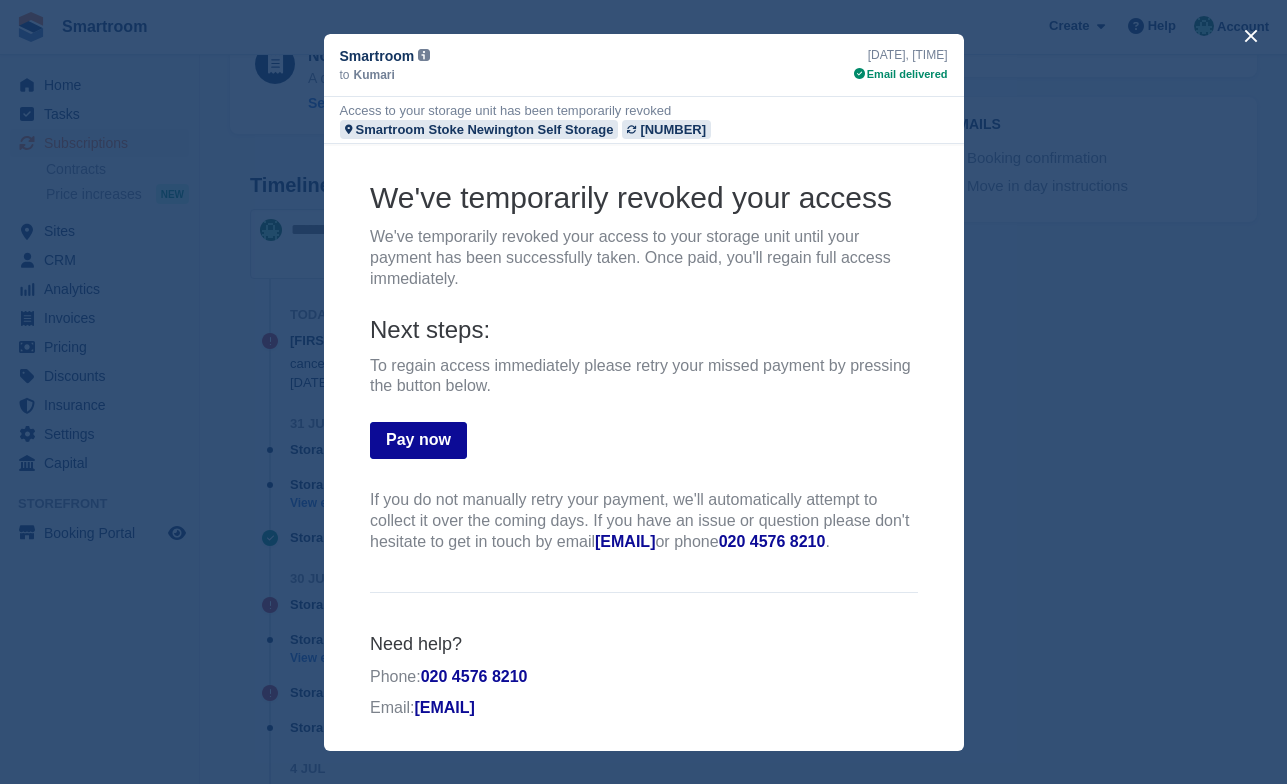click at bounding box center [643, 392] 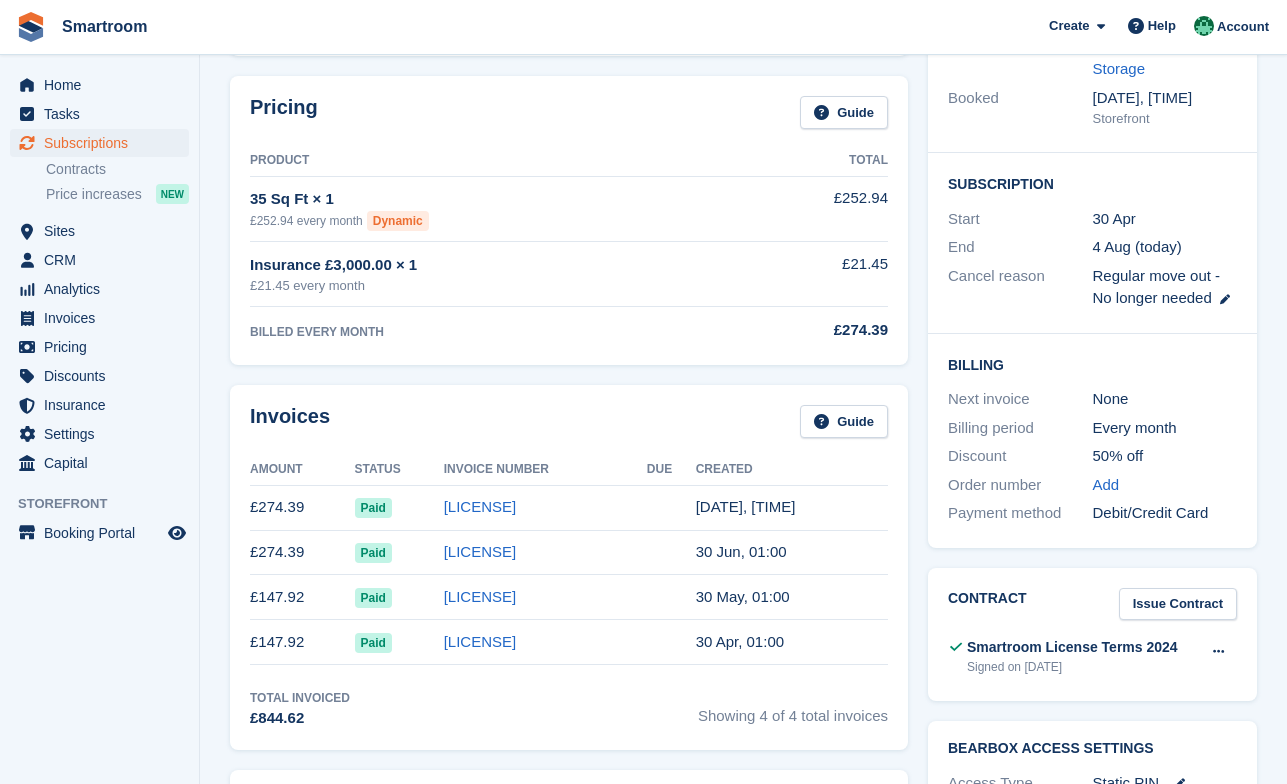 scroll, scrollTop: 0, scrollLeft: 0, axis: both 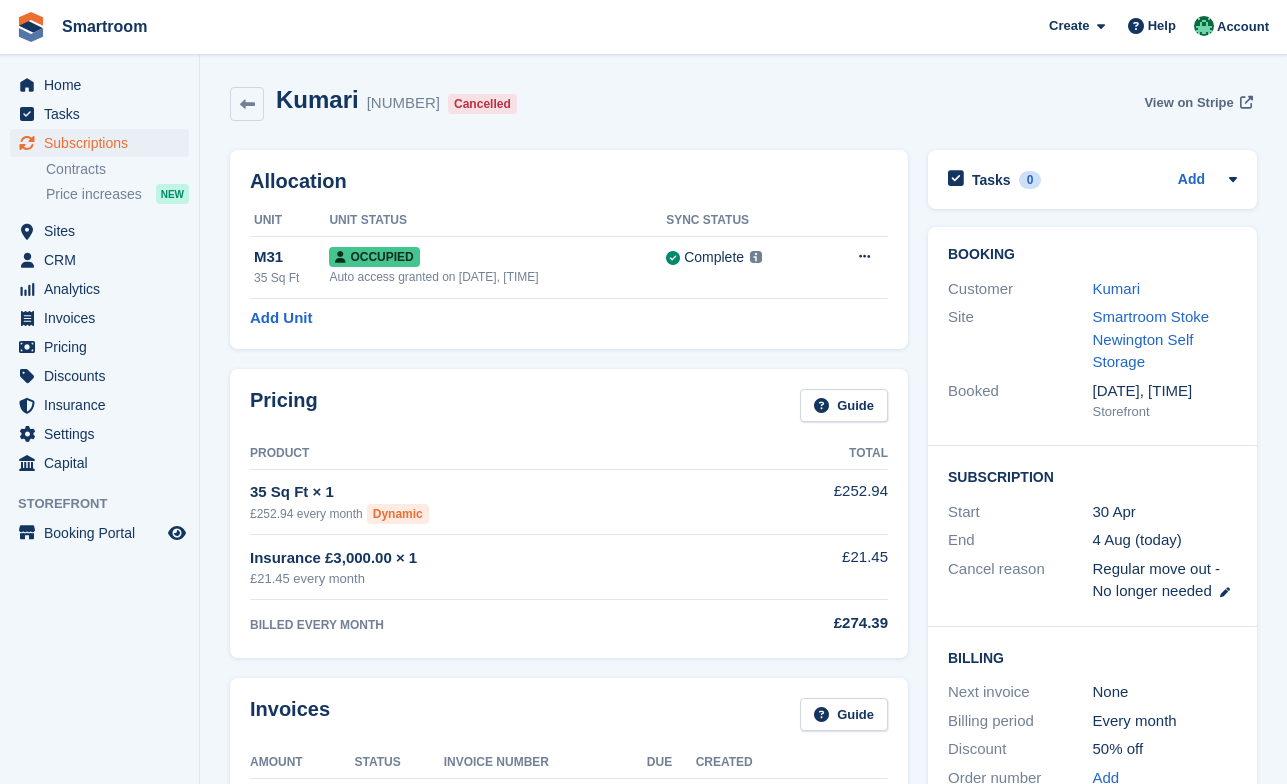 click on "View on Stripe" at bounding box center (1188, 103) 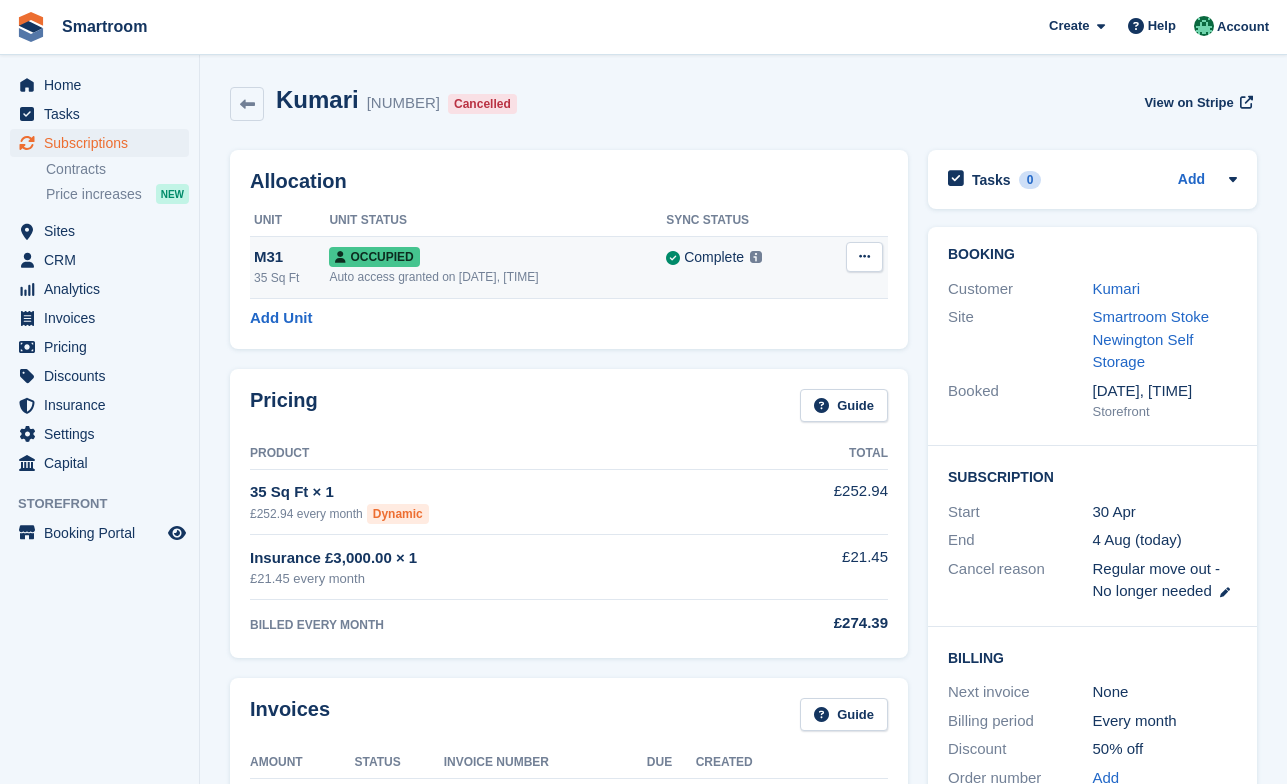 click at bounding box center [864, 257] 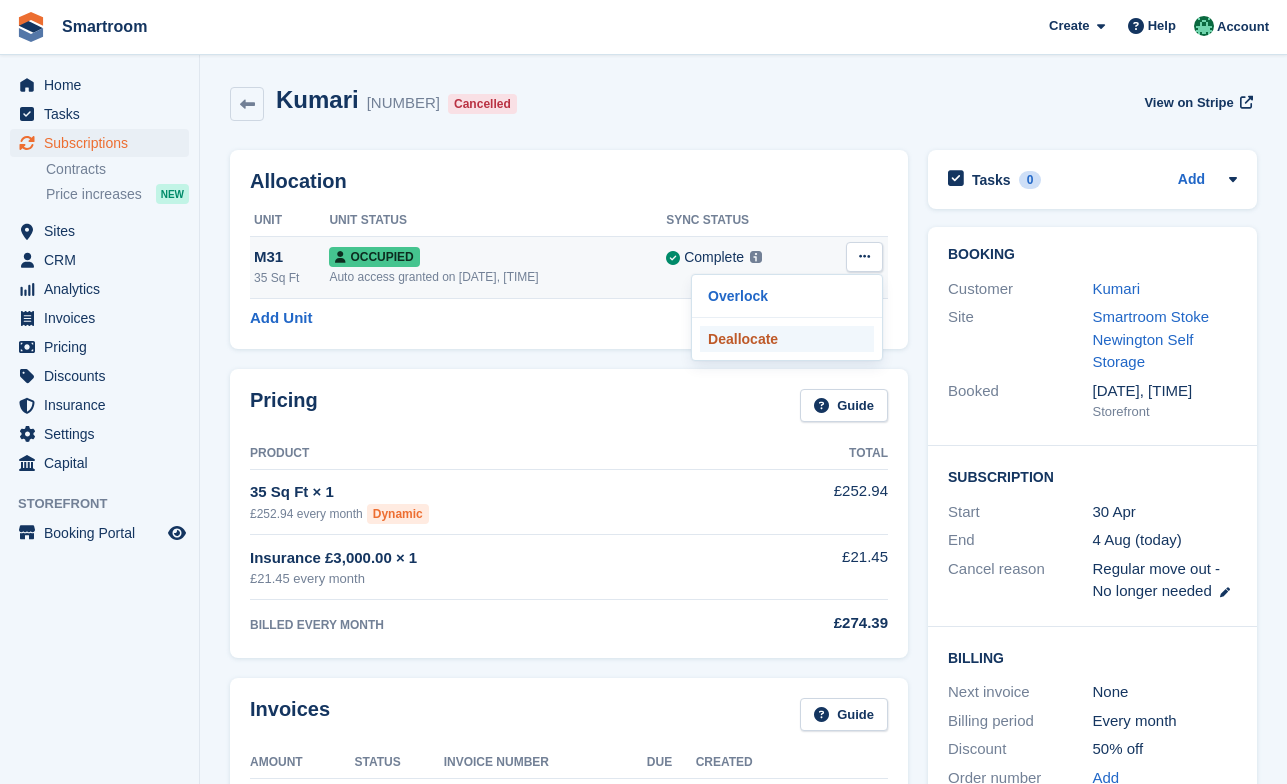 click on "Deallocate" at bounding box center (787, 339) 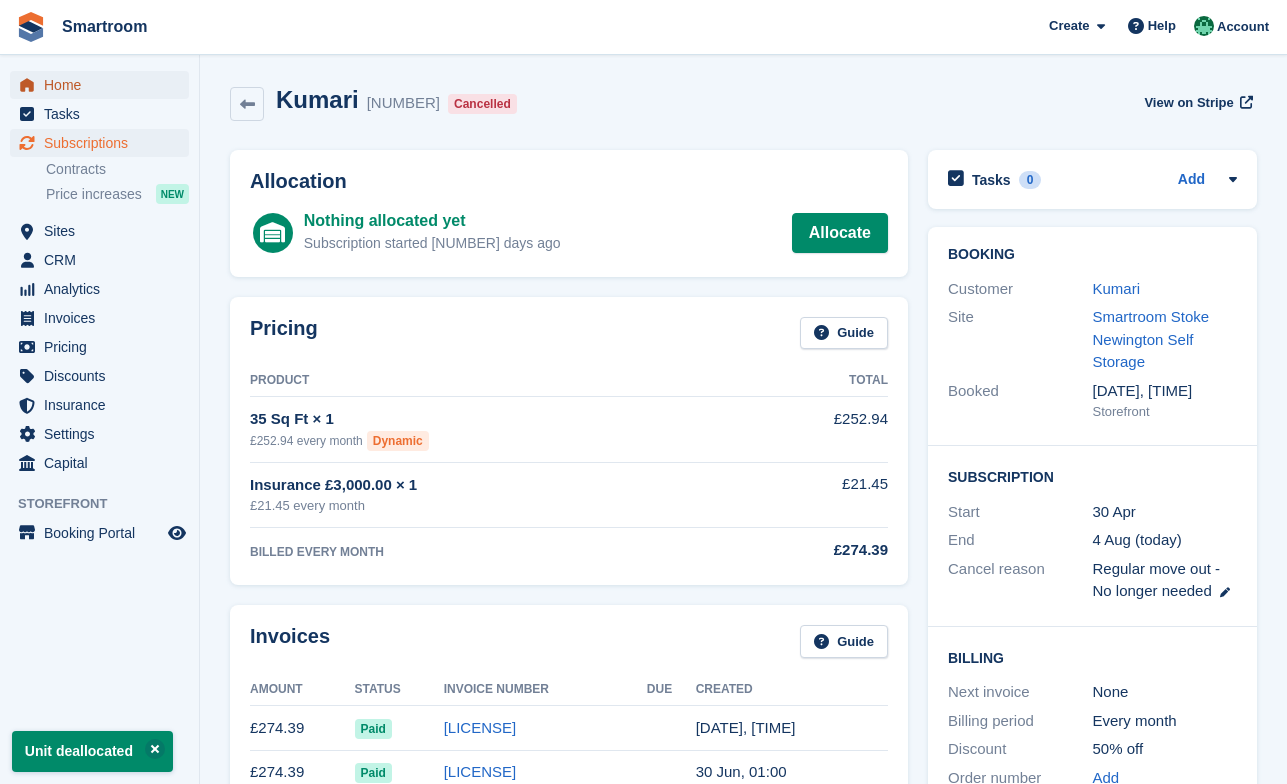 click on "Home" at bounding box center [104, 85] 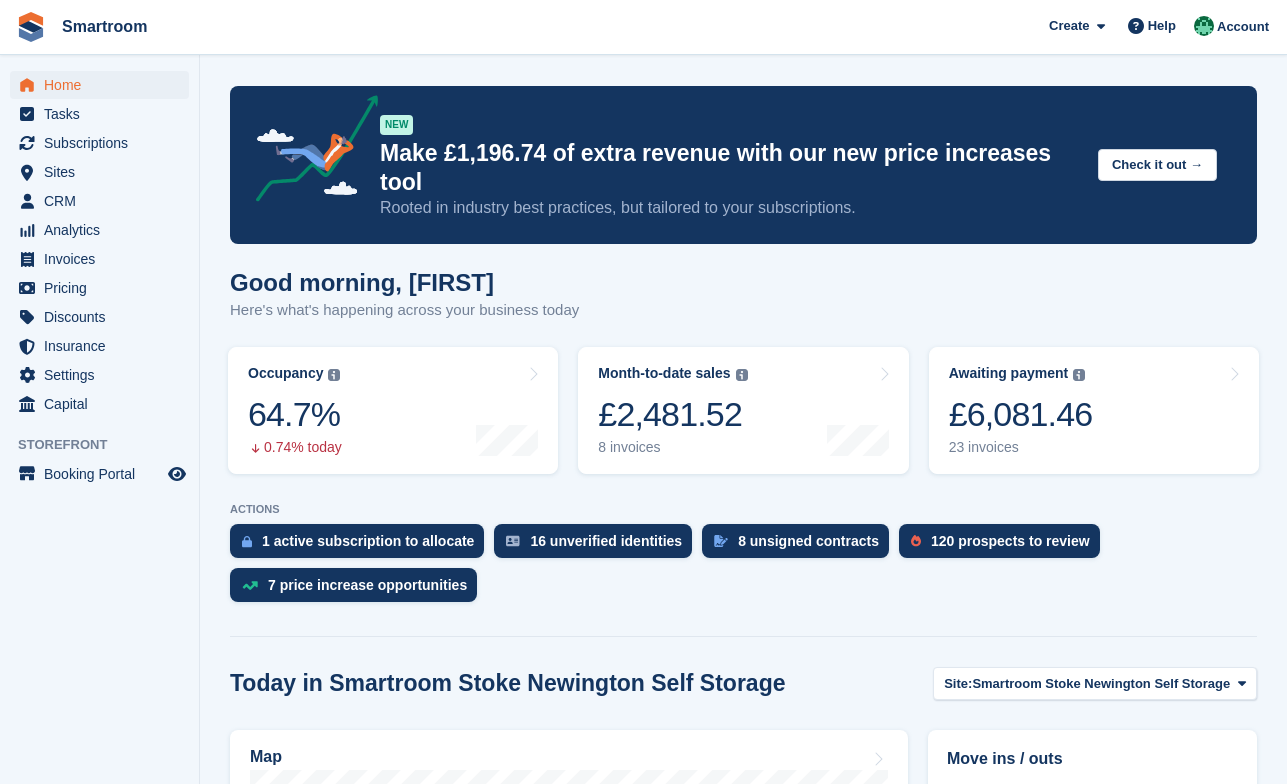 scroll, scrollTop: 0, scrollLeft: 0, axis: both 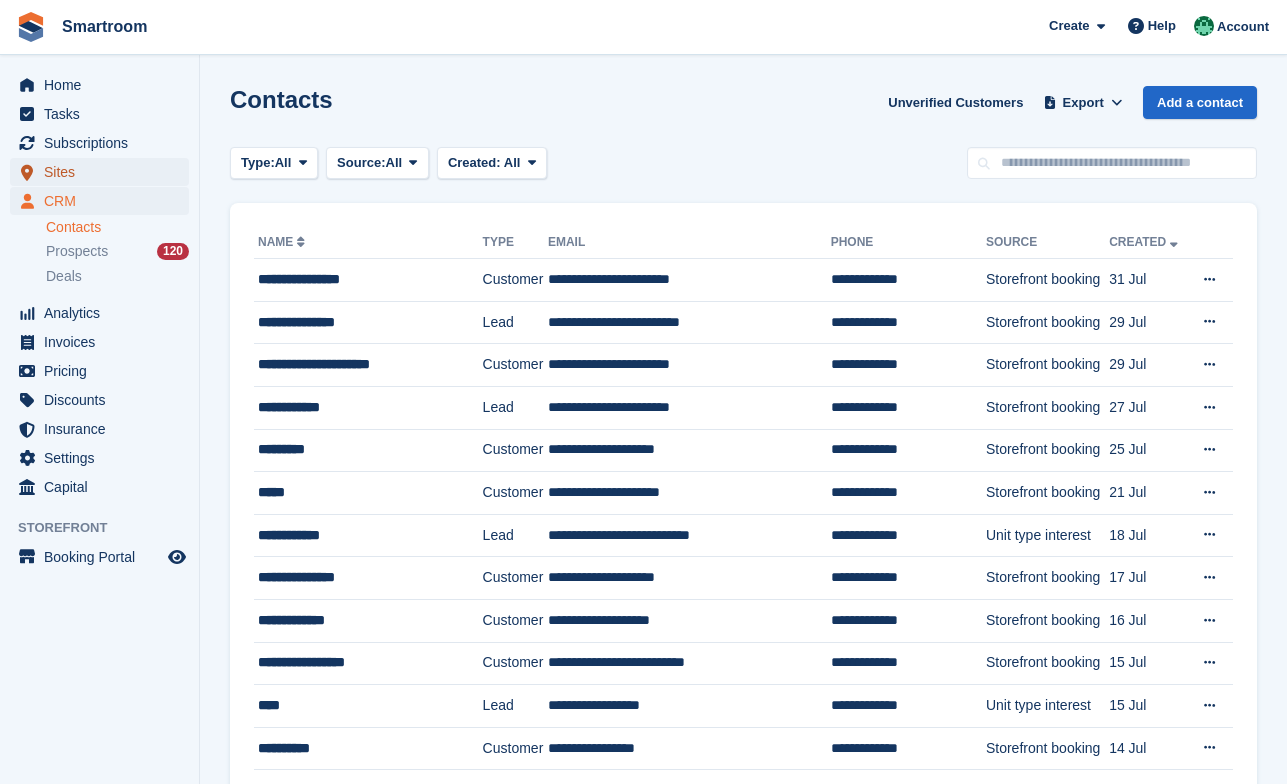 click on "Sites" at bounding box center [104, 172] 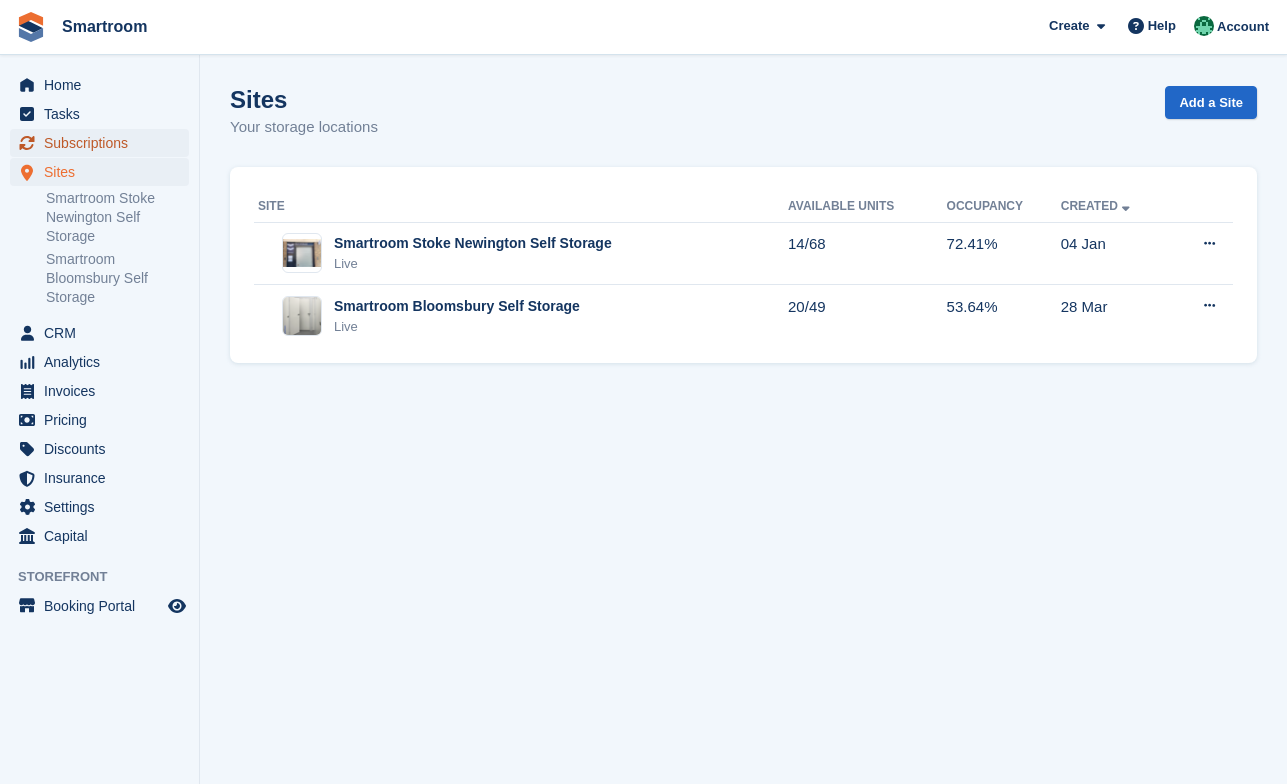 click on "Subscriptions" at bounding box center [104, 143] 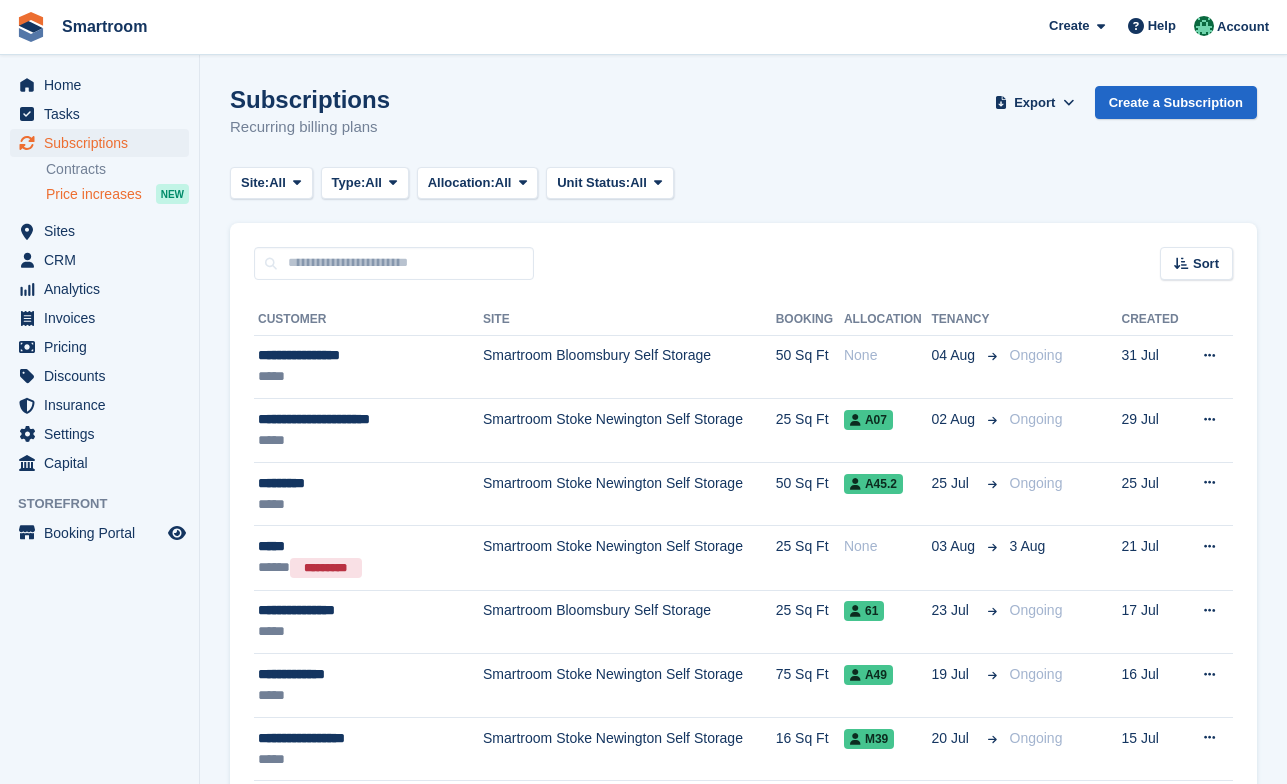 click on "Price increases
NEW" at bounding box center (117, 194) 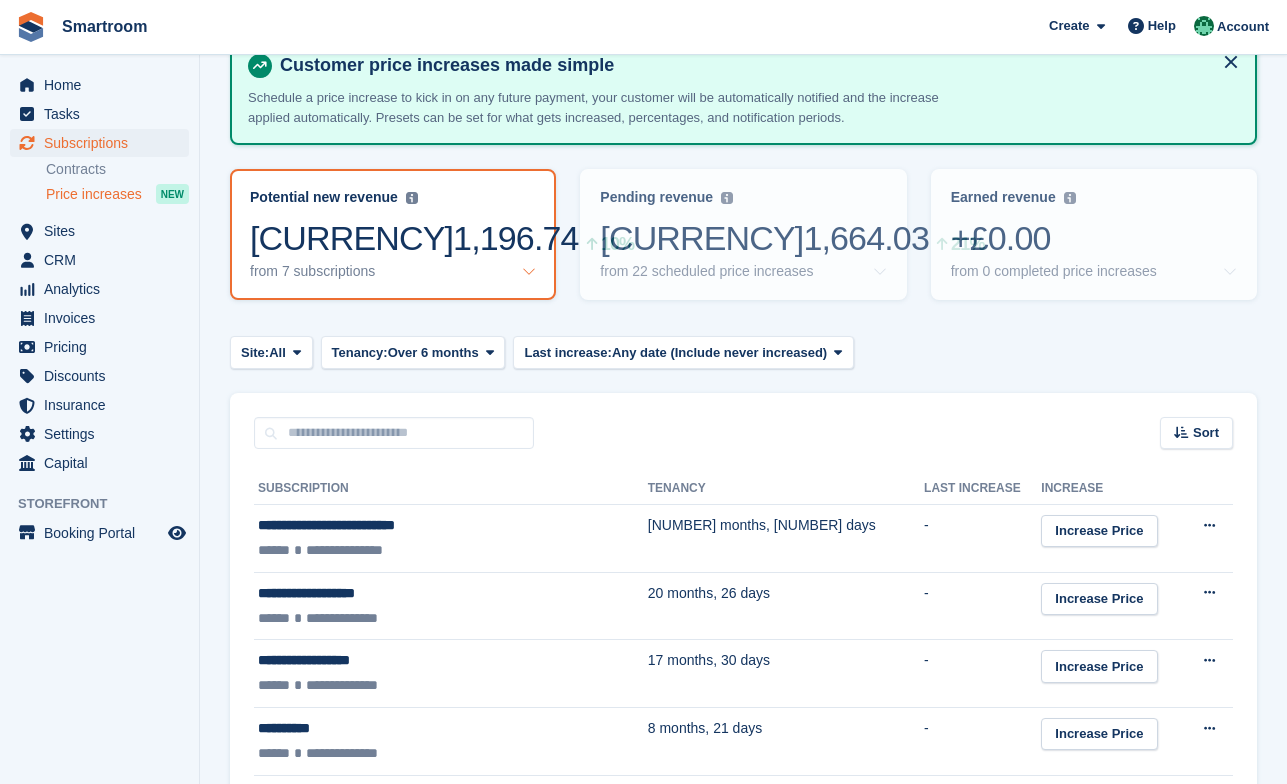 scroll, scrollTop: 109, scrollLeft: 0, axis: vertical 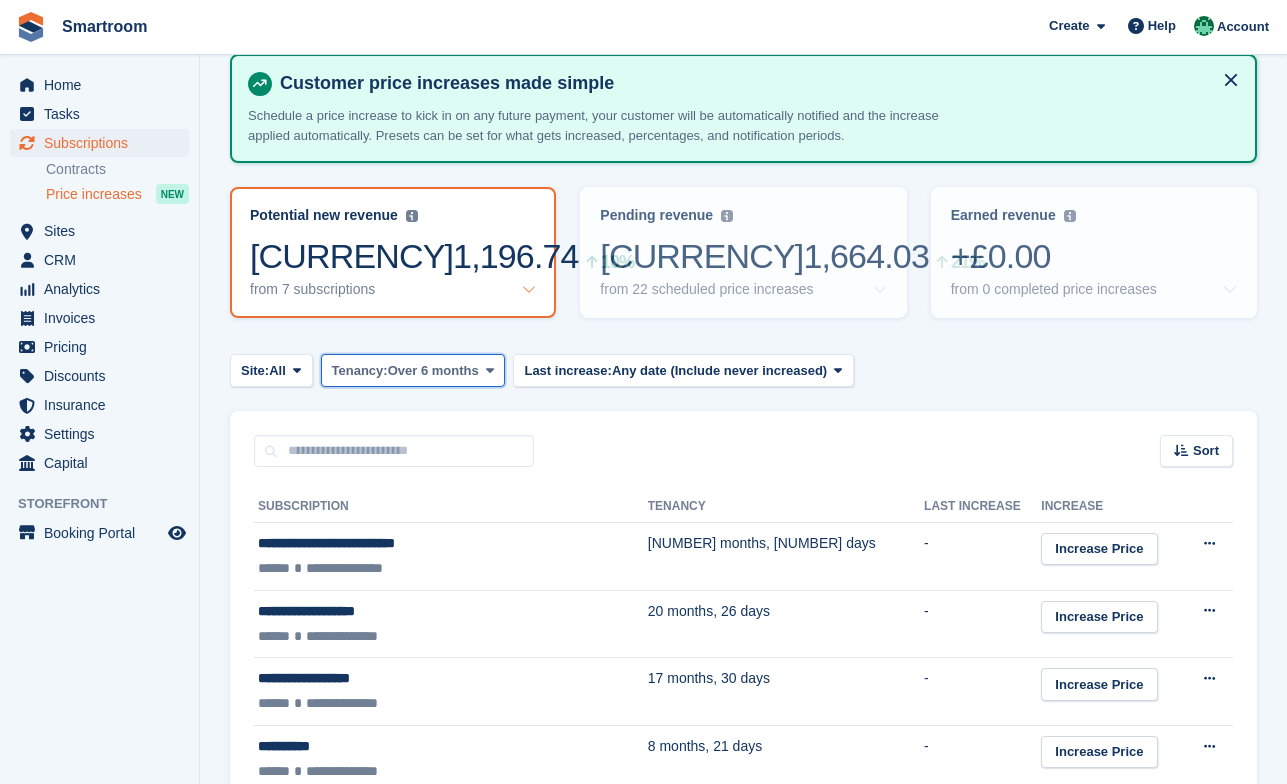 click on "Over 6 months" at bounding box center [433, 371] 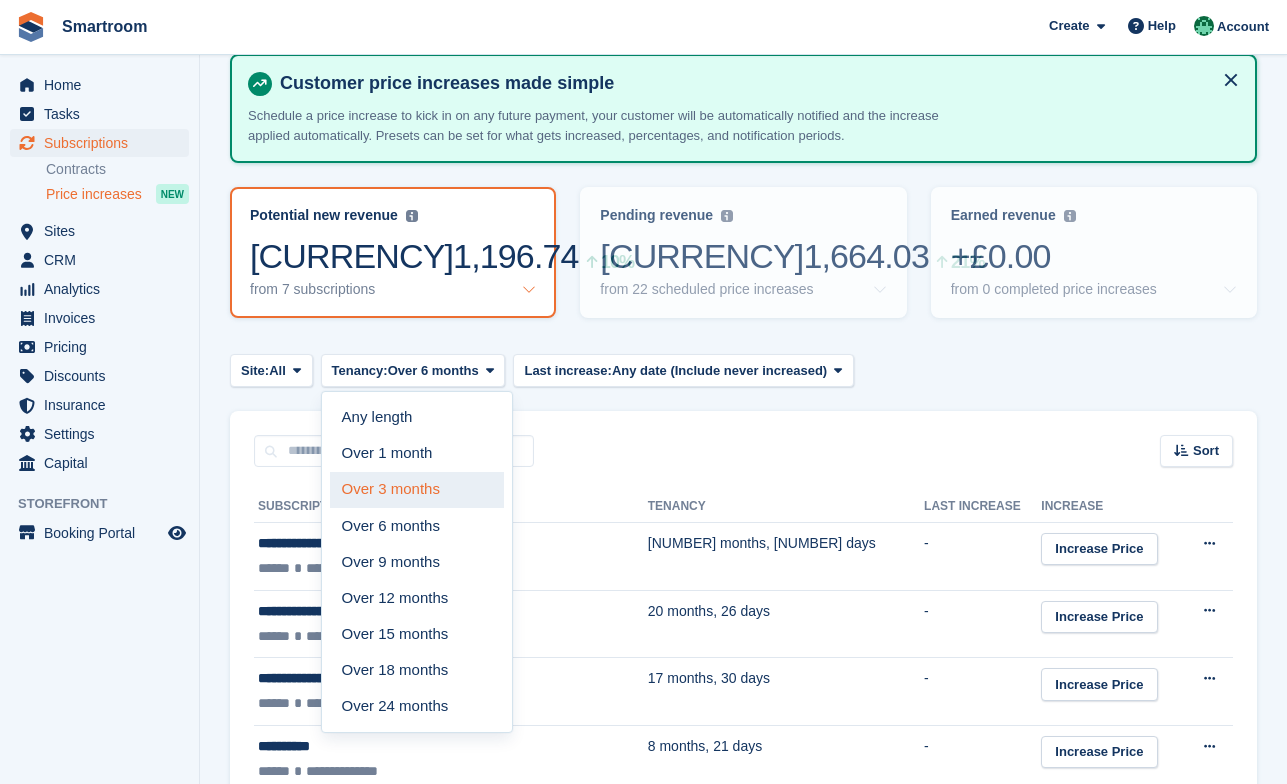 click on "Over 3 months" at bounding box center (417, 490) 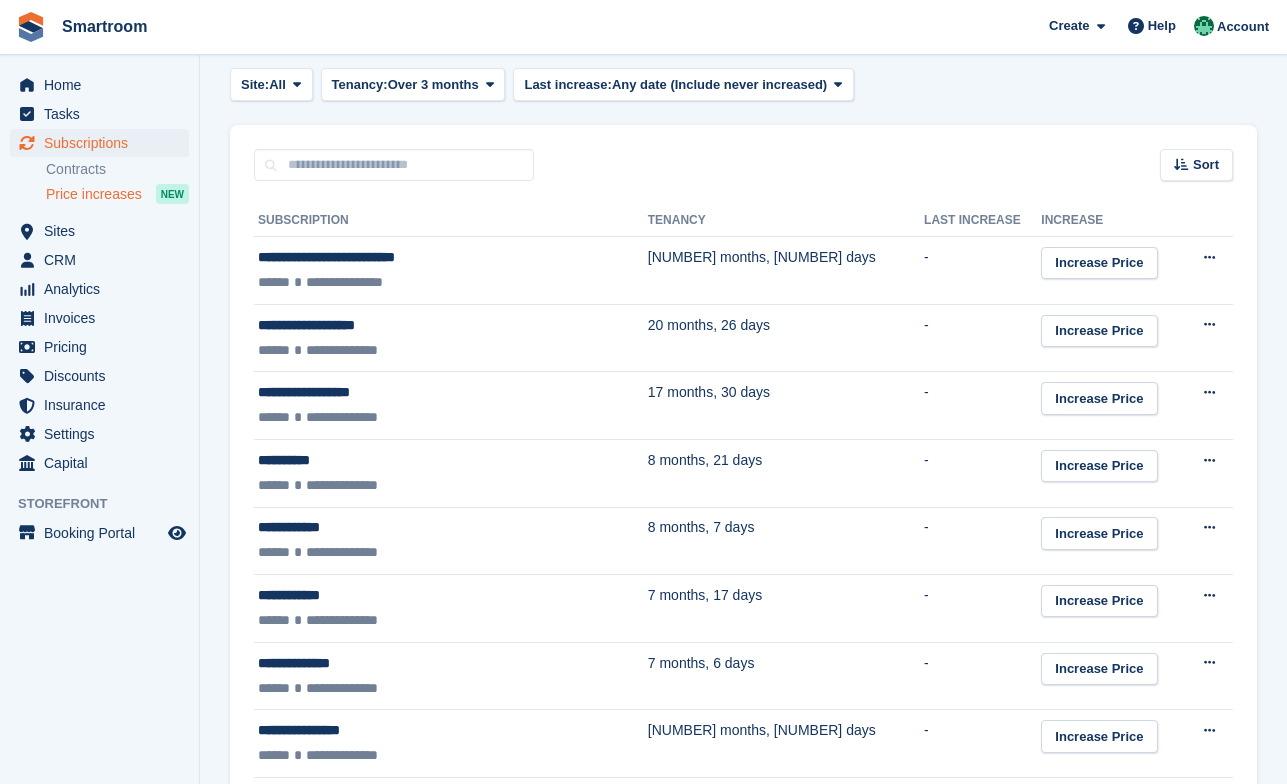 scroll, scrollTop: 759, scrollLeft: 0, axis: vertical 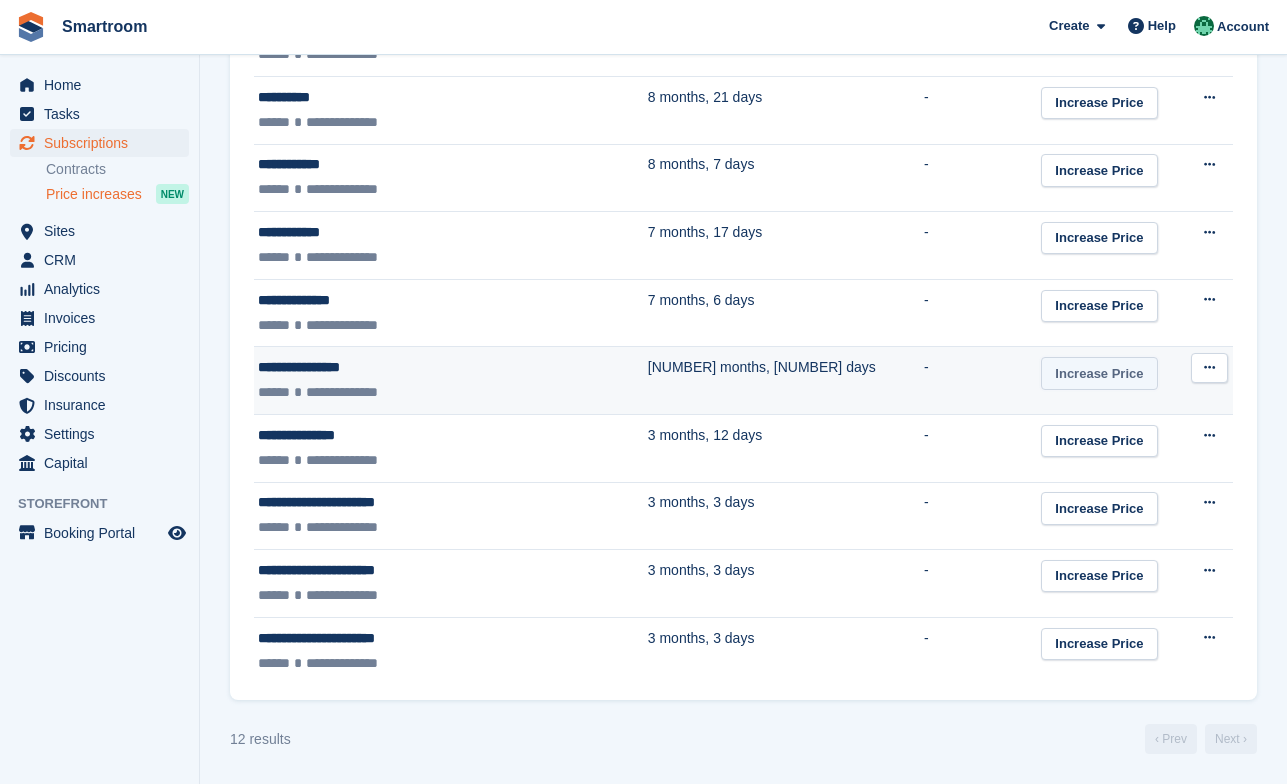 click on "Increase Price" at bounding box center (1099, 373) 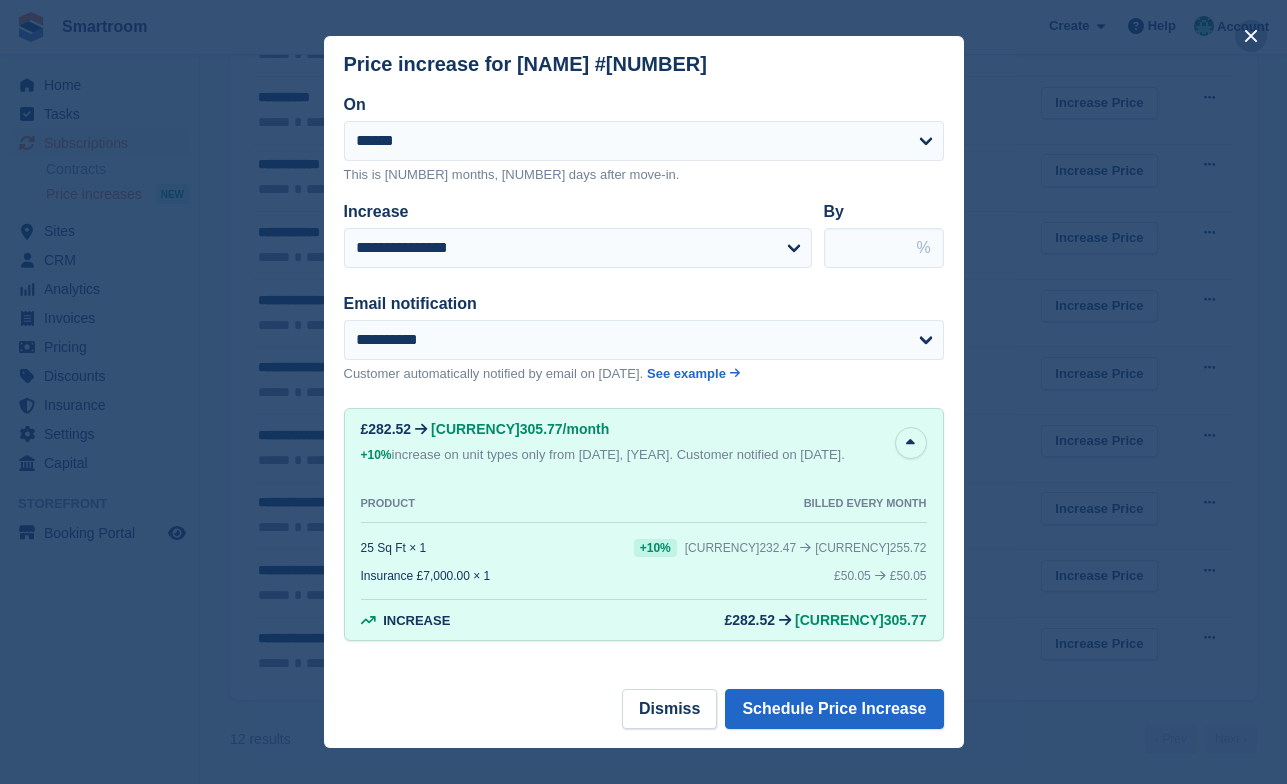 click at bounding box center (1251, 36) 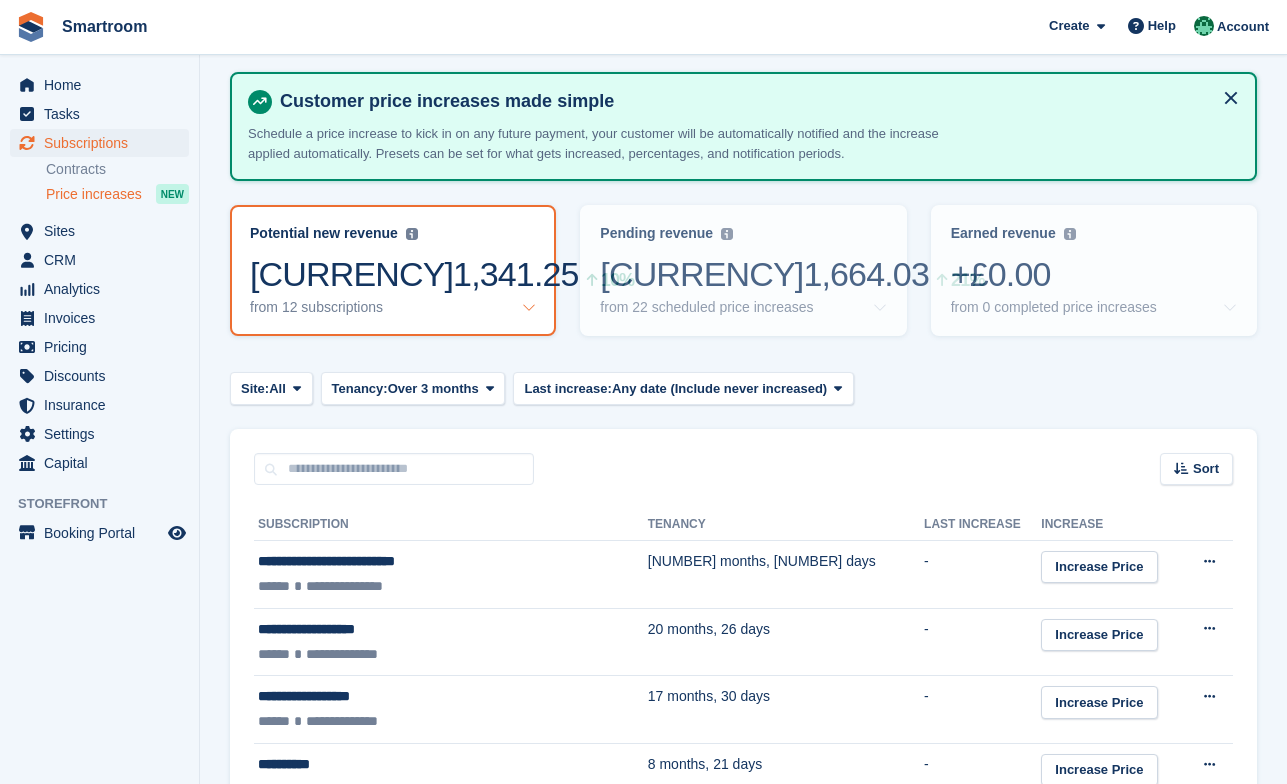 scroll, scrollTop: 0, scrollLeft: 0, axis: both 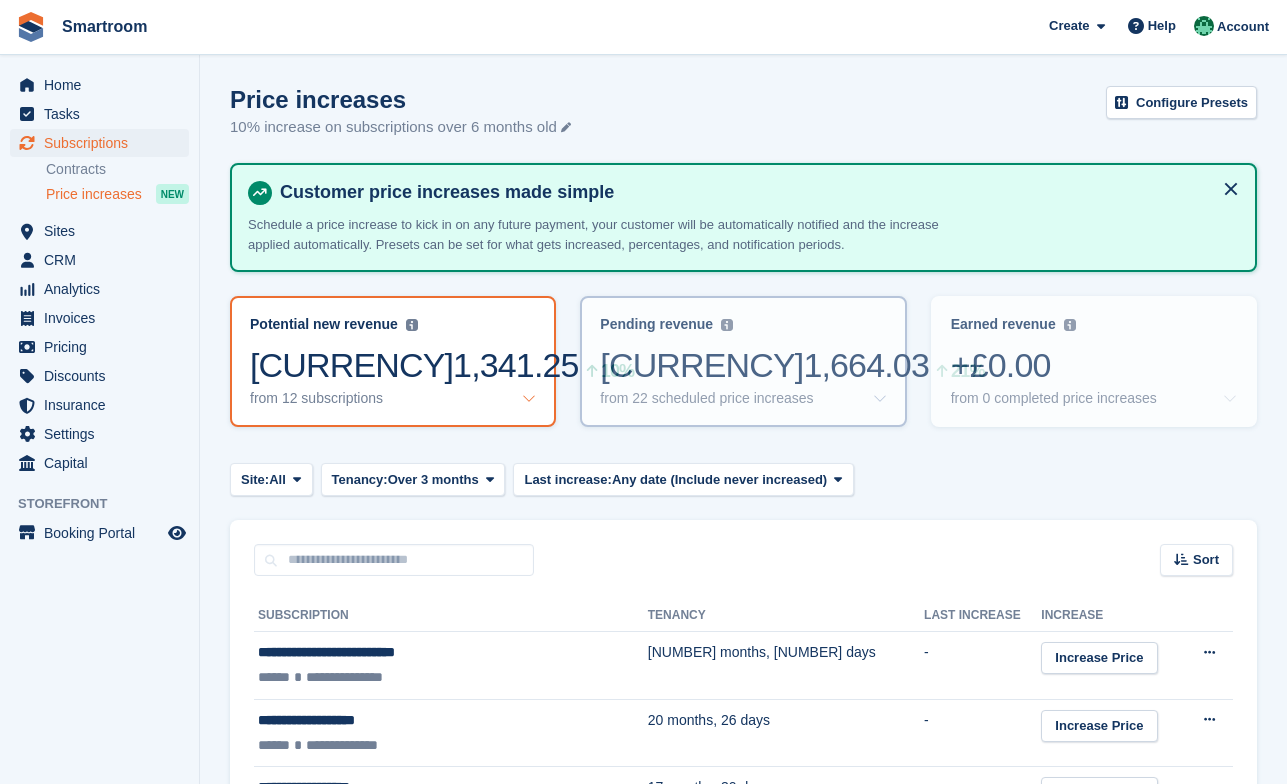 click on "£1,664.03
21%" at bounding box center (743, 365) 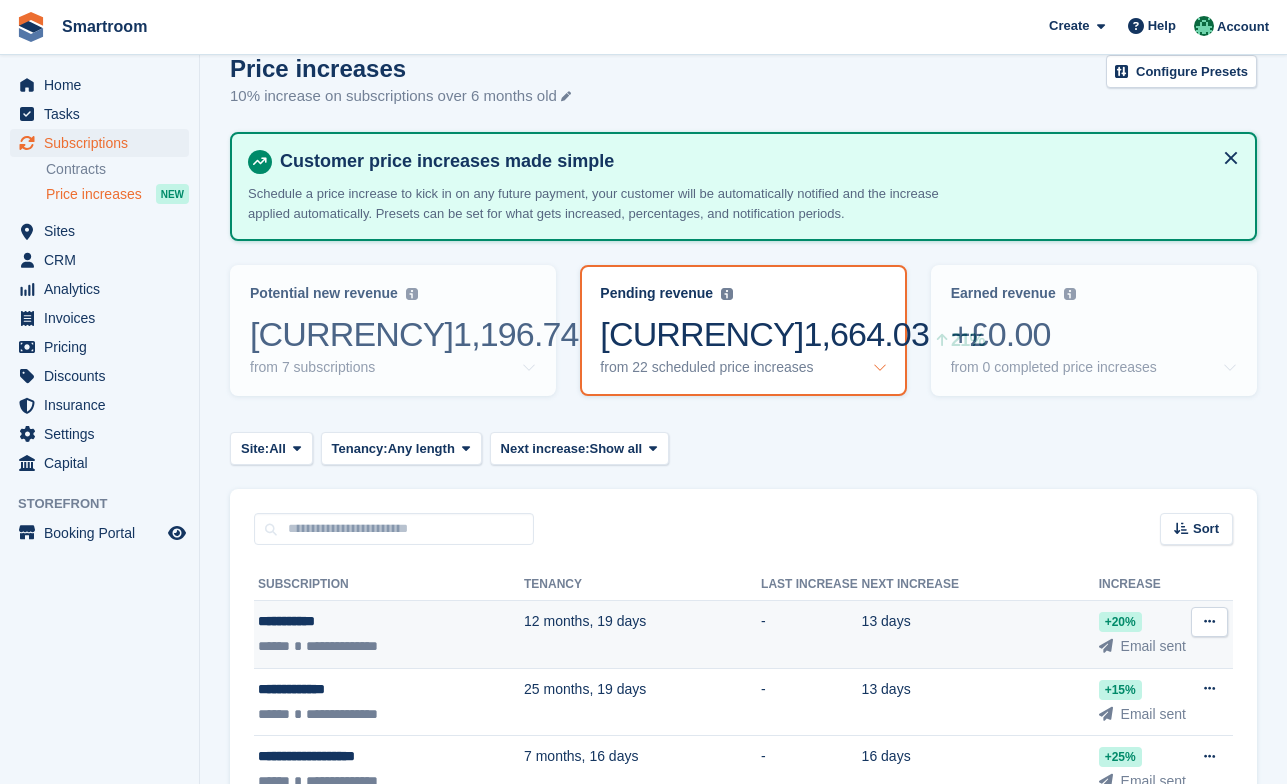 scroll, scrollTop: 26, scrollLeft: 0, axis: vertical 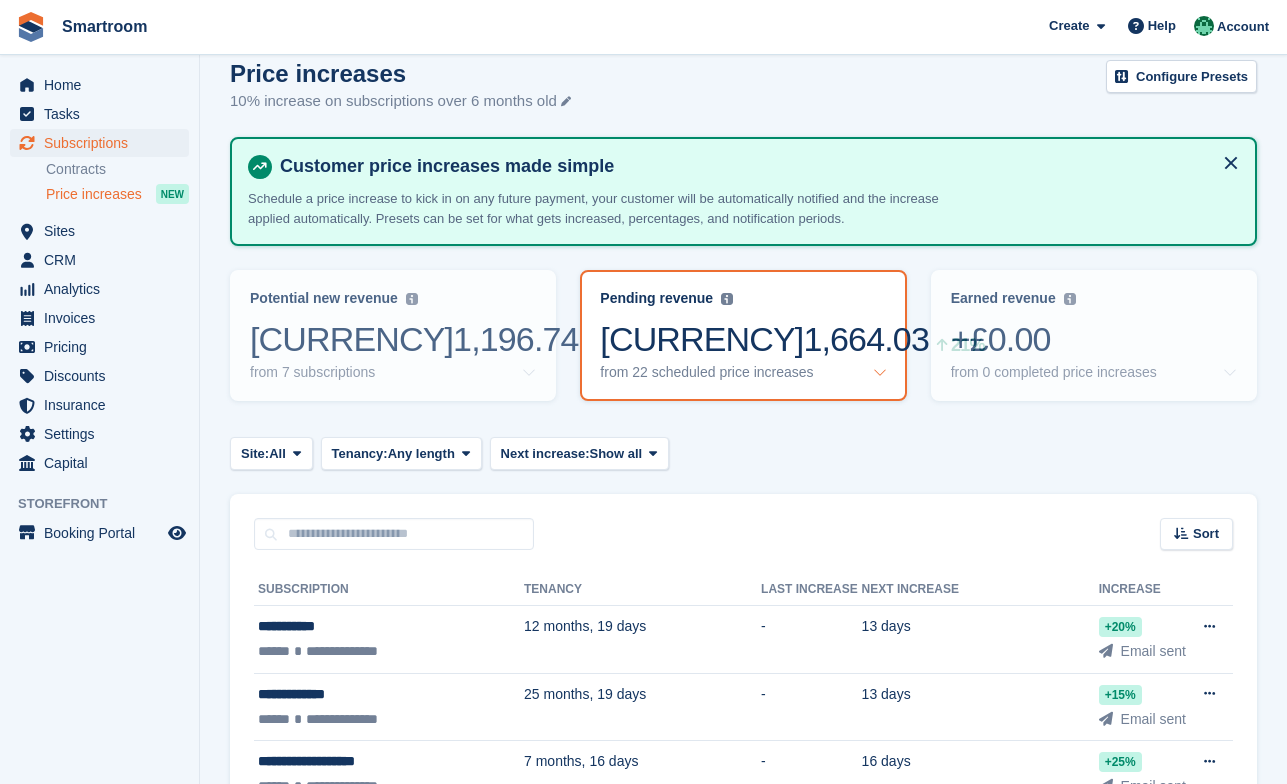 click at bounding box center (880, 372) 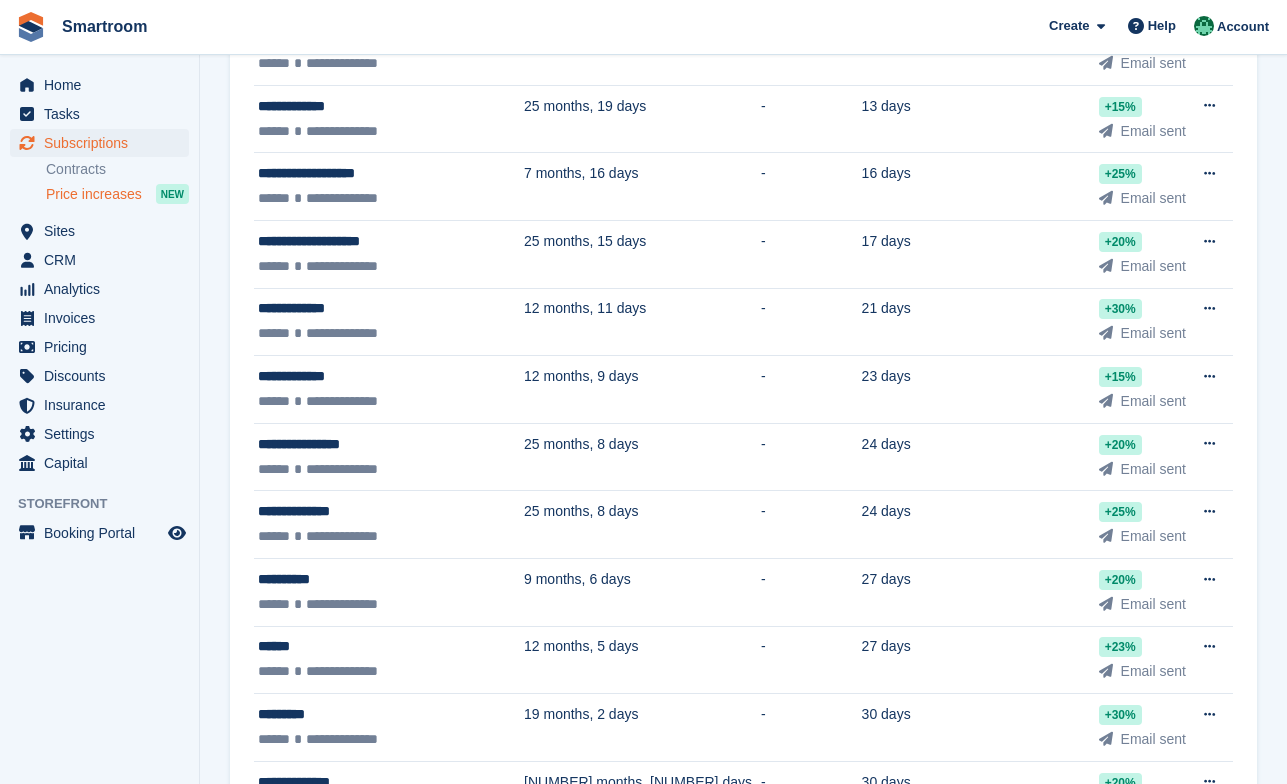 scroll, scrollTop: 0, scrollLeft: 0, axis: both 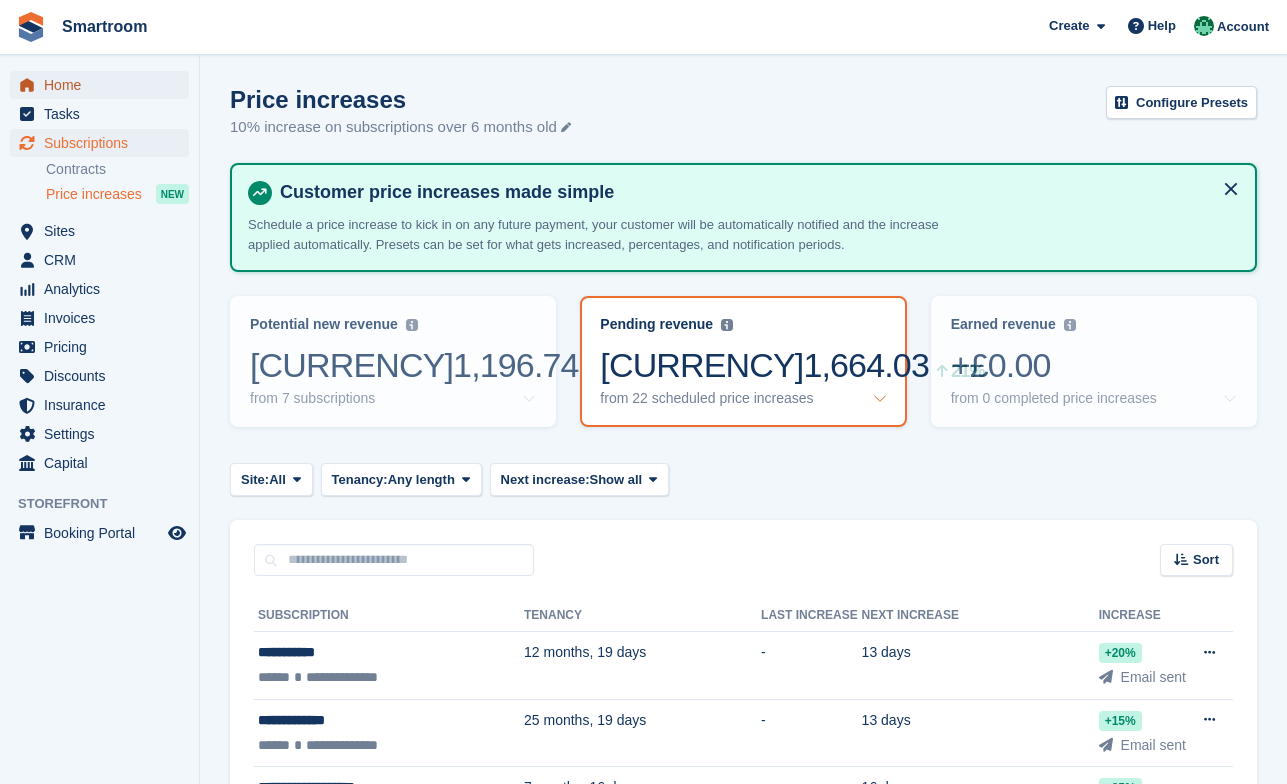 click on "Home" at bounding box center [104, 85] 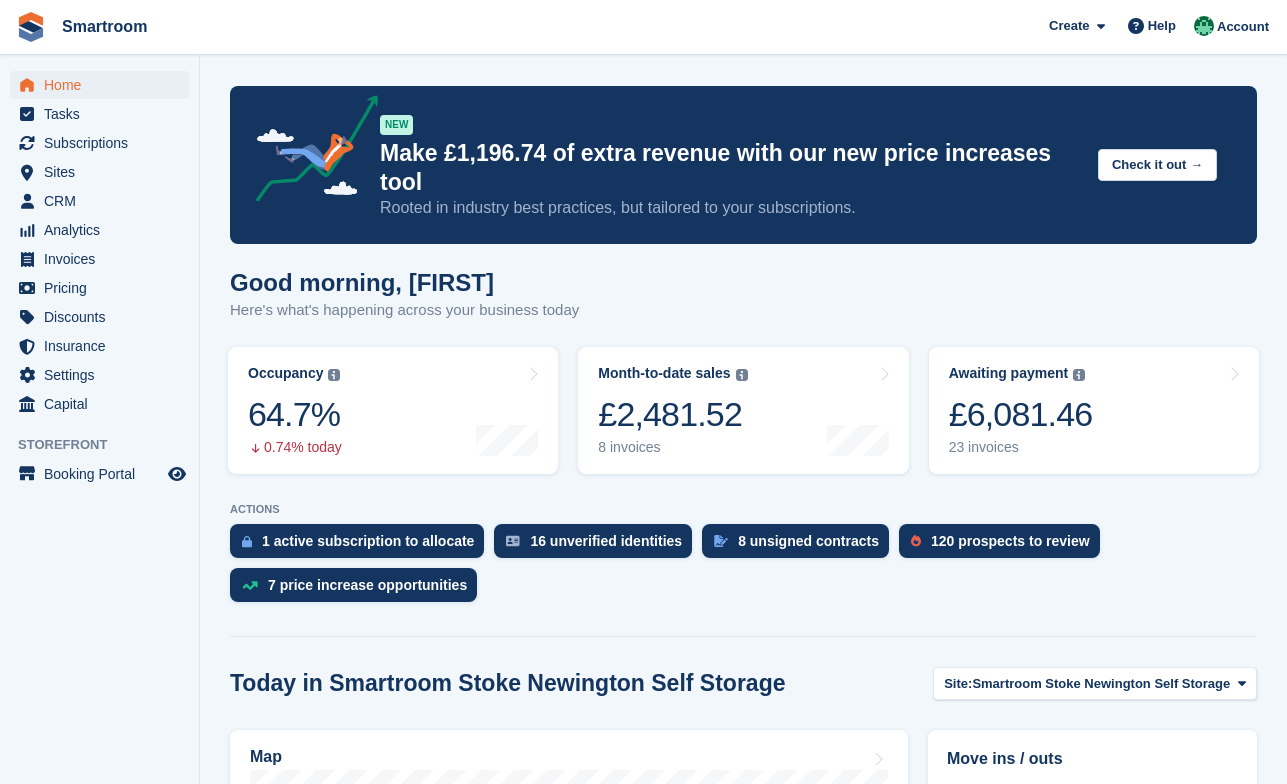 scroll, scrollTop: 0, scrollLeft: 0, axis: both 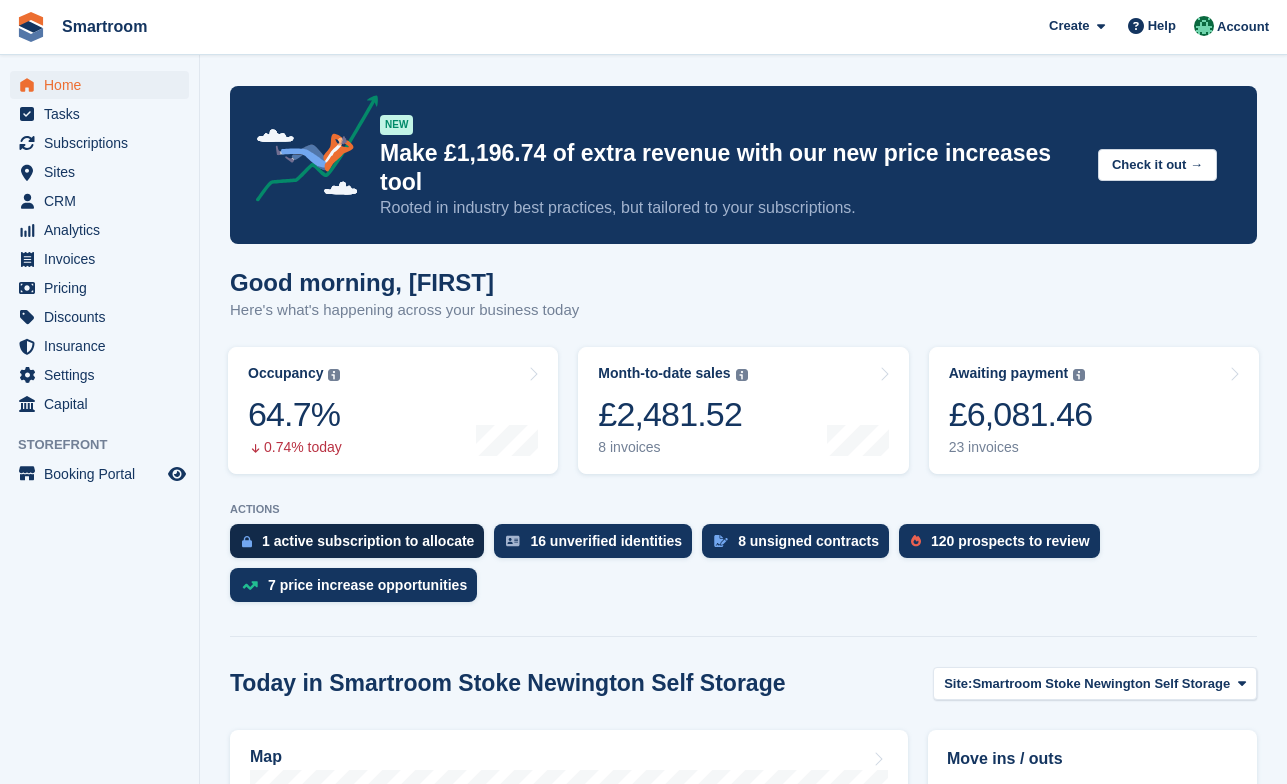 click on "1
active subscription to allocate" at bounding box center [368, 541] 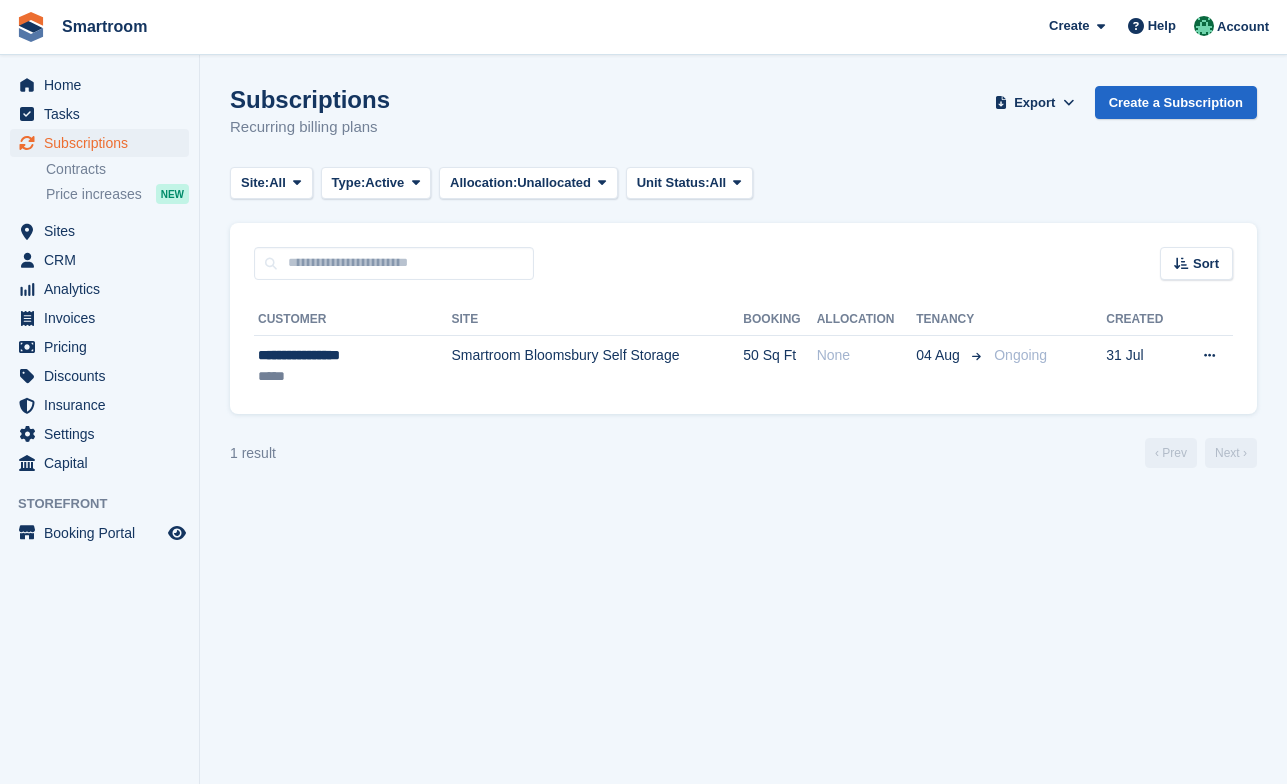 scroll, scrollTop: 0, scrollLeft: 0, axis: both 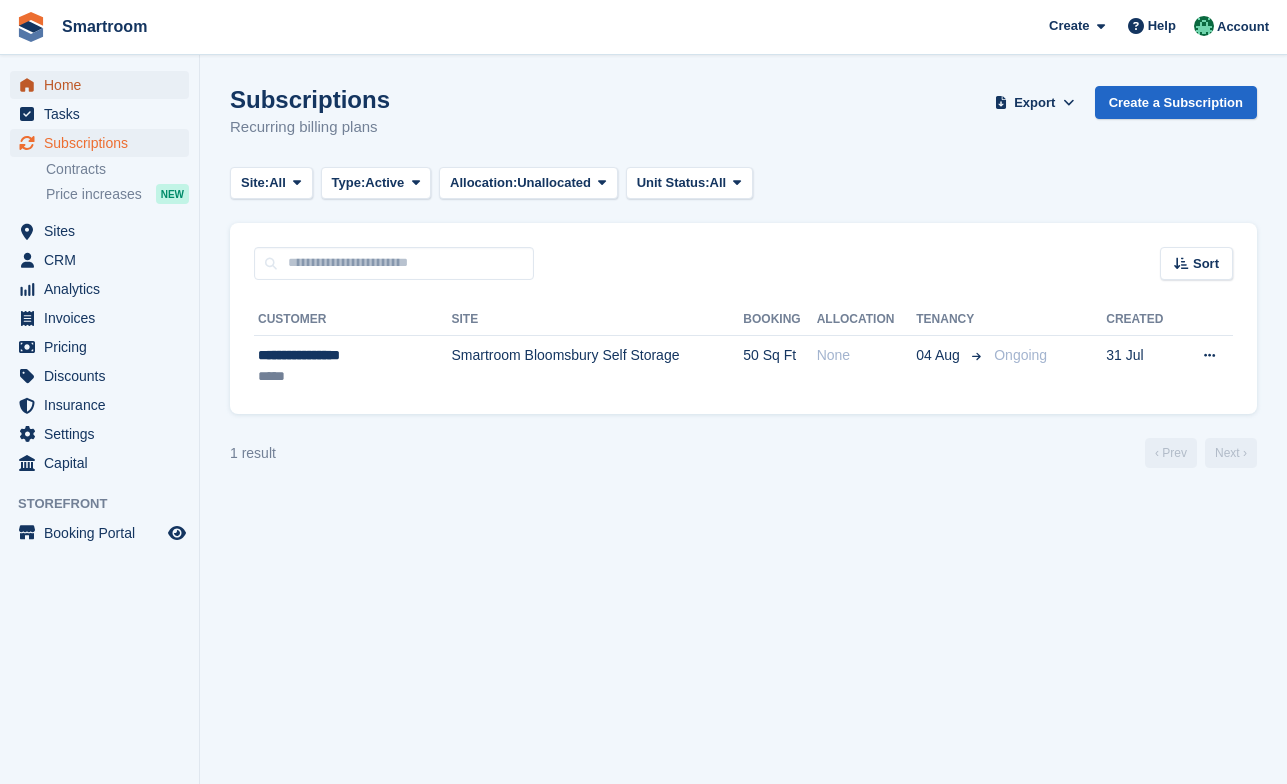 click on "Home" at bounding box center (104, 85) 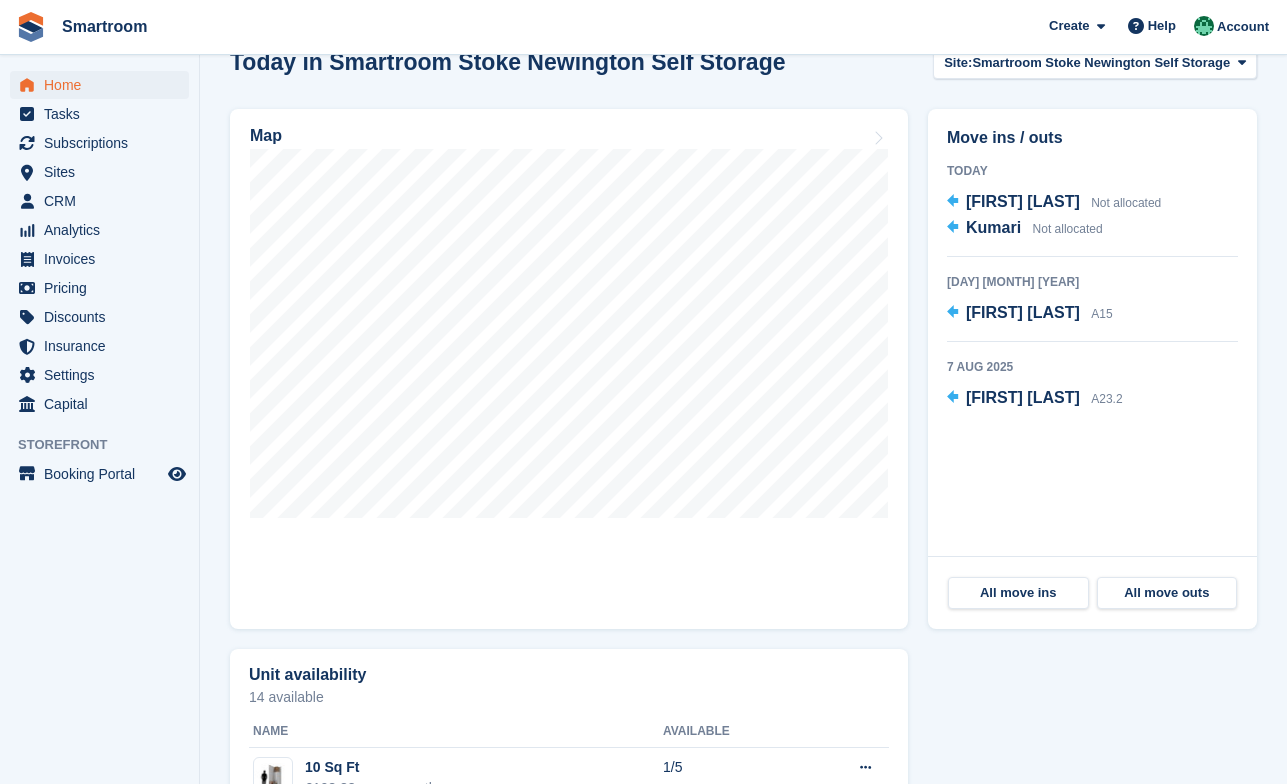 scroll, scrollTop: 611, scrollLeft: 0, axis: vertical 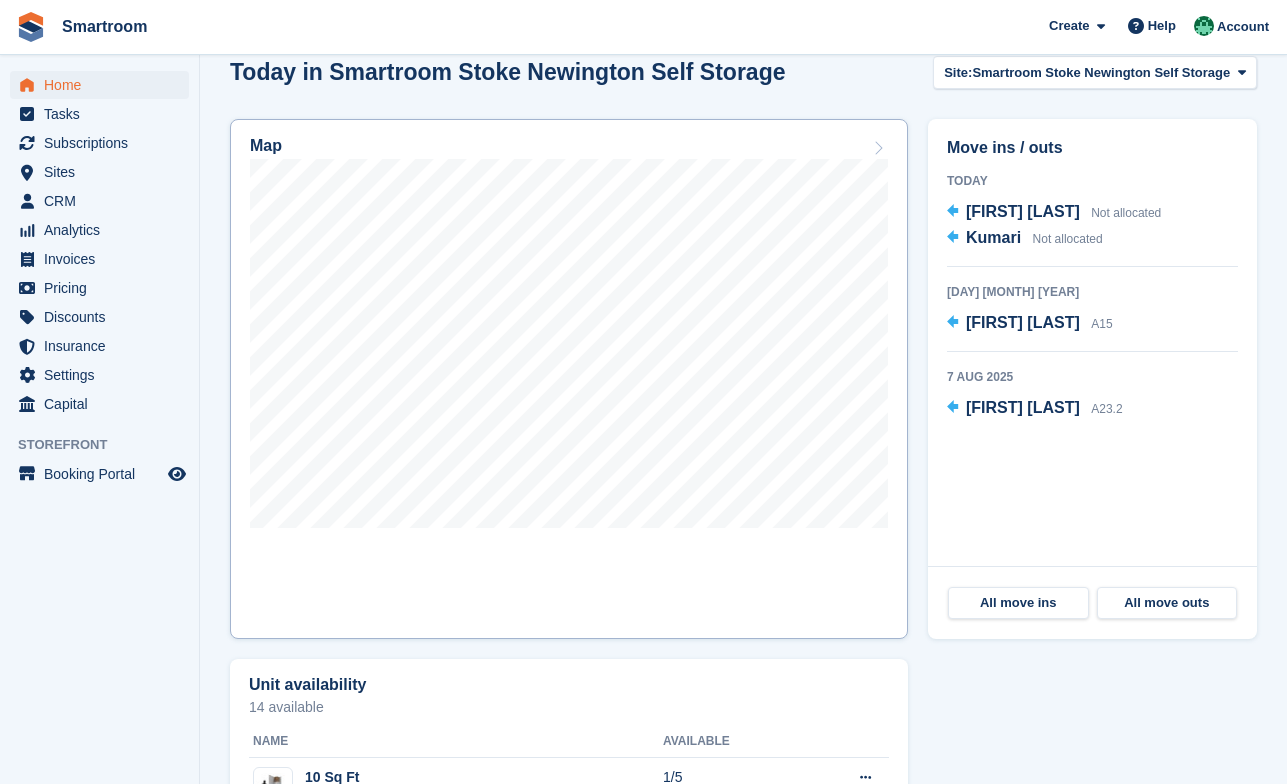 click on "Map" at bounding box center [569, 379] 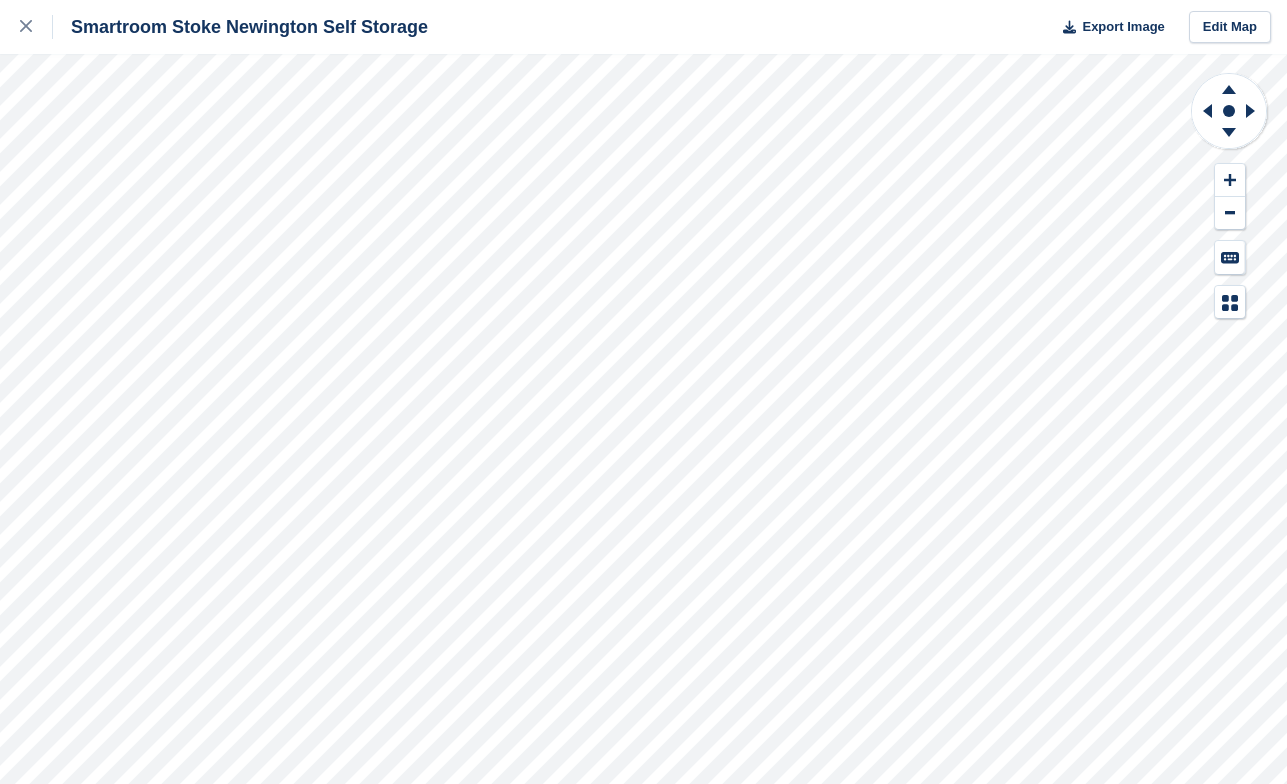 scroll, scrollTop: 0, scrollLeft: 0, axis: both 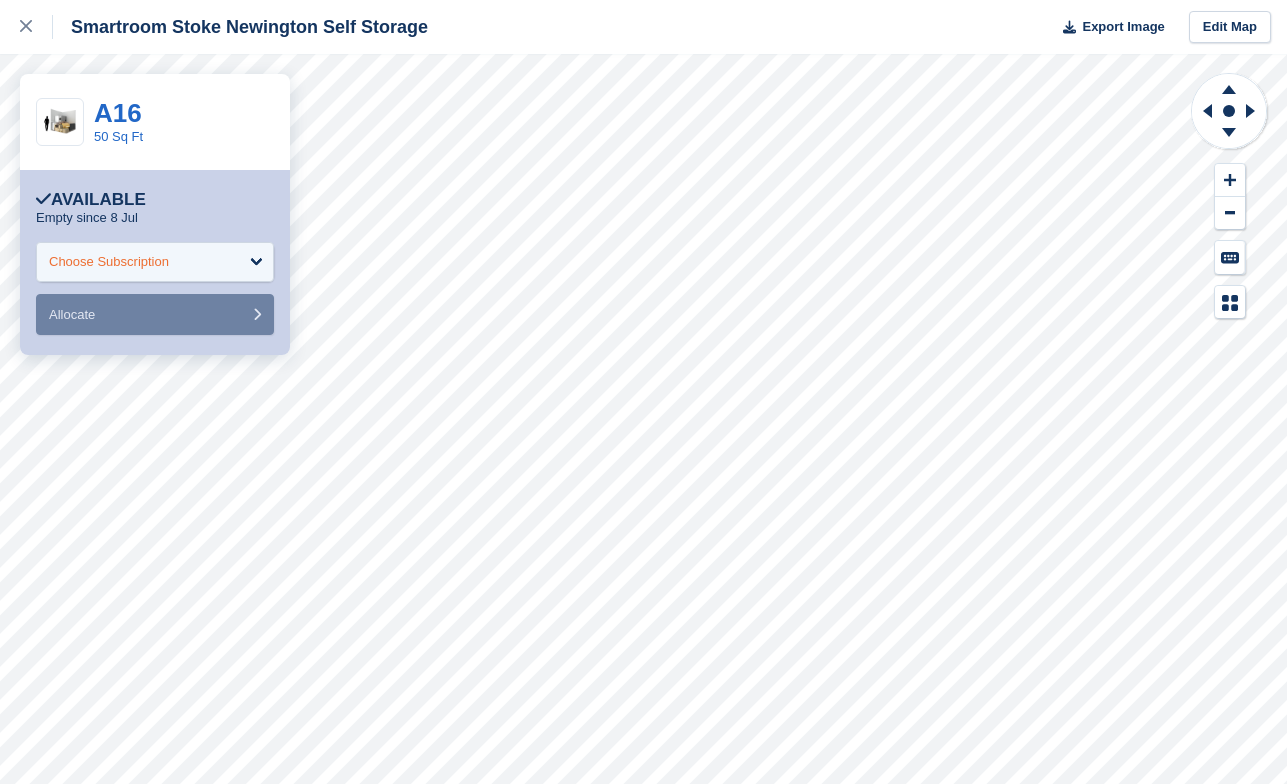 click on "Choose Subscription" at bounding box center (155, 262) 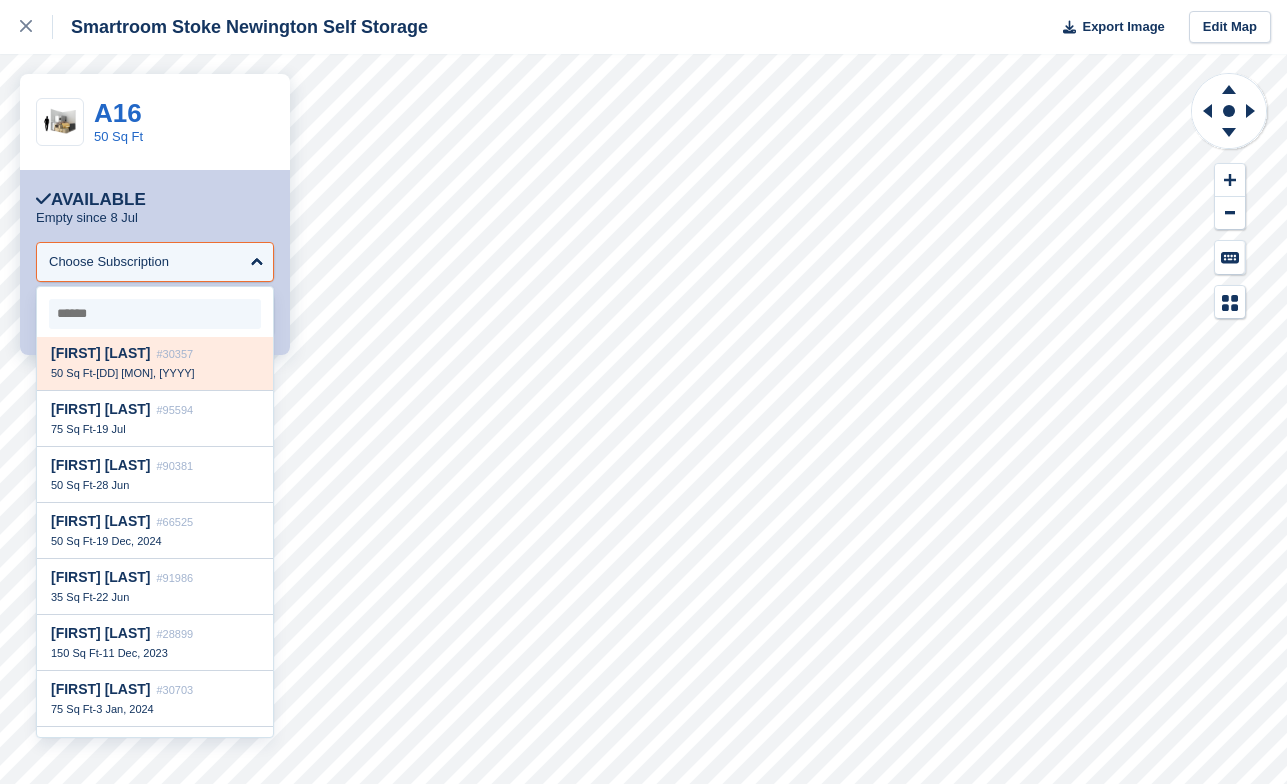 scroll, scrollTop: 0, scrollLeft: 0, axis: both 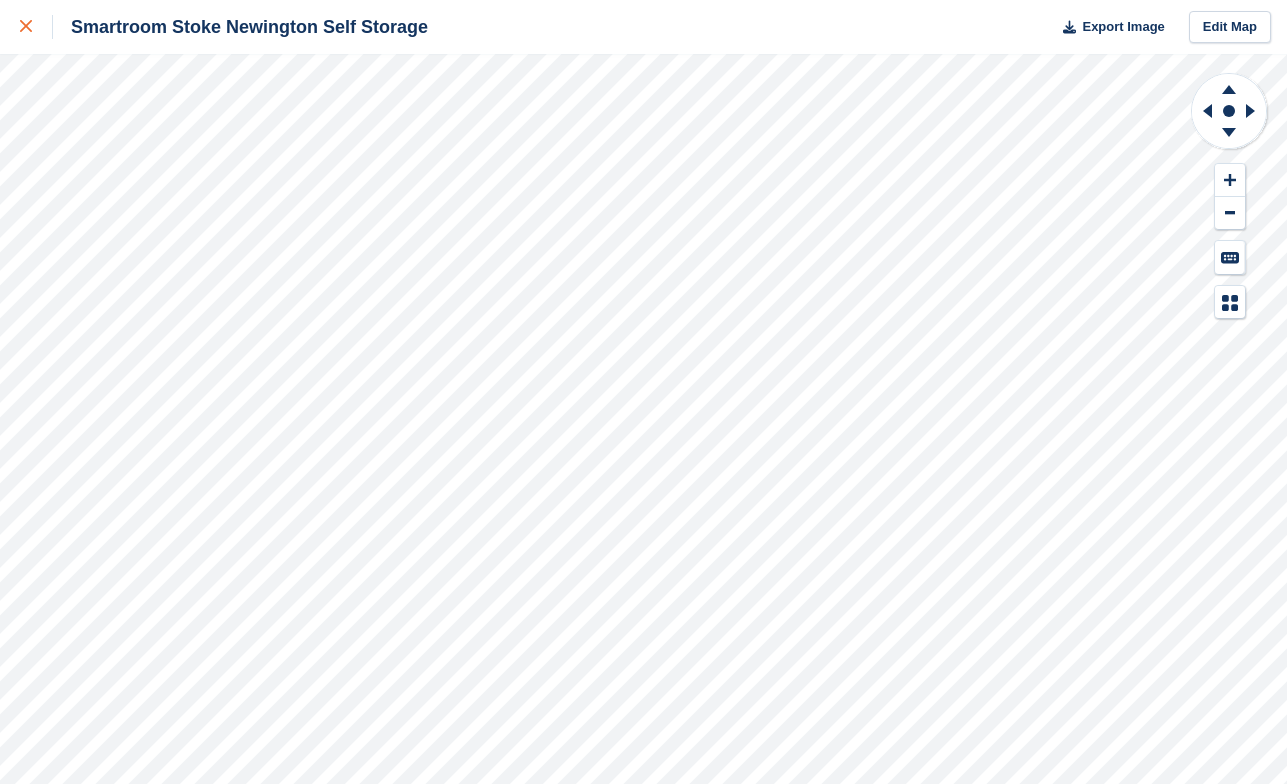 click at bounding box center [36, 27] 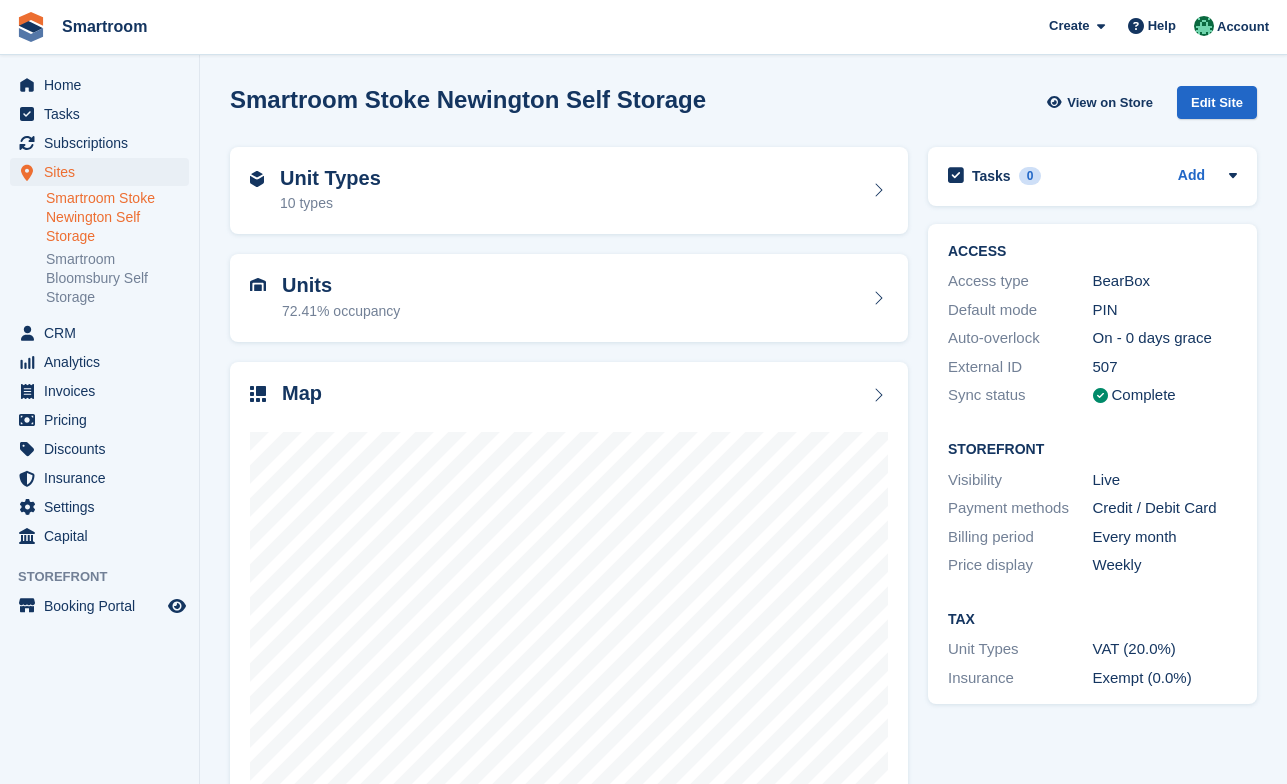scroll, scrollTop: 0, scrollLeft: 0, axis: both 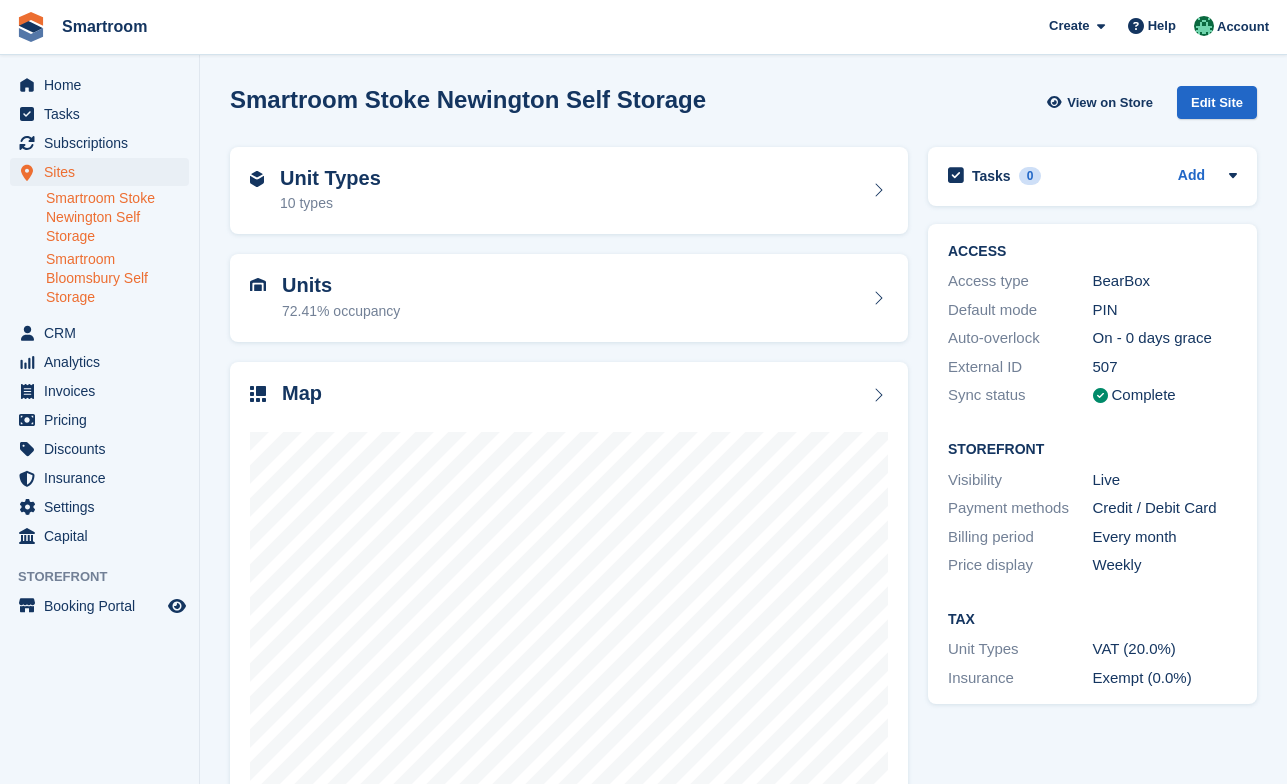 click on "Smartroom Bloomsbury Self Storage" at bounding box center (117, 278) 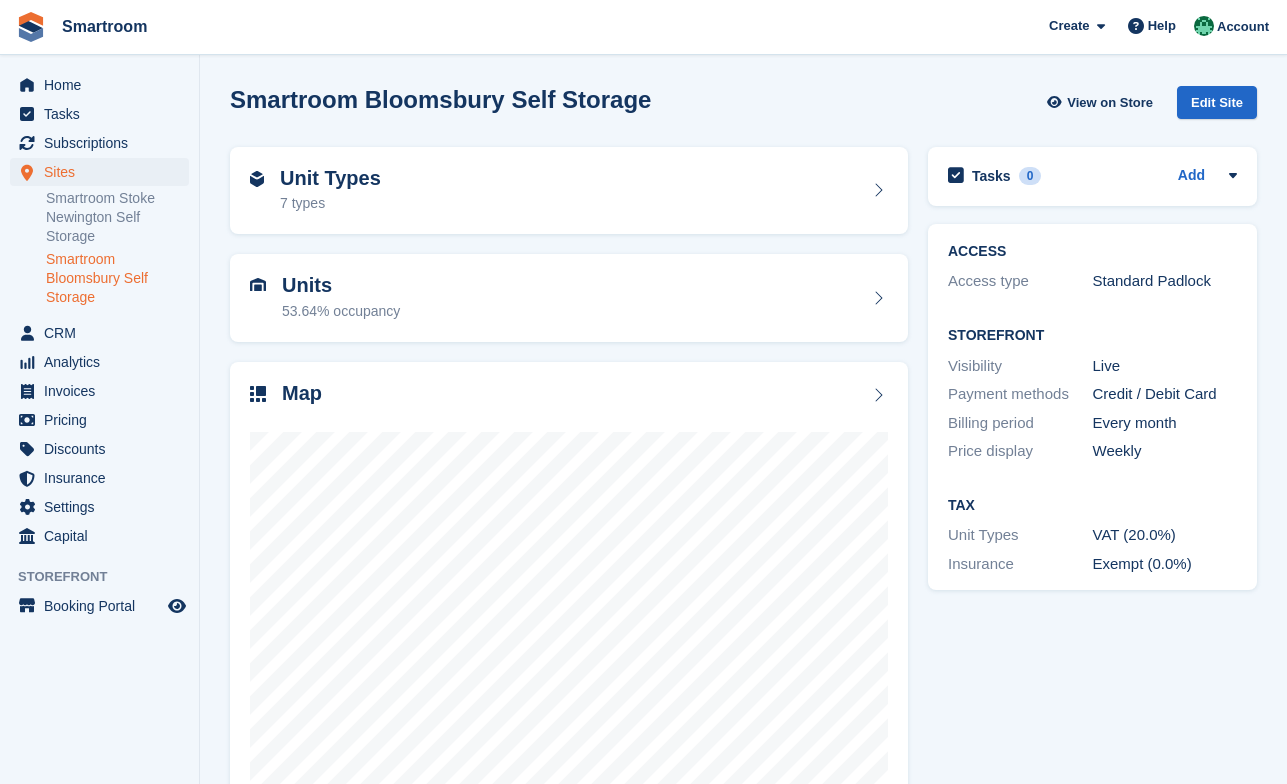 scroll, scrollTop: 69, scrollLeft: 0, axis: vertical 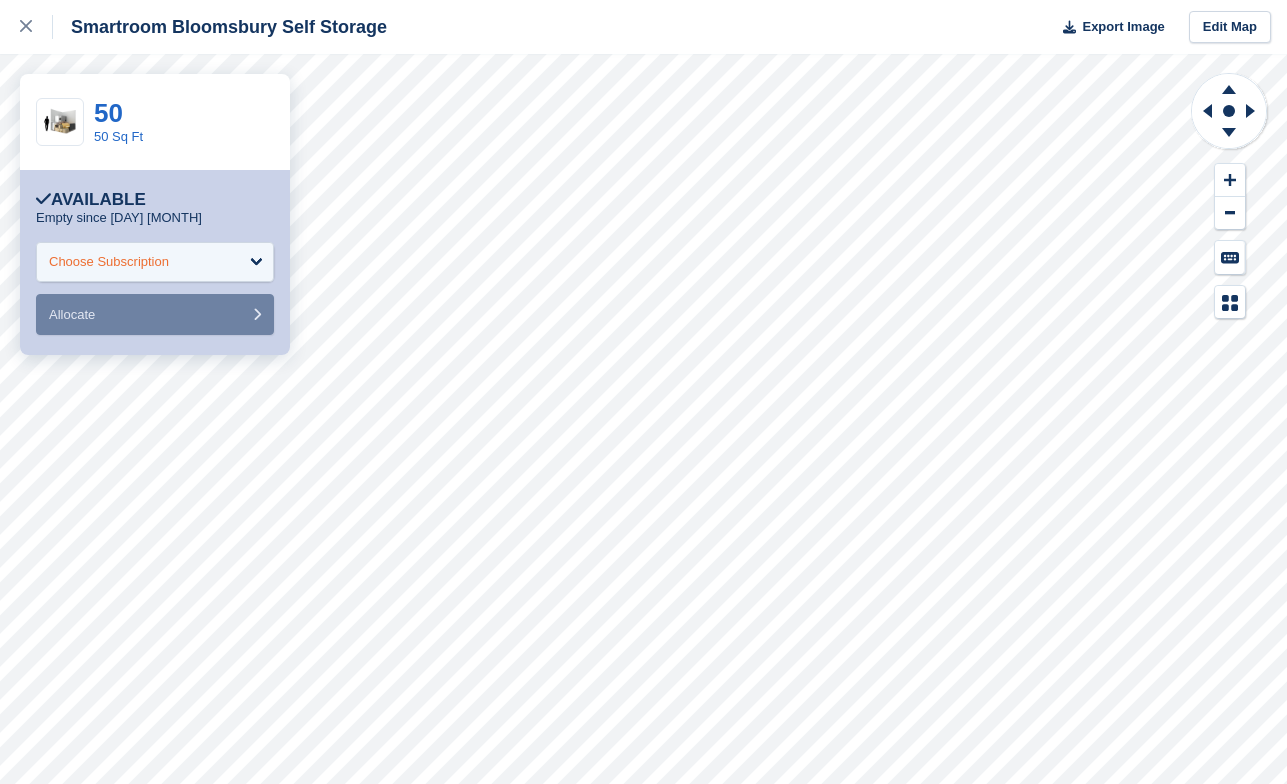 click on "Choose Subscription" at bounding box center (109, 262) 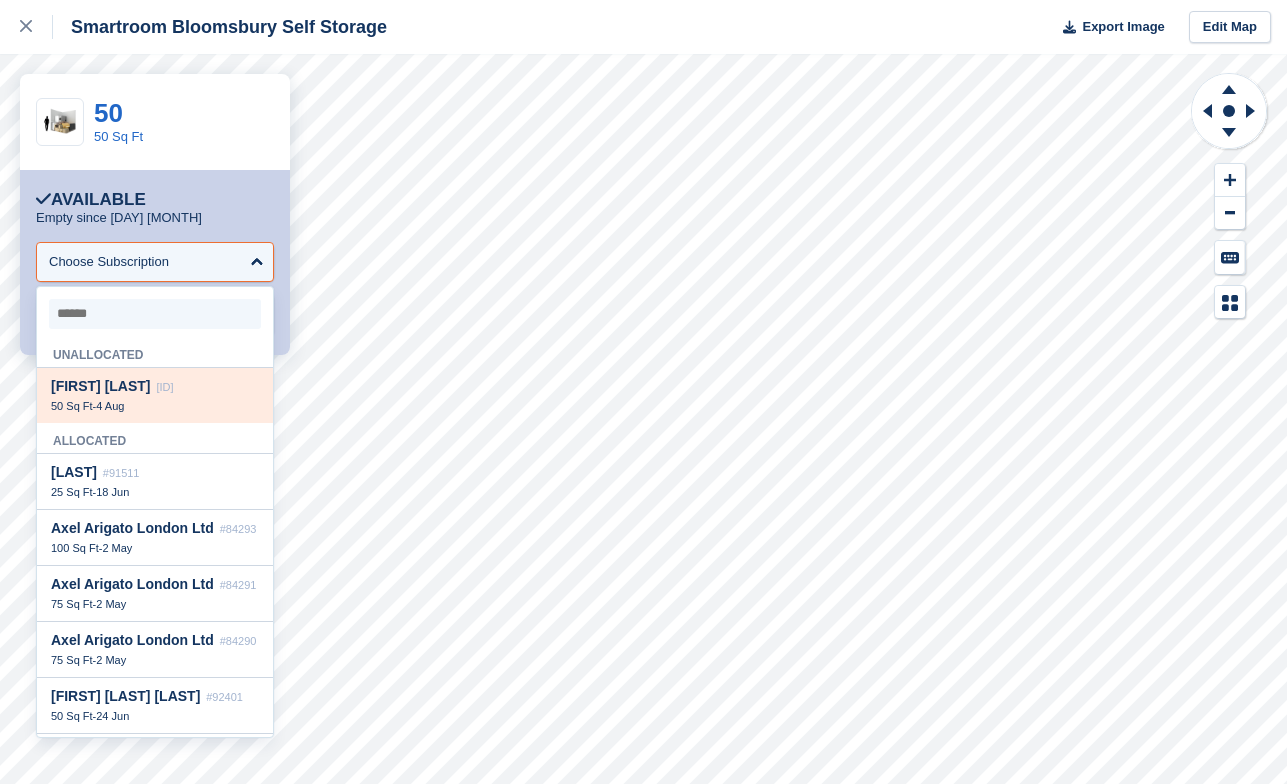 click on "Hibiki Kawanishi
#99425
50 Sq Ft  -   4 Aug" at bounding box center [155, 395] 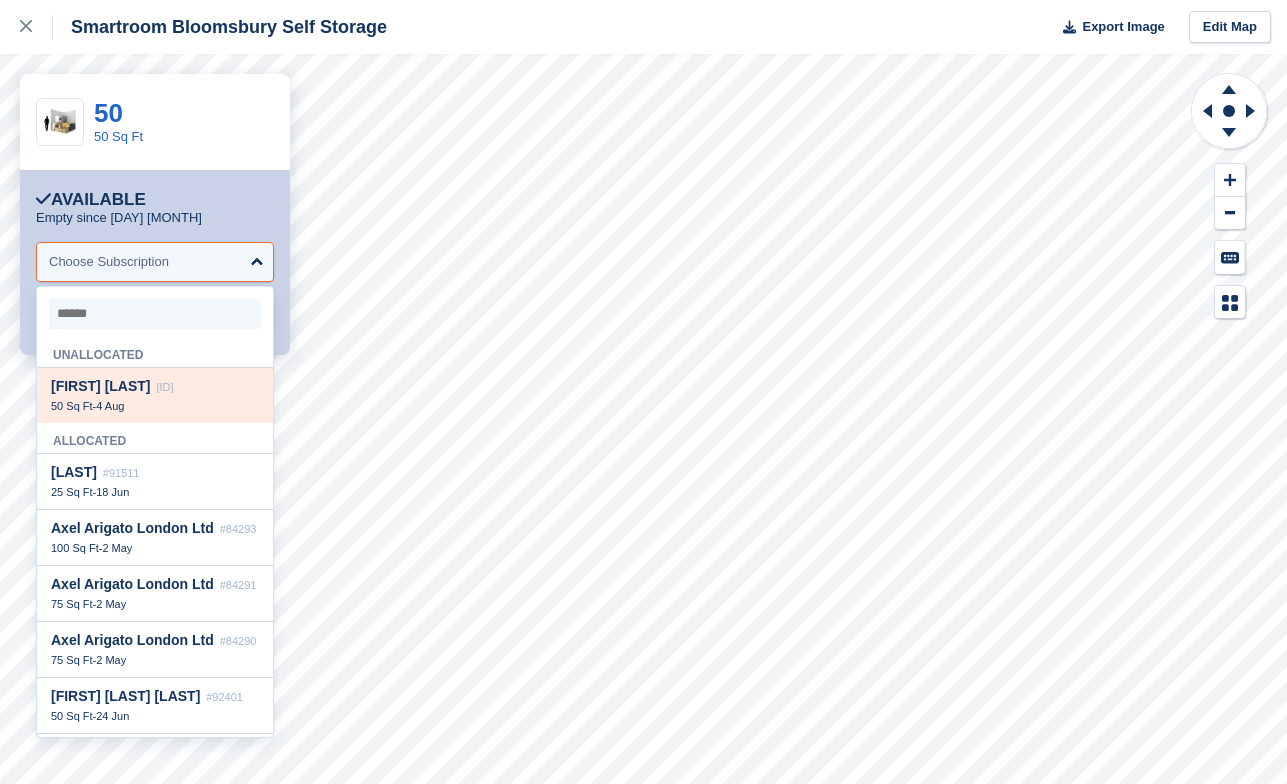 select on "*****" 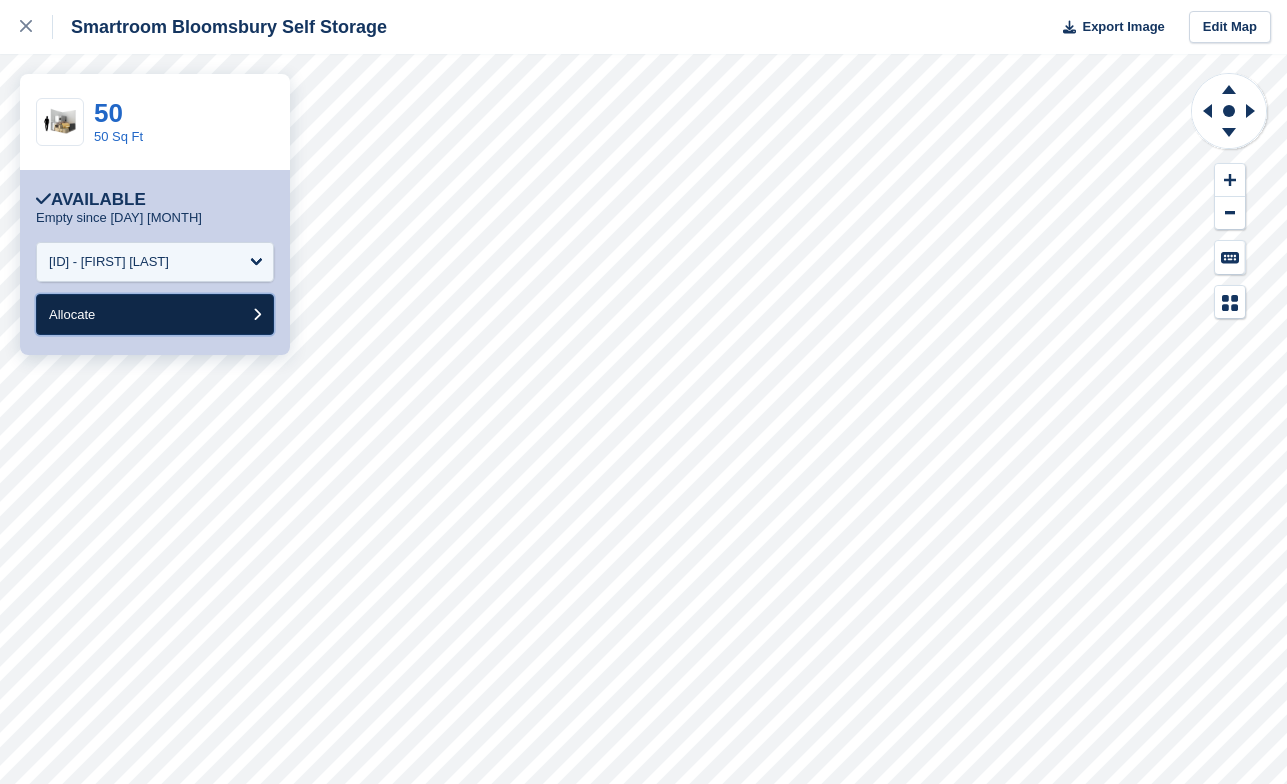 click on "Allocate" at bounding box center [155, 314] 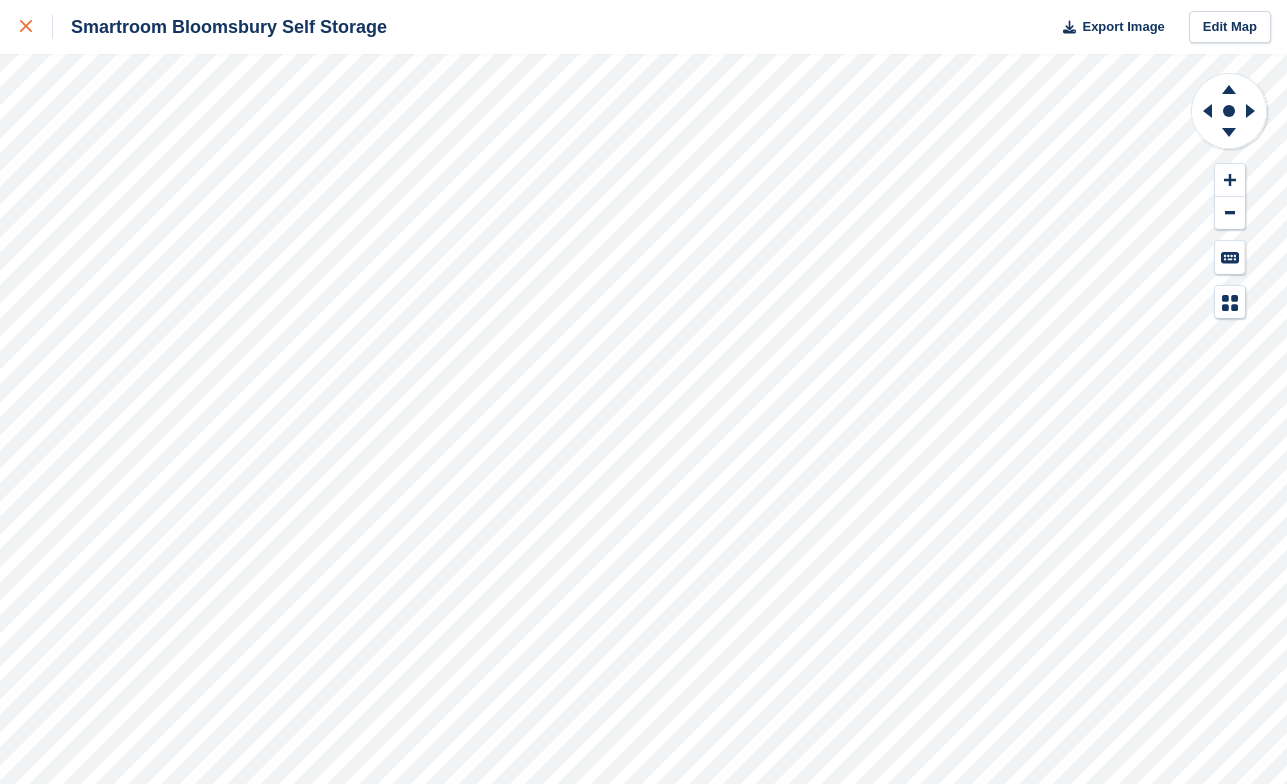 click 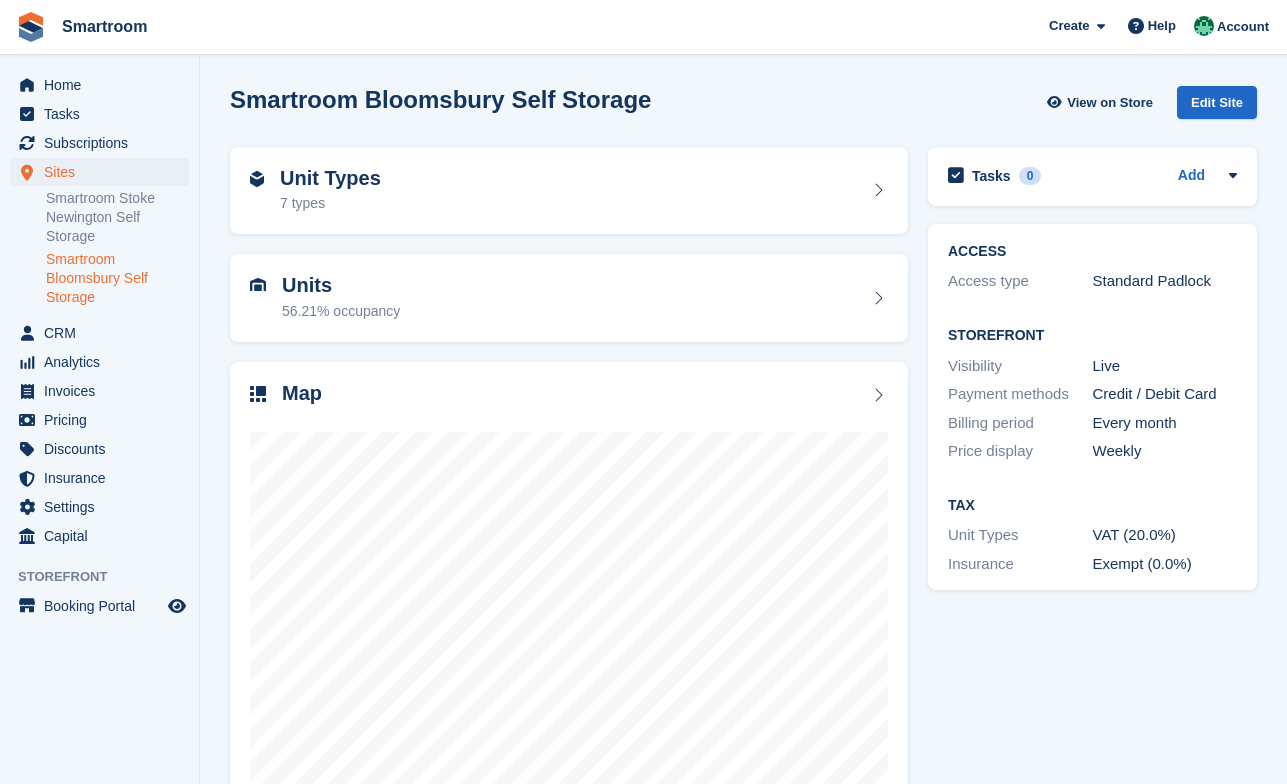 scroll, scrollTop: 0, scrollLeft: 0, axis: both 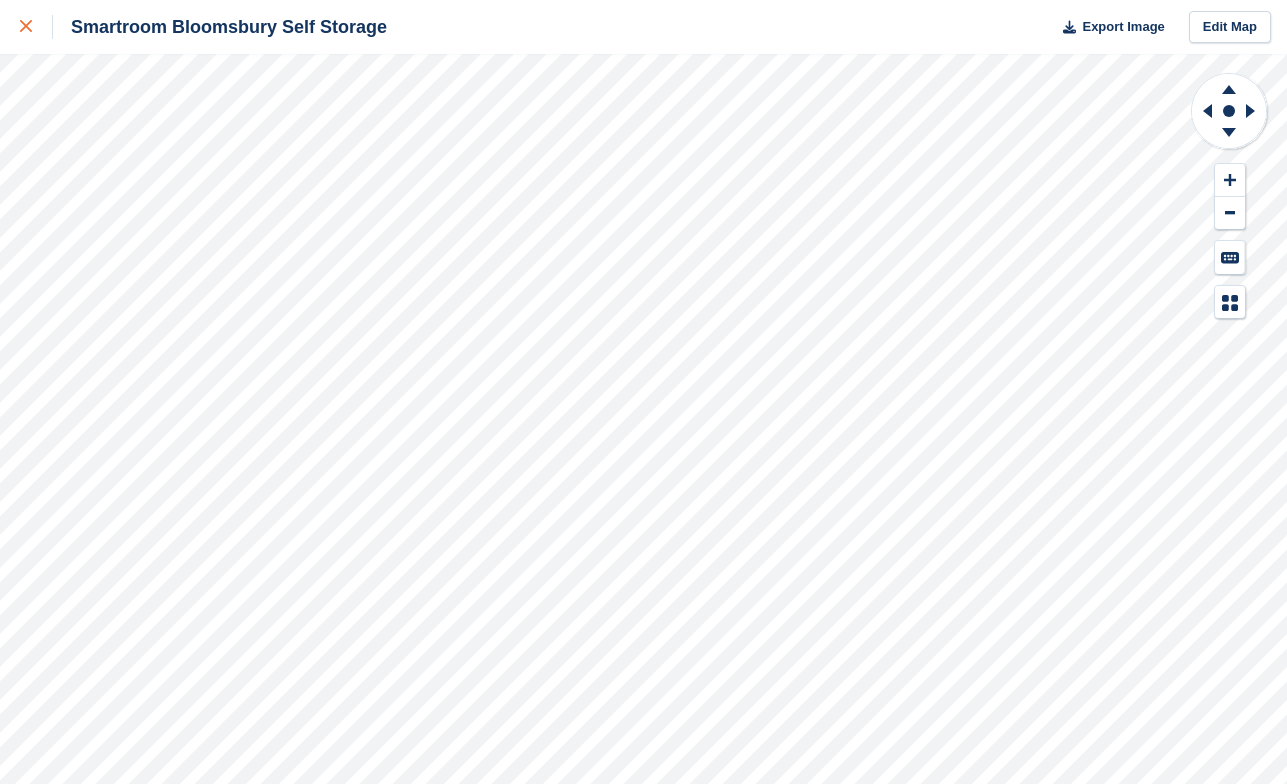 click at bounding box center (36, 27) 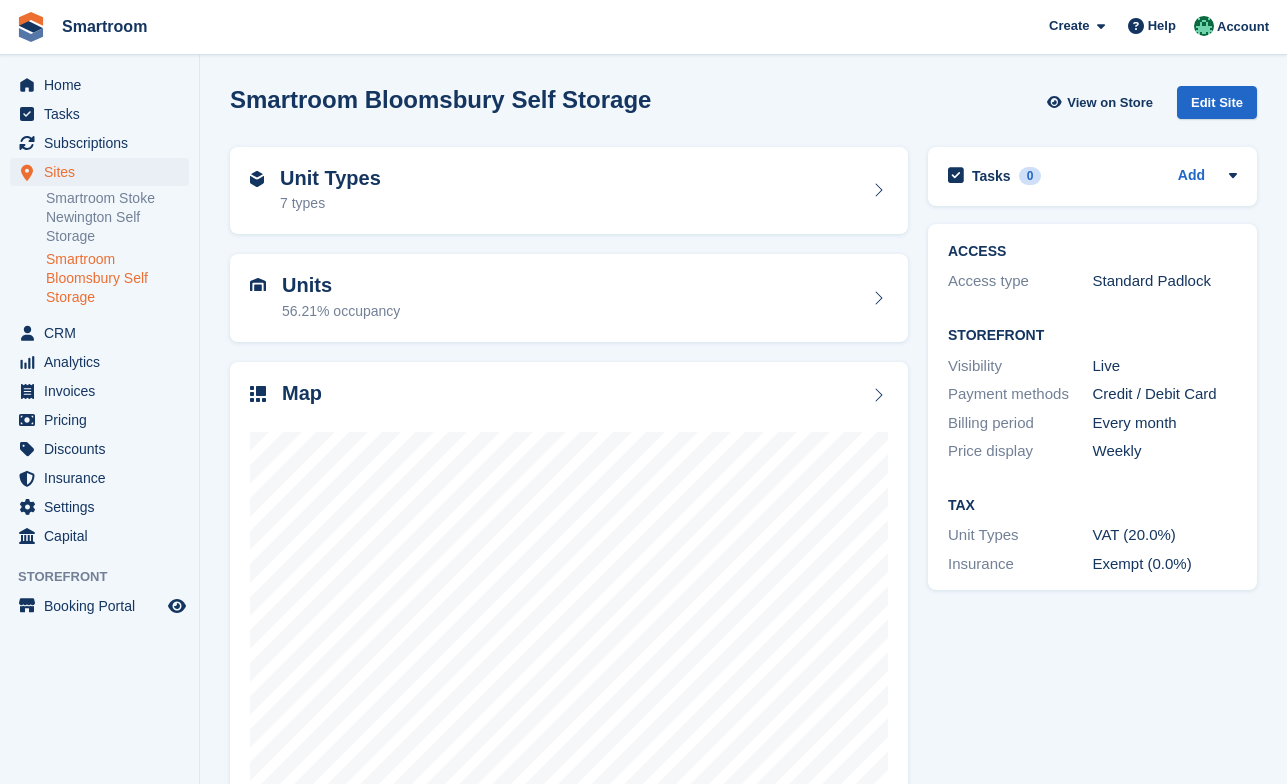 scroll, scrollTop: 0, scrollLeft: 0, axis: both 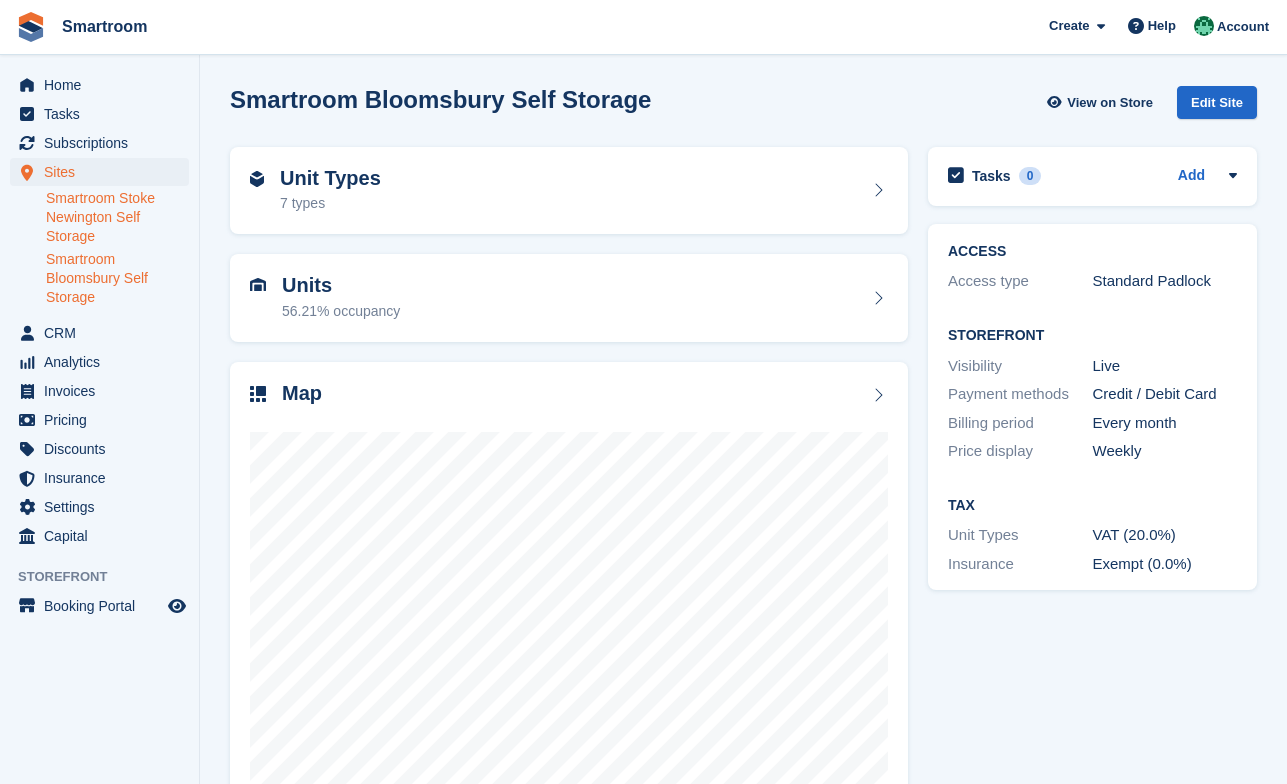 click on "Smartroom Stoke Newington Self Storage" at bounding box center (117, 217) 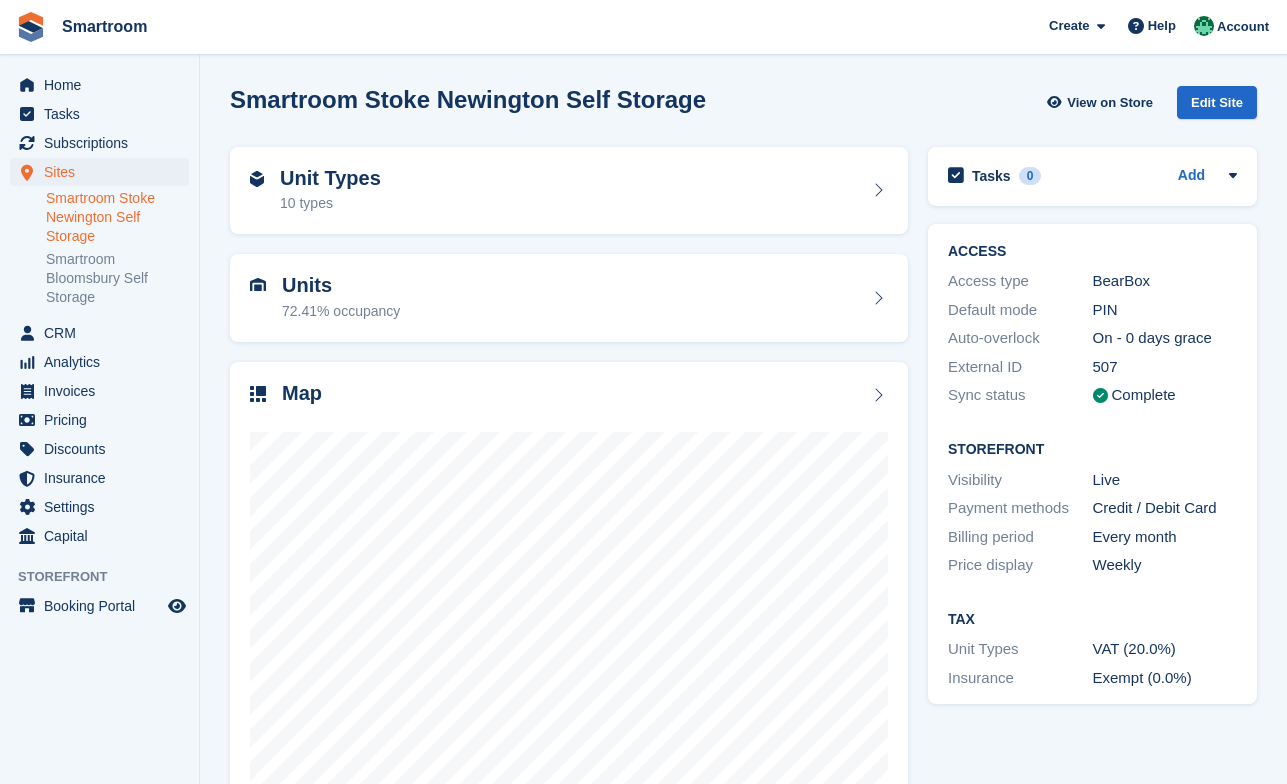 scroll, scrollTop: 0, scrollLeft: 0, axis: both 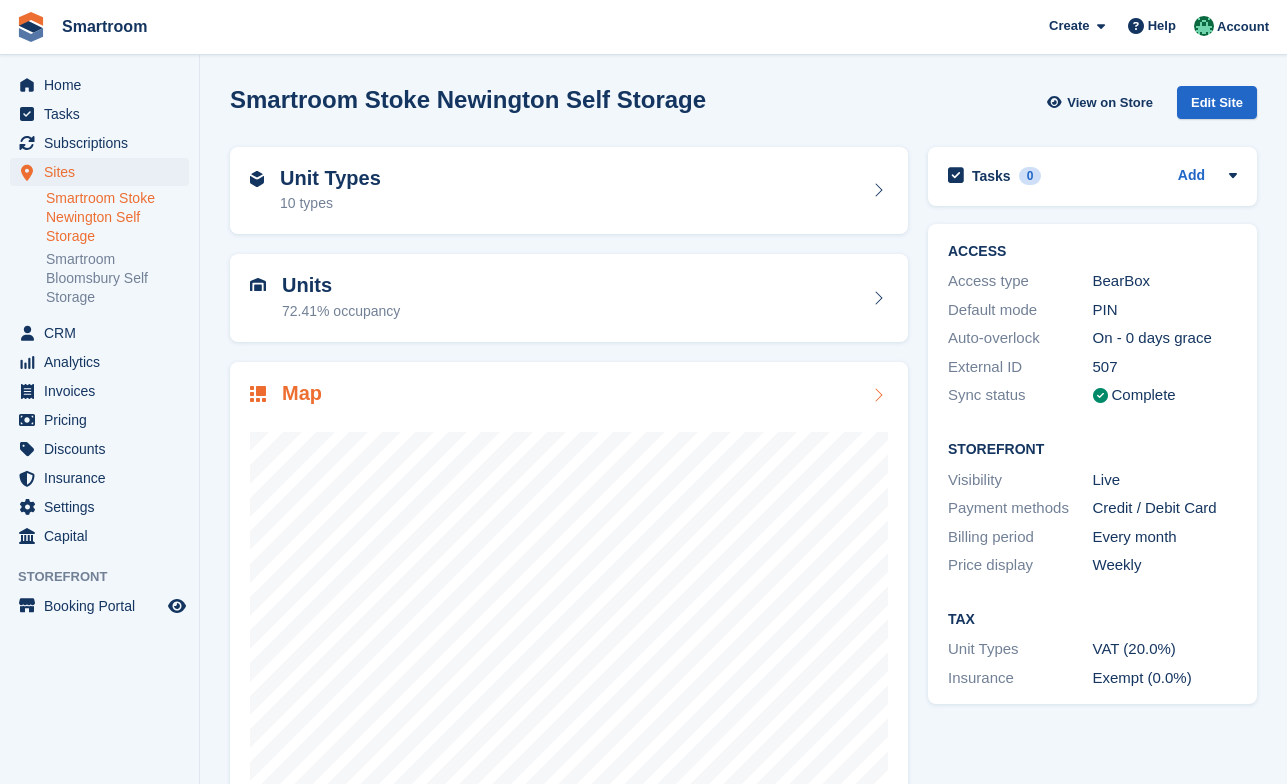 click on "Map" at bounding box center (569, 595) 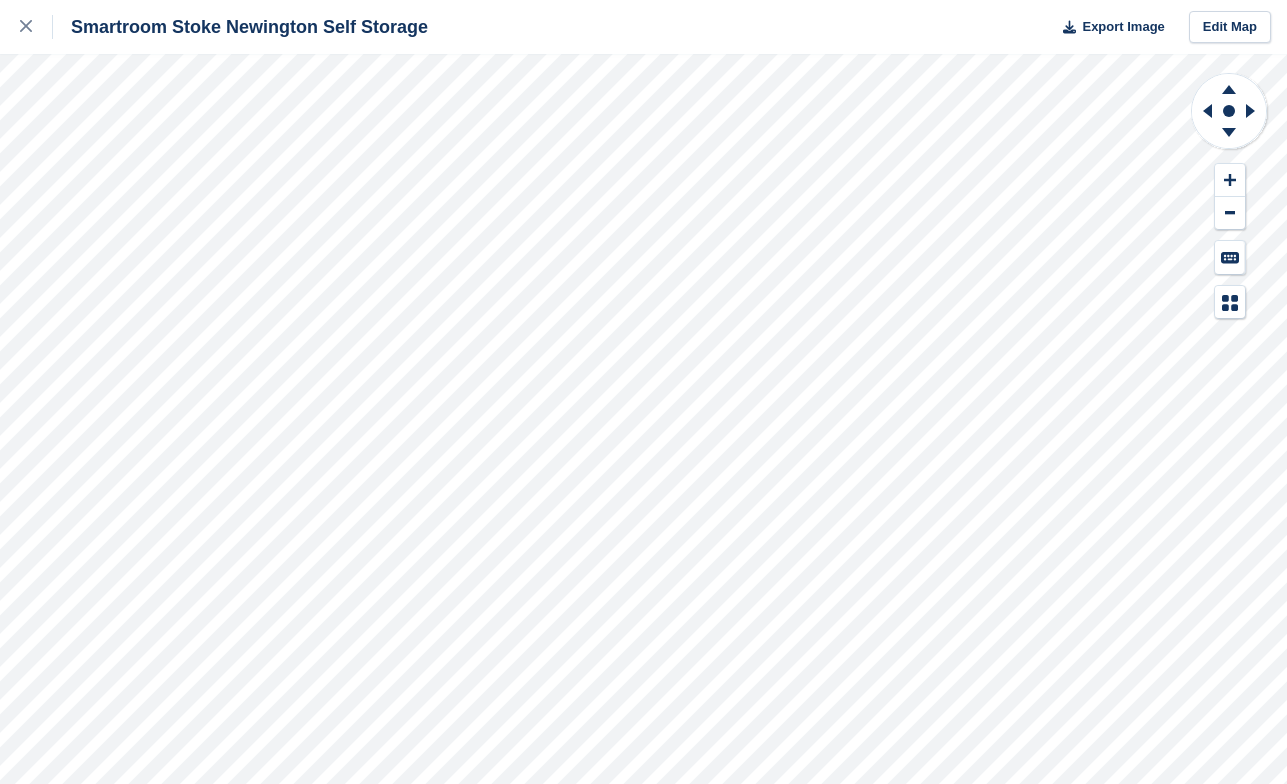 scroll, scrollTop: 0, scrollLeft: 0, axis: both 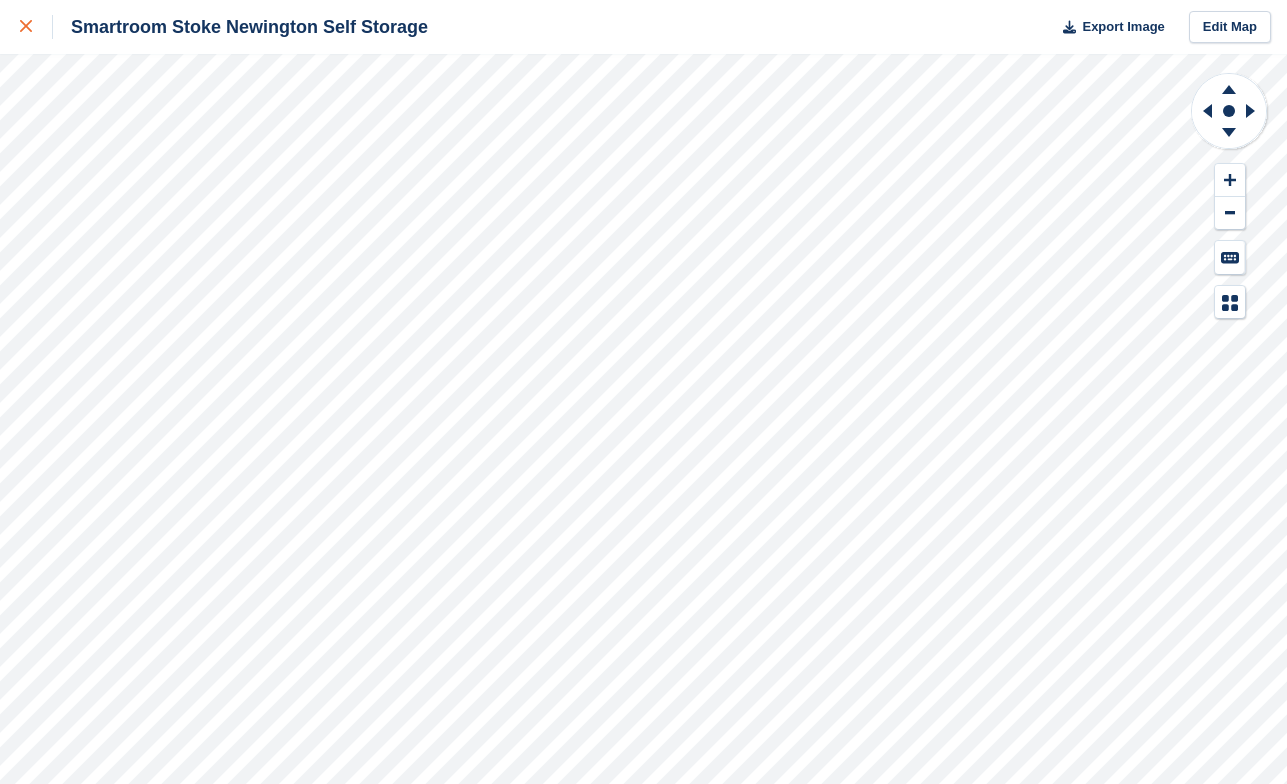 click 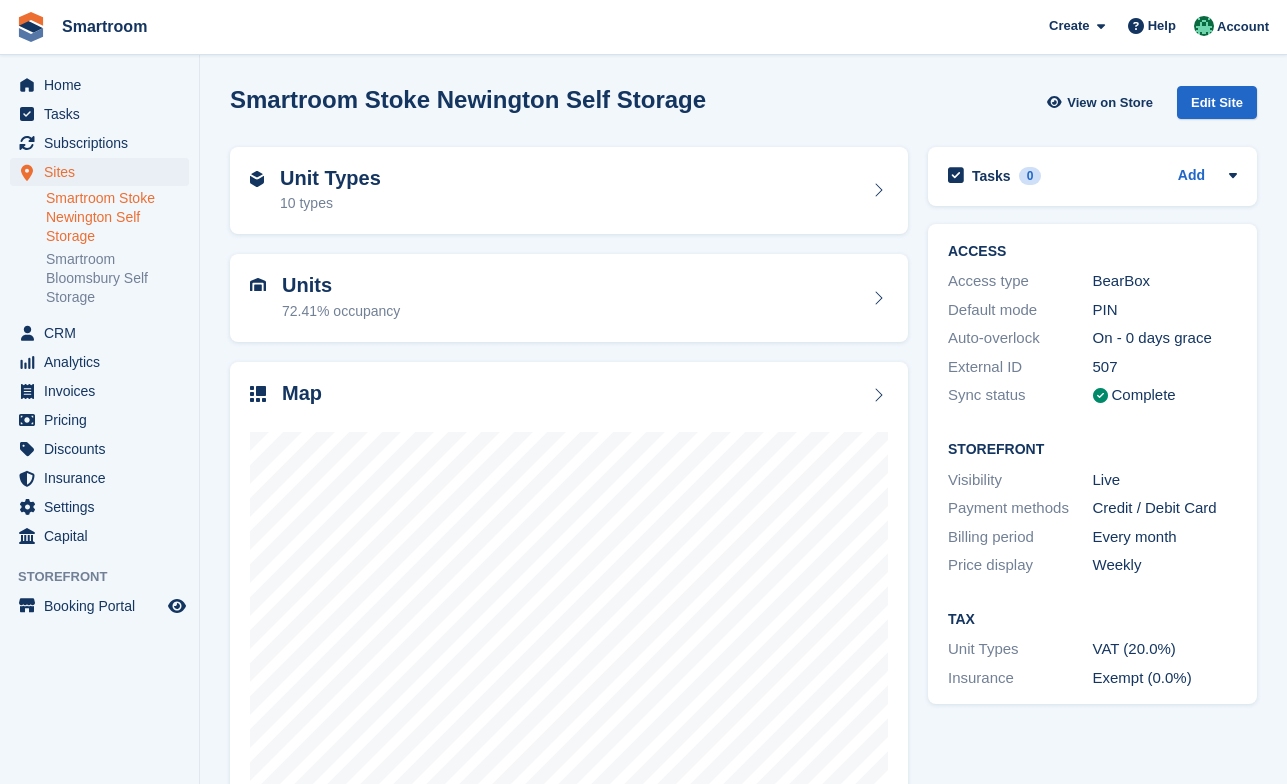 scroll, scrollTop: 0, scrollLeft: 0, axis: both 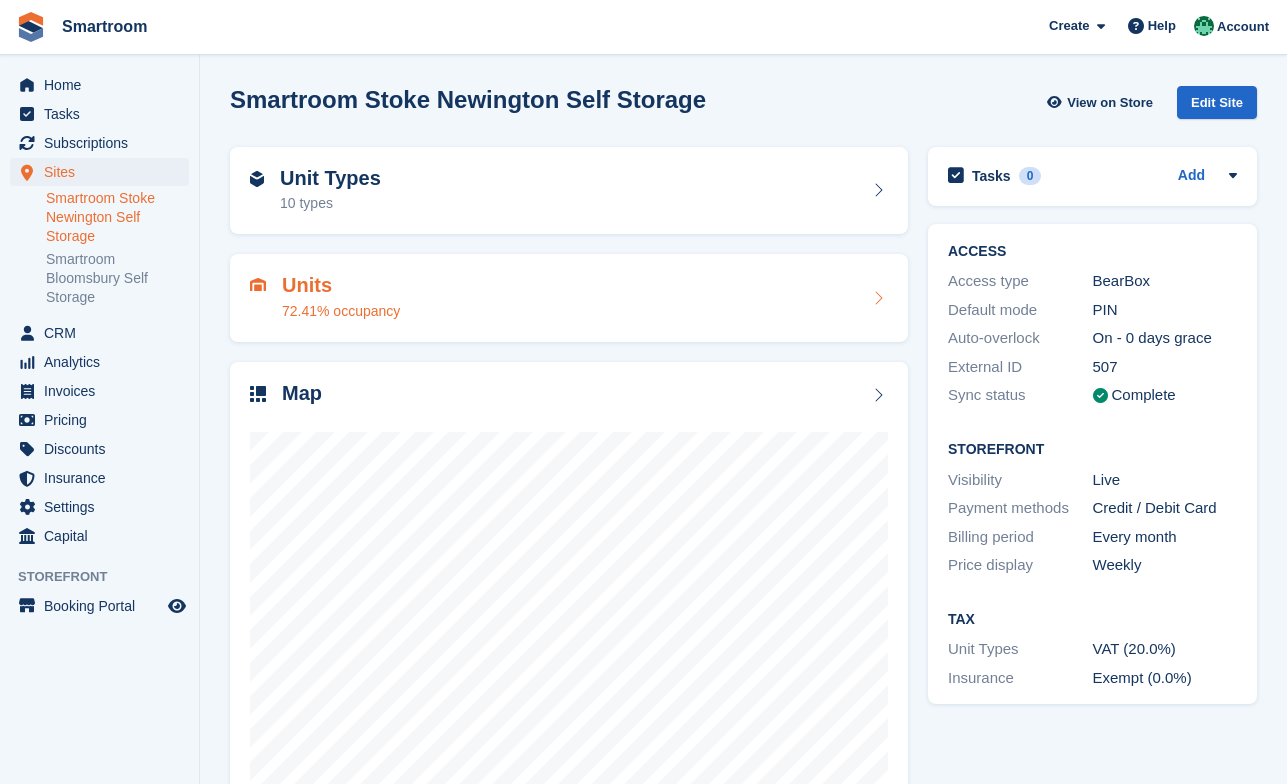 click on "Units
72.41% occupancy" at bounding box center [569, 298] 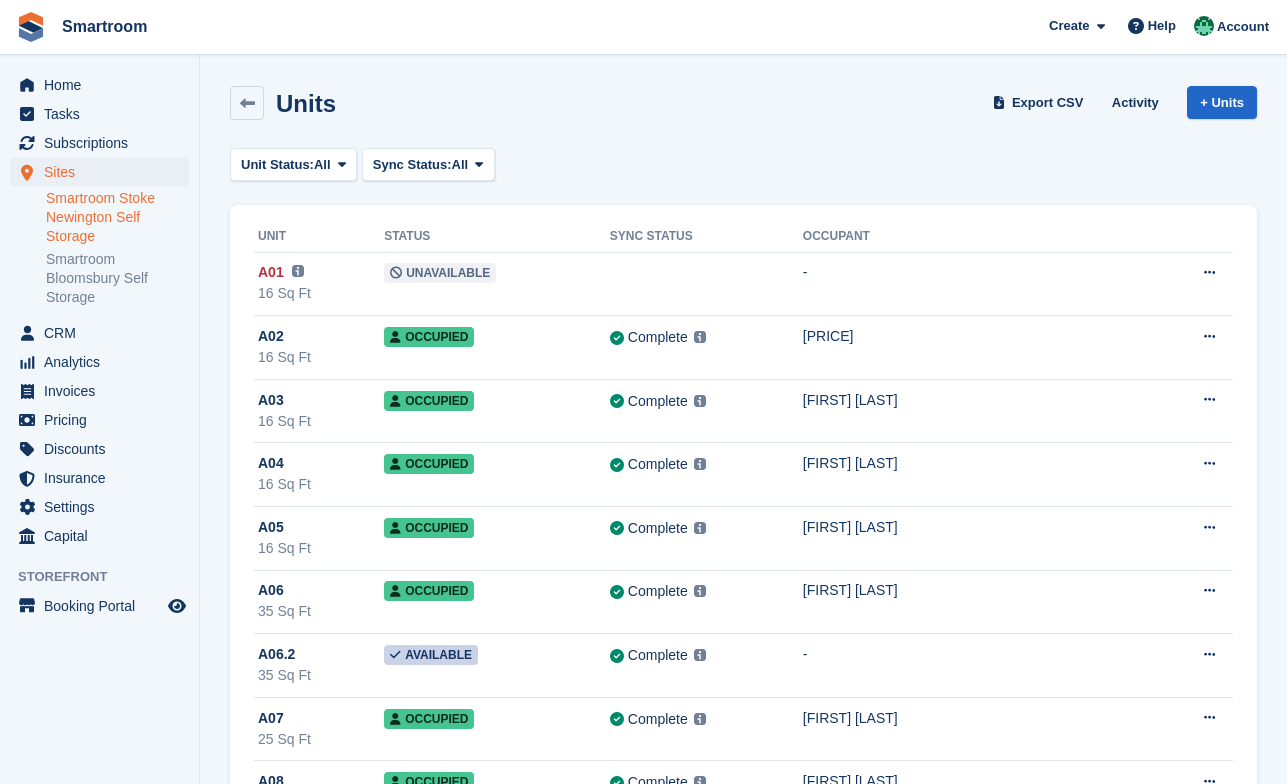 scroll, scrollTop: 0, scrollLeft: 0, axis: both 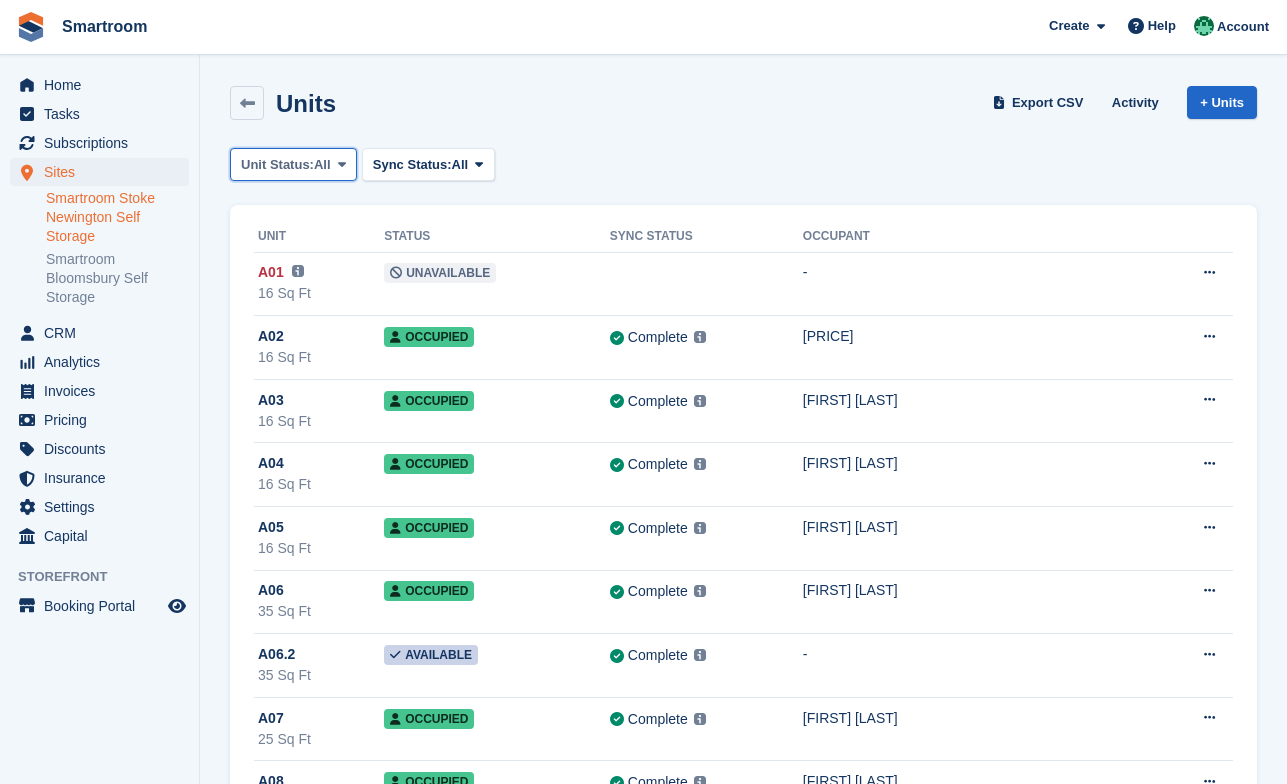 click on "All" at bounding box center (322, 165) 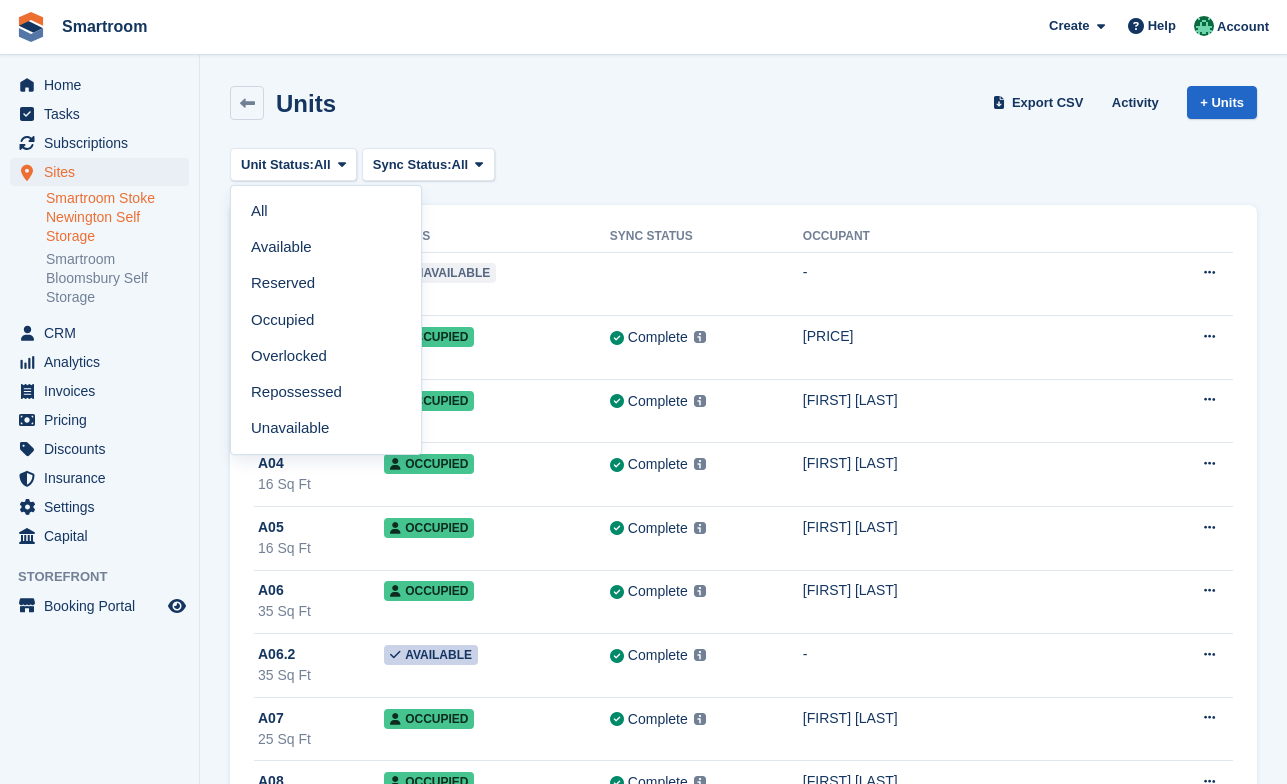 click on "Units
Export CSV
Activity
+ Units
Unit Status:
All
All
Available
Reserved
Occupied
Overlocked
Repossessed
Unavailable
Sync Status:
All
All
Pending
Failed
Complete
Unit
Status
Sync Status
Occupant
A01" at bounding box center (743, 2334) 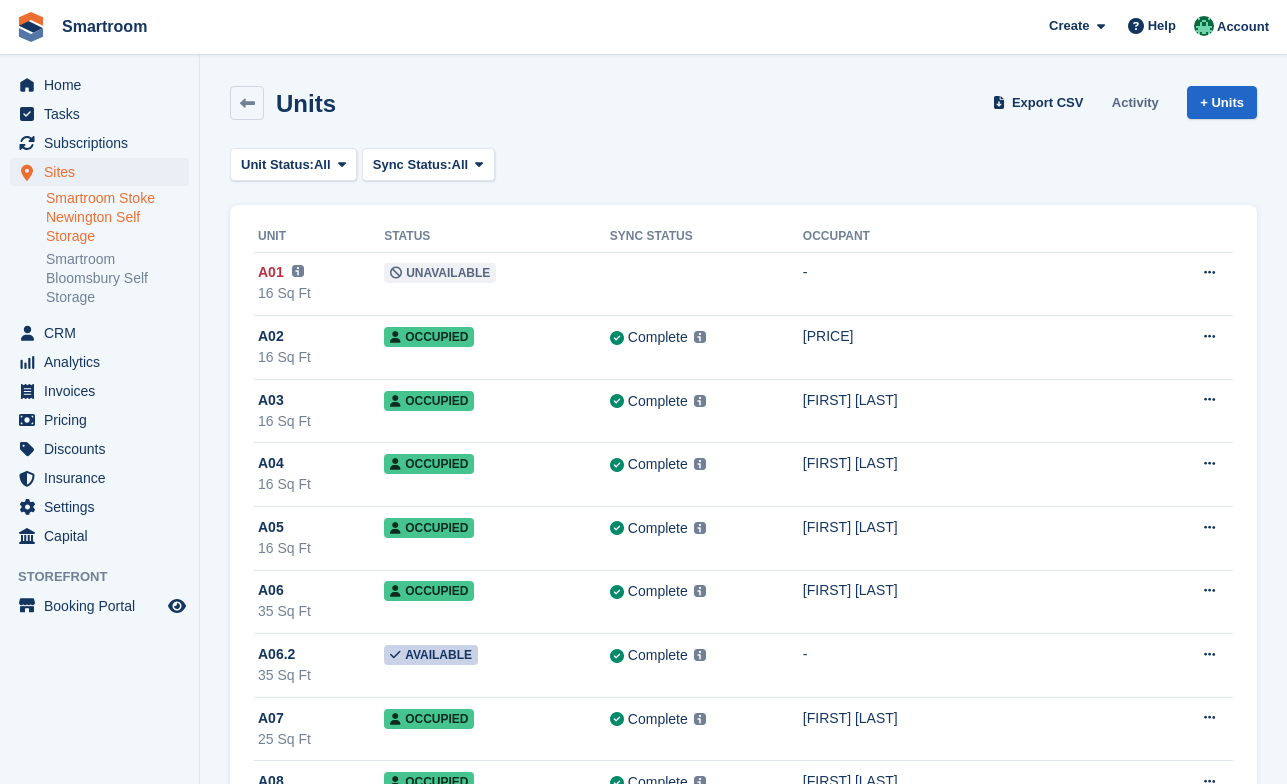 click on "Activity" at bounding box center [1135, 102] 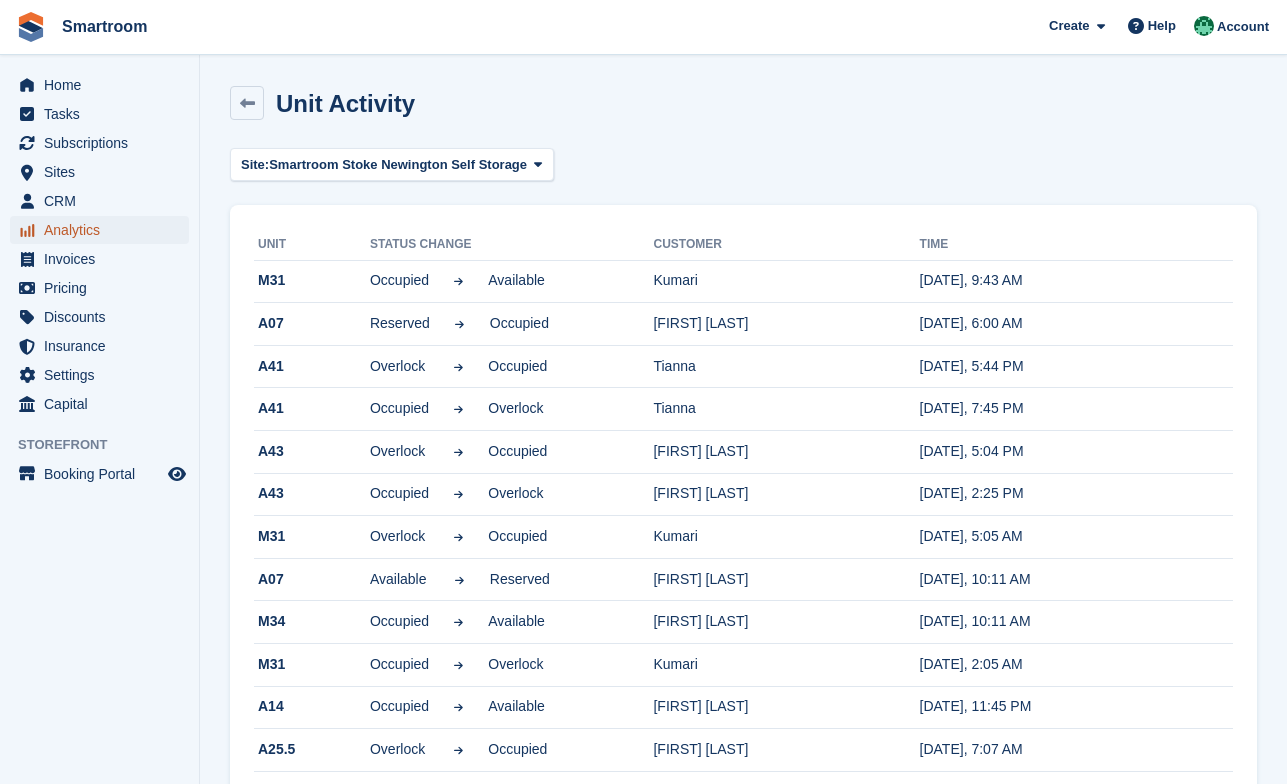click on "Analytics" at bounding box center [104, 230] 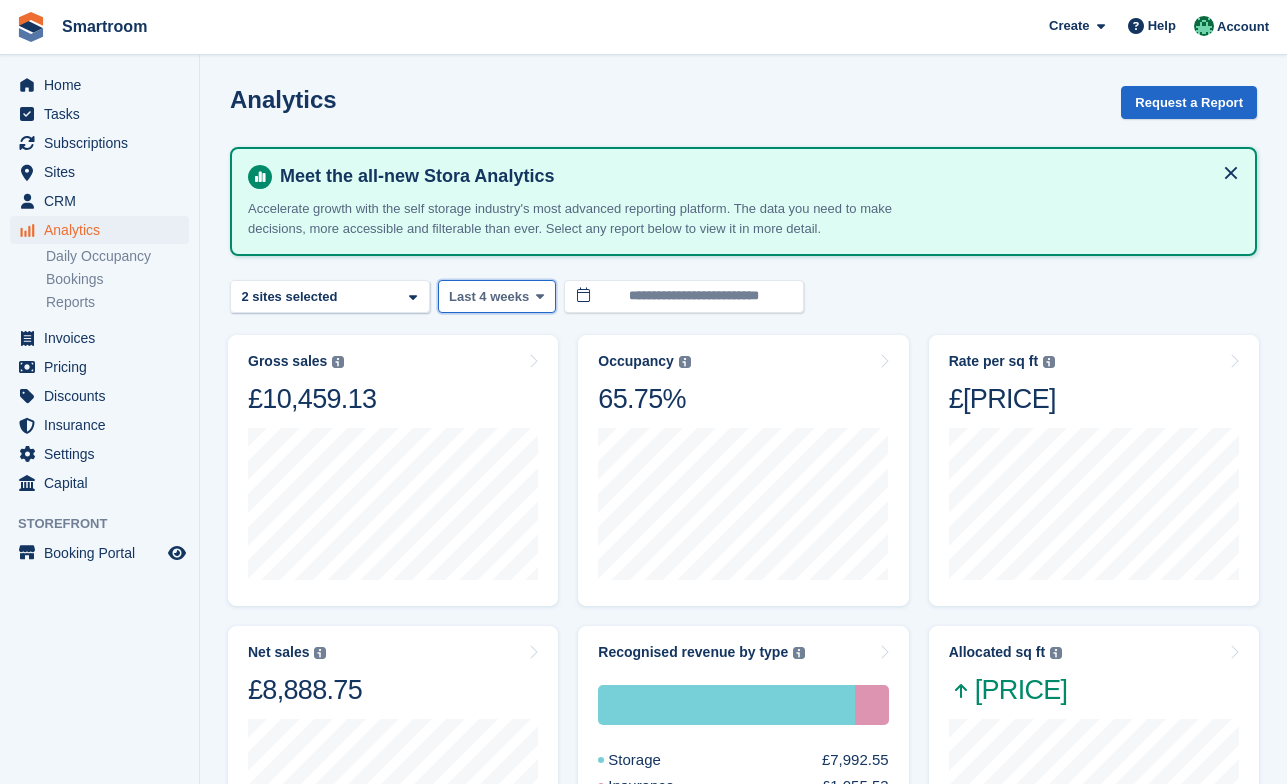 click on "Last 4 weeks" at bounding box center [489, 297] 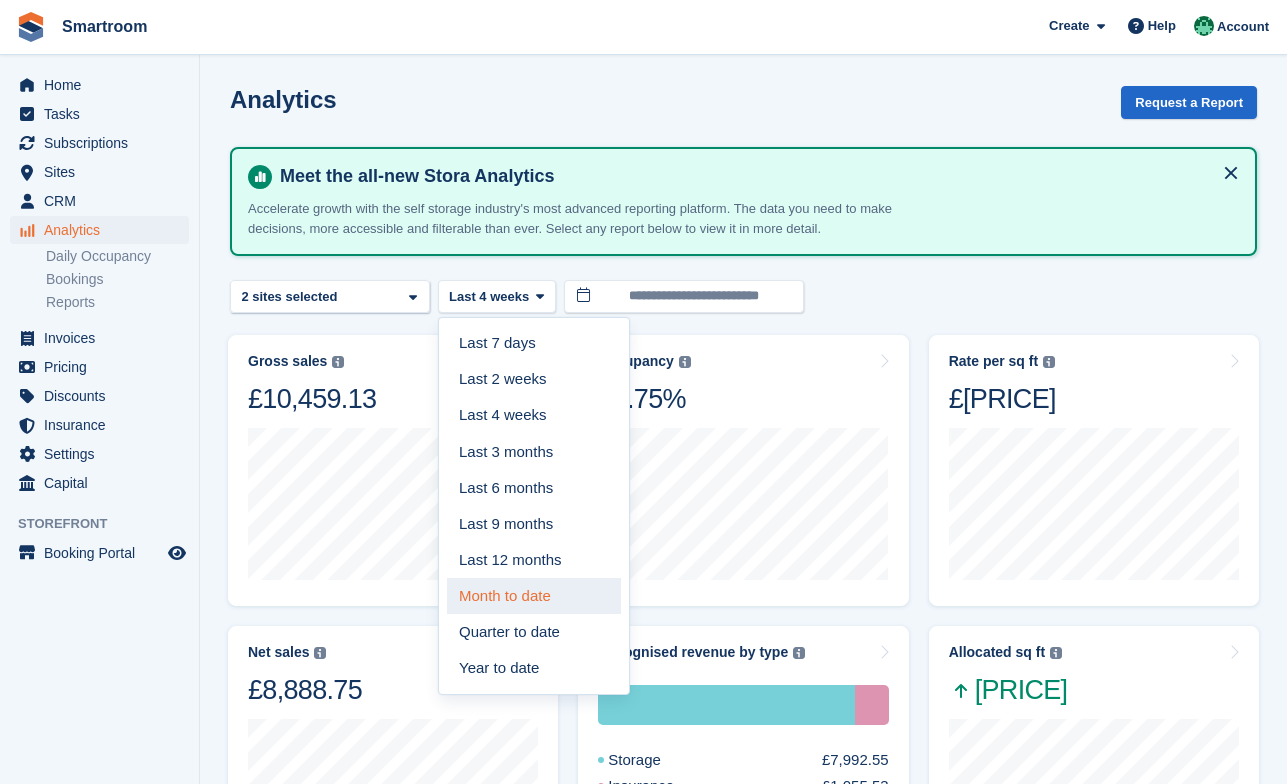 click on "Month to date" at bounding box center (534, 596) 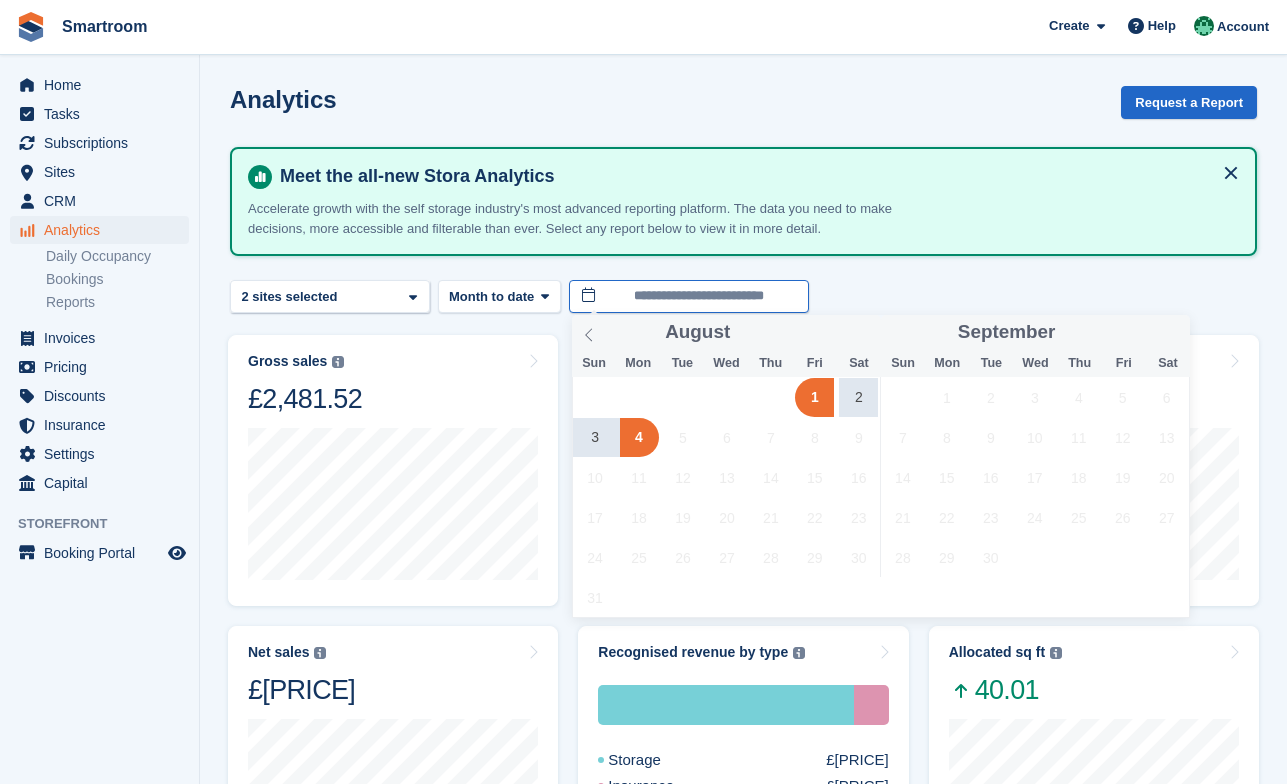 click on "**********" at bounding box center [689, 296] 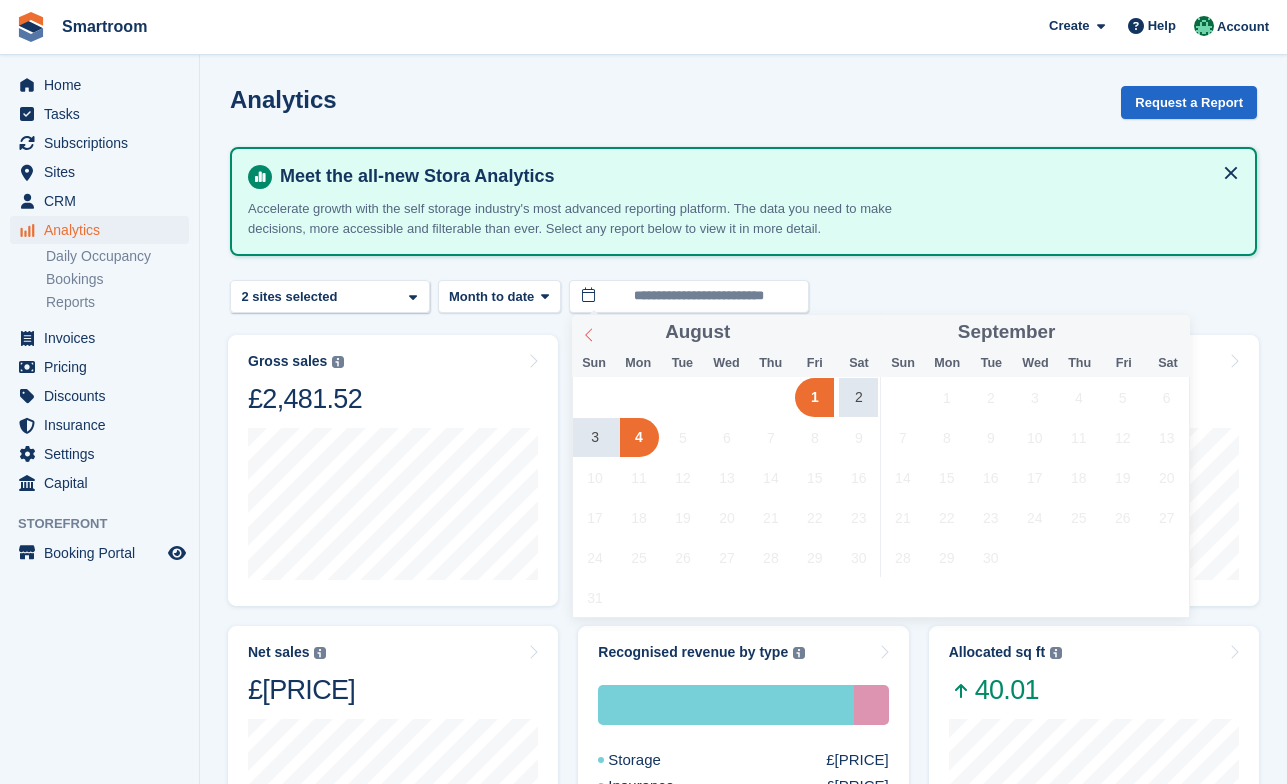 click 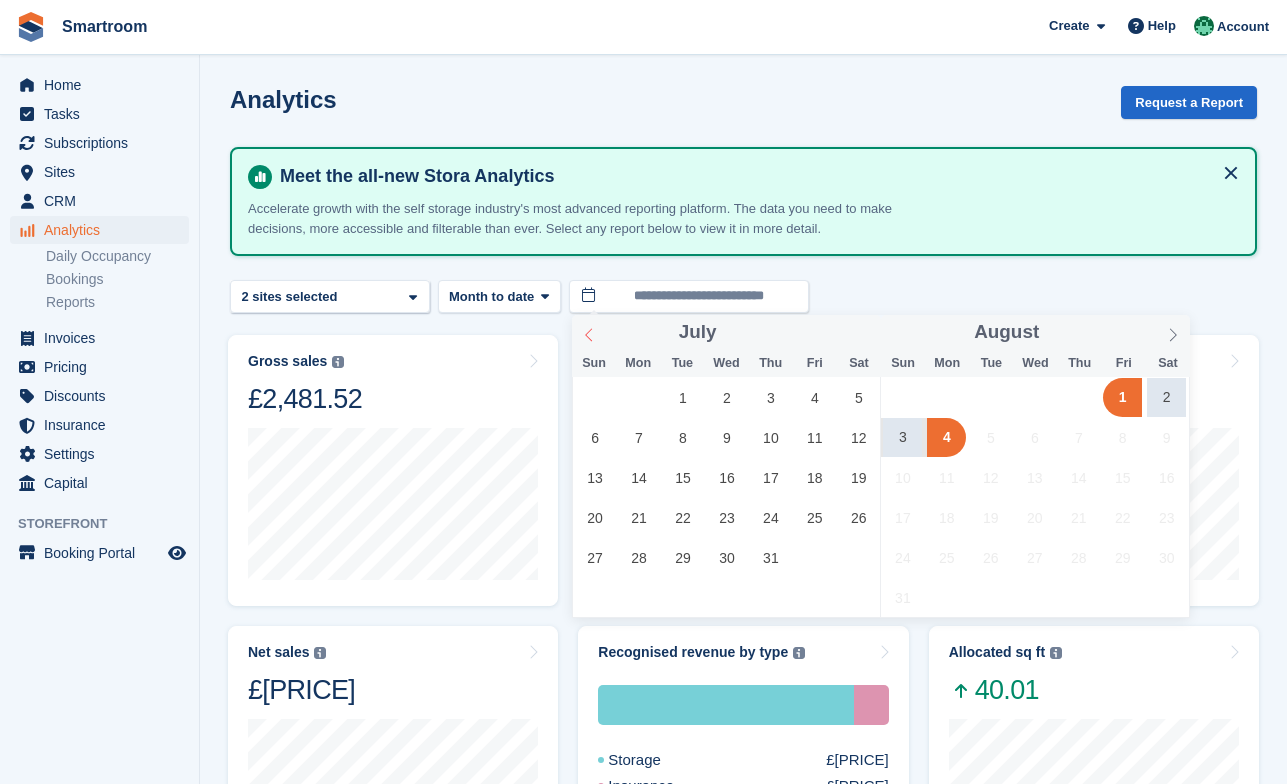 click 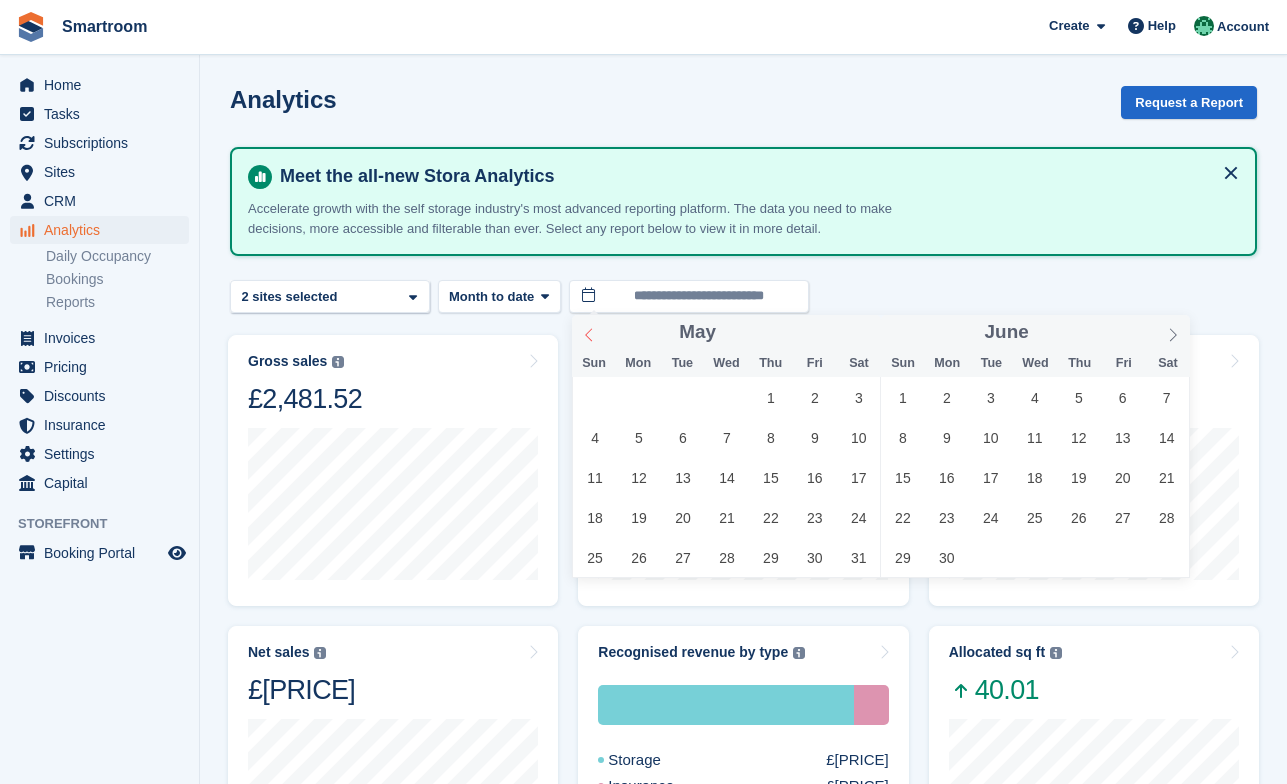 click 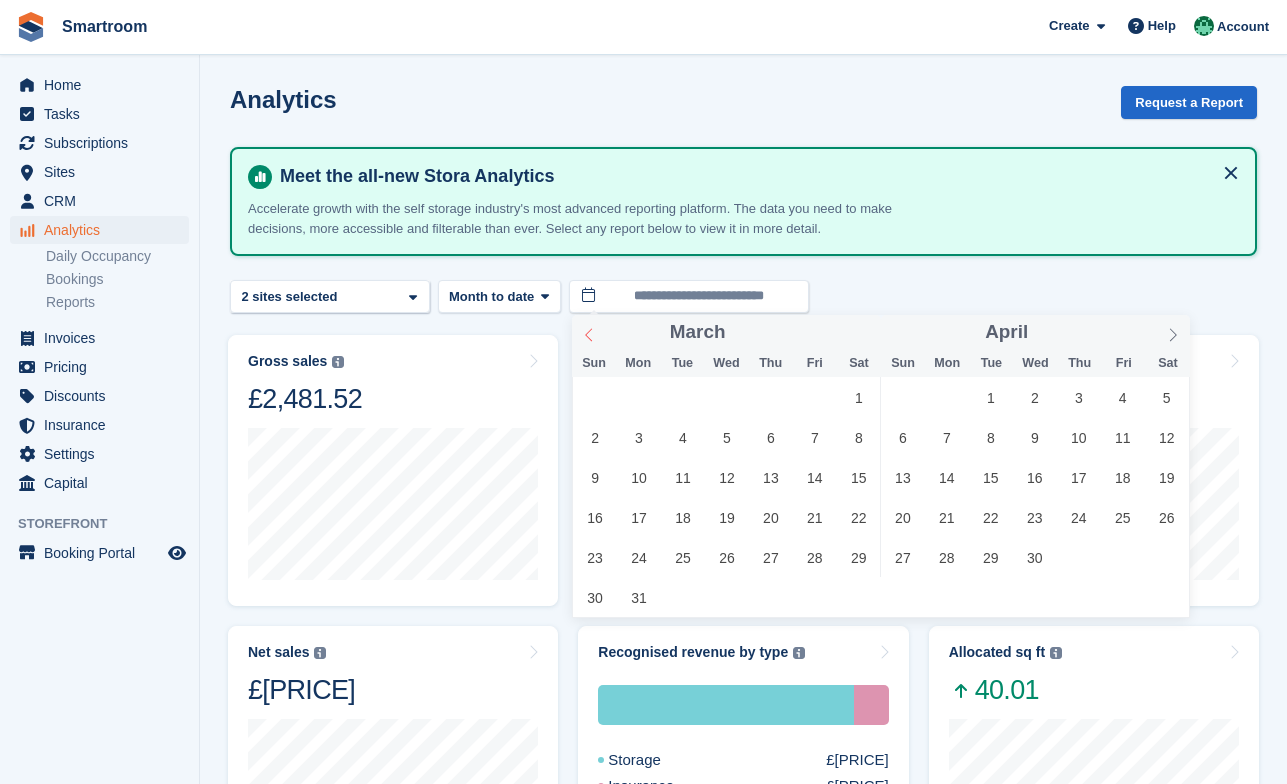 click 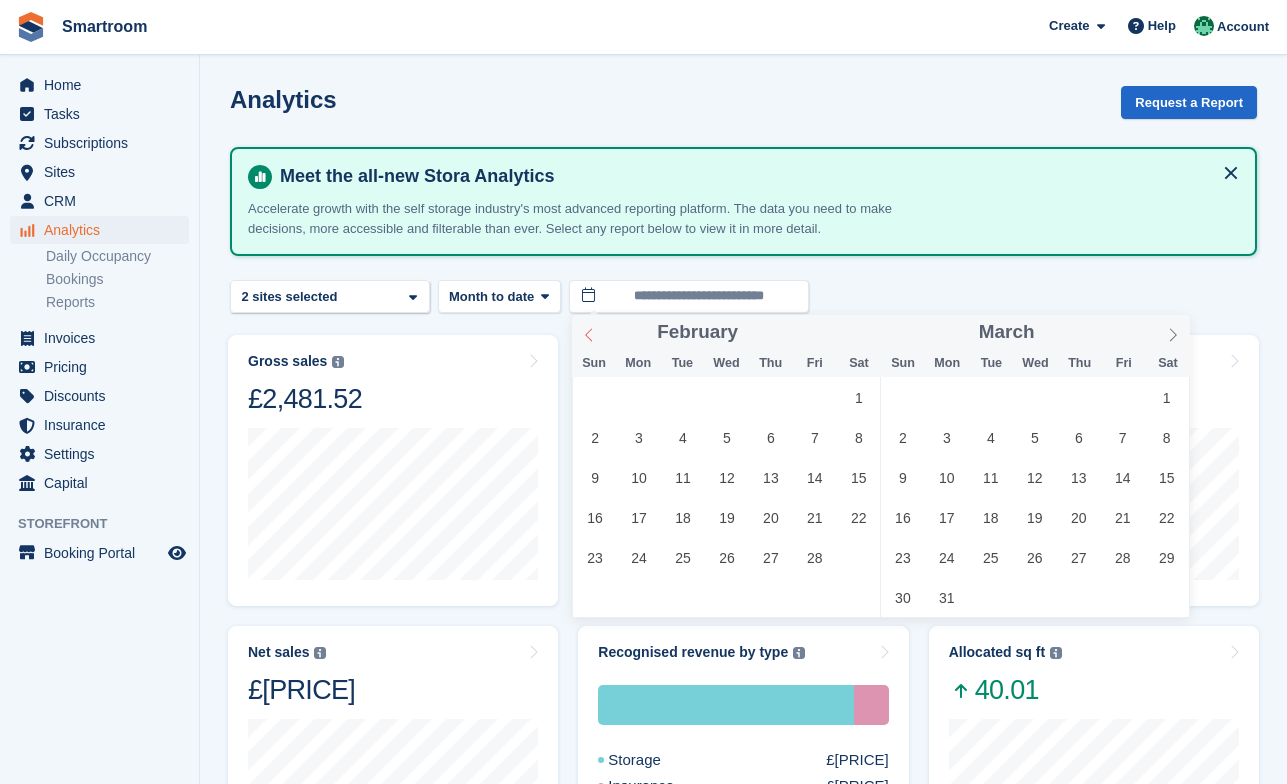 click 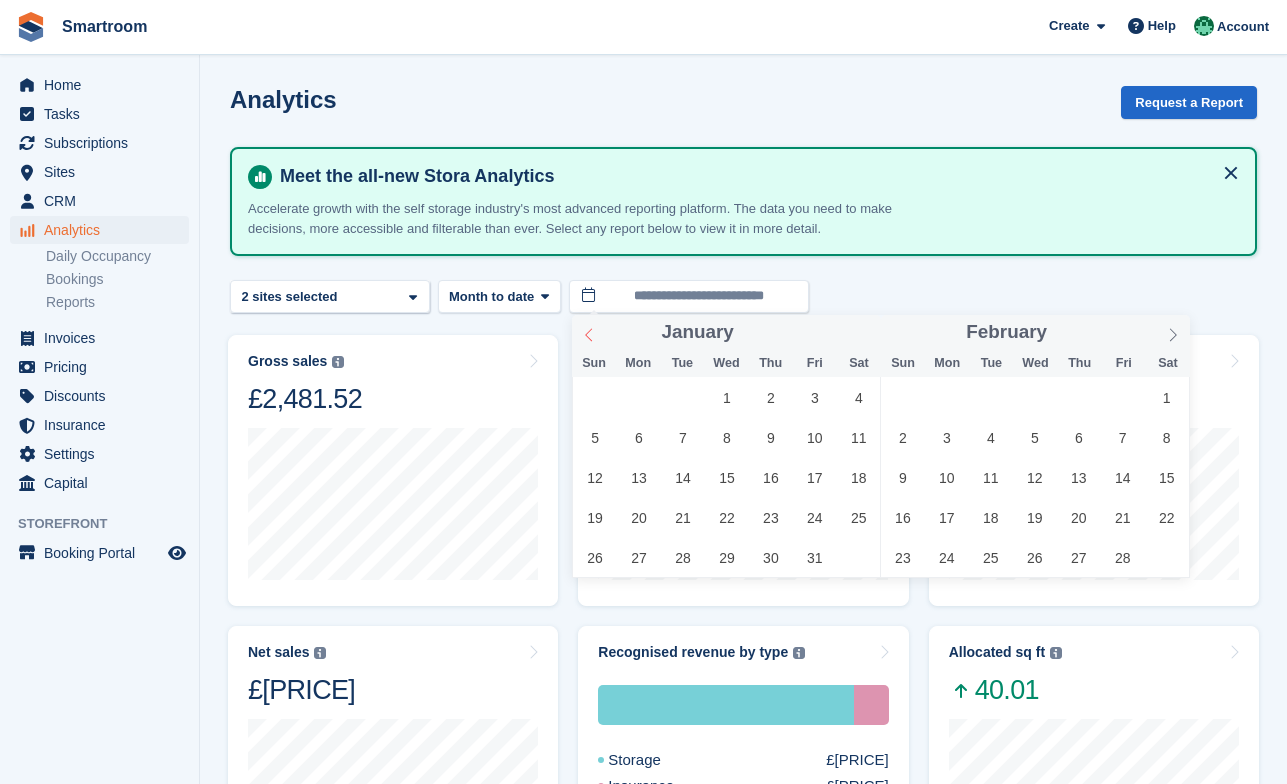 click at bounding box center [589, 332] 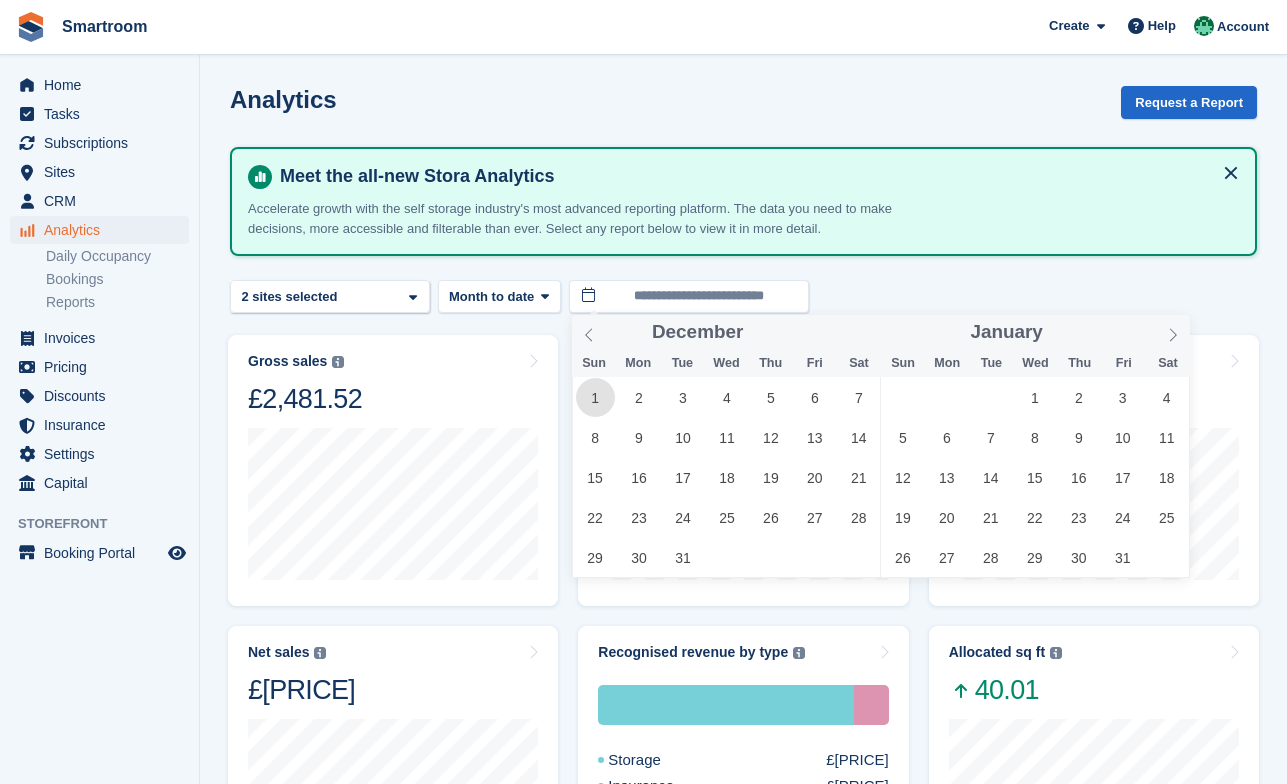click on "1" at bounding box center (595, 397) 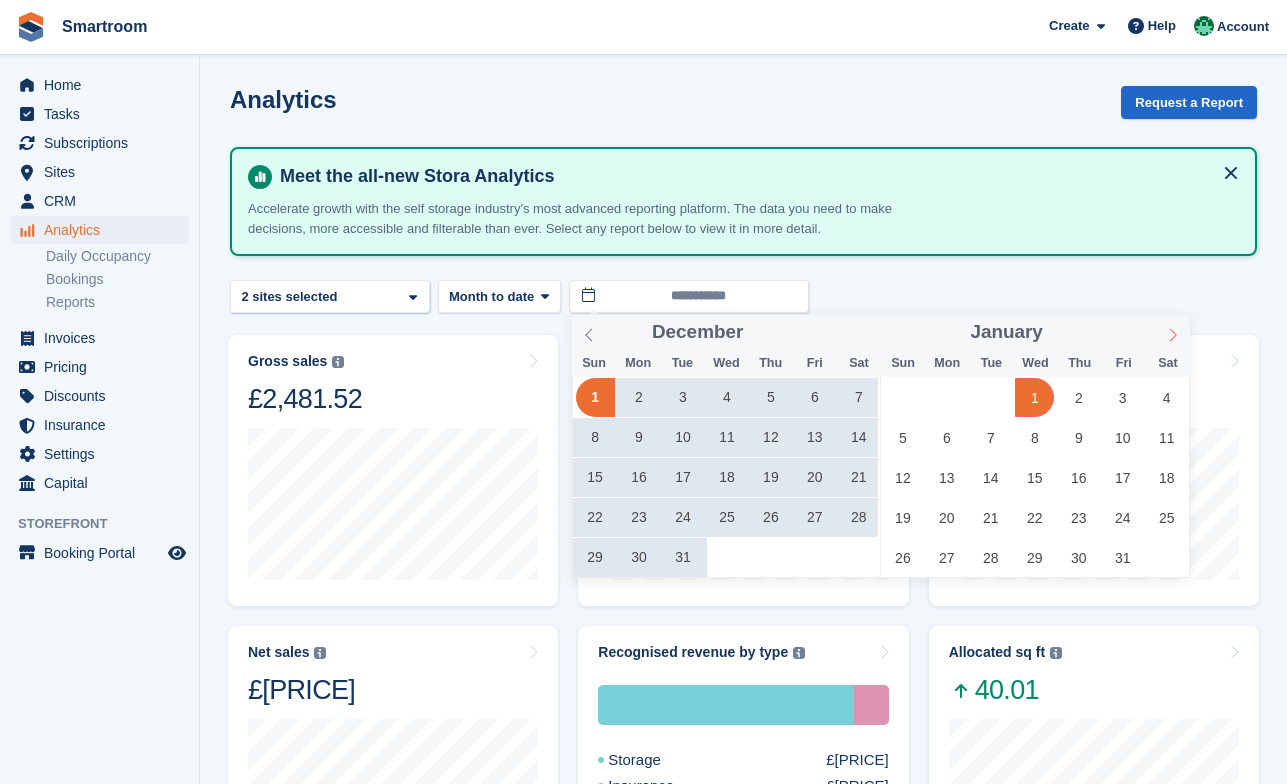 click 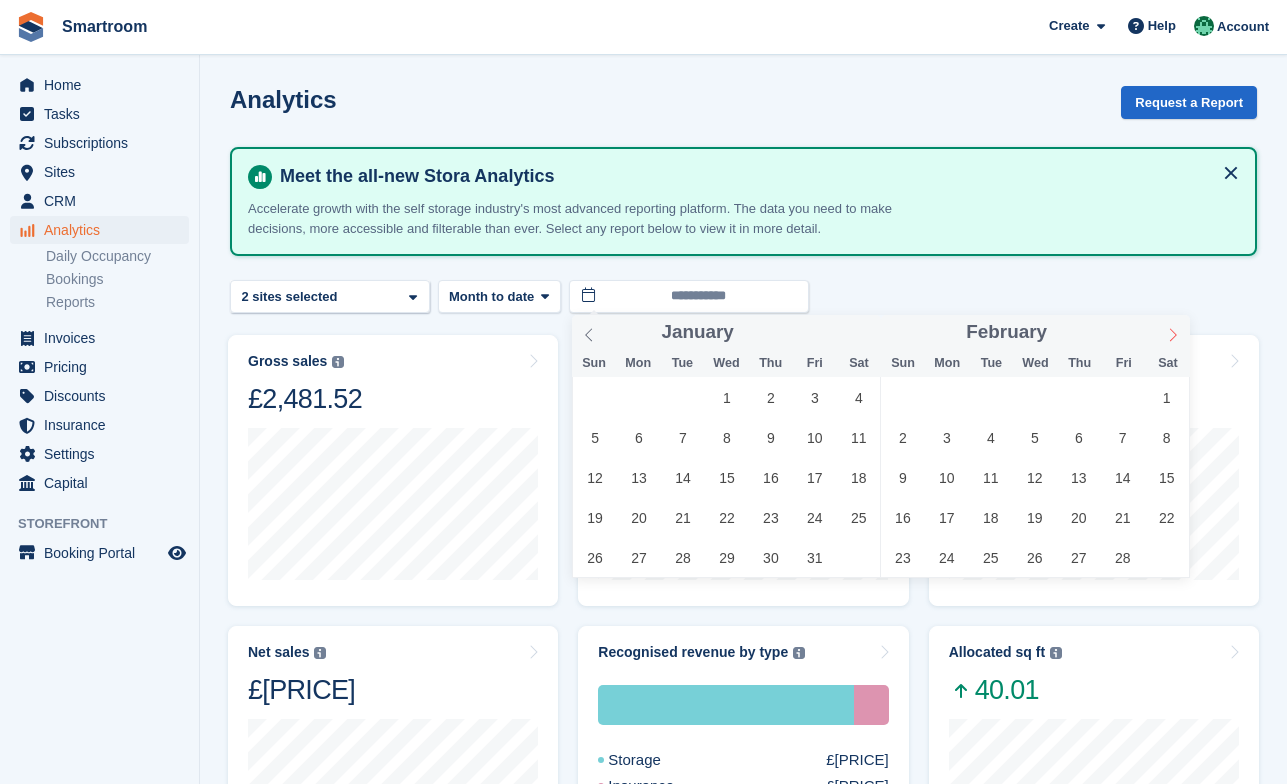click 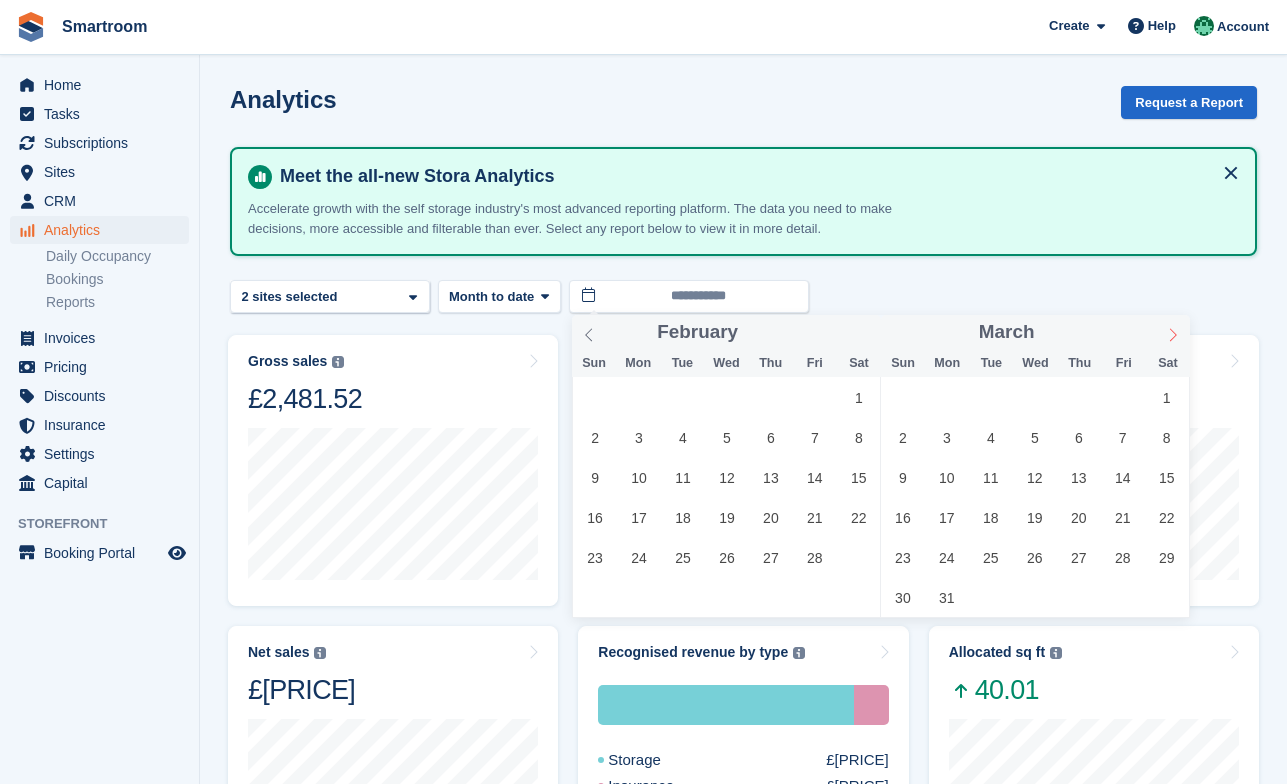 click 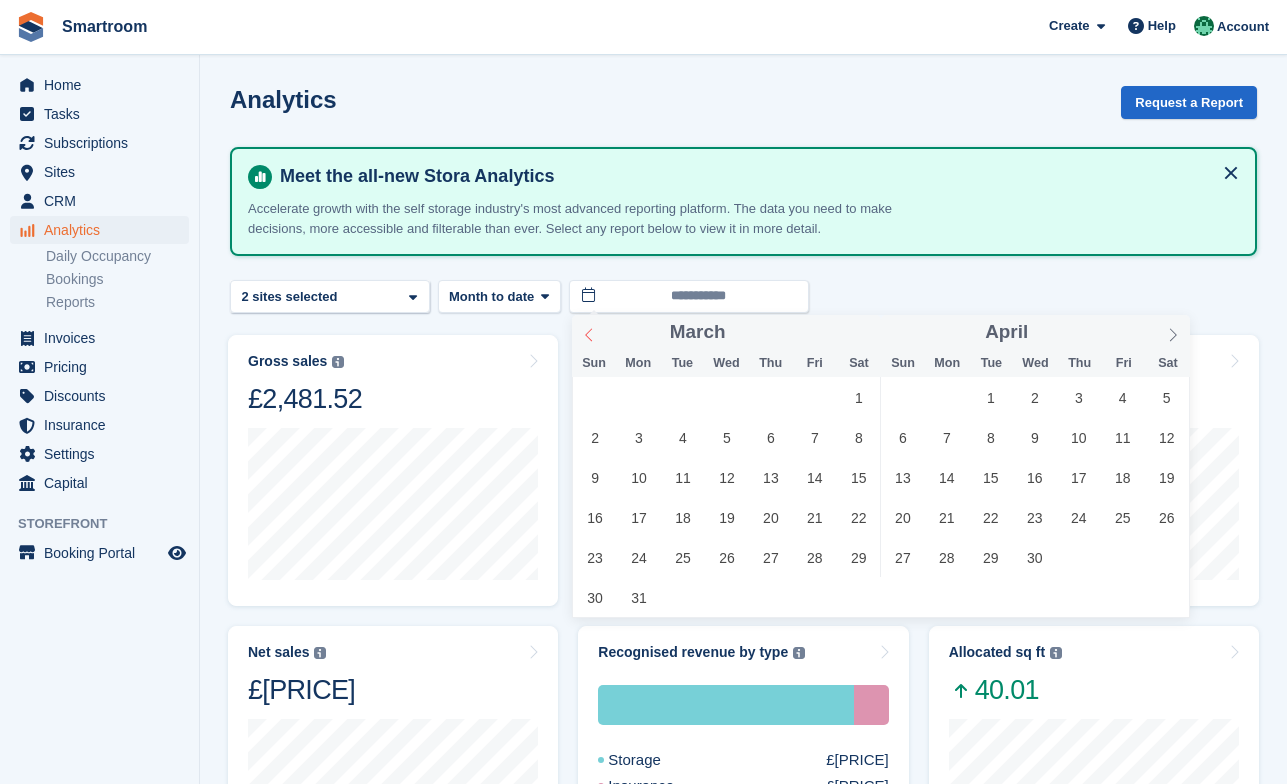 click 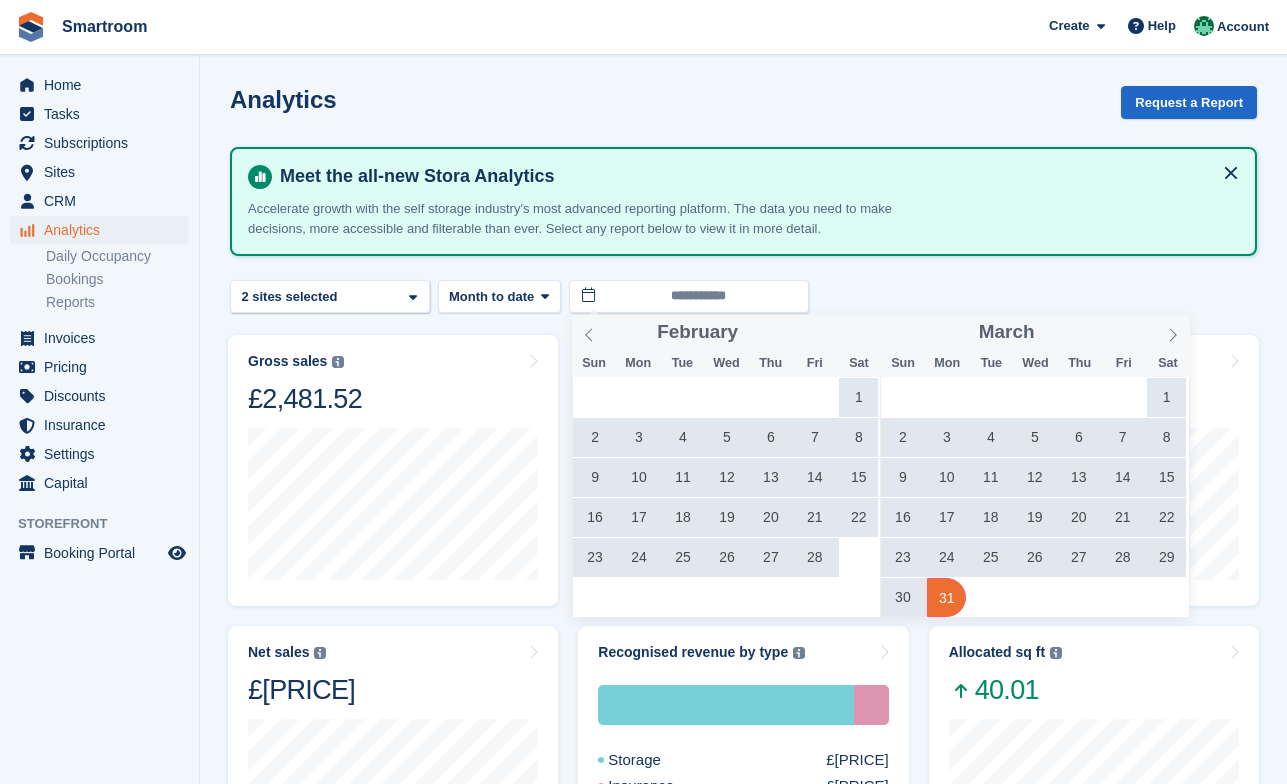 click on "31" at bounding box center [946, 597] 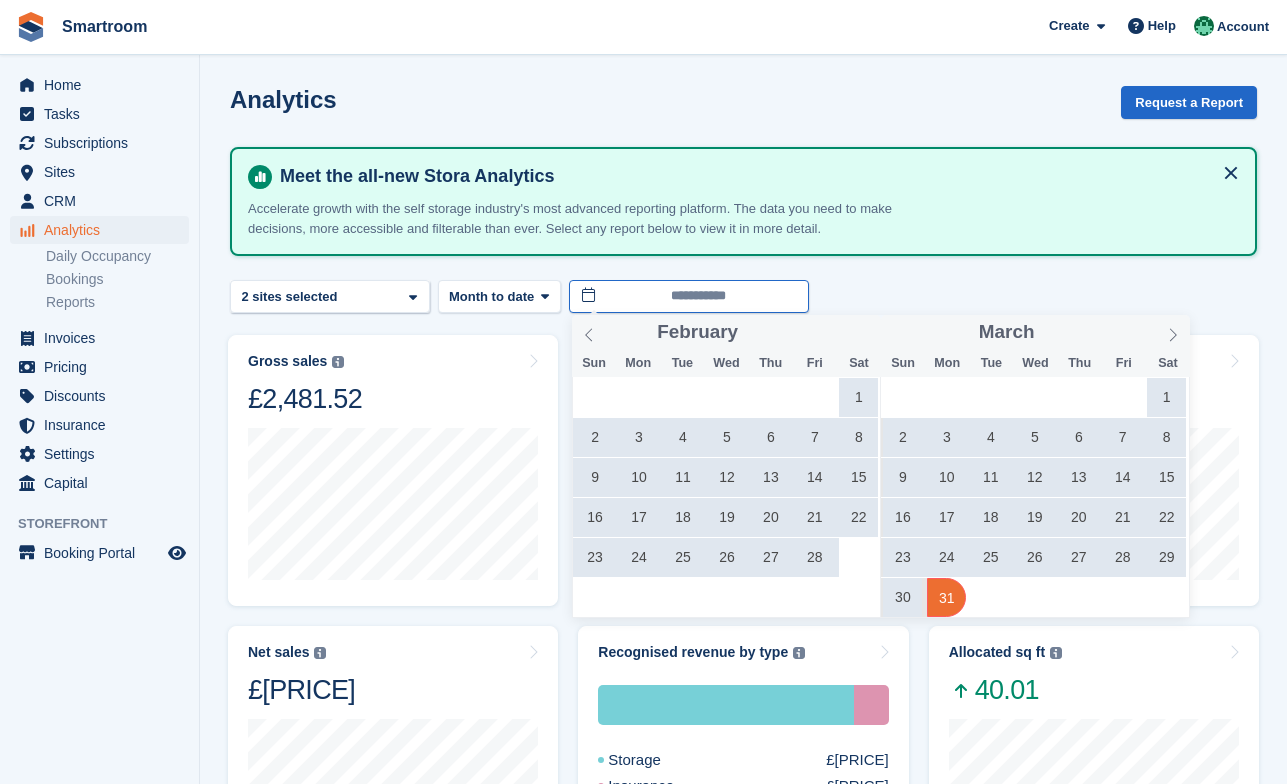 type on "**********" 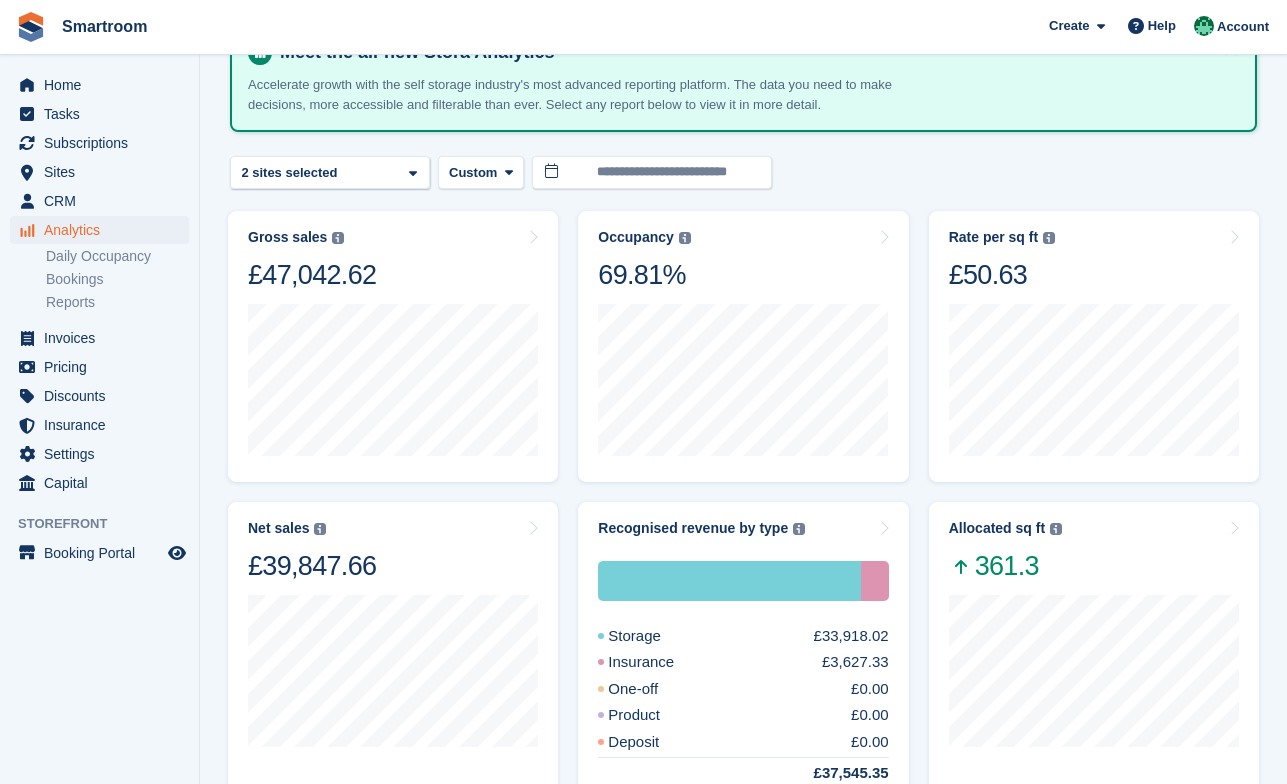 scroll, scrollTop: 127, scrollLeft: 0, axis: vertical 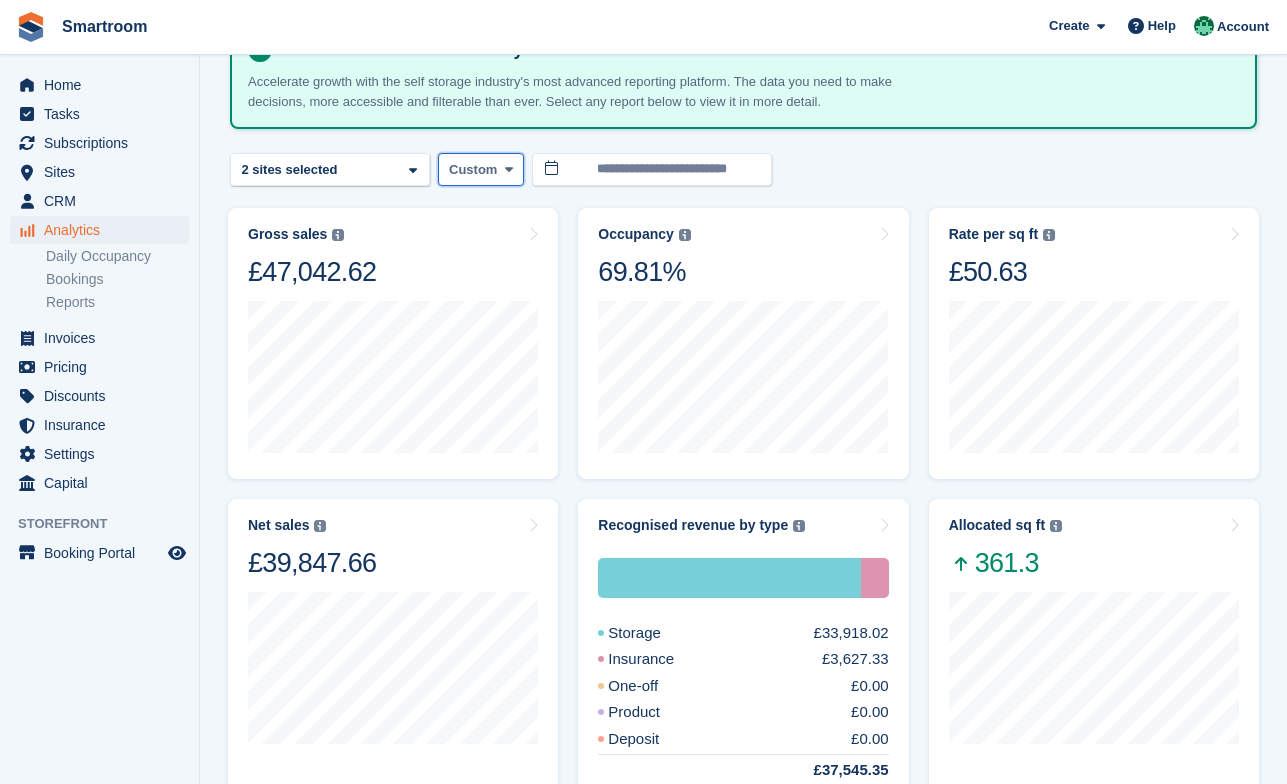 click on "Custom" at bounding box center (473, 170) 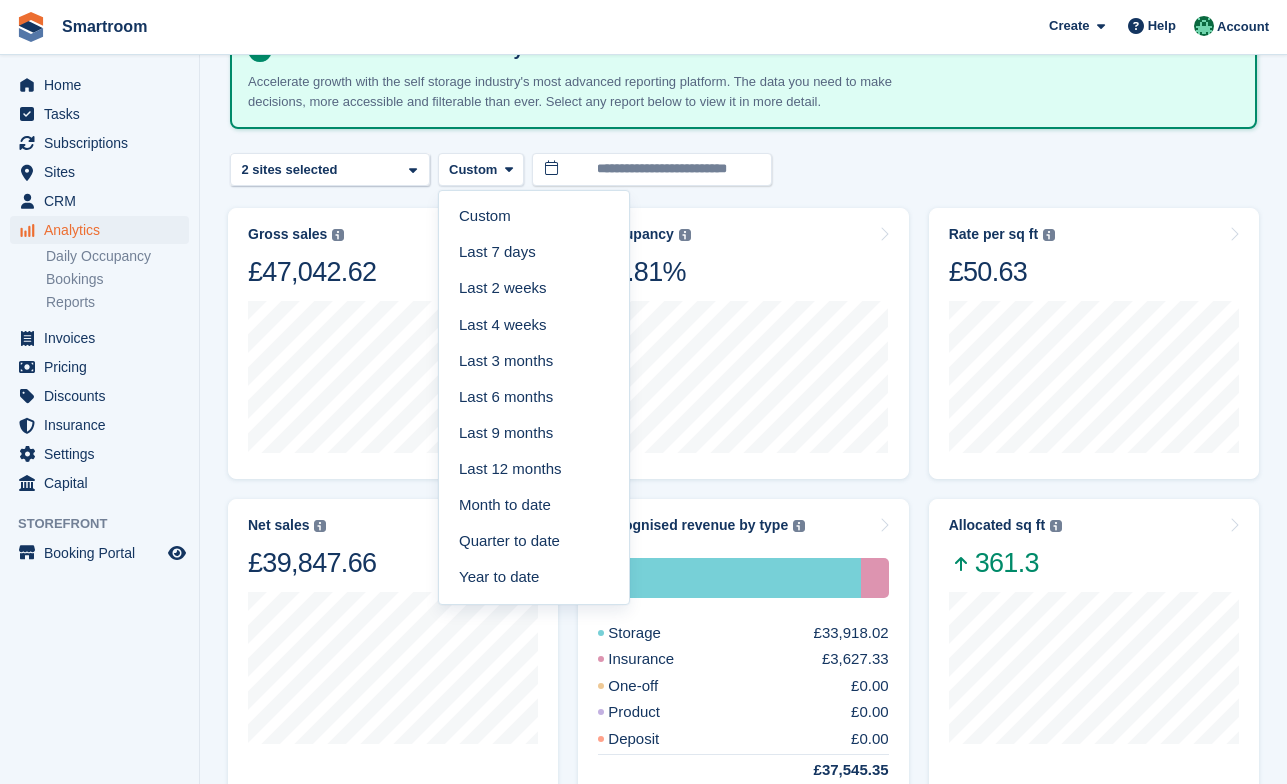 click on "**********" at bounding box center [743, 169] 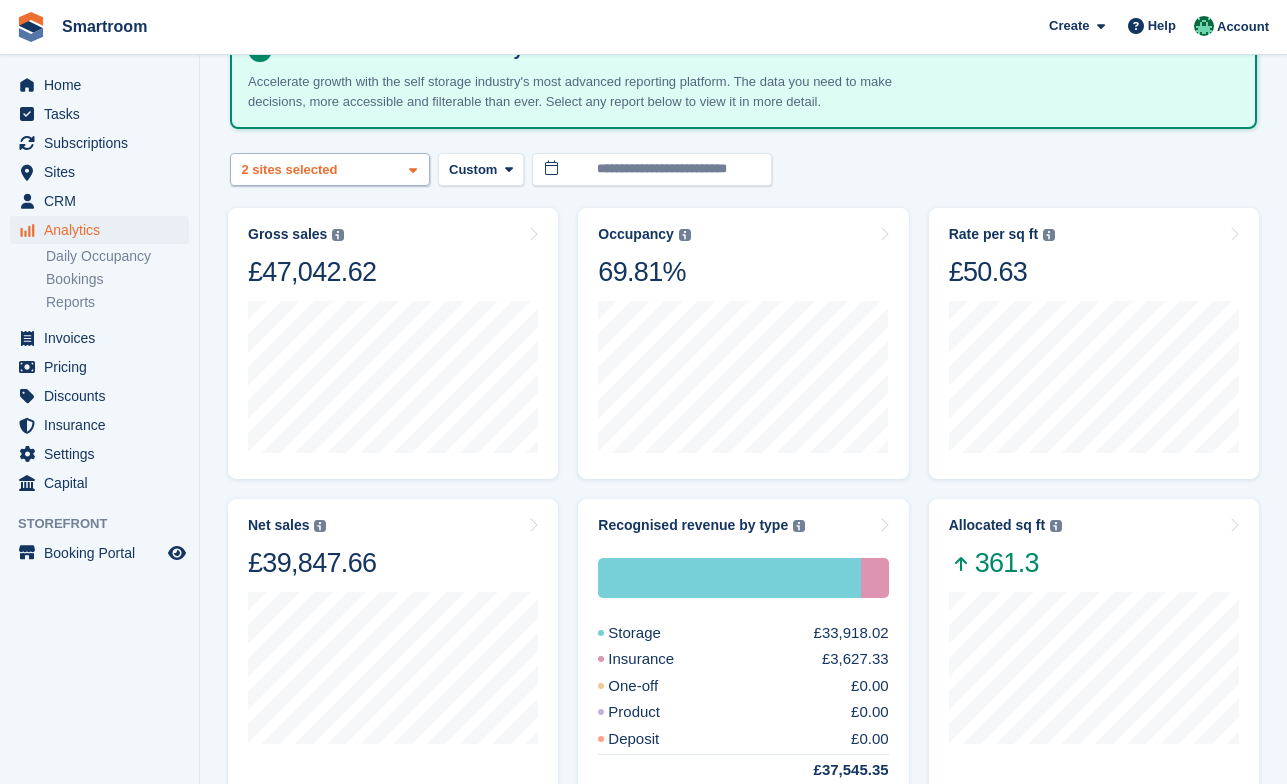 click on "Smartroom Stoke Newington S... 2 sites selected" at bounding box center [330, 169] 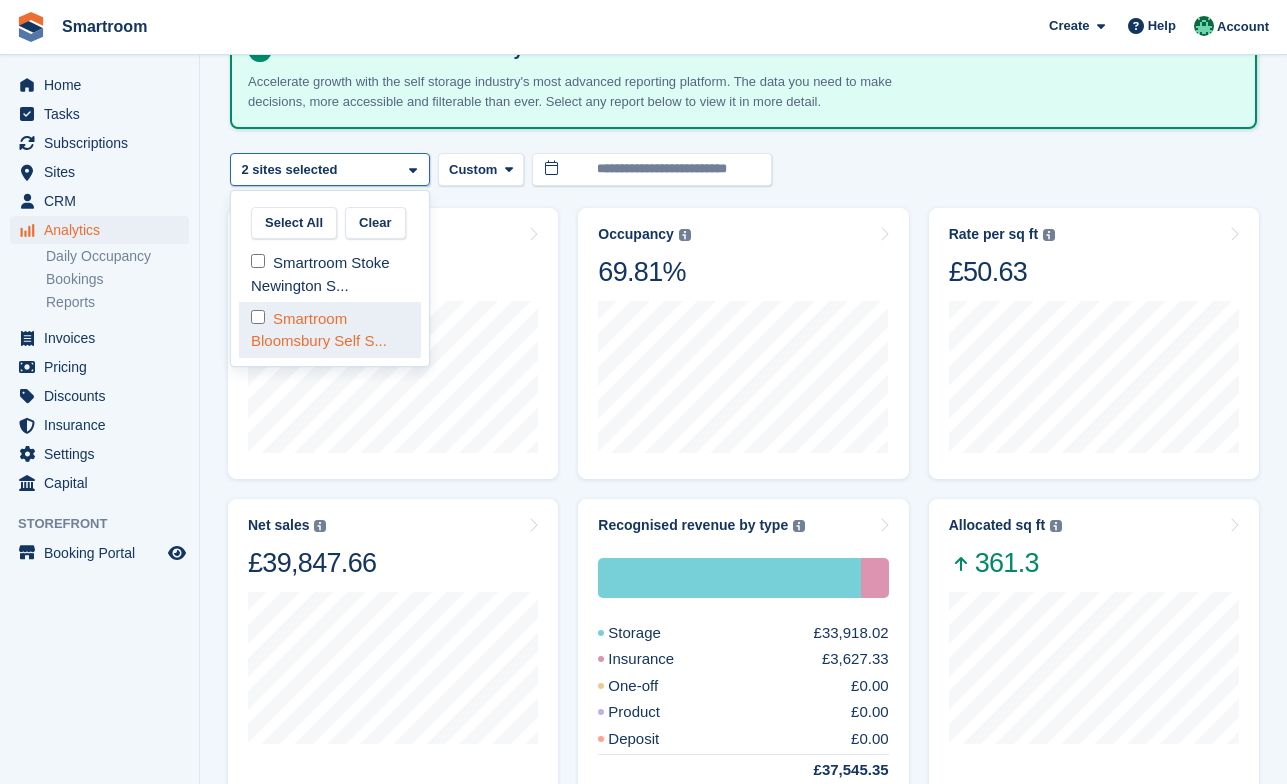 select on "***" 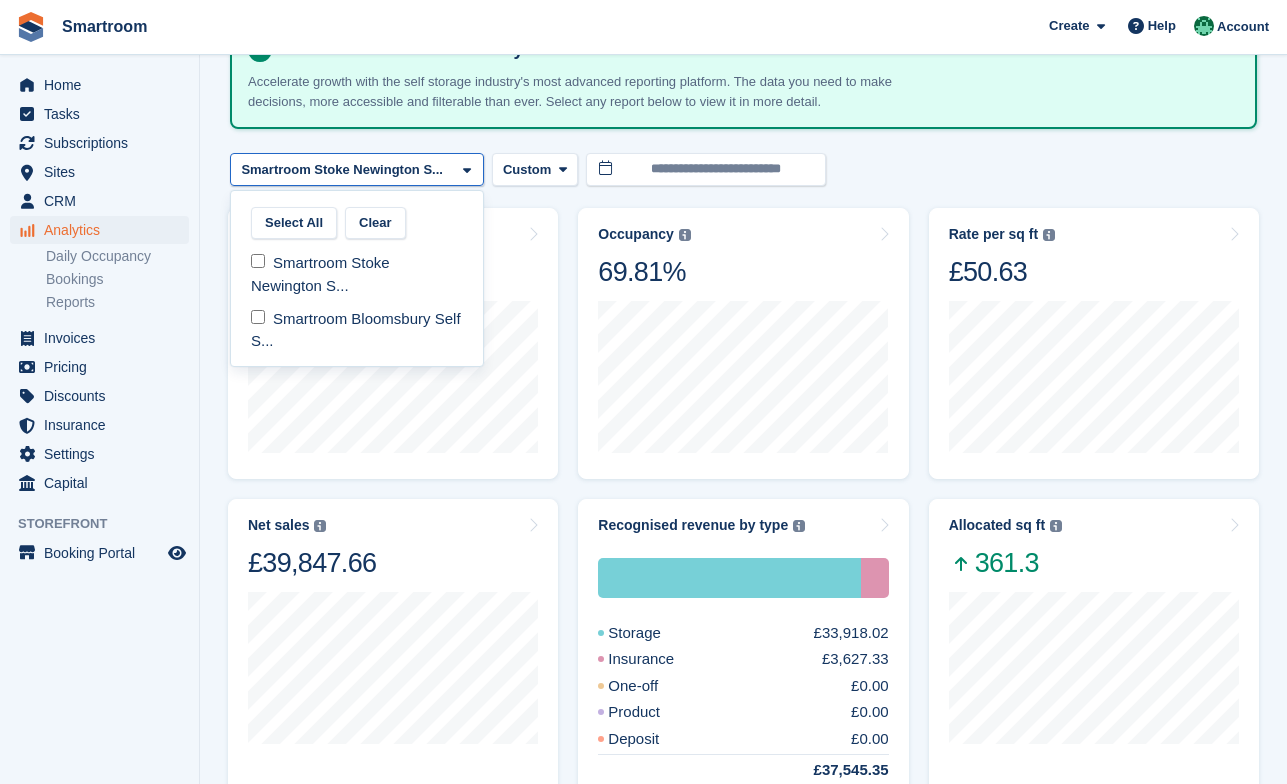click at bounding box center [743, 153] 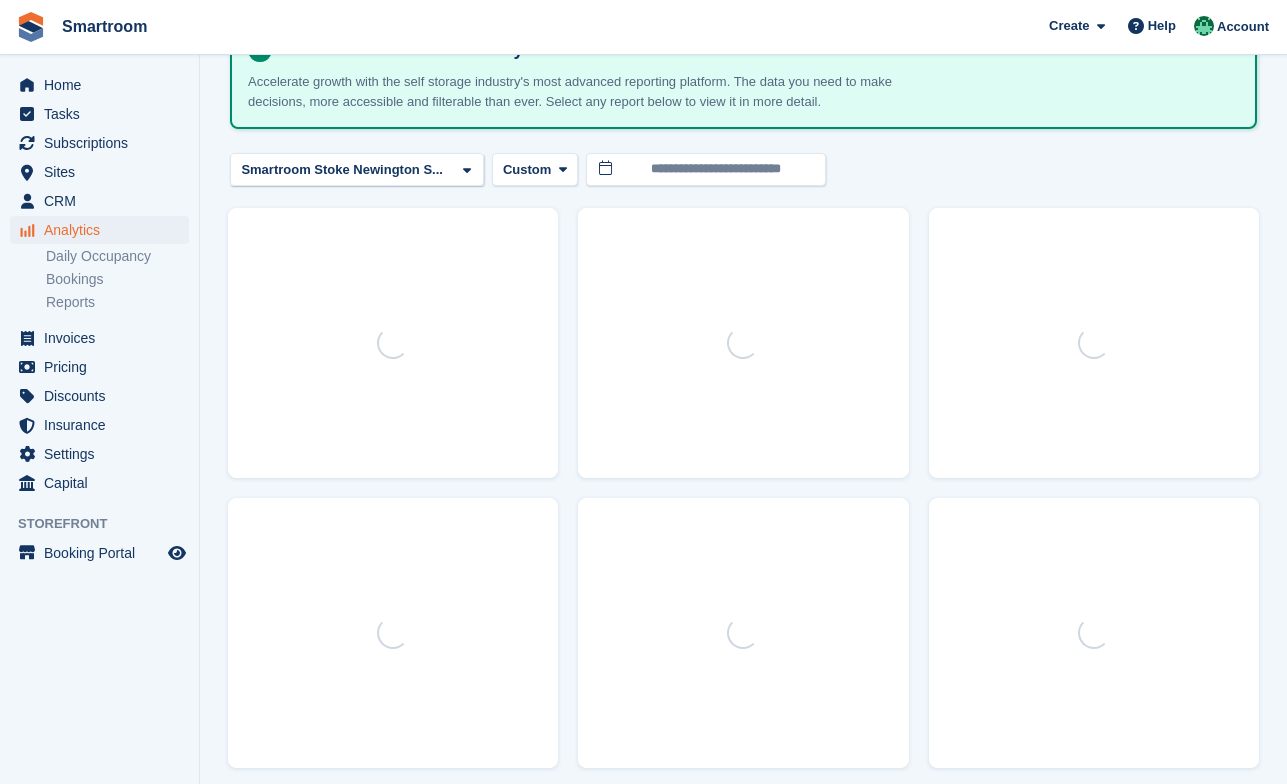 scroll, scrollTop: 0, scrollLeft: 0, axis: both 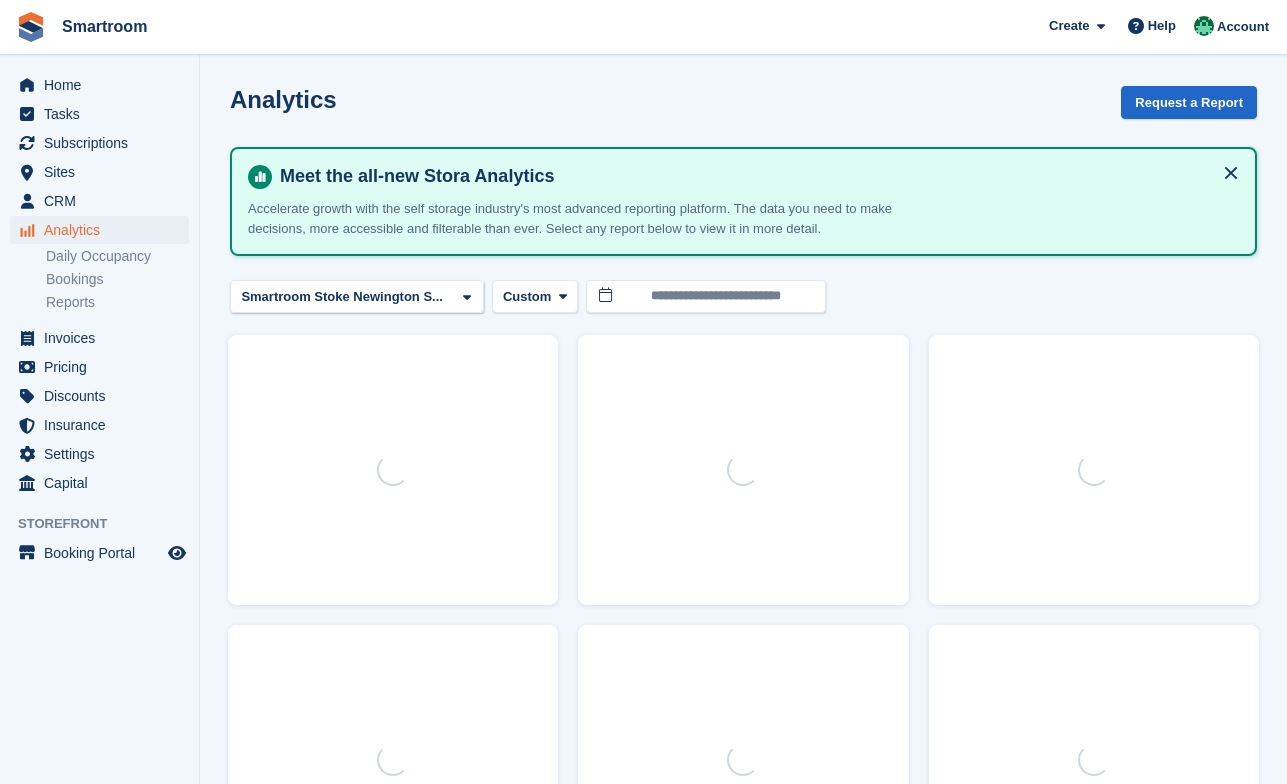 click on "Meet the all-new Stora Analytics
Accelerate growth with the self storage industry's most advanced reporting platform. The data you need to make decisions, more accessible and filterable than ever. Select any report below to view it in more detail." at bounding box center (743, 202) 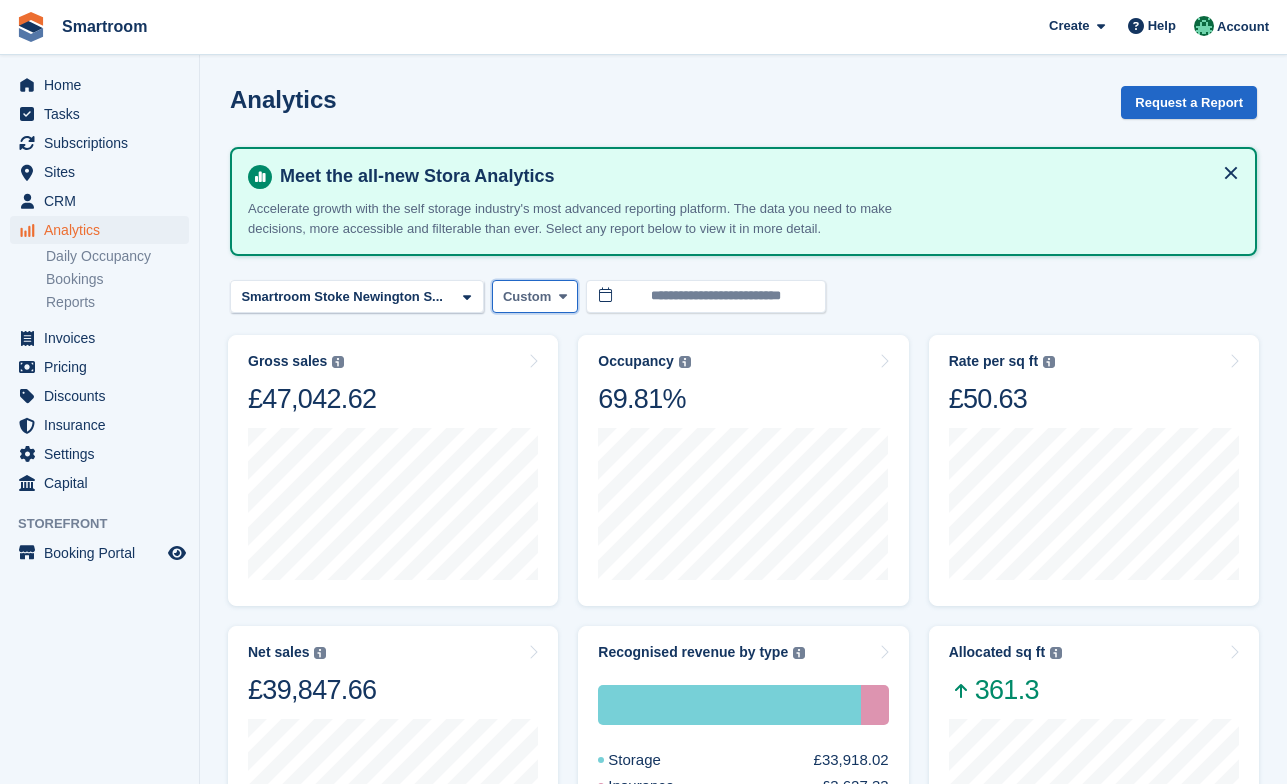 click on "Custom" at bounding box center [535, 296] 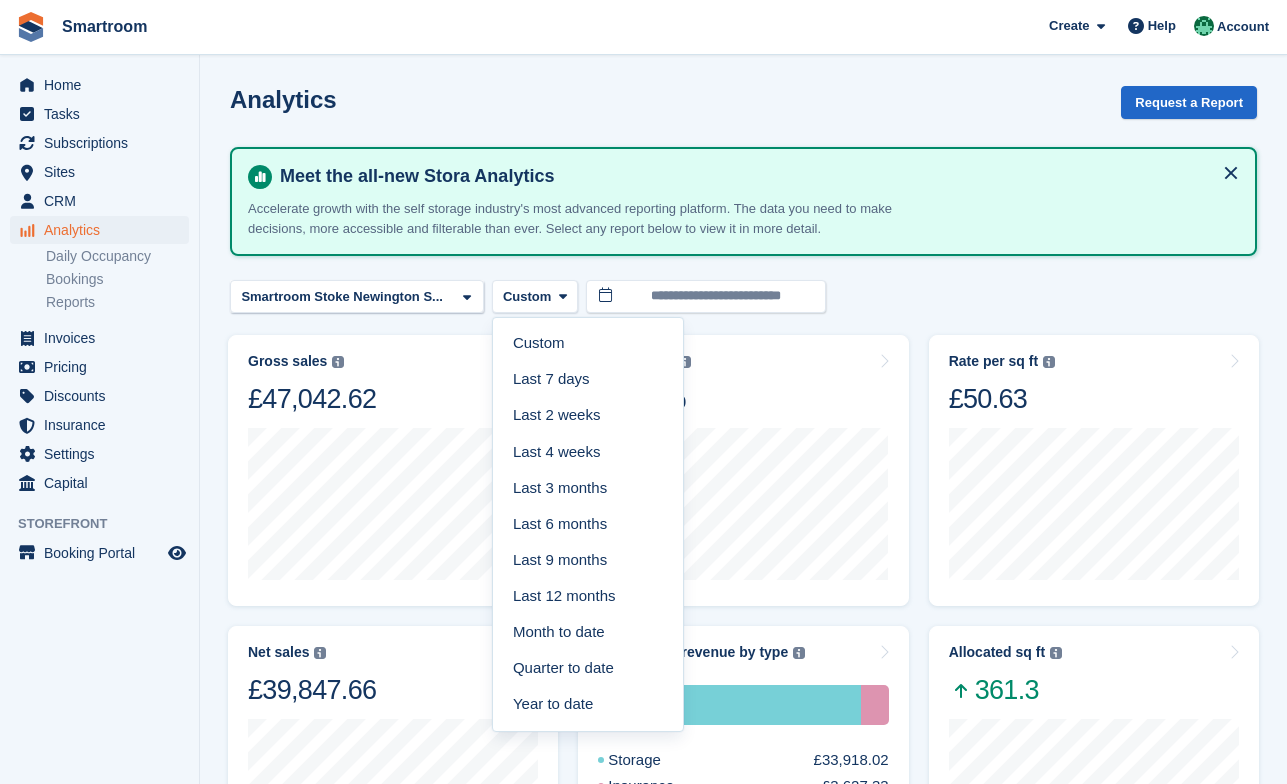 click on "**********" at bounding box center [743, 296] 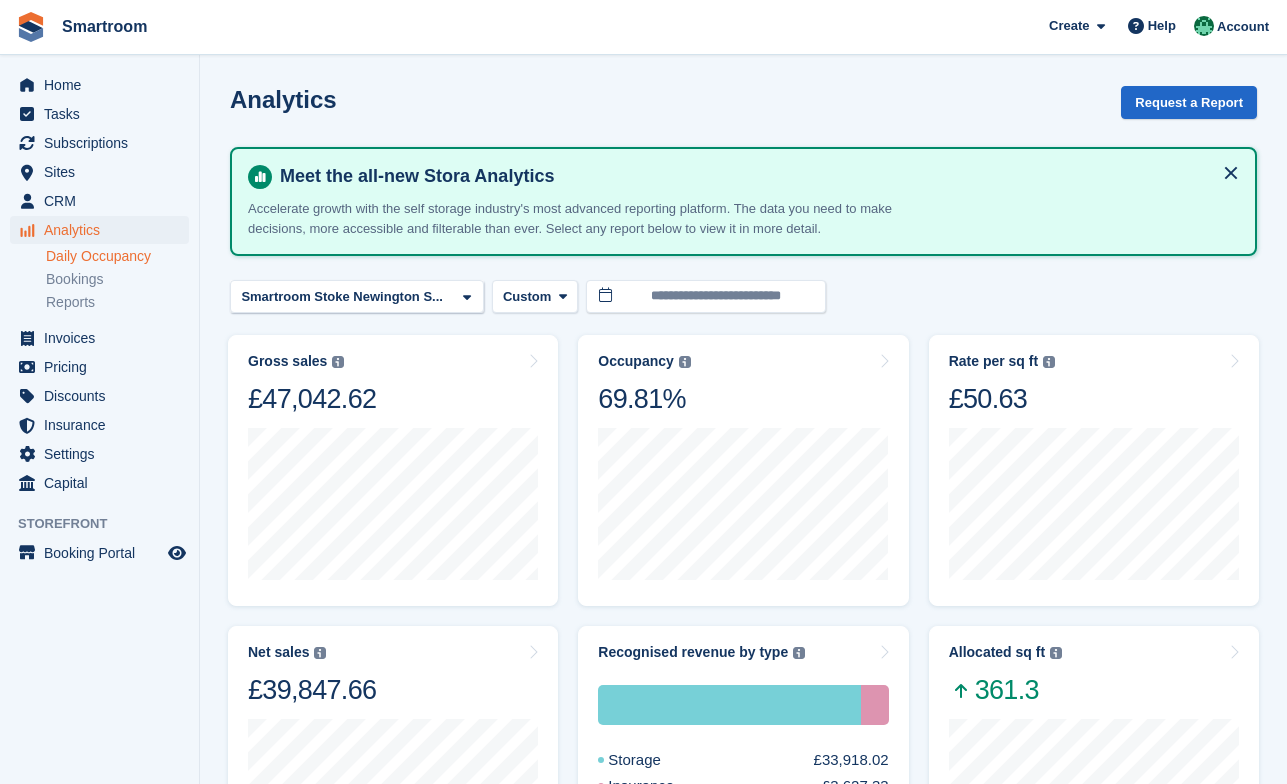 click on "Daily Occupancy" at bounding box center (117, 256) 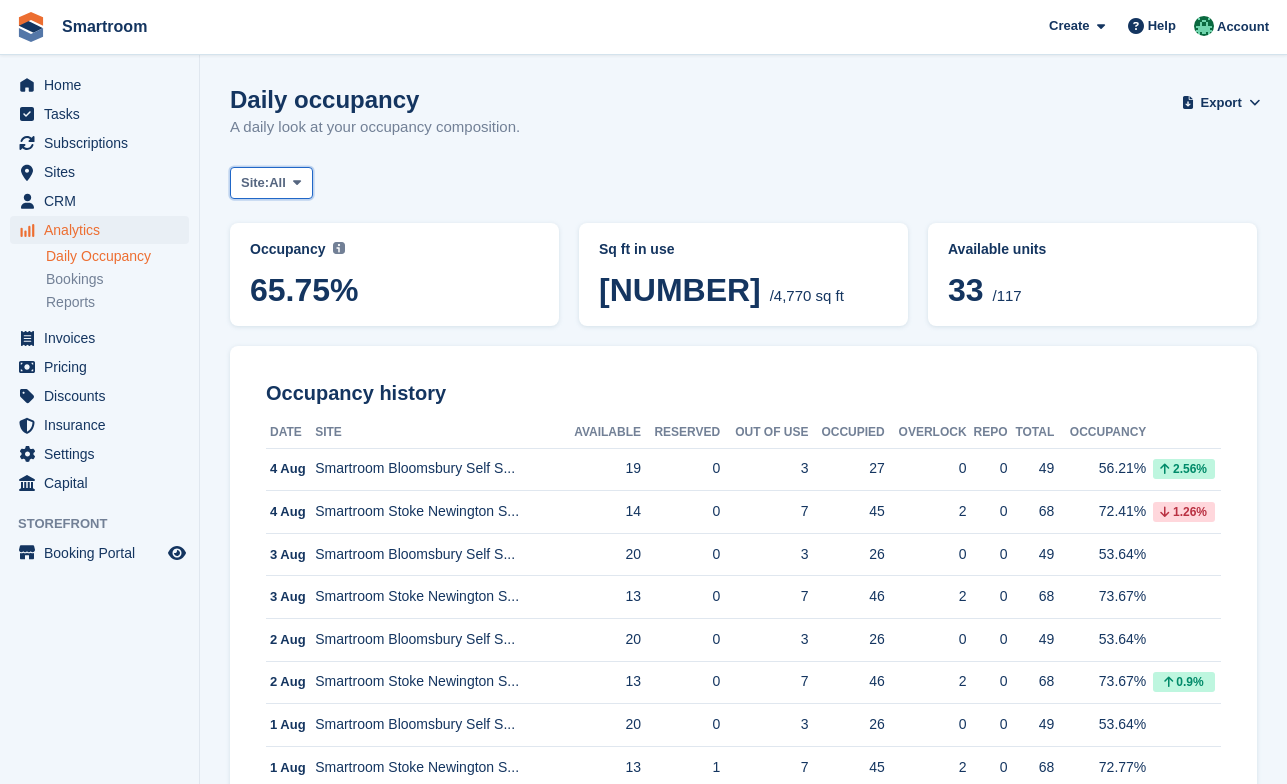 click at bounding box center [297, 183] 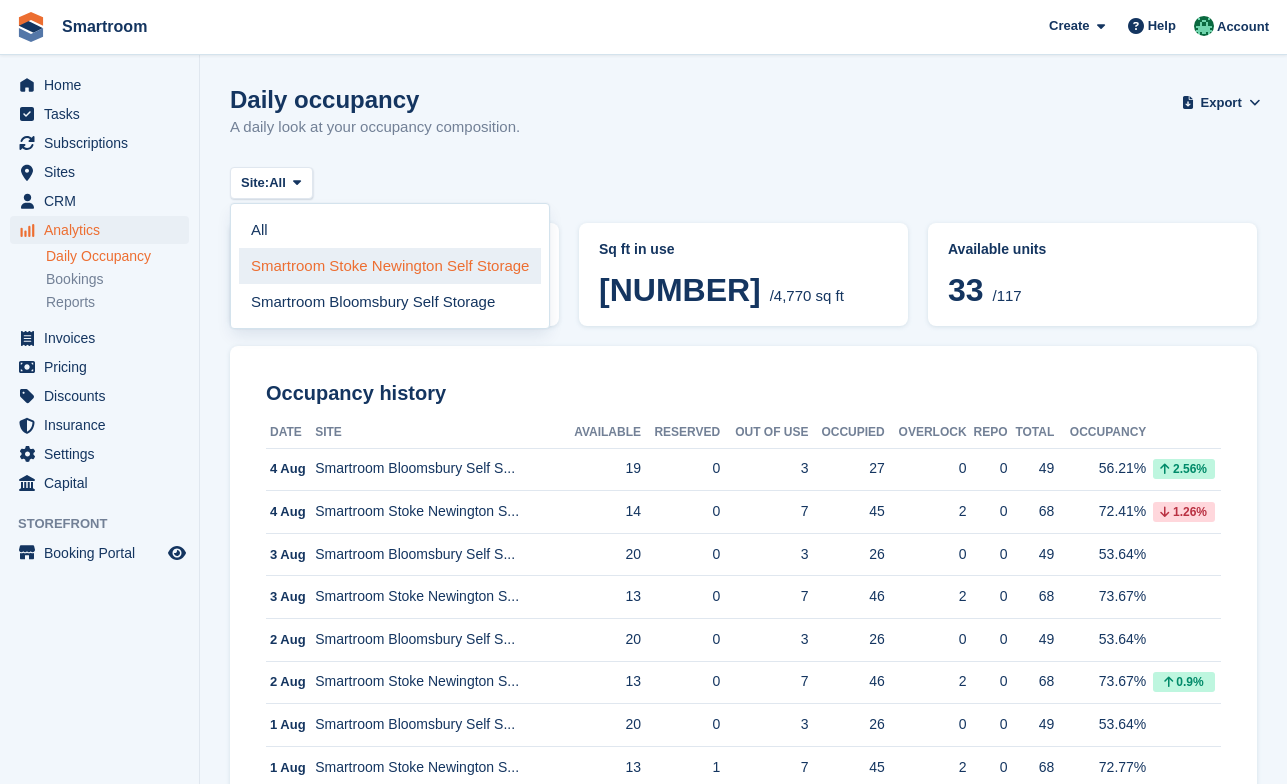 click on "Smartroom Stoke Newington Self Storage" at bounding box center (390, 266) 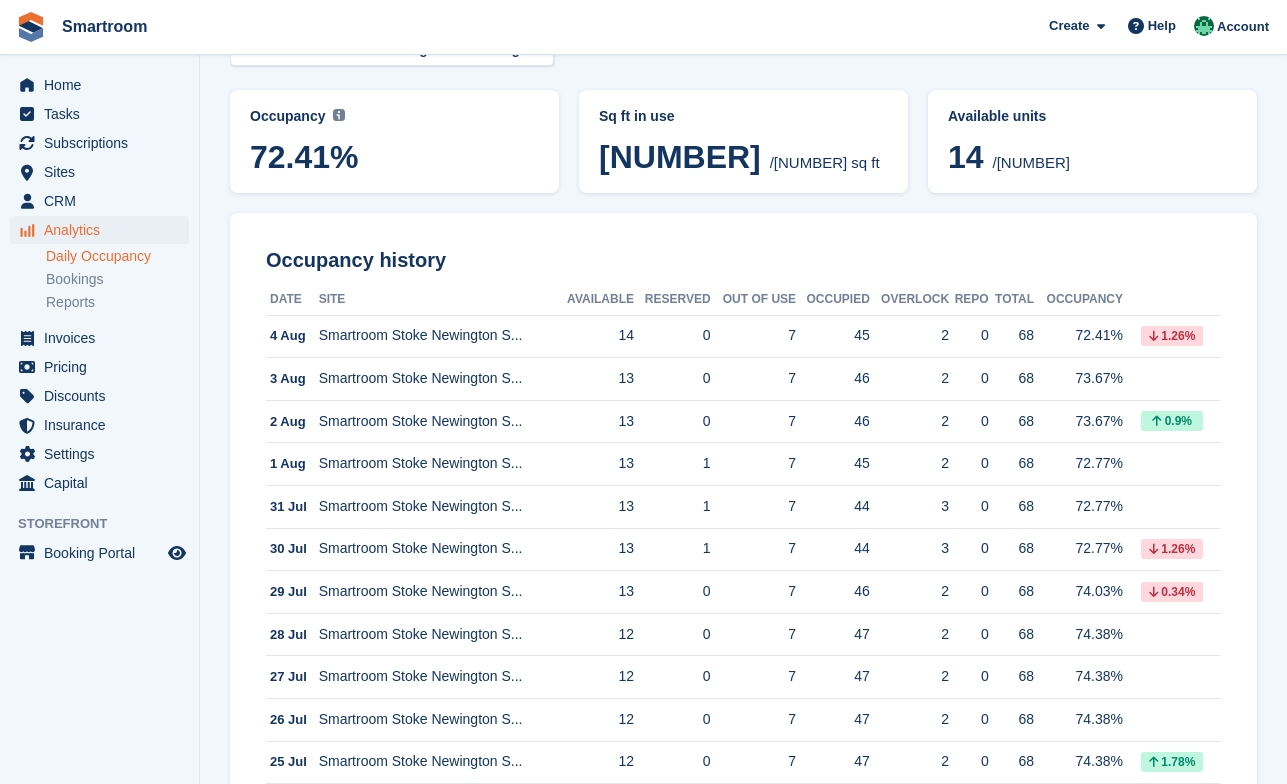 scroll, scrollTop: 135, scrollLeft: 0, axis: vertical 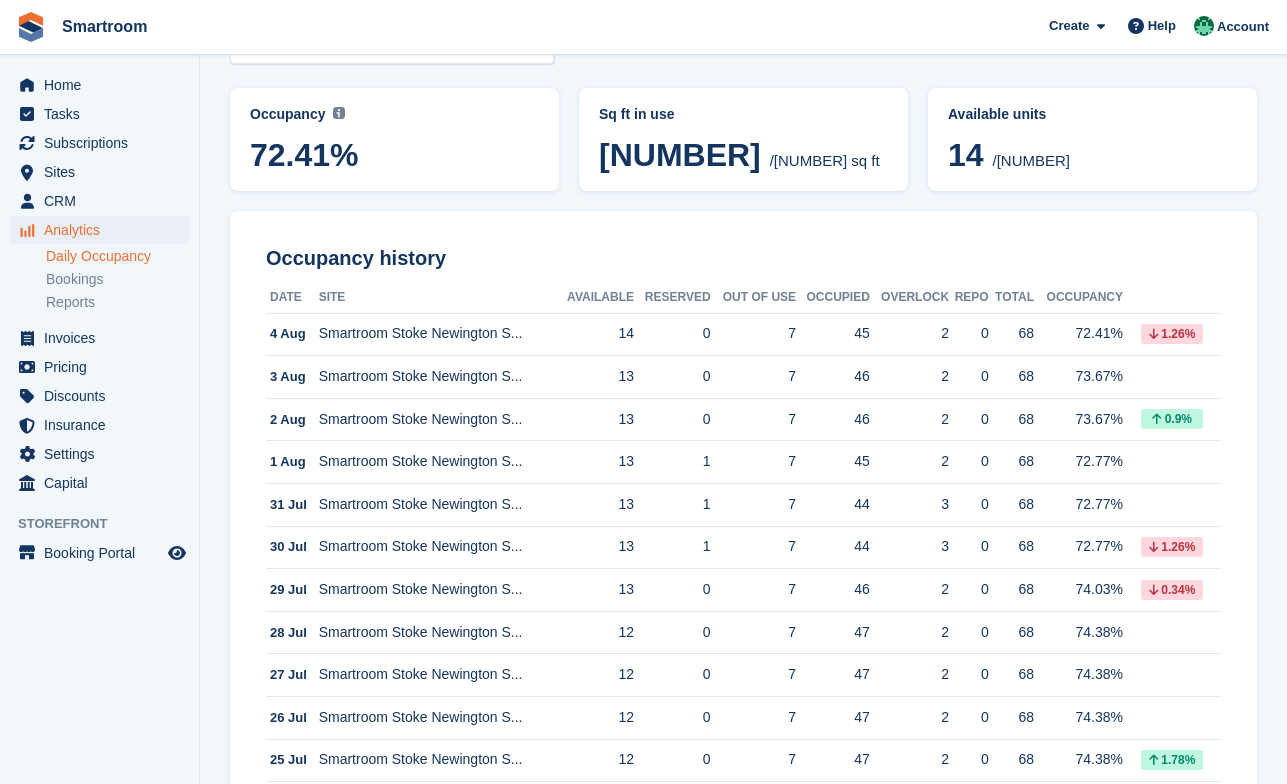 click on "14
/68" at bounding box center [1092, 158] 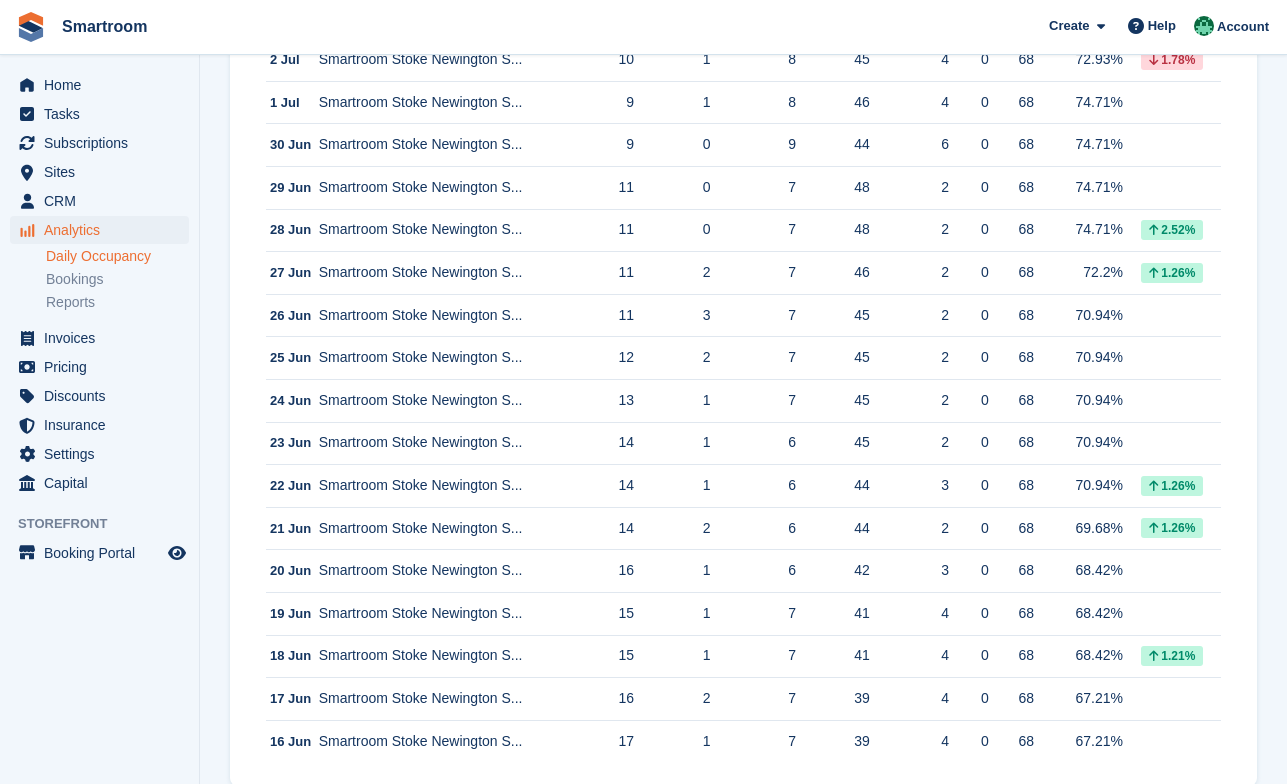 scroll, scrollTop: 1890, scrollLeft: 0, axis: vertical 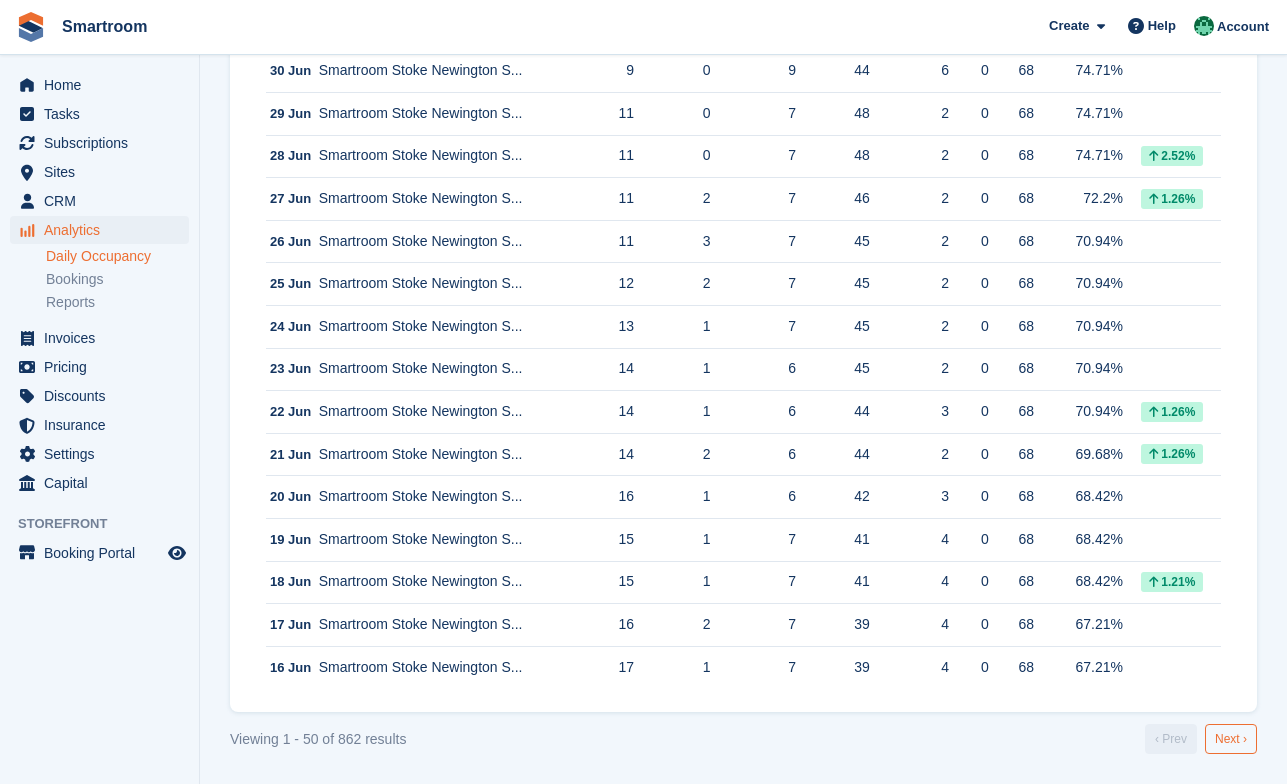click on "Next ›" at bounding box center [1231, 739] 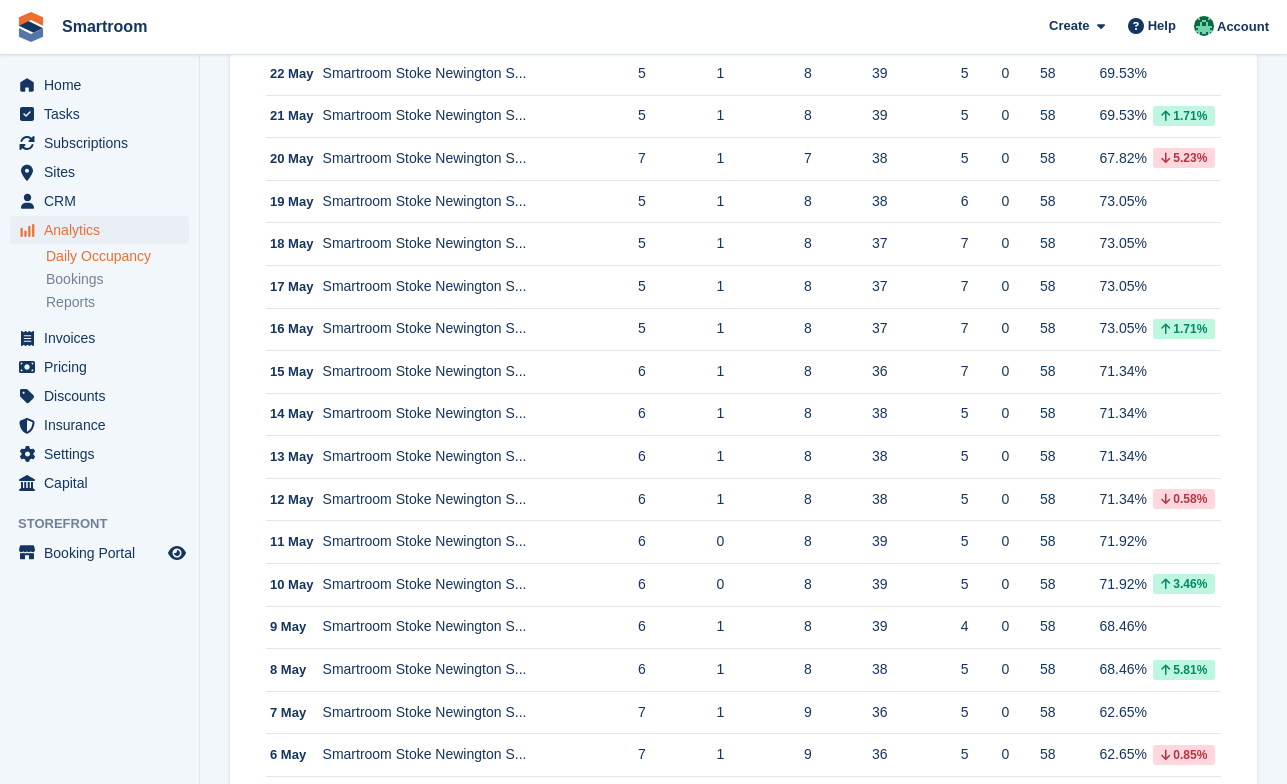 scroll, scrollTop: 1890, scrollLeft: 0, axis: vertical 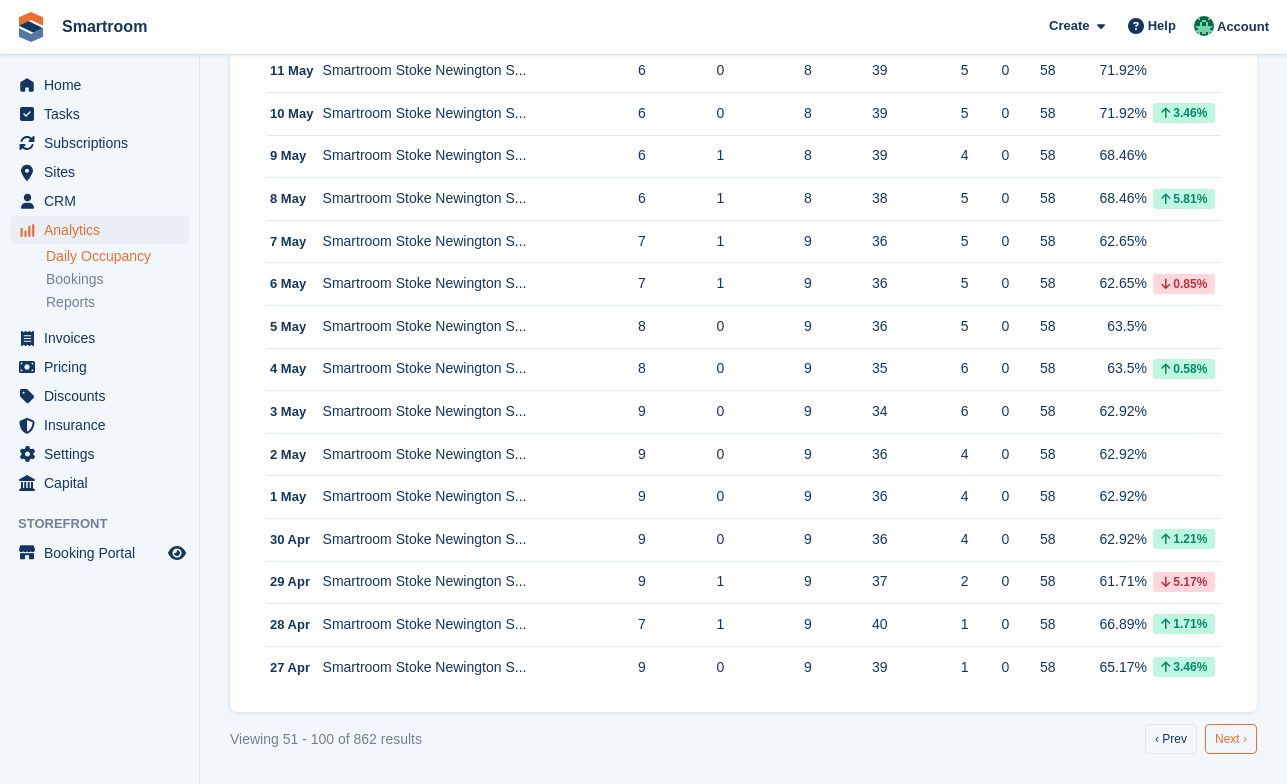 click on "Next ›" at bounding box center [1231, 739] 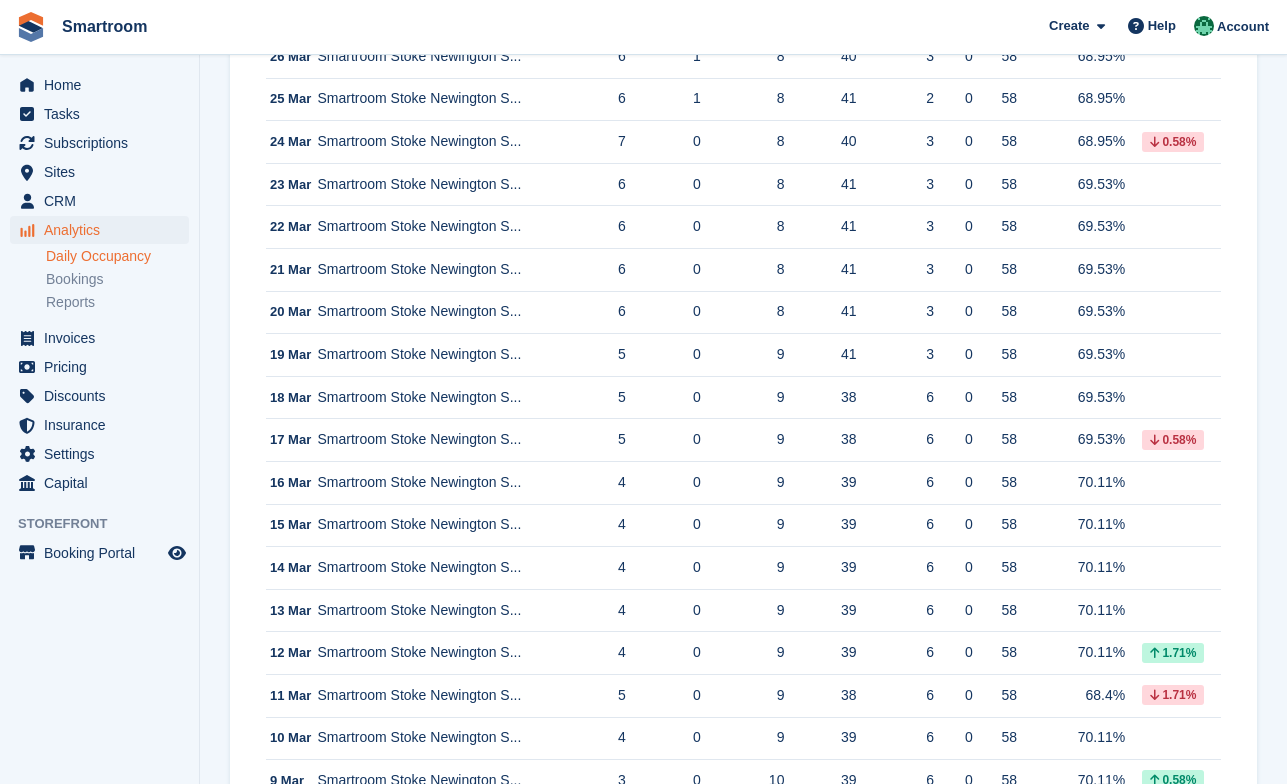 scroll, scrollTop: 1890, scrollLeft: 0, axis: vertical 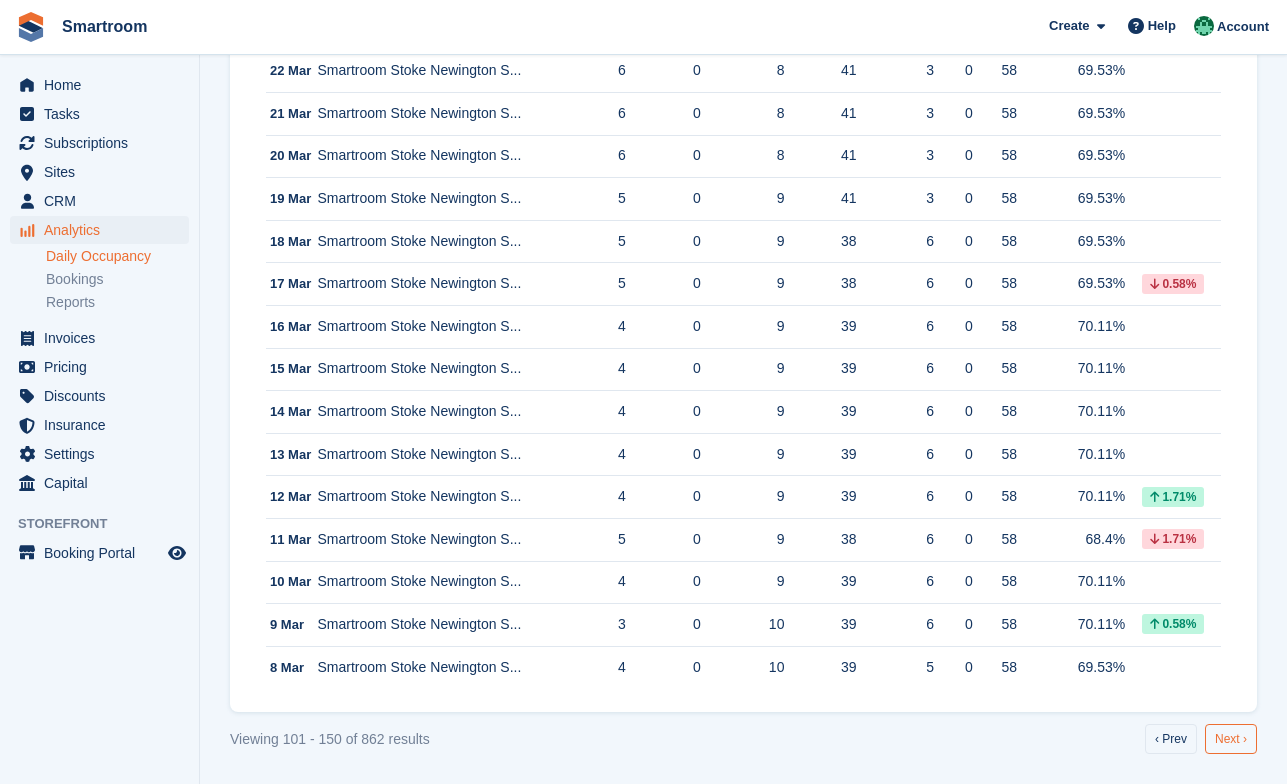 click on "Next ›" at bounding box center [1231, 739] 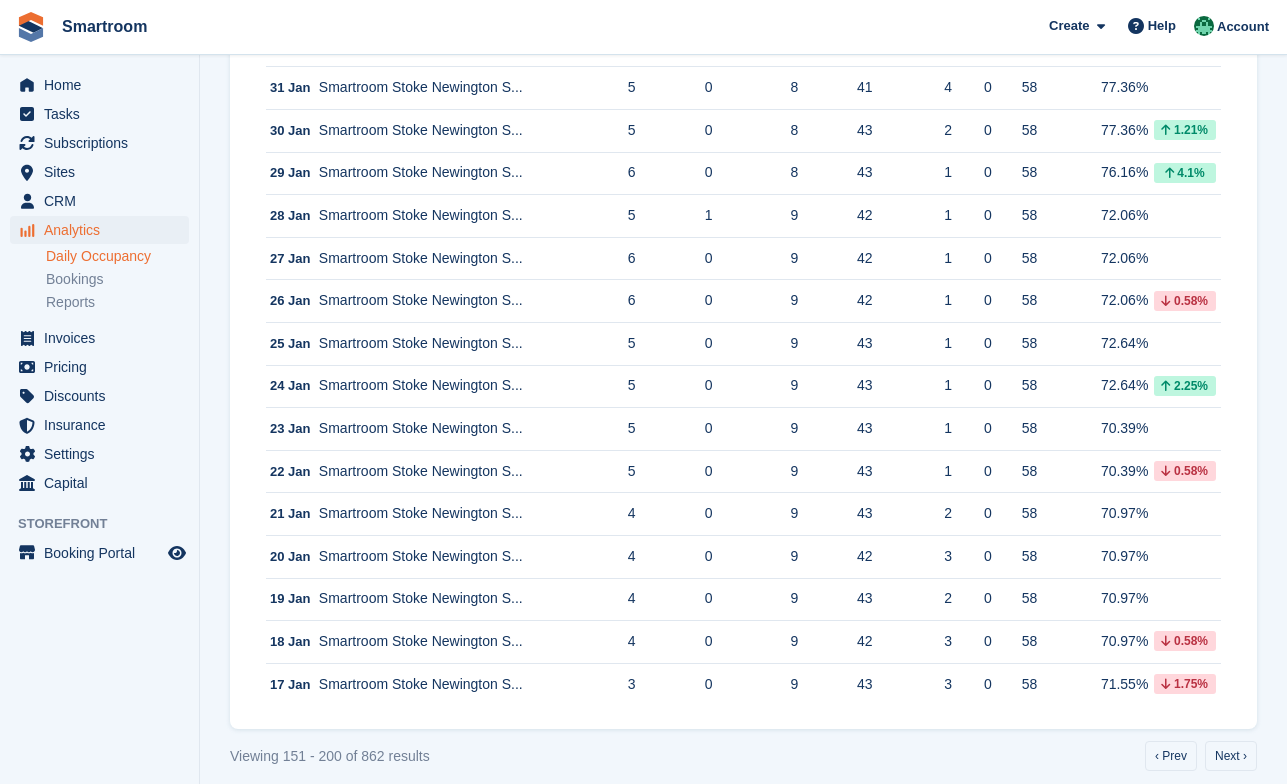 scroll, scrollTop: 1890, scrollLeft: 0, axis: vertical 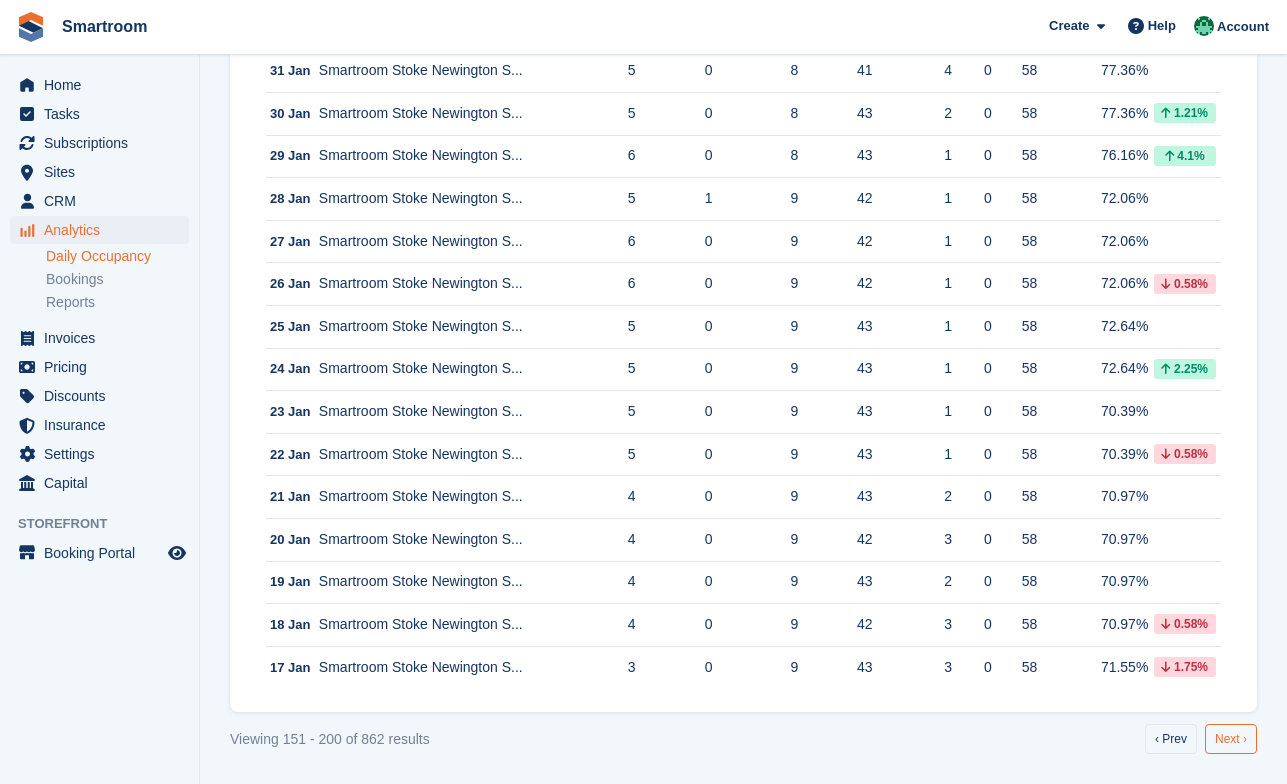 click on "Next ›" at bounding box center (1231, 739) 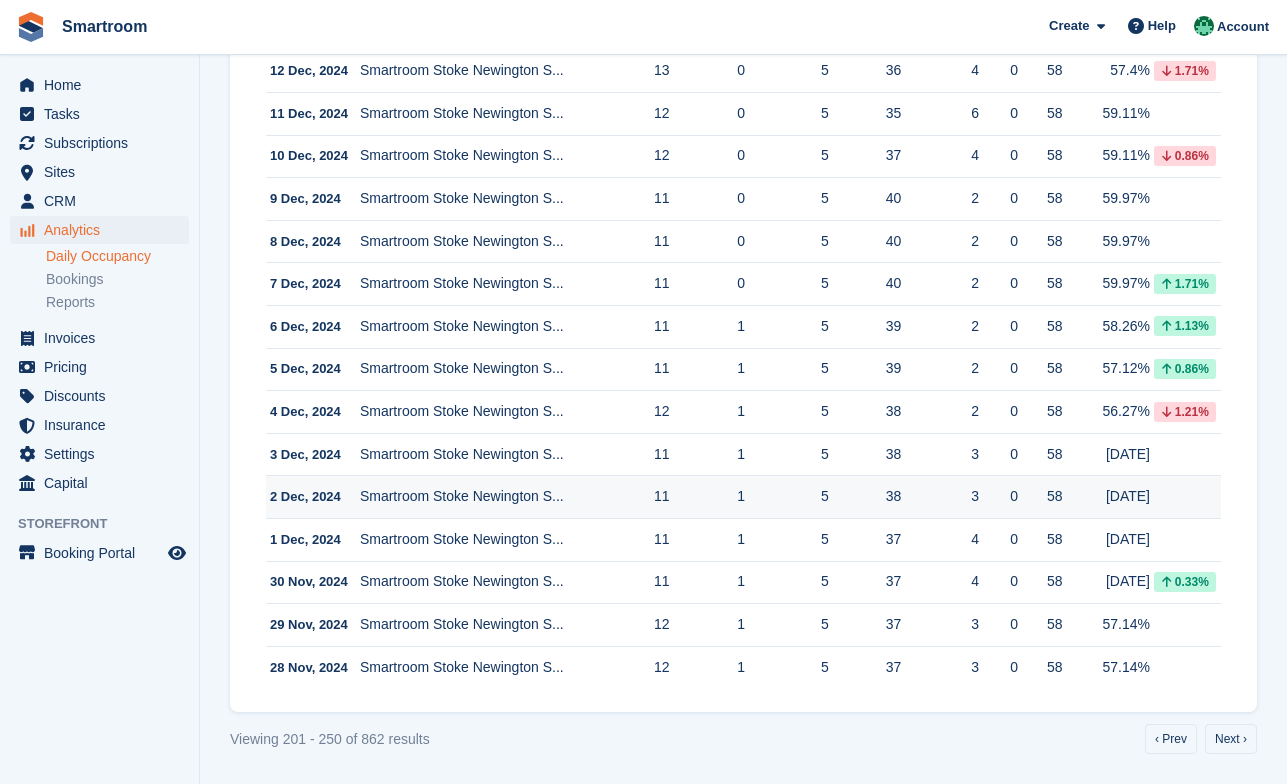 scroll, scrollTop: 1793, scrollLeft: 0, axis: vertical 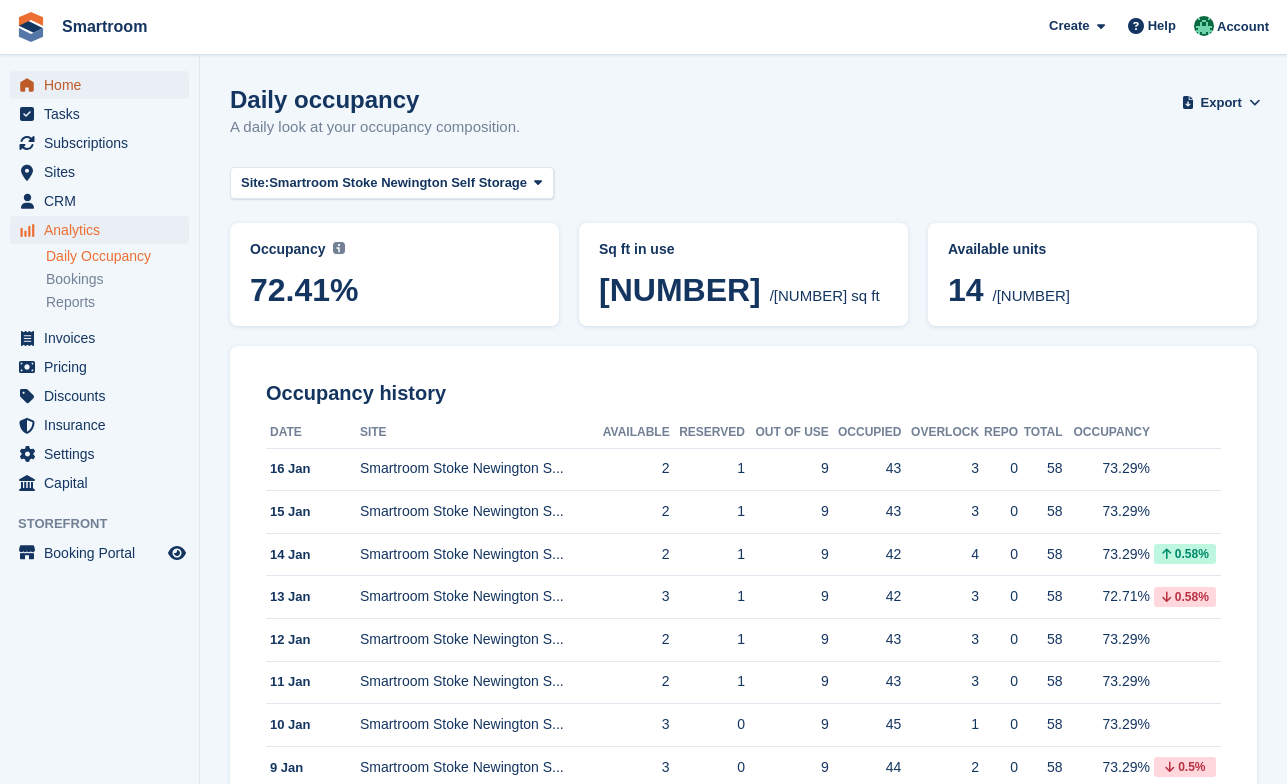 click on "Home" at bounding box center (104, 85) 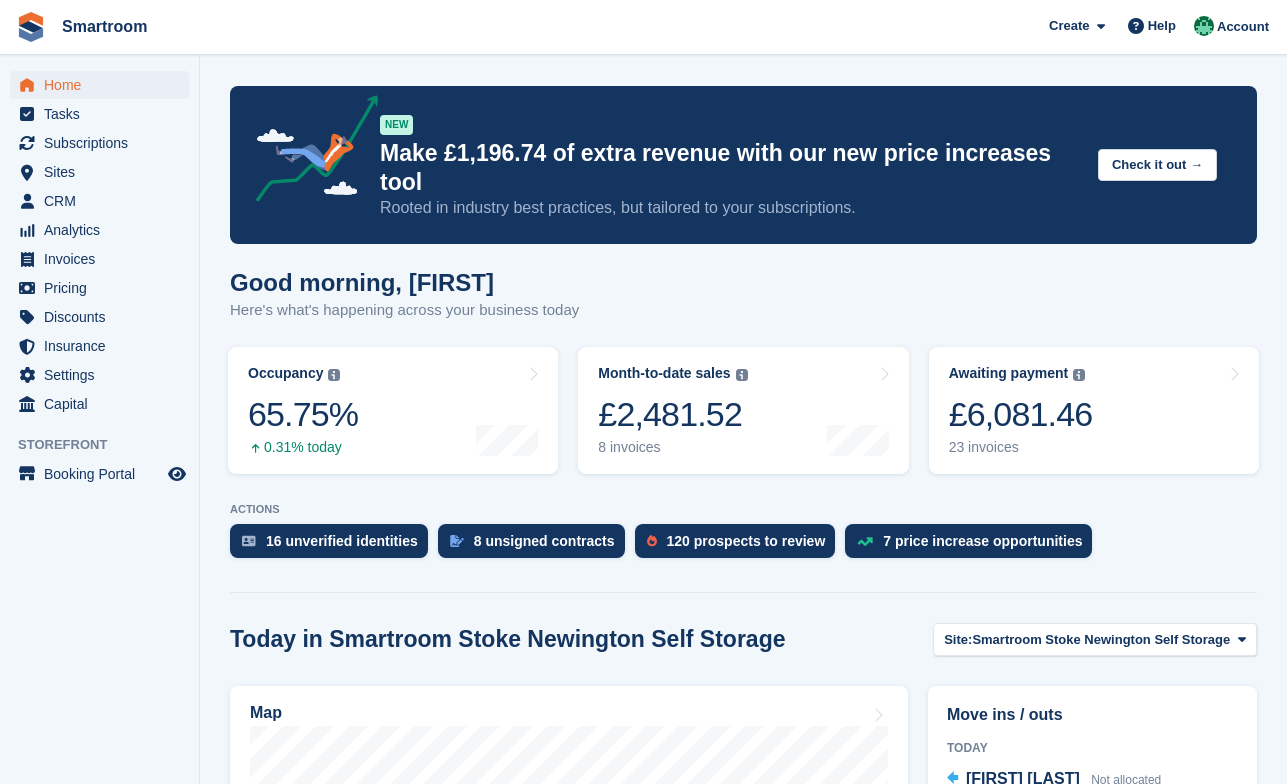 scroll, scrollTop: 0, scrollLeft: 0, axis: both 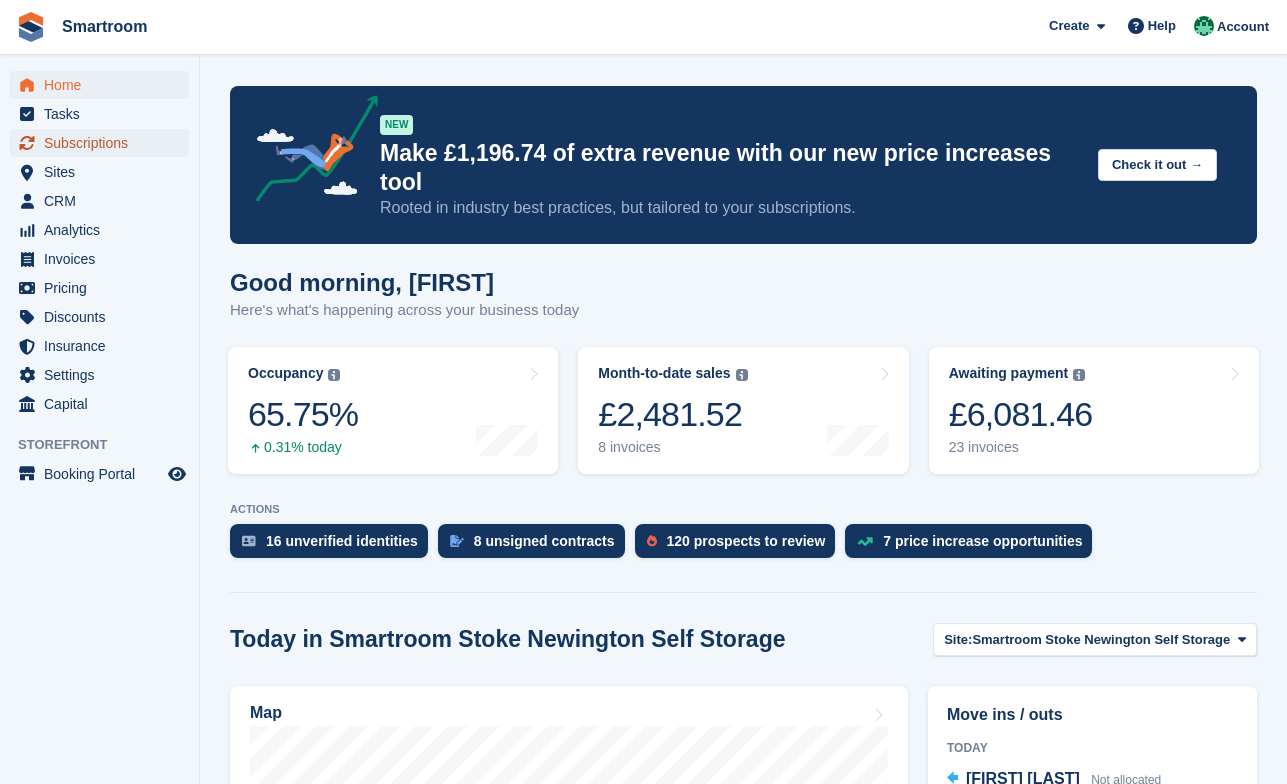 click on "Subscriptions" at bounding box center (104, 143) 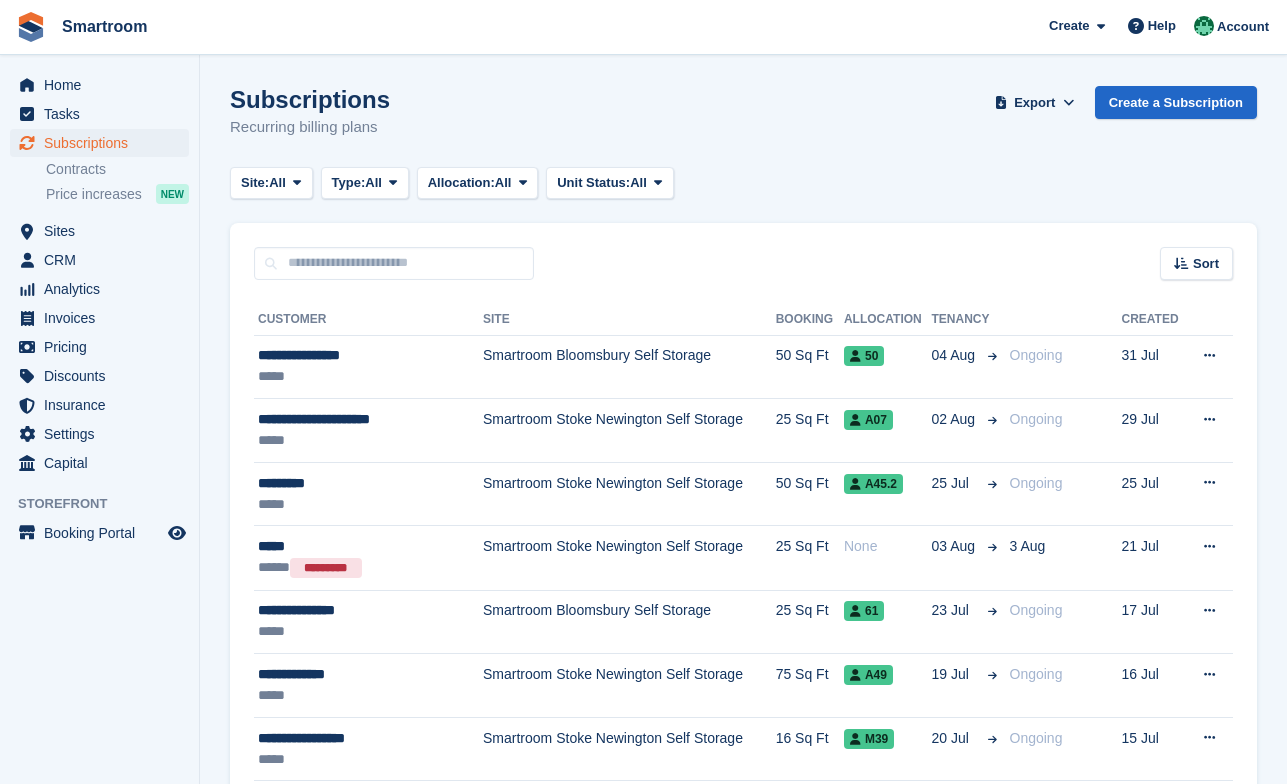 scroll, scrollTop: 0, scrollLeft: 0, axis: both 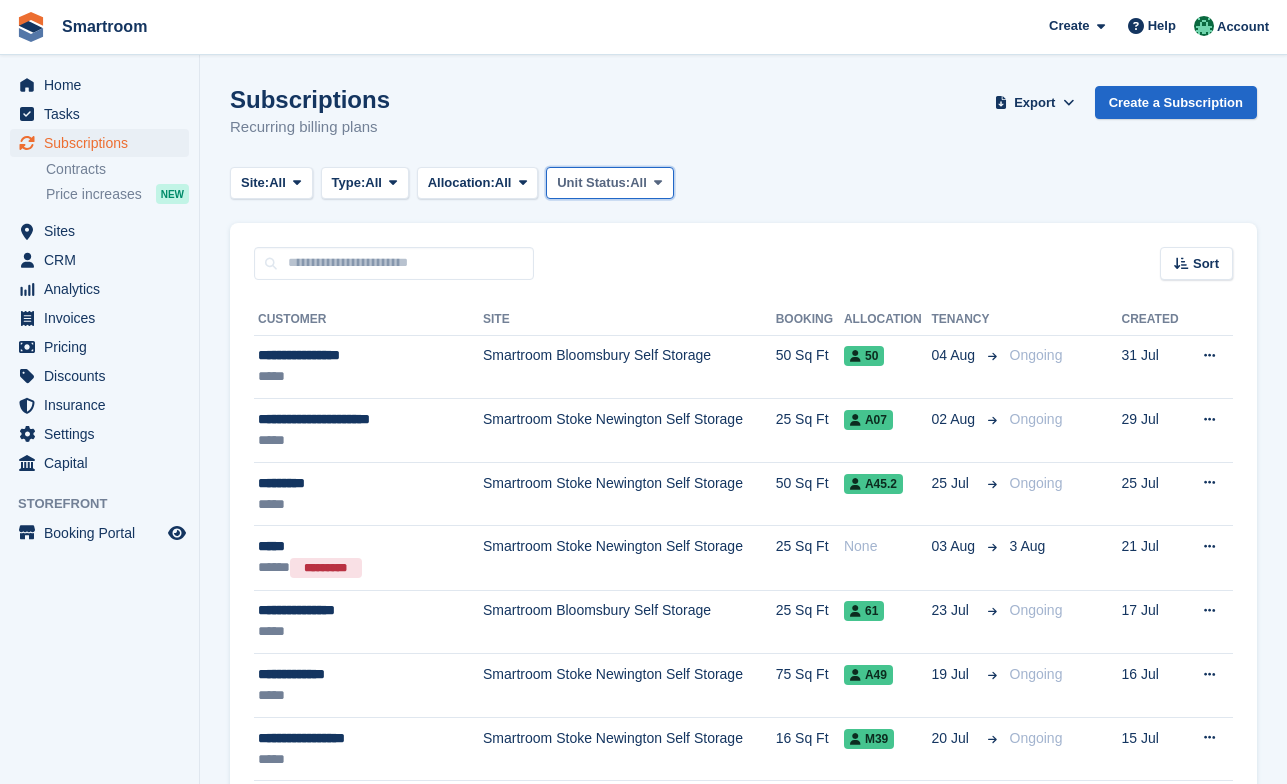click on "Unit Status:" at bounding box center [593, 183] 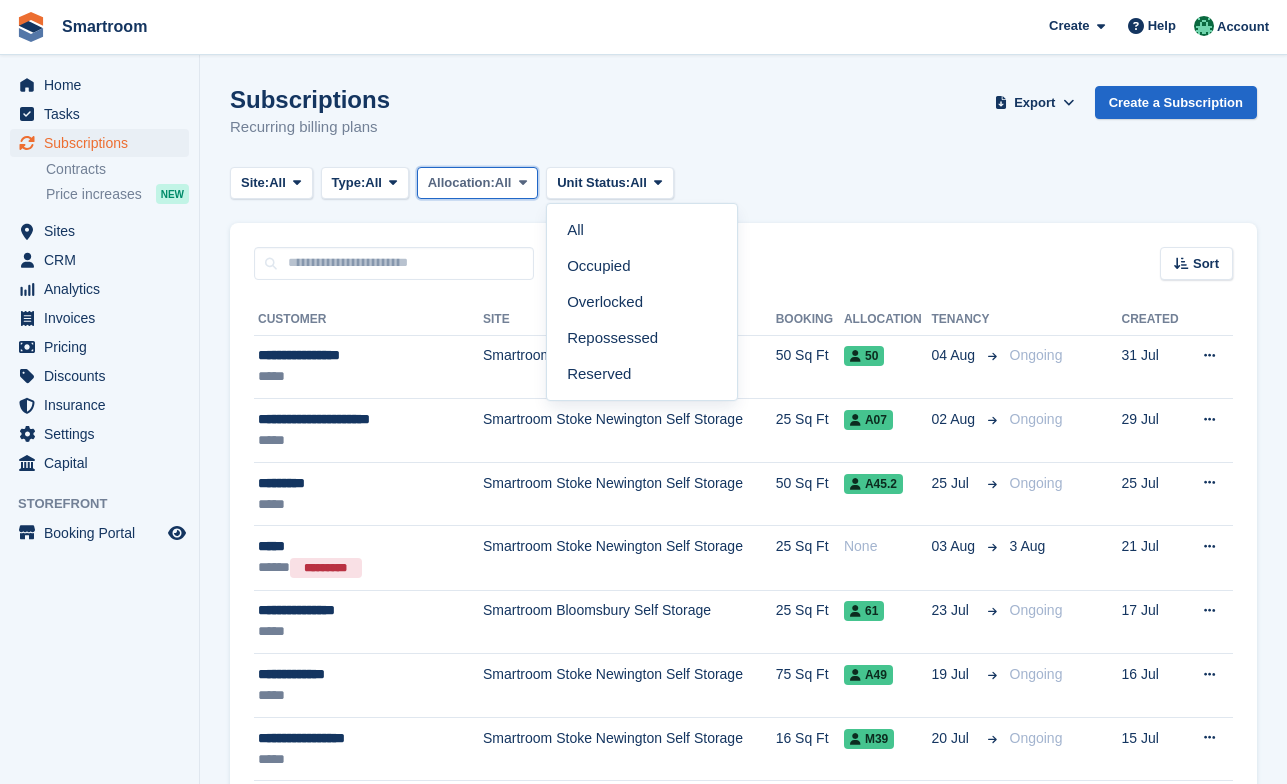 click on "Allocation:
All" at bounding box center [478, 183] 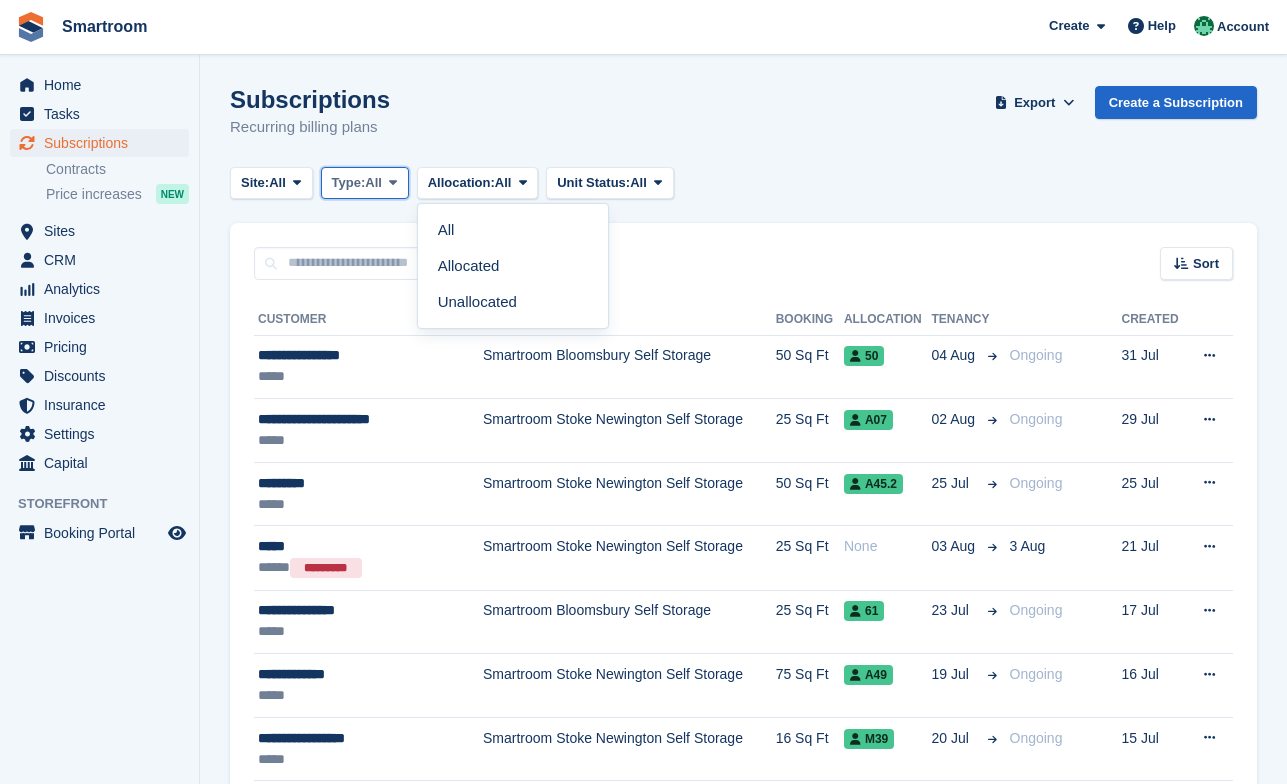 click on "Type:" at bounding box center [349, 183] 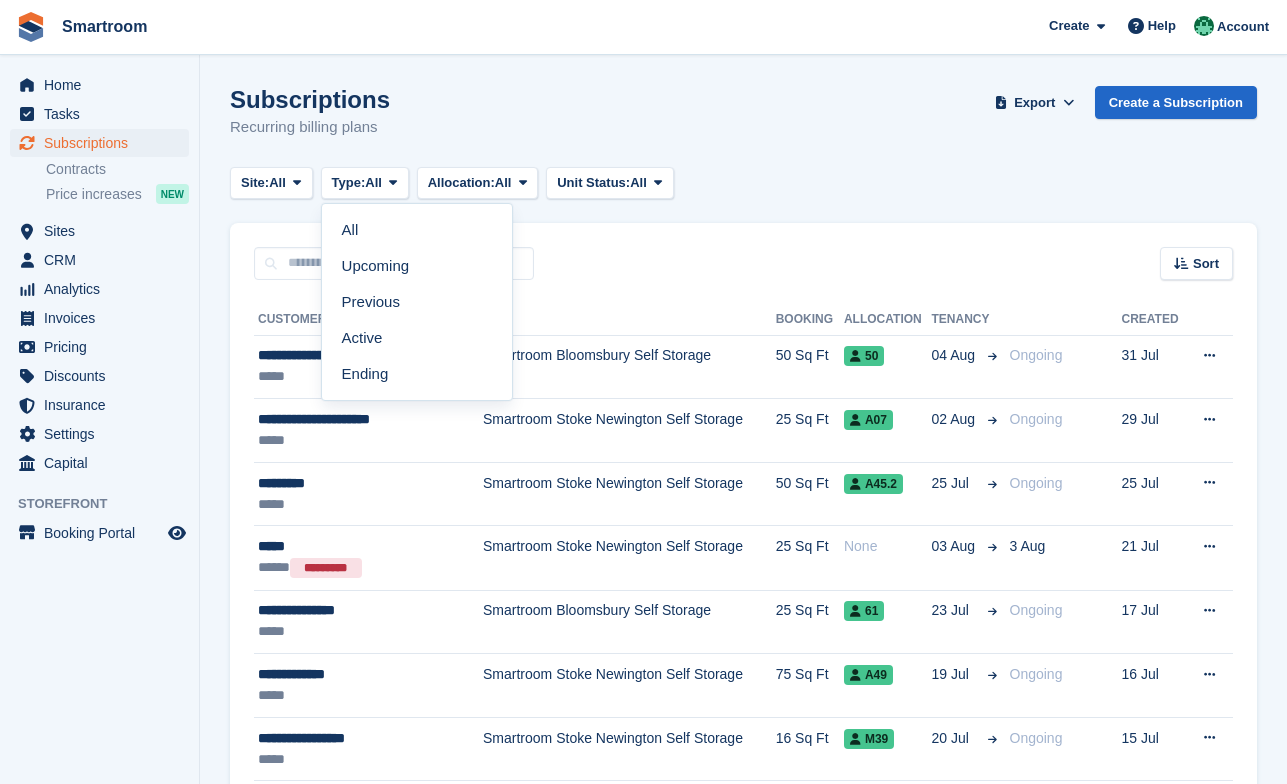 click on "Subscriptions
Recurring billing plans
Export
Export Subscriptions
Export a CSV of all Subscriptions which match the current filters.
Please allow time for large exports.
Start Export
Create a Subscription
Site:
All
All
Smartroom Stoke Newington Self Storage
Smartroom Bloomsbury Self Storage
Type:
All
All
Upcoming
Previous
Active
Ending" at bounding box center [743, 1811] 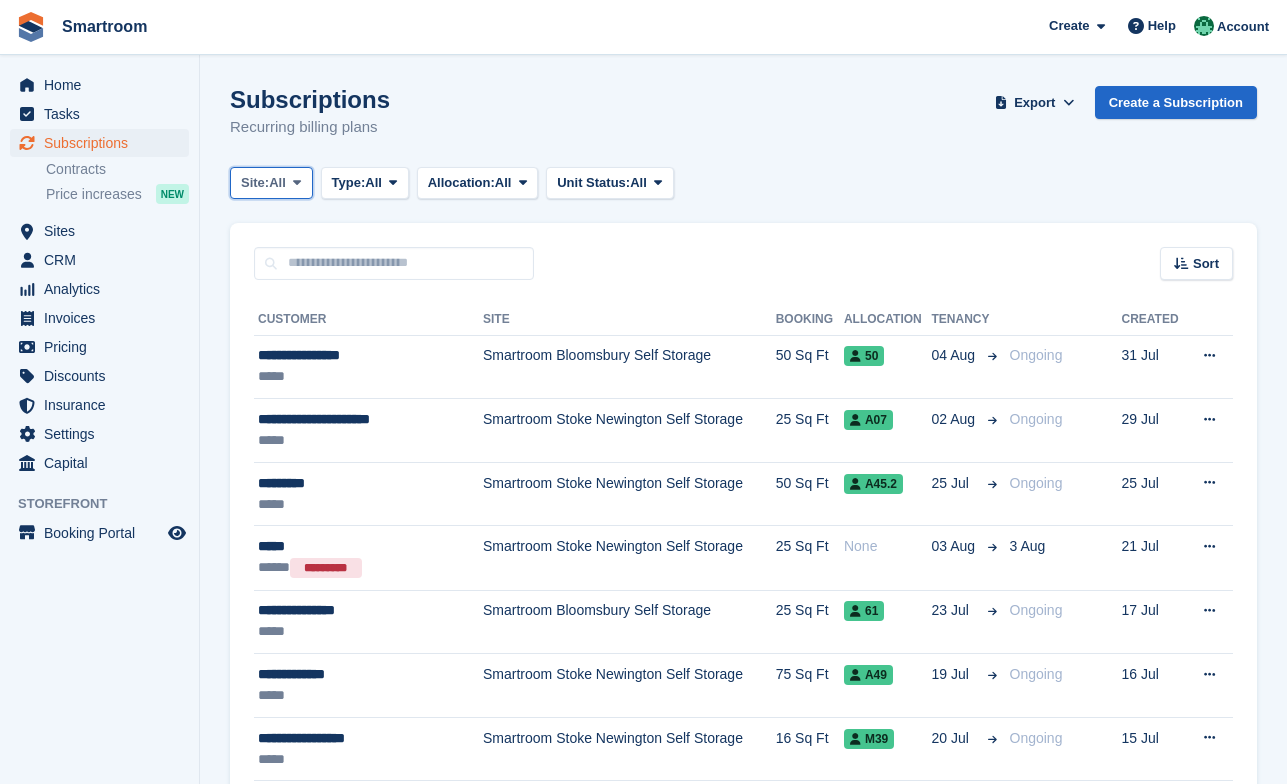 click on "Site:" at bounding box center [255, 183] 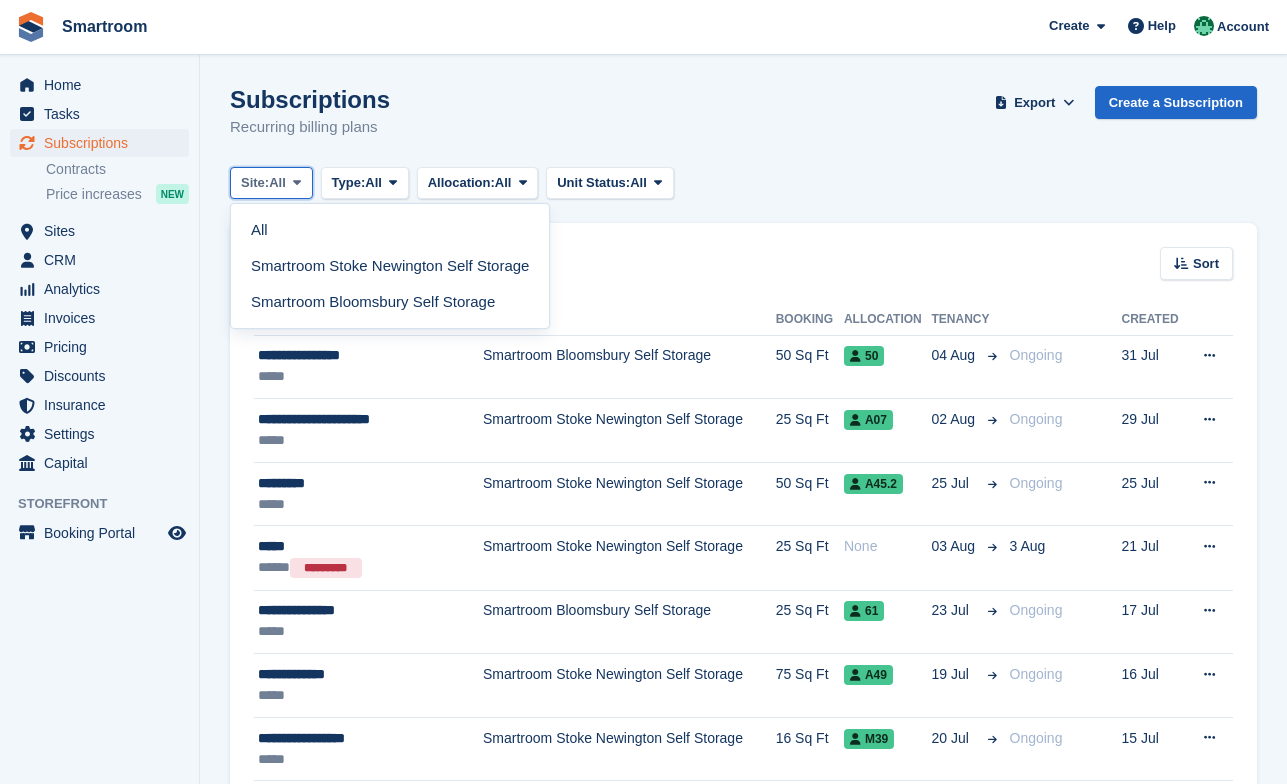 click on "Site:" at bounding box center [255, 183] 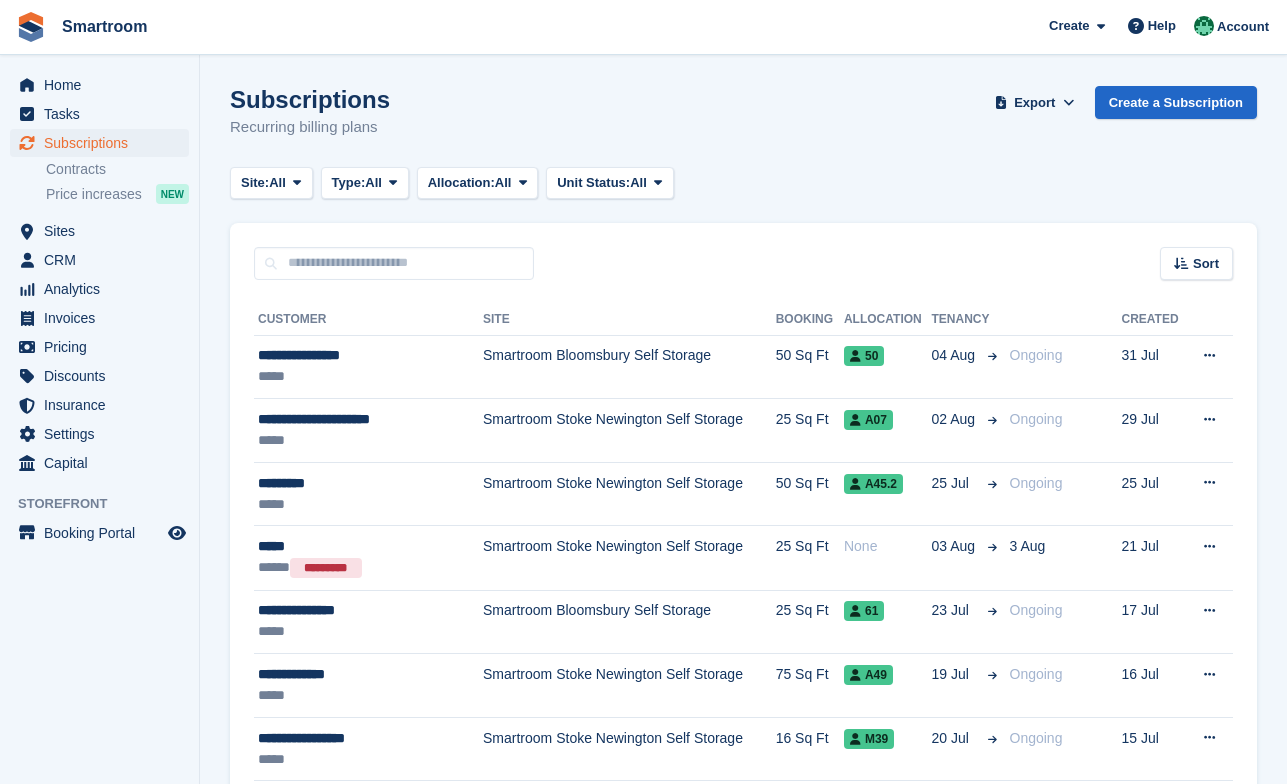 click on "Sort
Sort by
Customer name
Date created
Move in date
Move out date
Created (oldest first)
Created (newest first)" at bounding box center (743, 251) 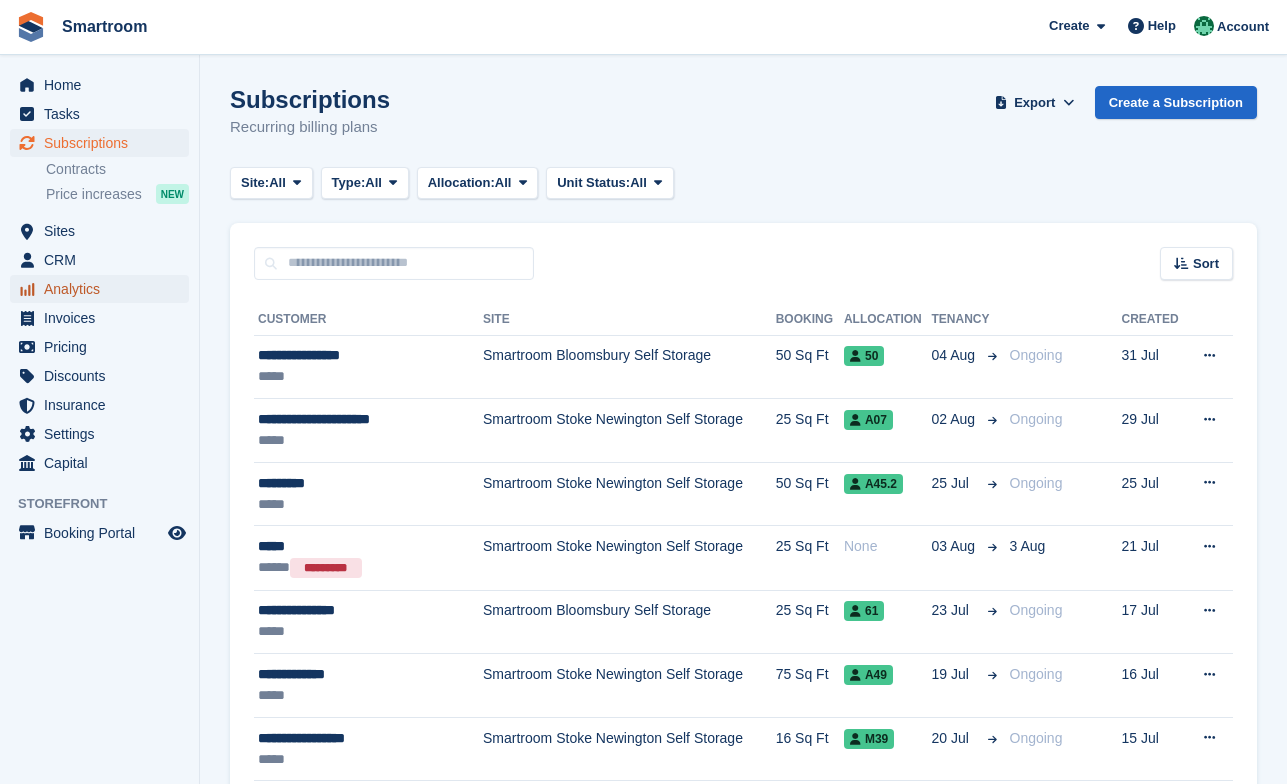 click on "Analytics" at bounding box center [104, 289] 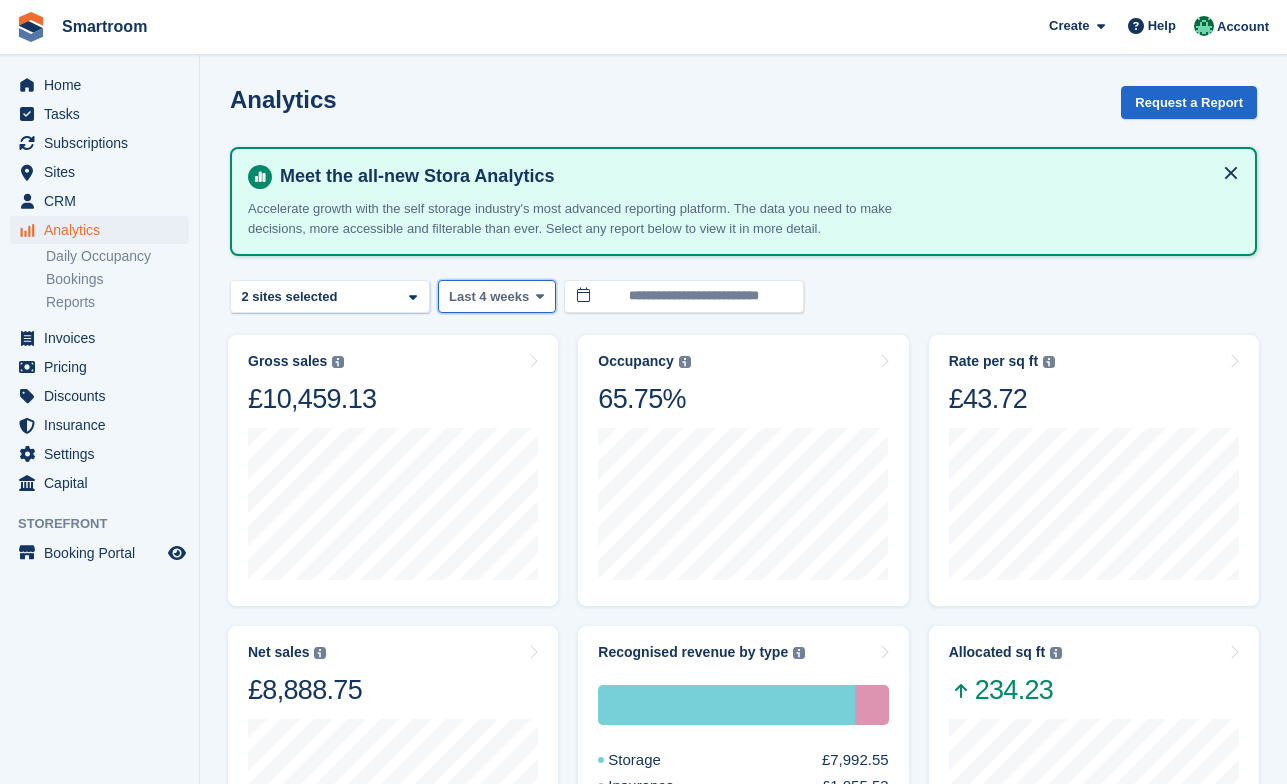 click on "Last 4 weeks" at bounding box center [497, 296] 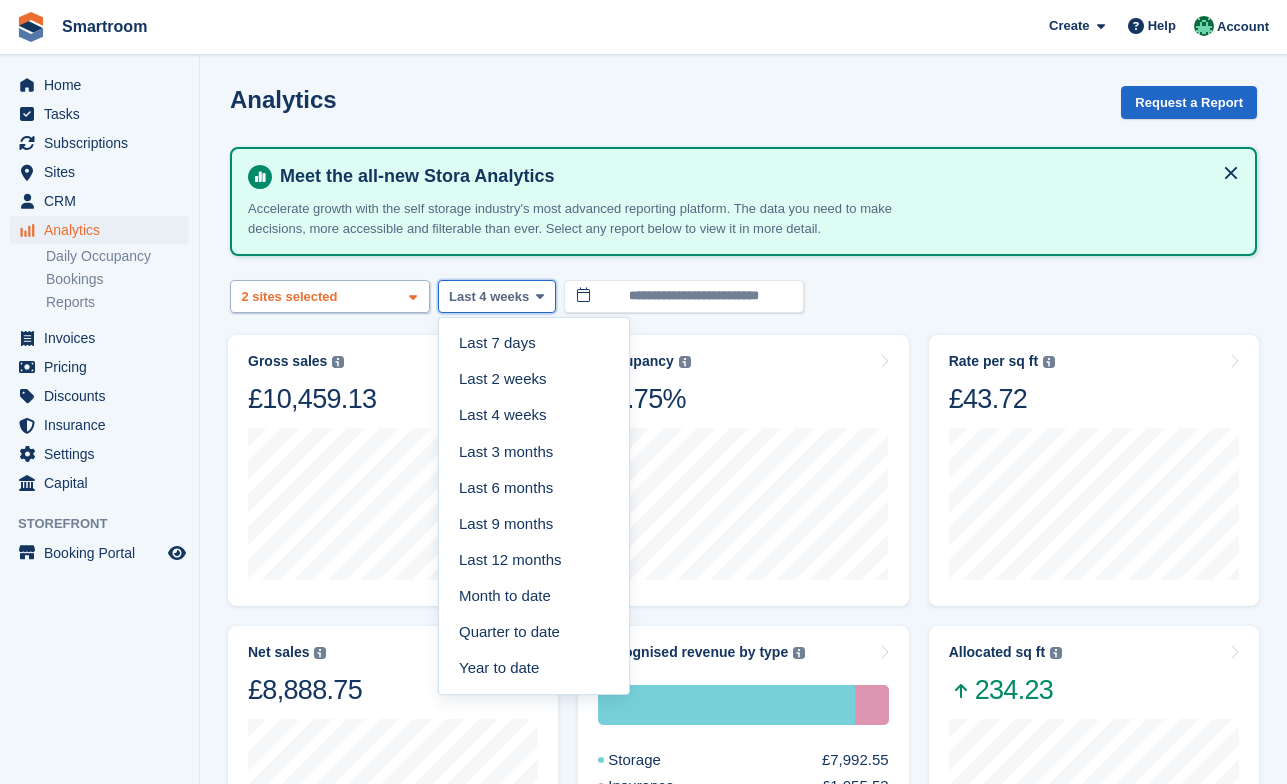 click on "Smartroom Stoke Newington S... 2 sites selected" at bounding box center (330, 296) 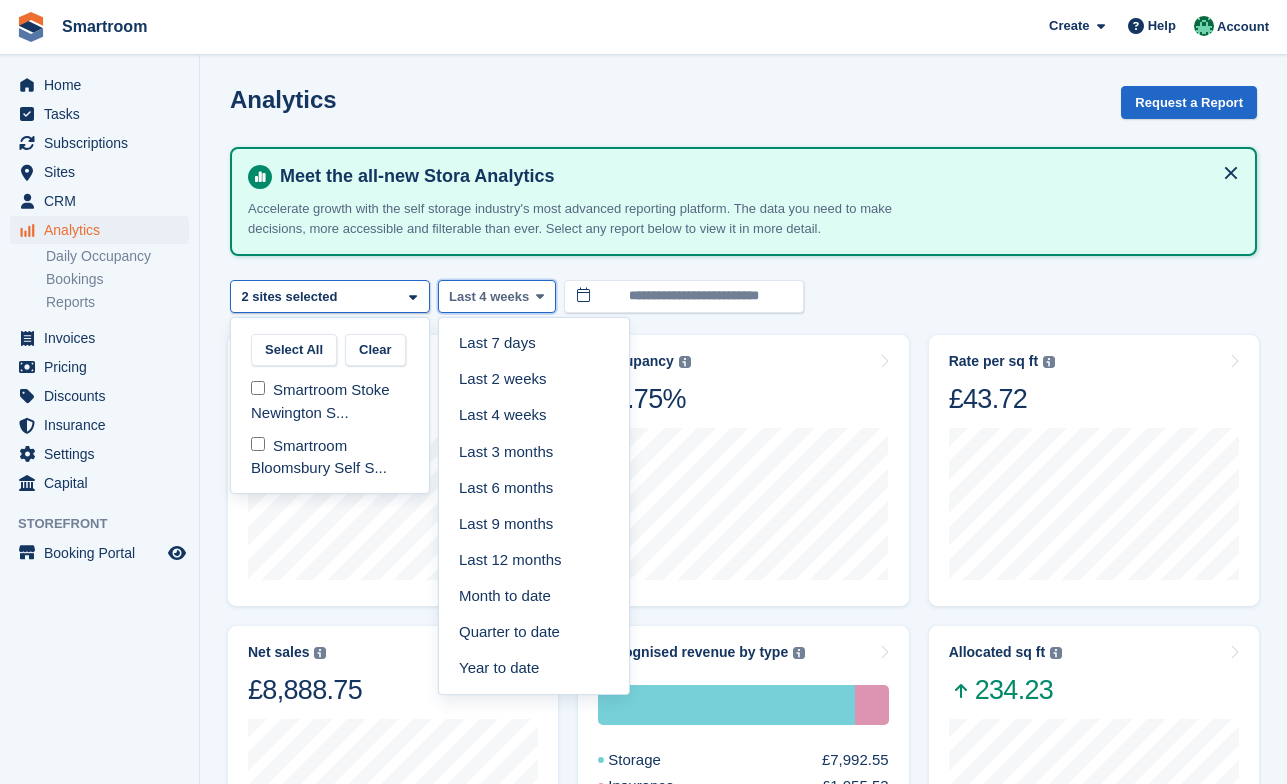 click on "Smartroom Stoke Newington S... Smartroom Bloomsbury Self S..." at bounding box center (330, 425) 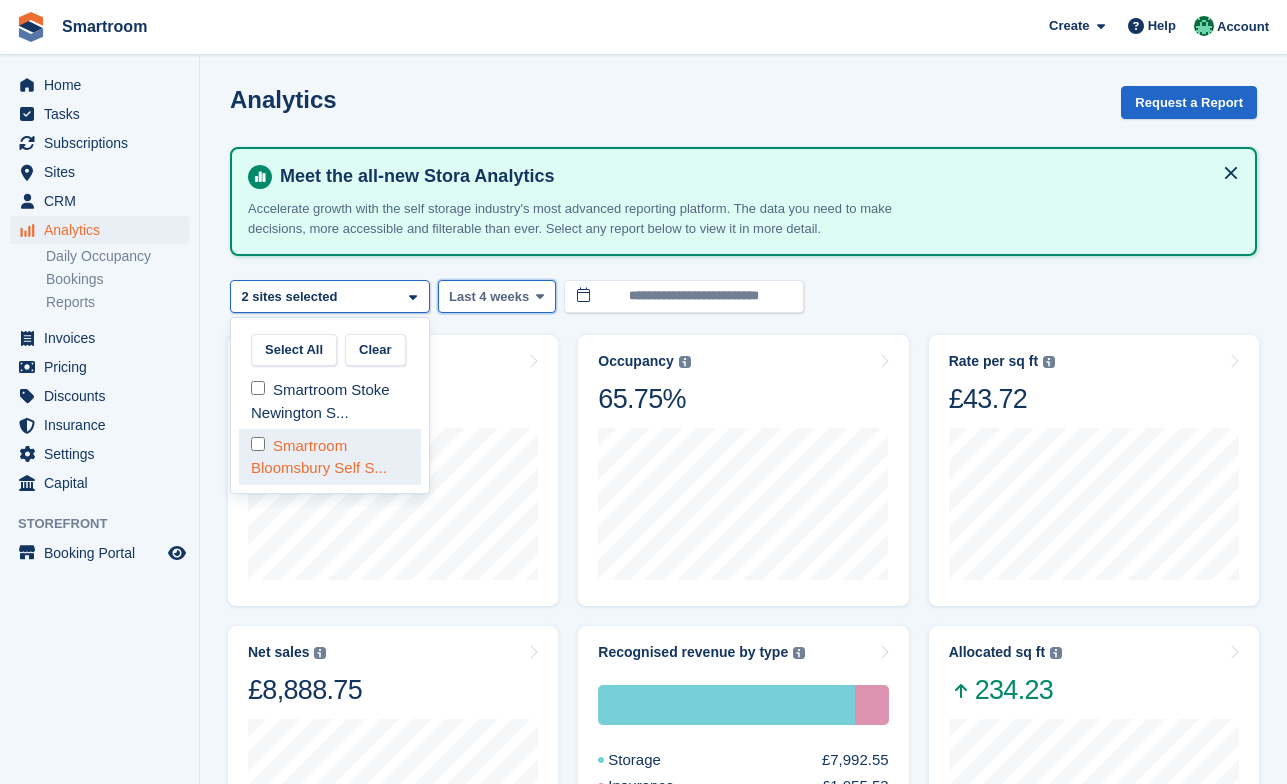 click on "Smartroom Bloomsbury Self S..." at bounding box center (330, 456) 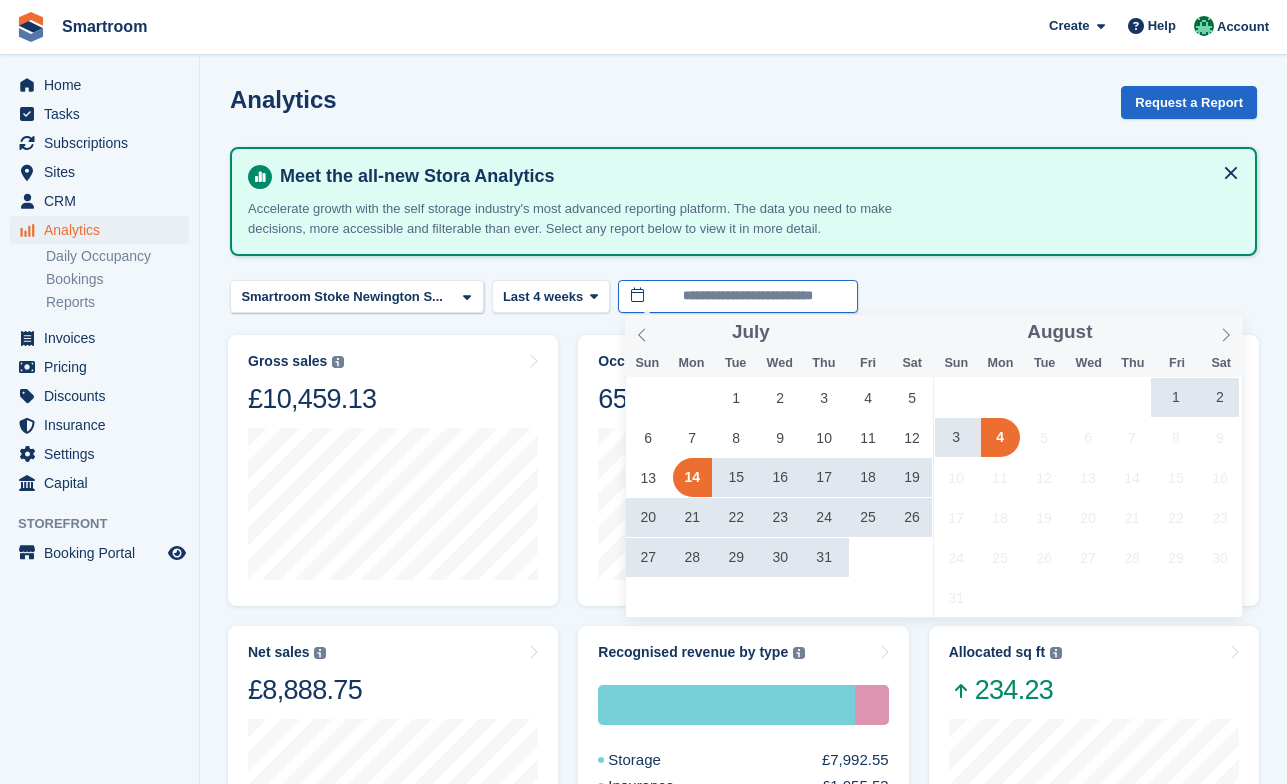 click on "**********" at bounding box center [743, 801] 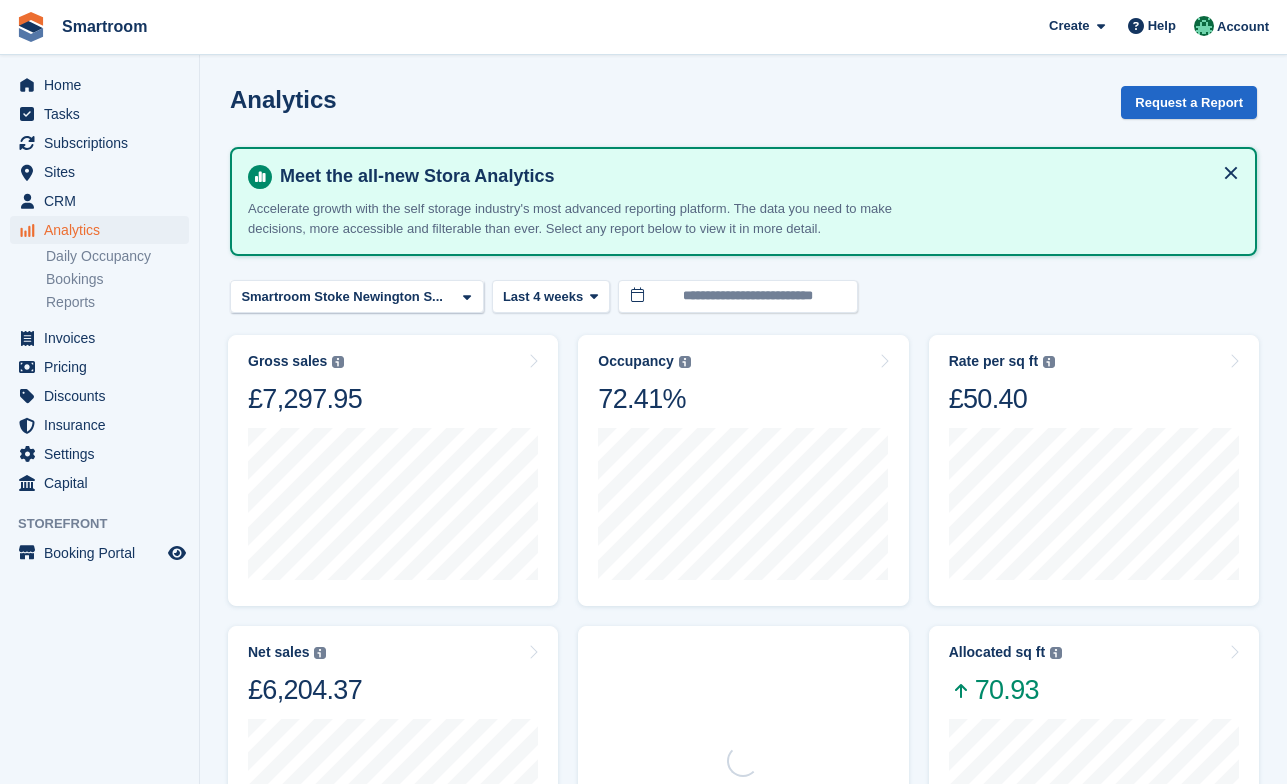 click on "**********" at bounding box center [743, 296] 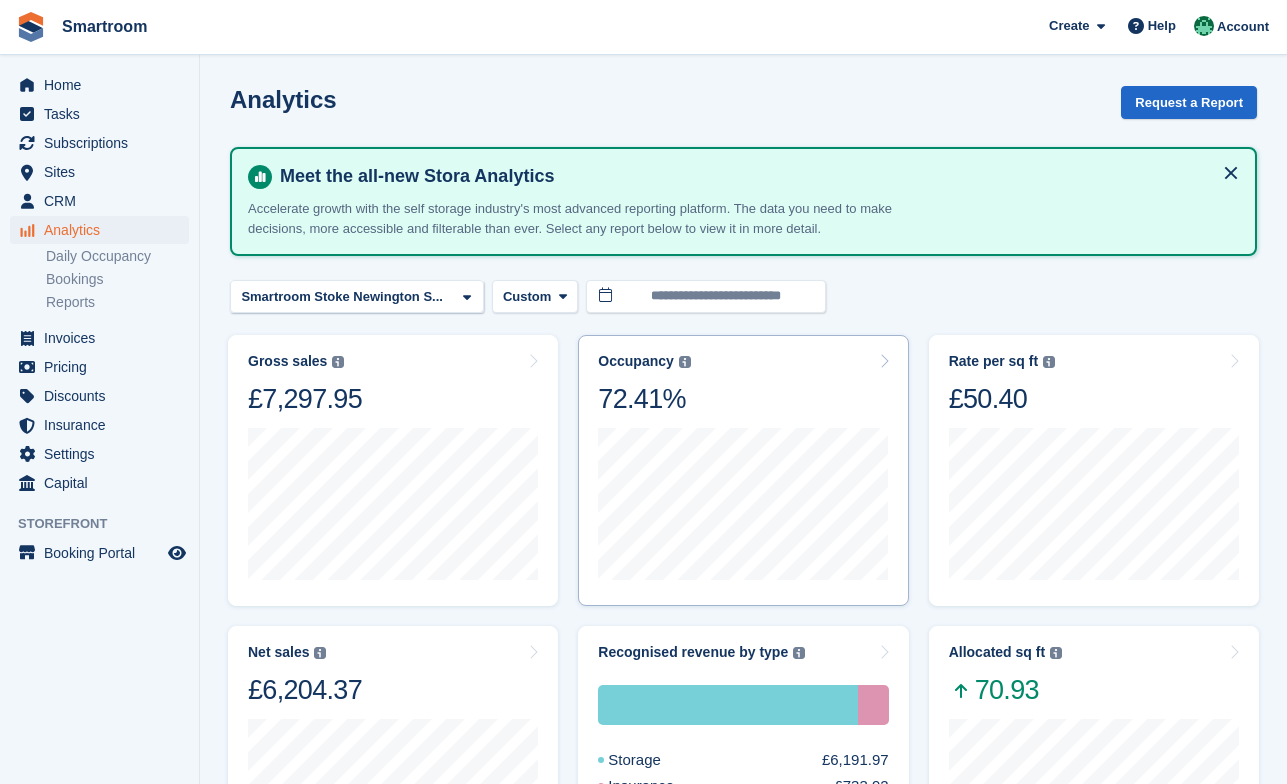 click on "Occupancy
Percentage of all allocated units in terms of area. Includes units with occupied, repo or overlocked status.
72.41%" at bounding box center [743, 384] 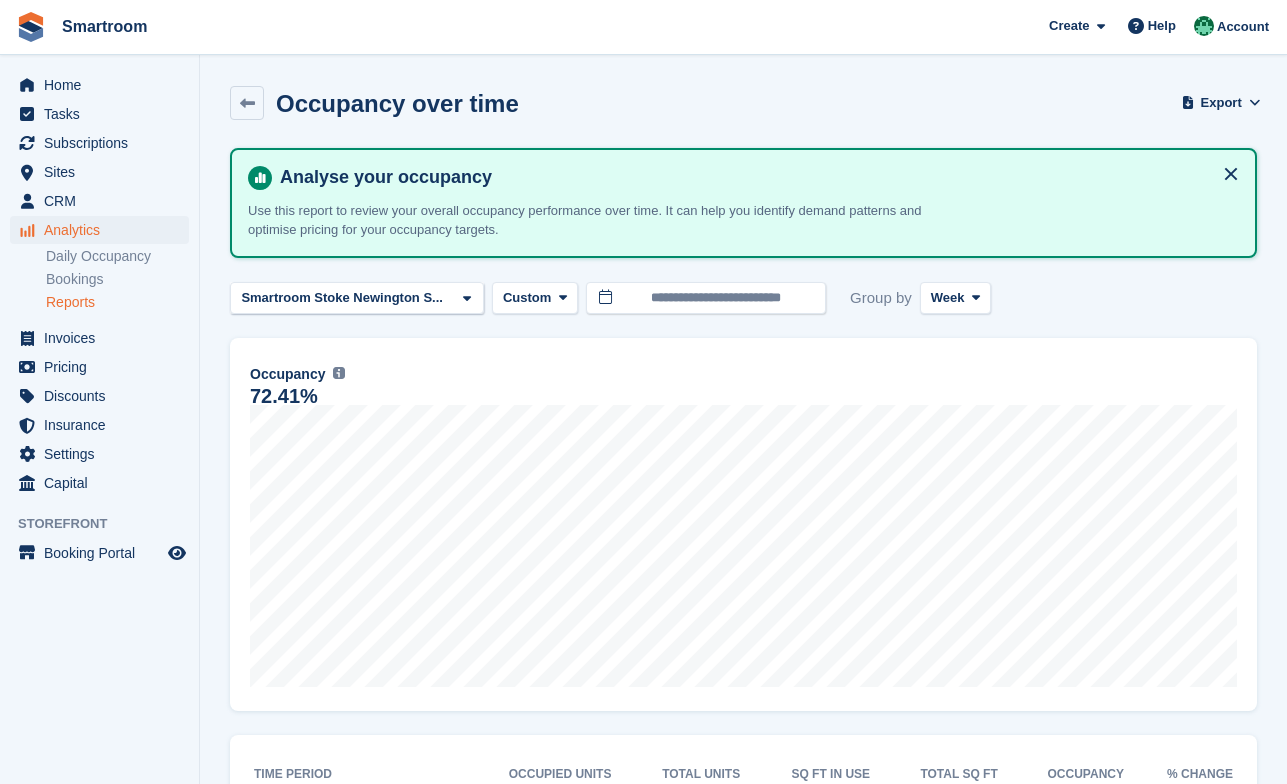 scroll, scrollTop: 0, scrollLeft: 0, axis: both 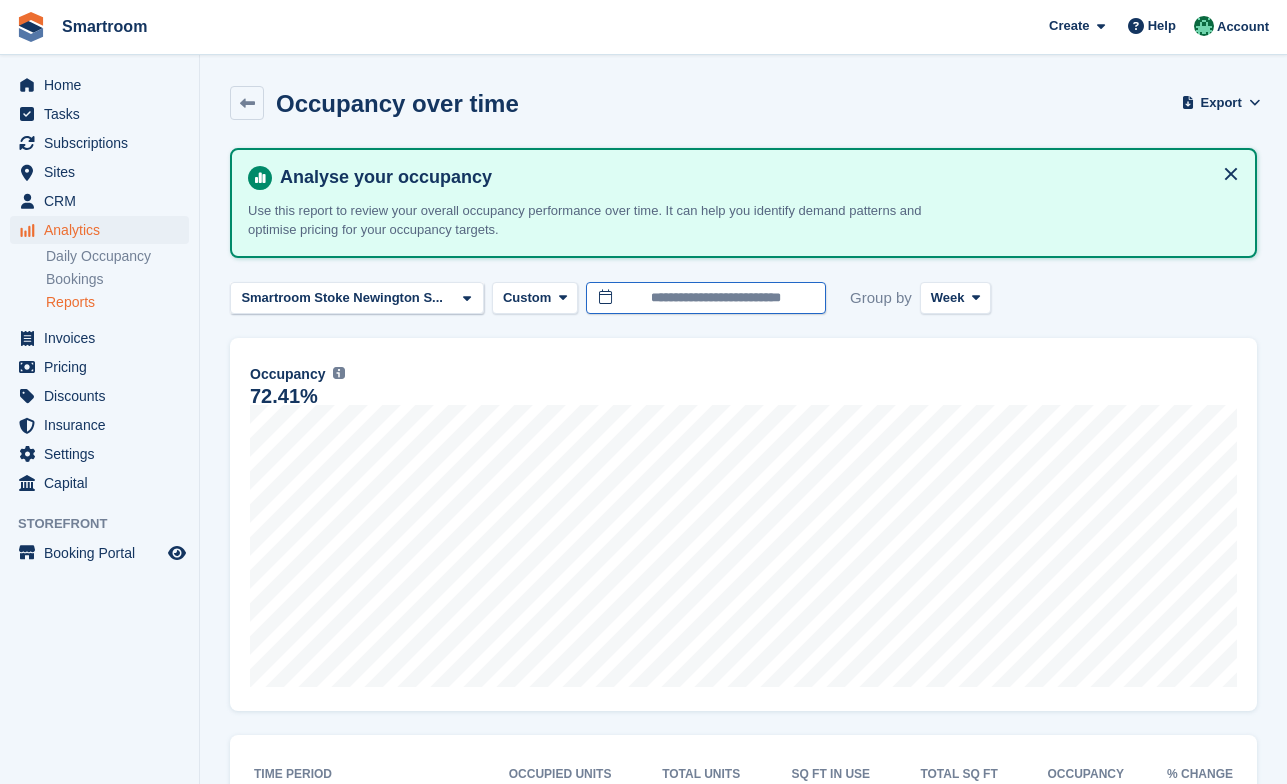 click on "**********" at bounding box center [706, 298] 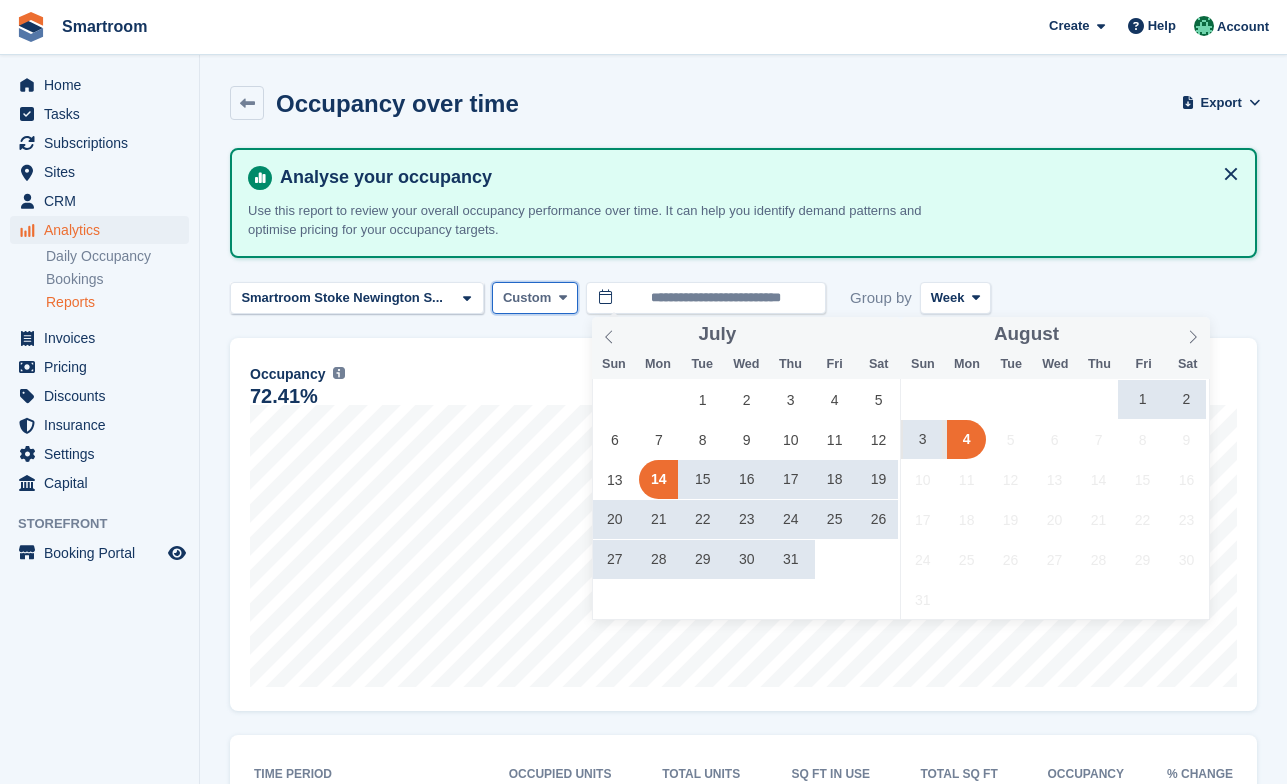 click on "Custom" at bounding box center (527, 298) 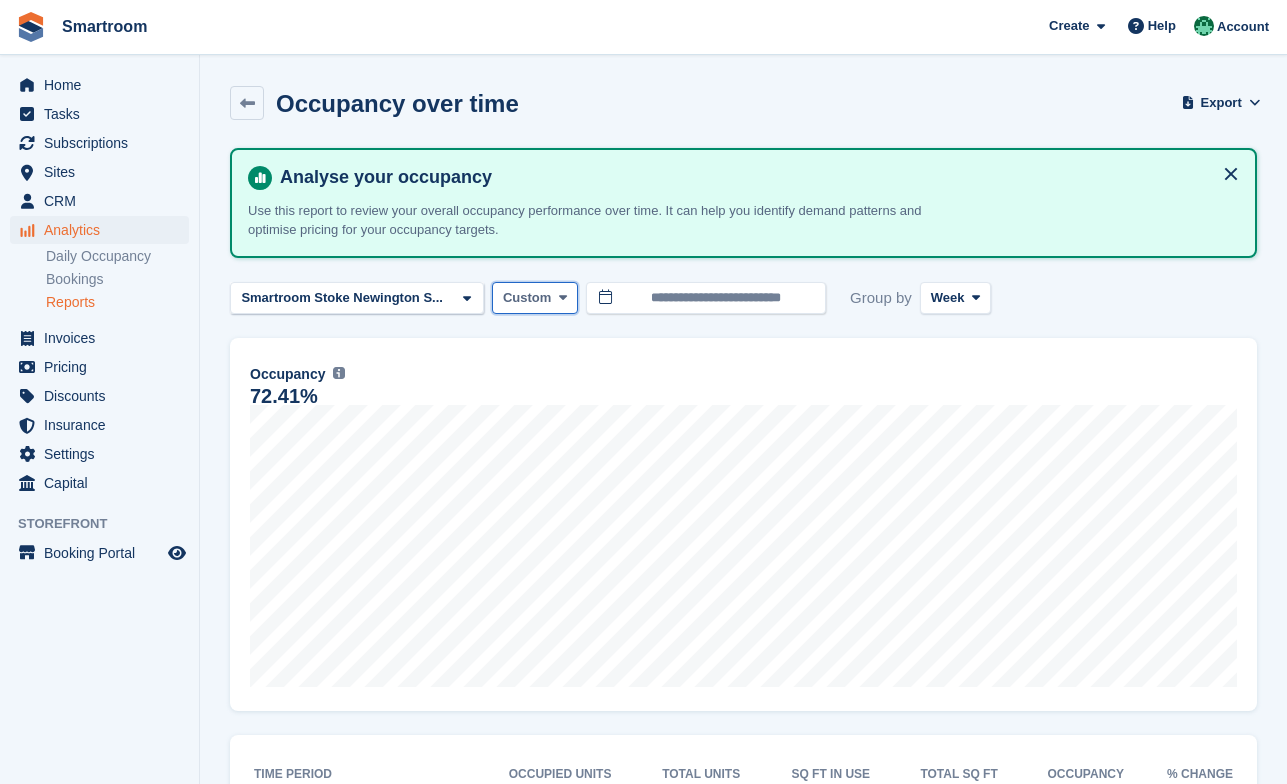 click on "Custom" at bounding box center (527, 298) 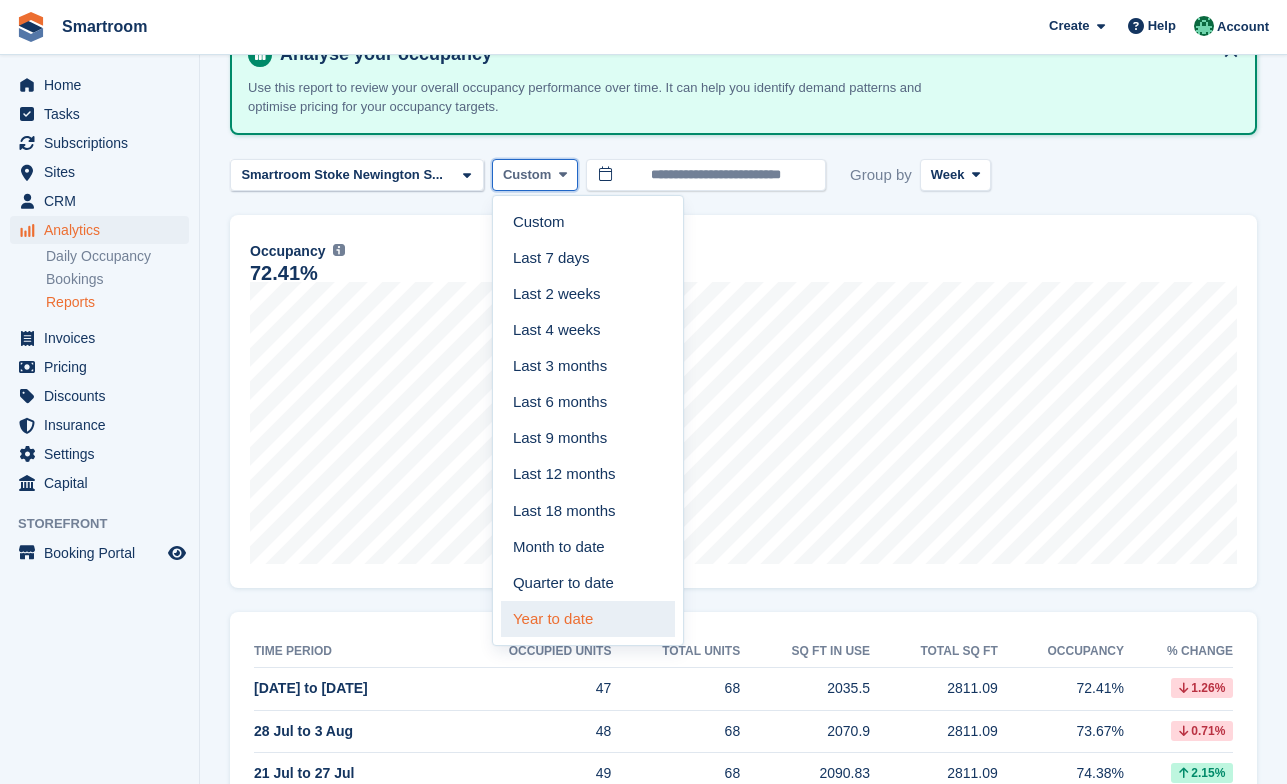 scroll, scrollTop: 173, scrollLeft: 0, axis: vertical 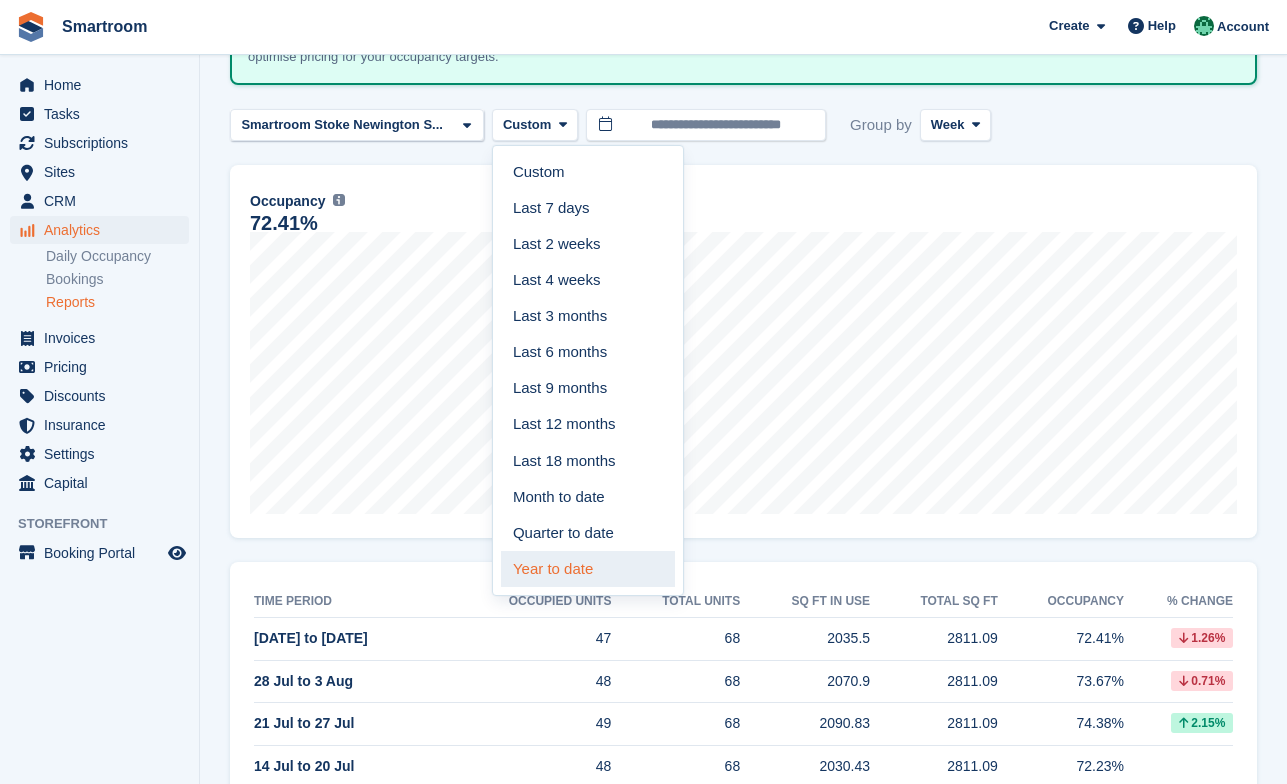 click on "Year to date" at bounding box center (588, 569) 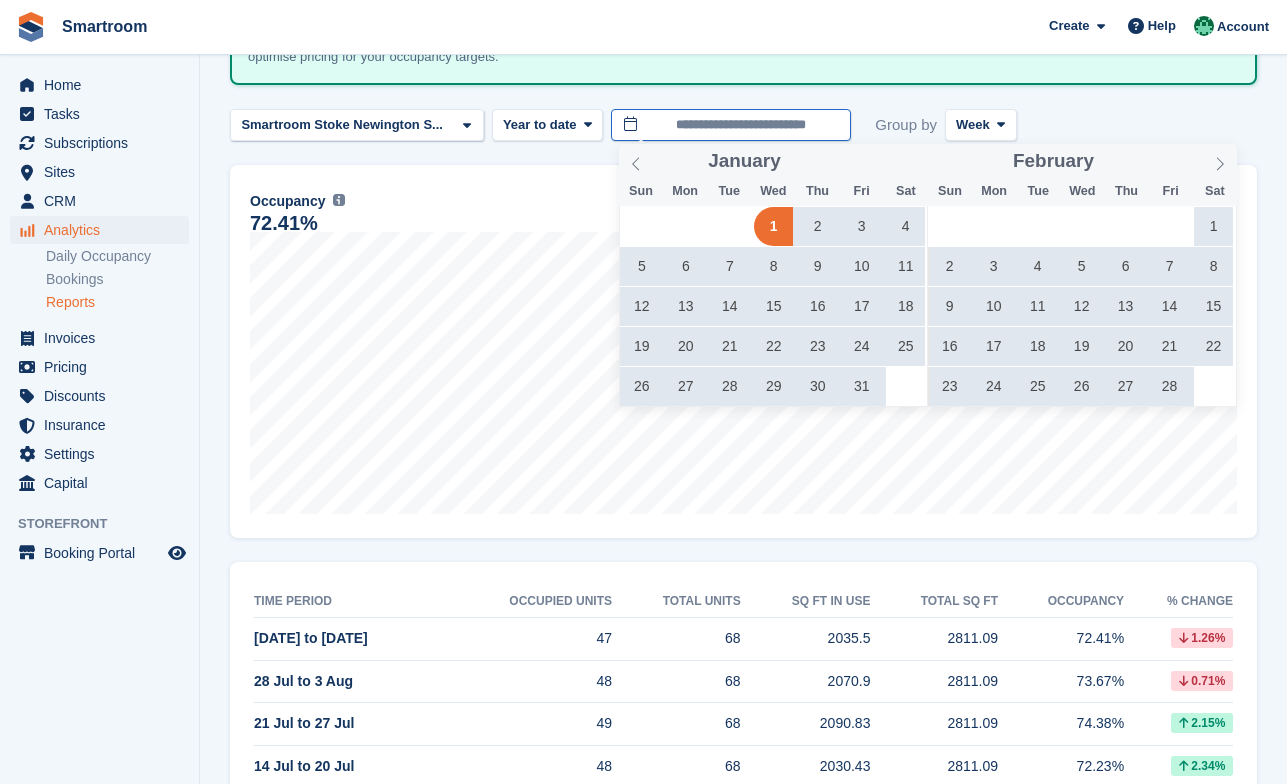 click on "**********" at bounding box center [731, 125] 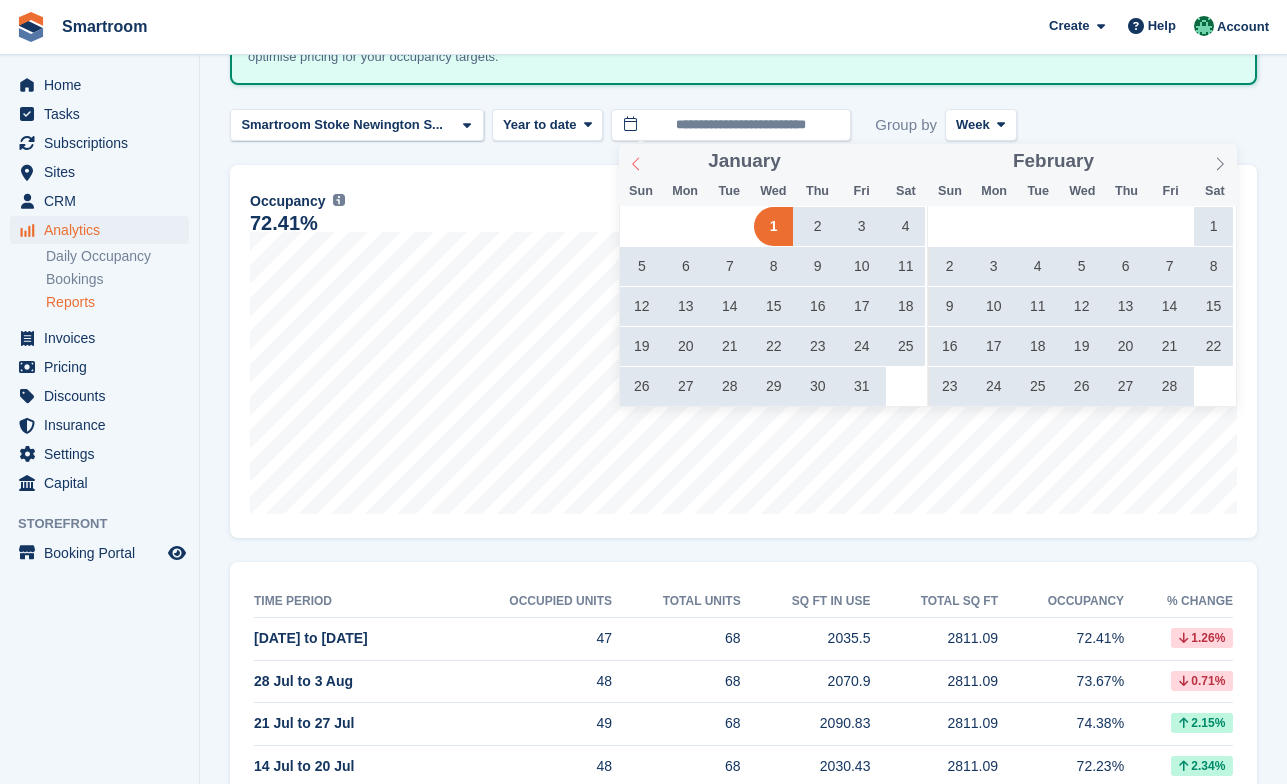 click at bounding box center [636, 161] 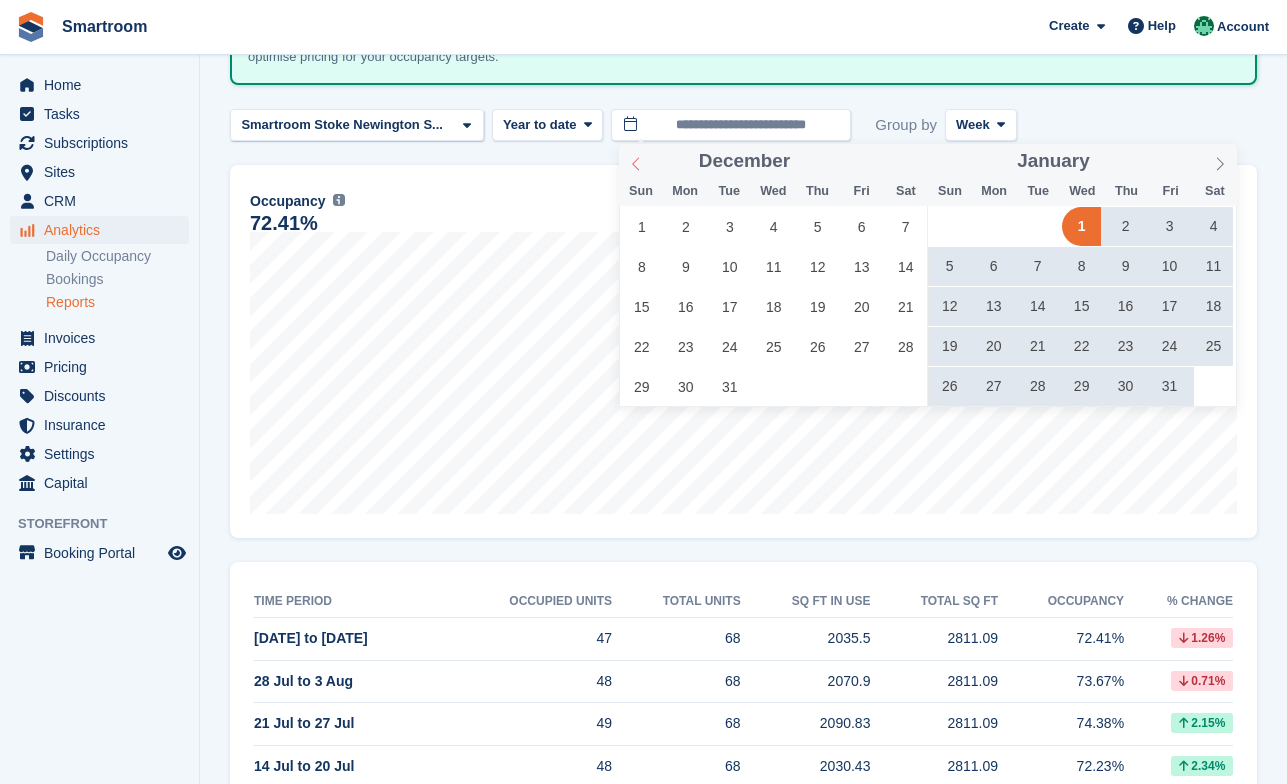 click at bounding box center [636, 161] 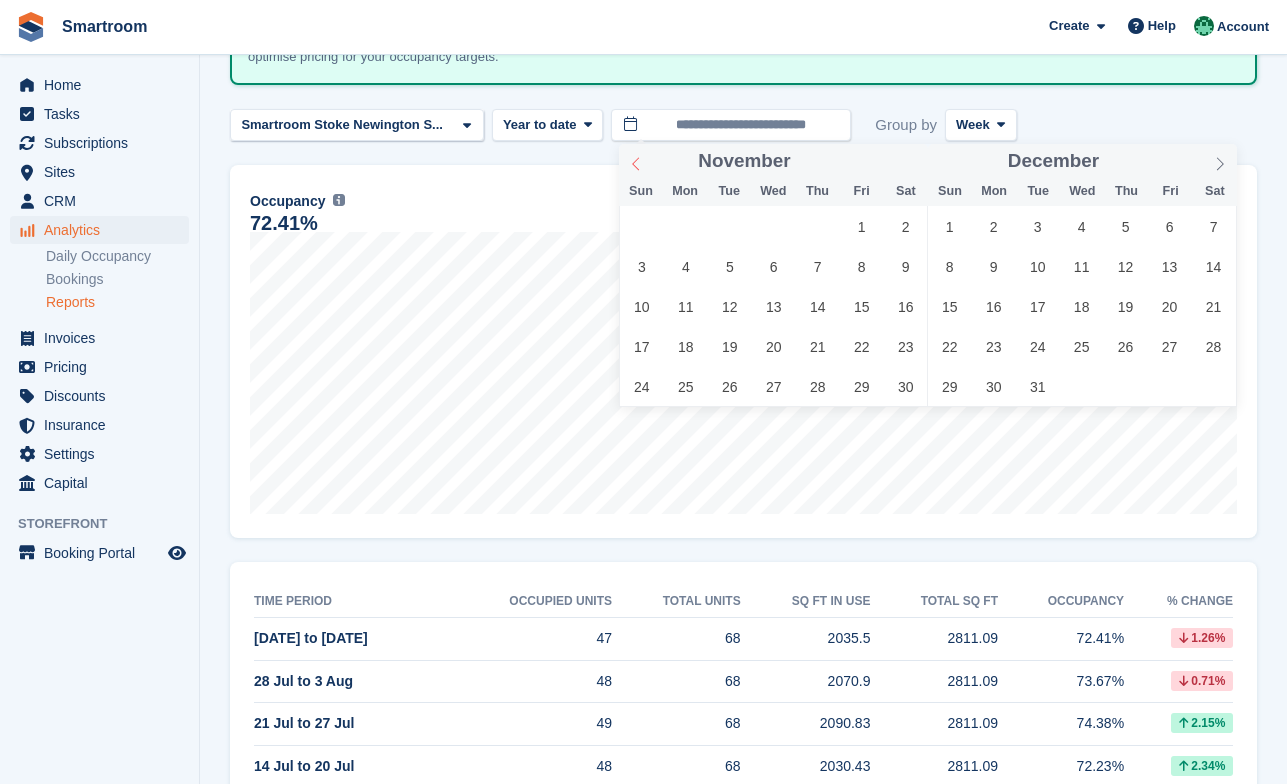 click at bounding box center (636, 161) 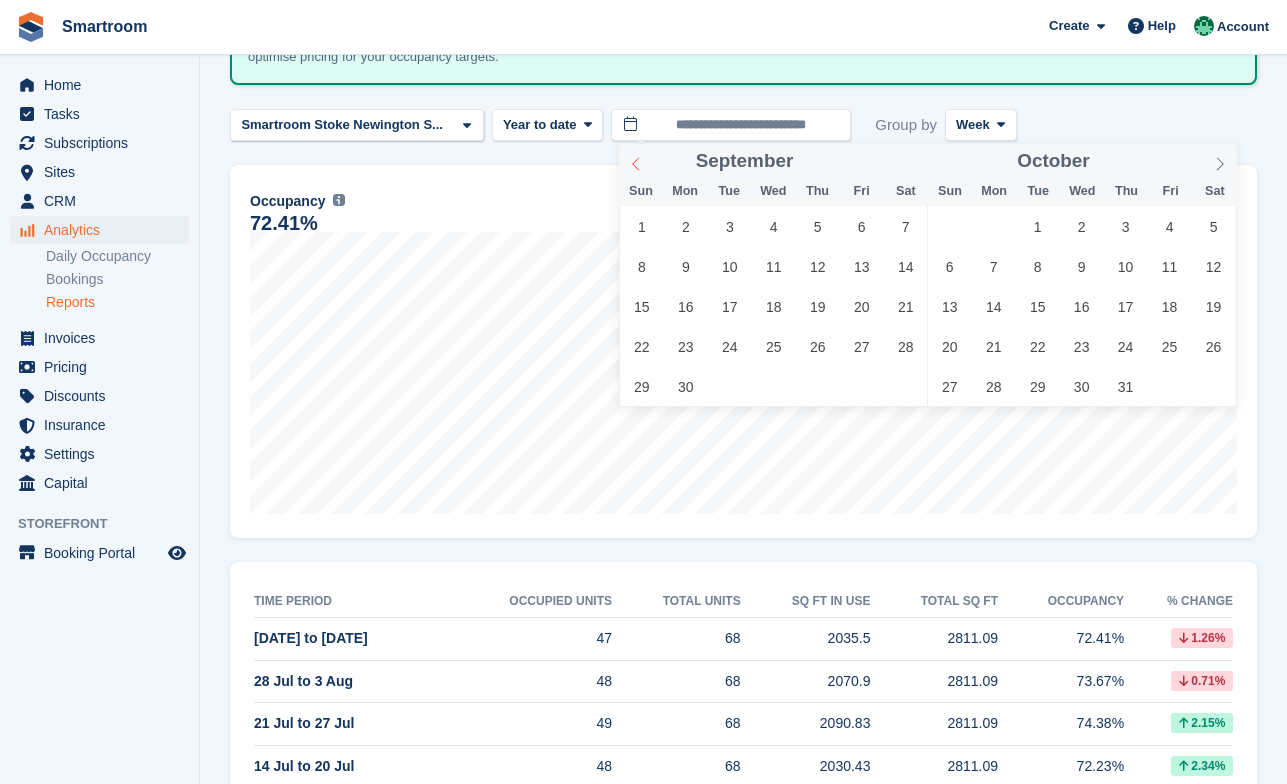 click at bounding box center (636, 161) 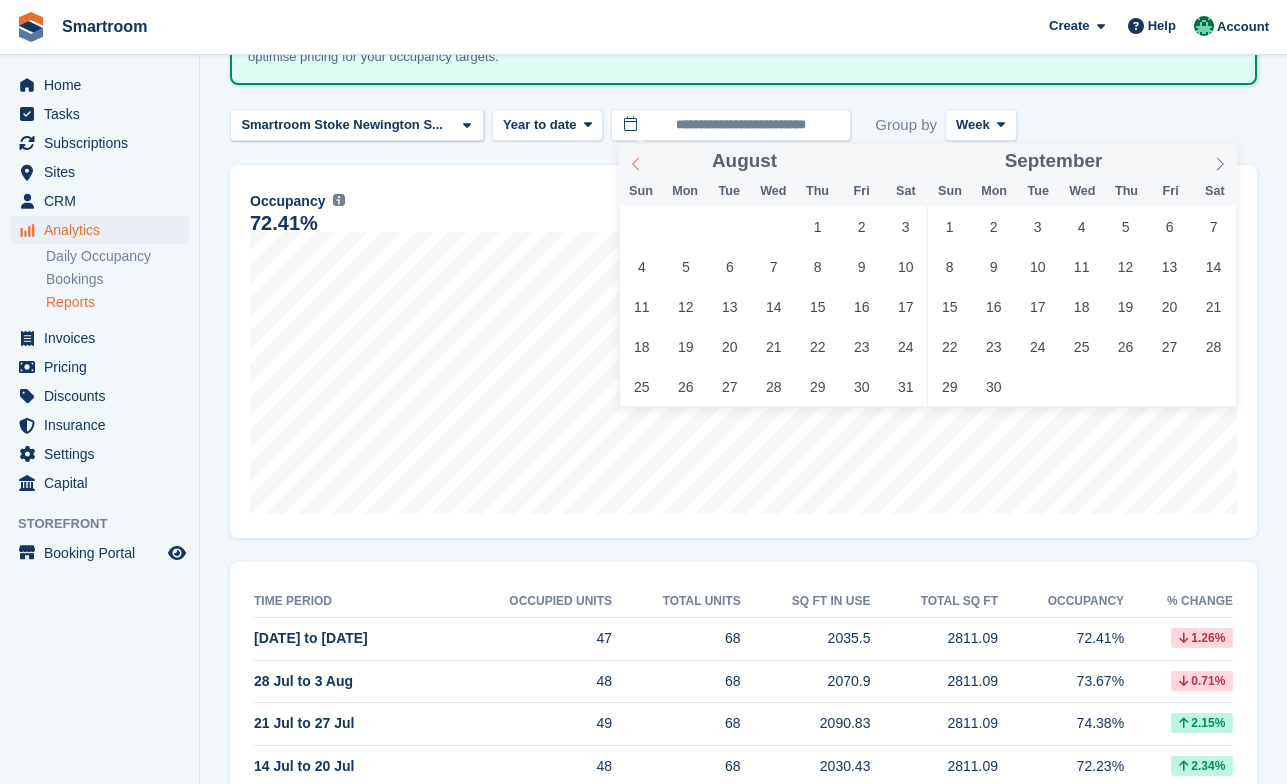 click at bounding box center [636, 161] 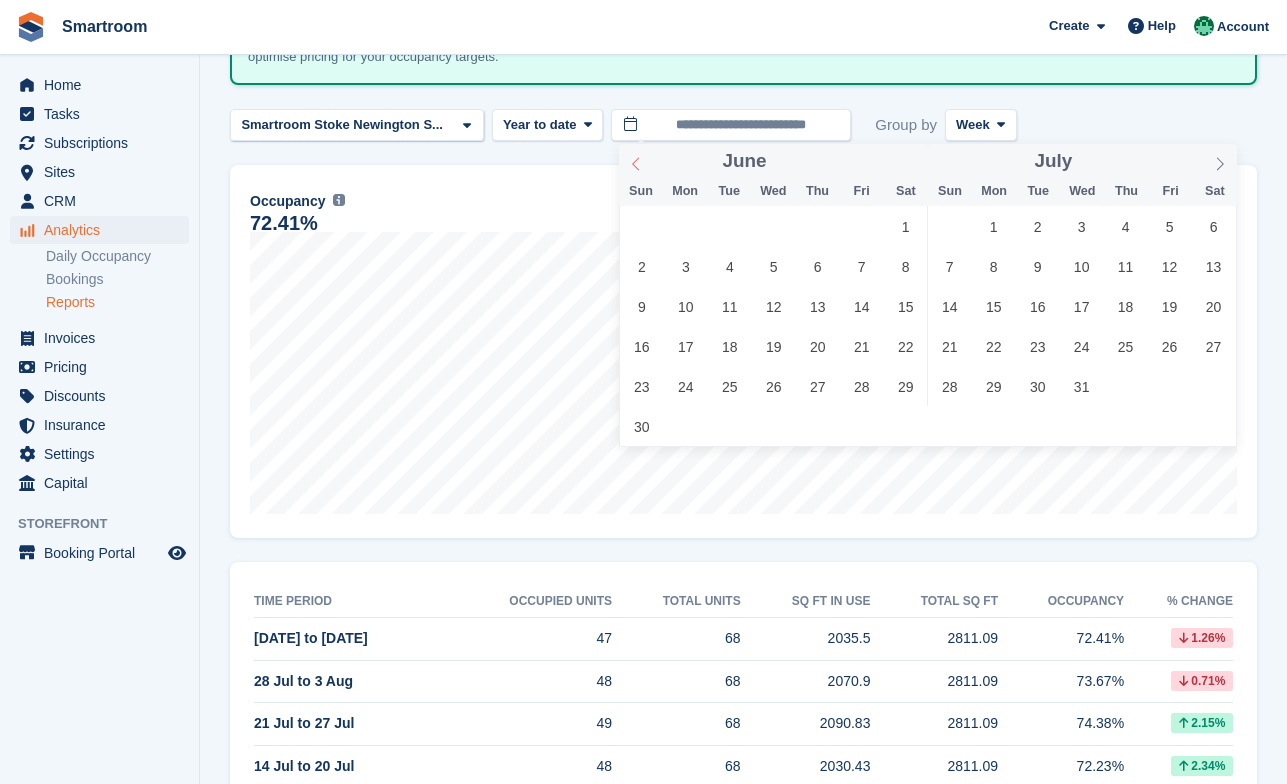 click at bounding box center (636, 161) 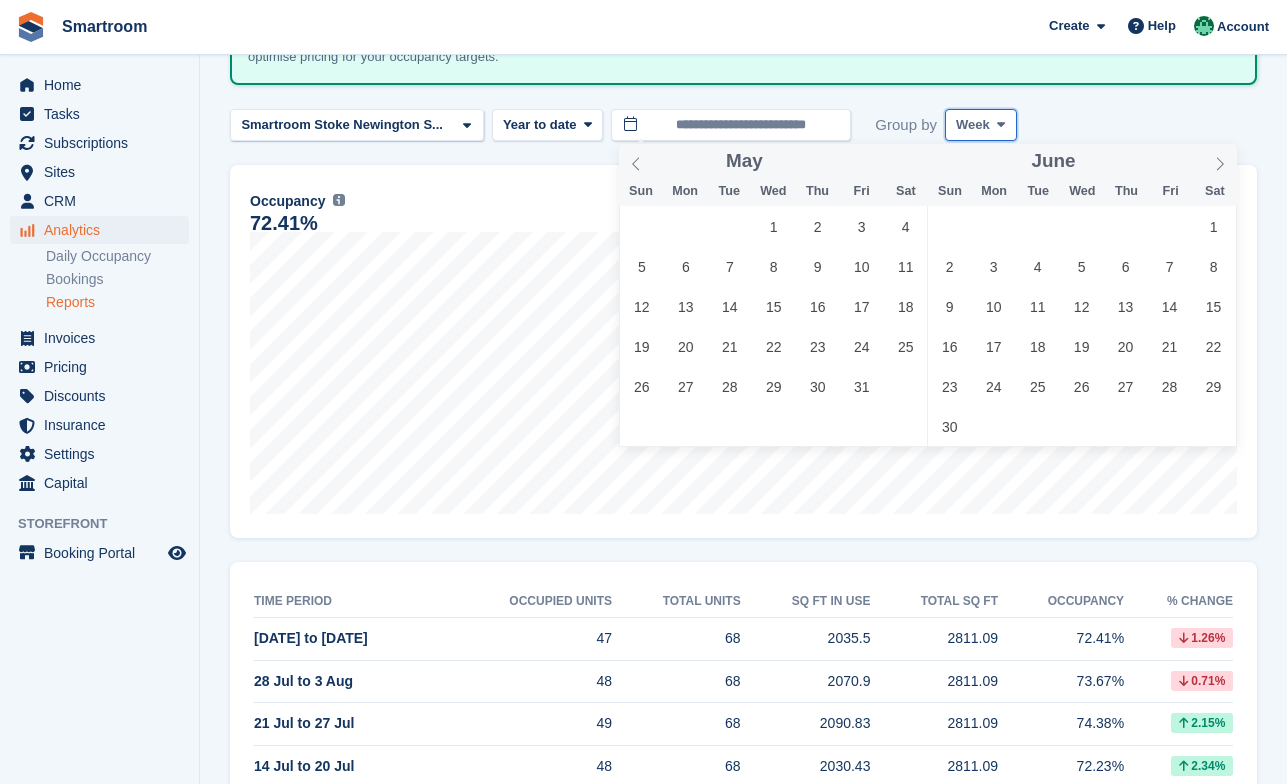 click on "Week" at bounding box center (980, 125) 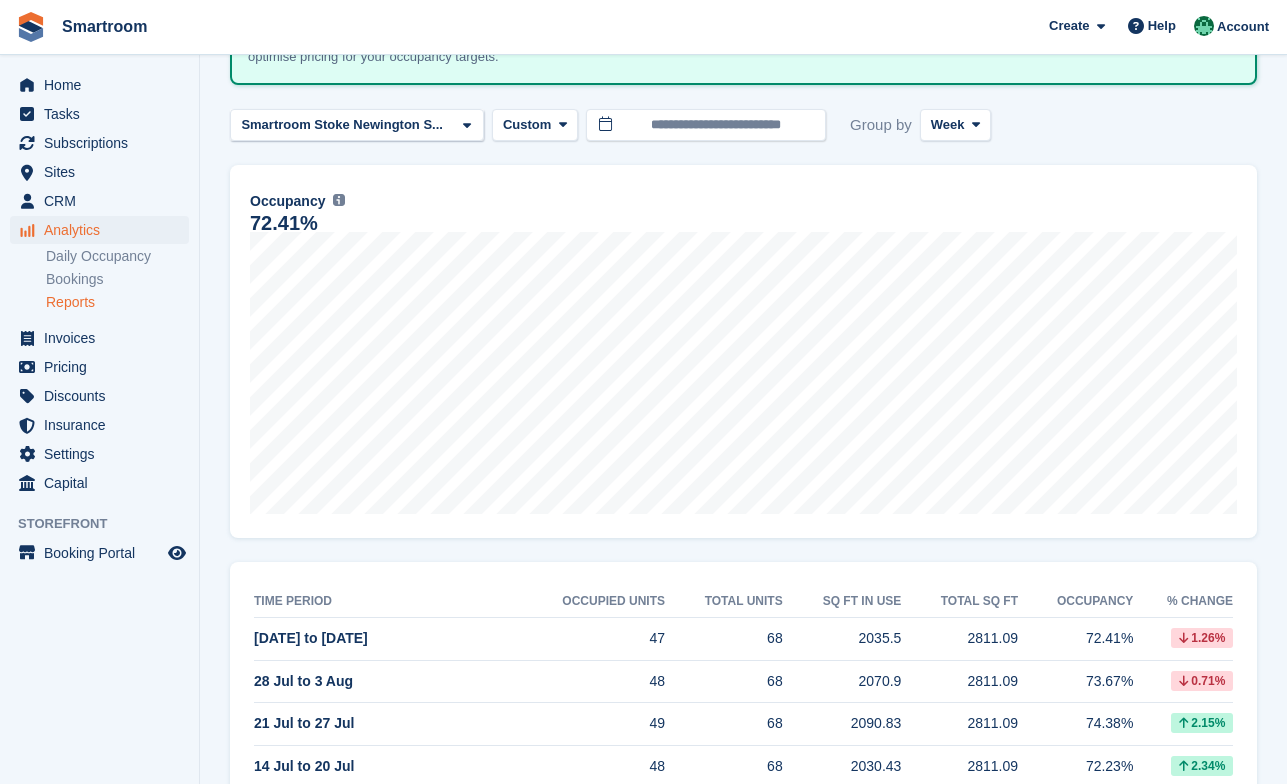 scroll, scrollTop: 0, scrollLeft: 0, axis: both 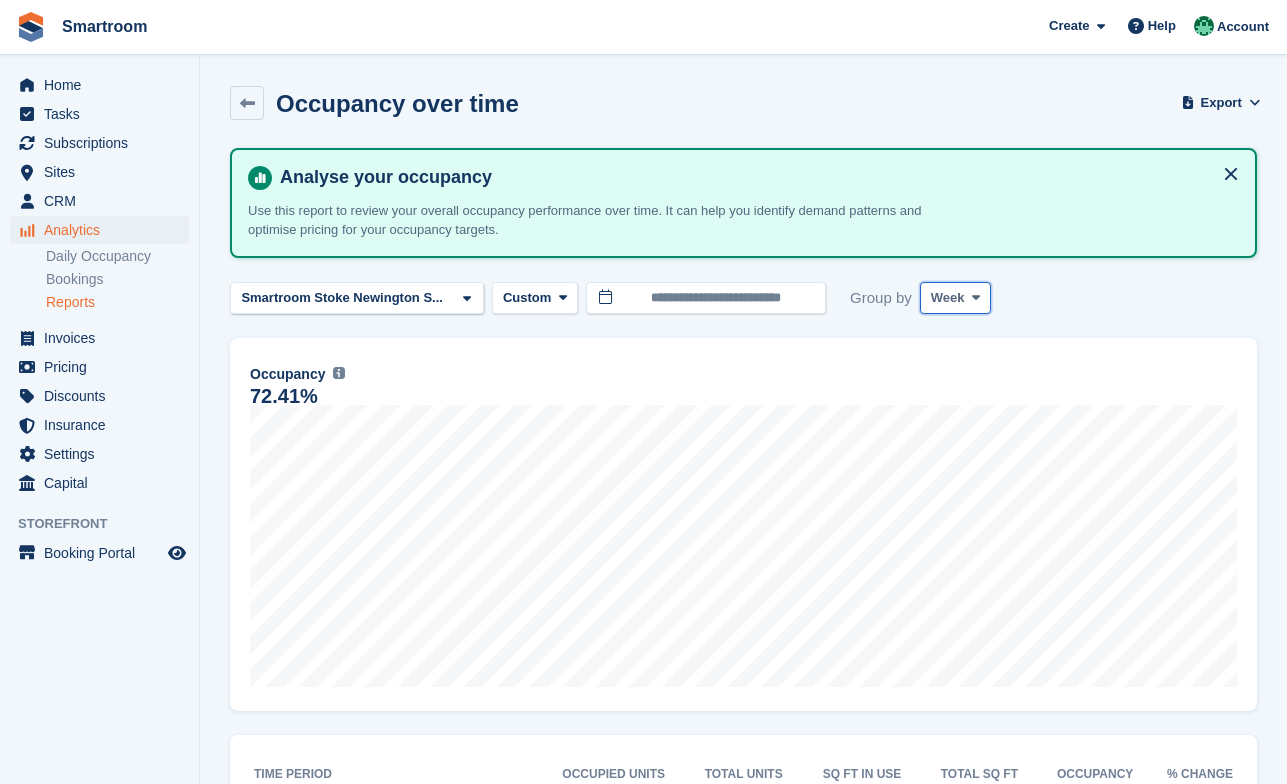 click at bounding box center (976, 298) 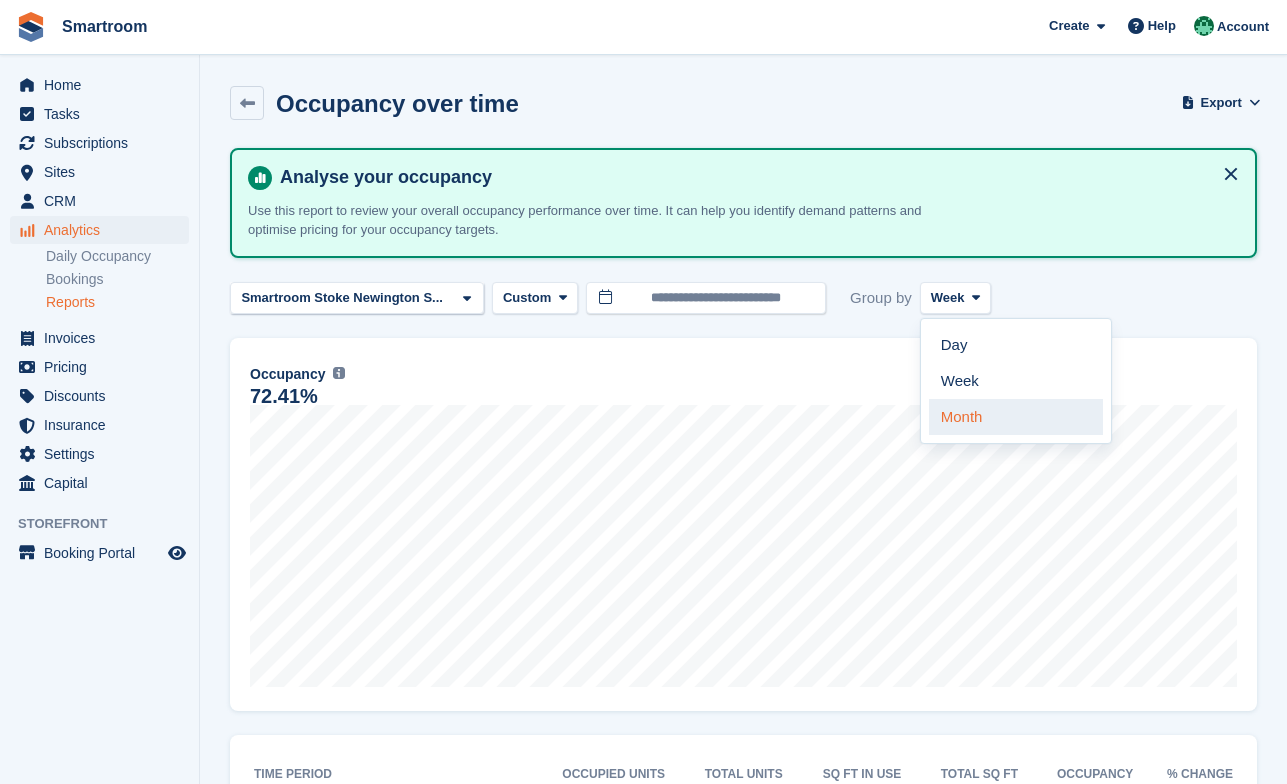 click on "Month" at bounding box center (1016, 417) 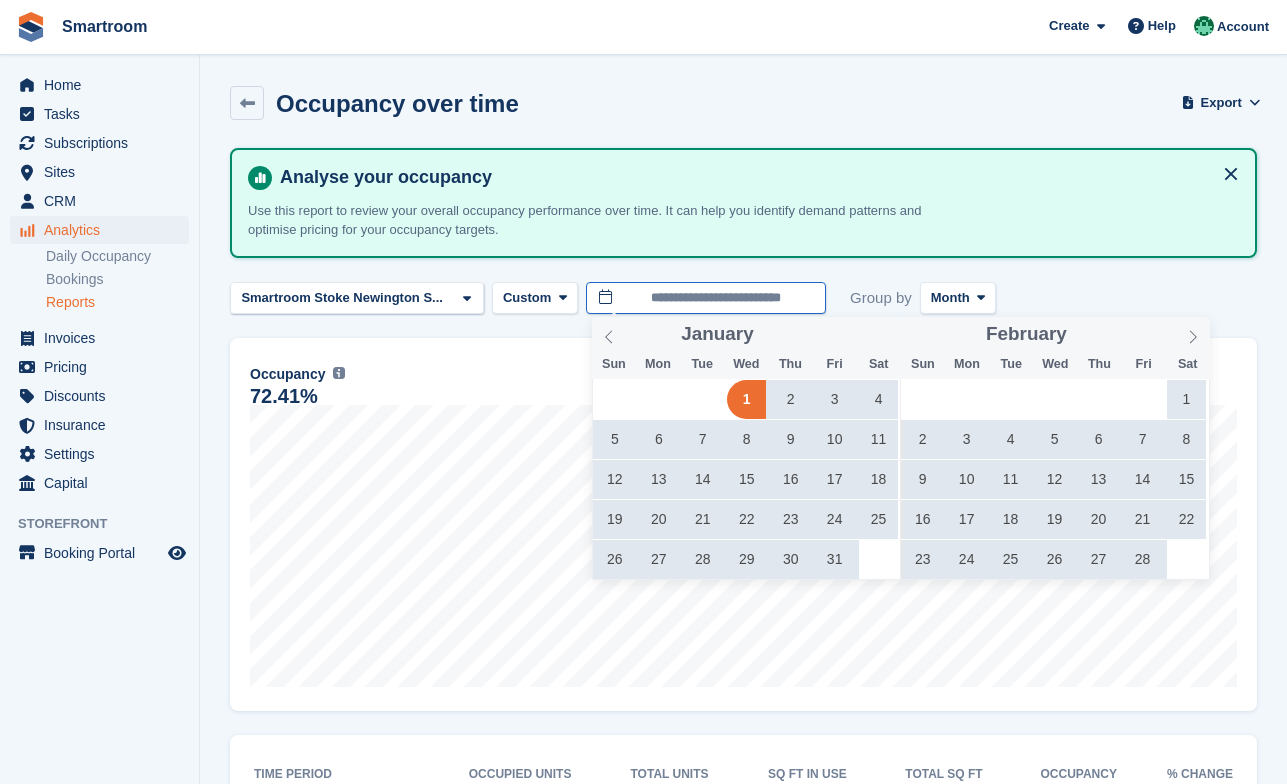 click on "**********" at bounding box center (706, 298) 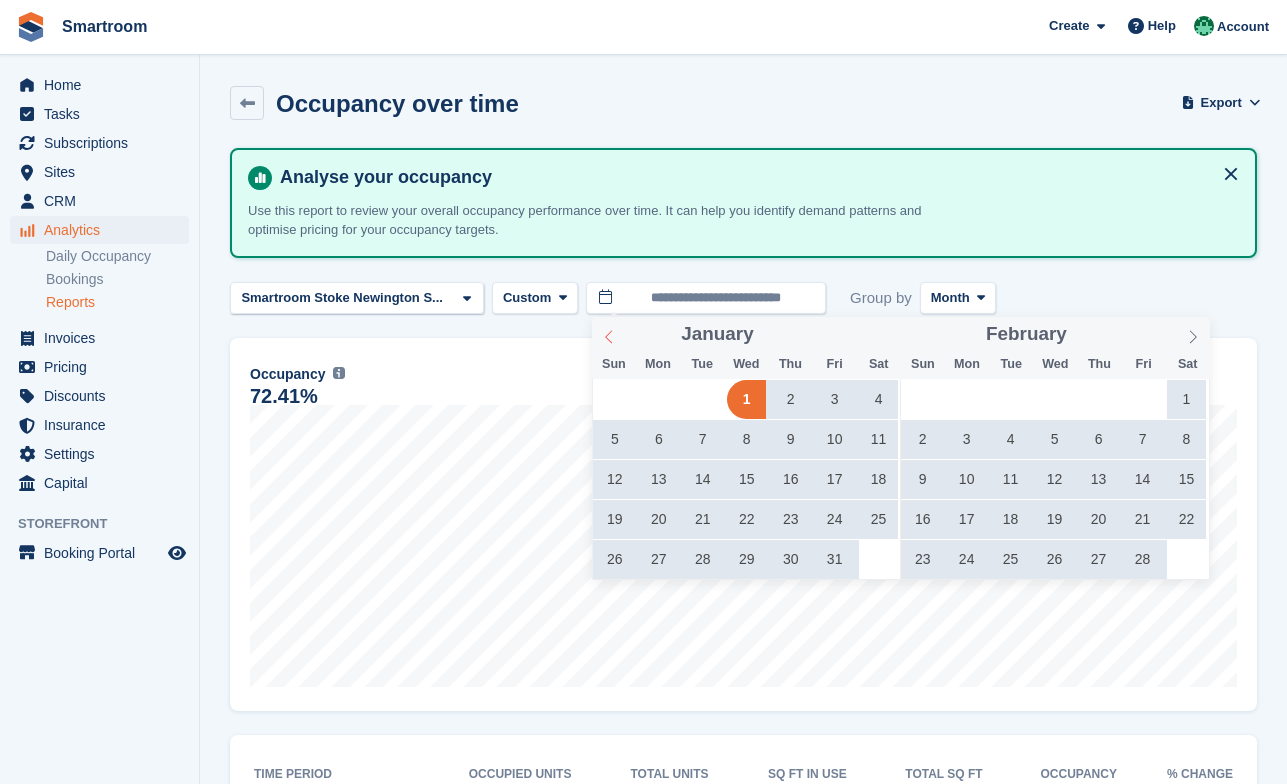 click at bounding box center (609, 334) 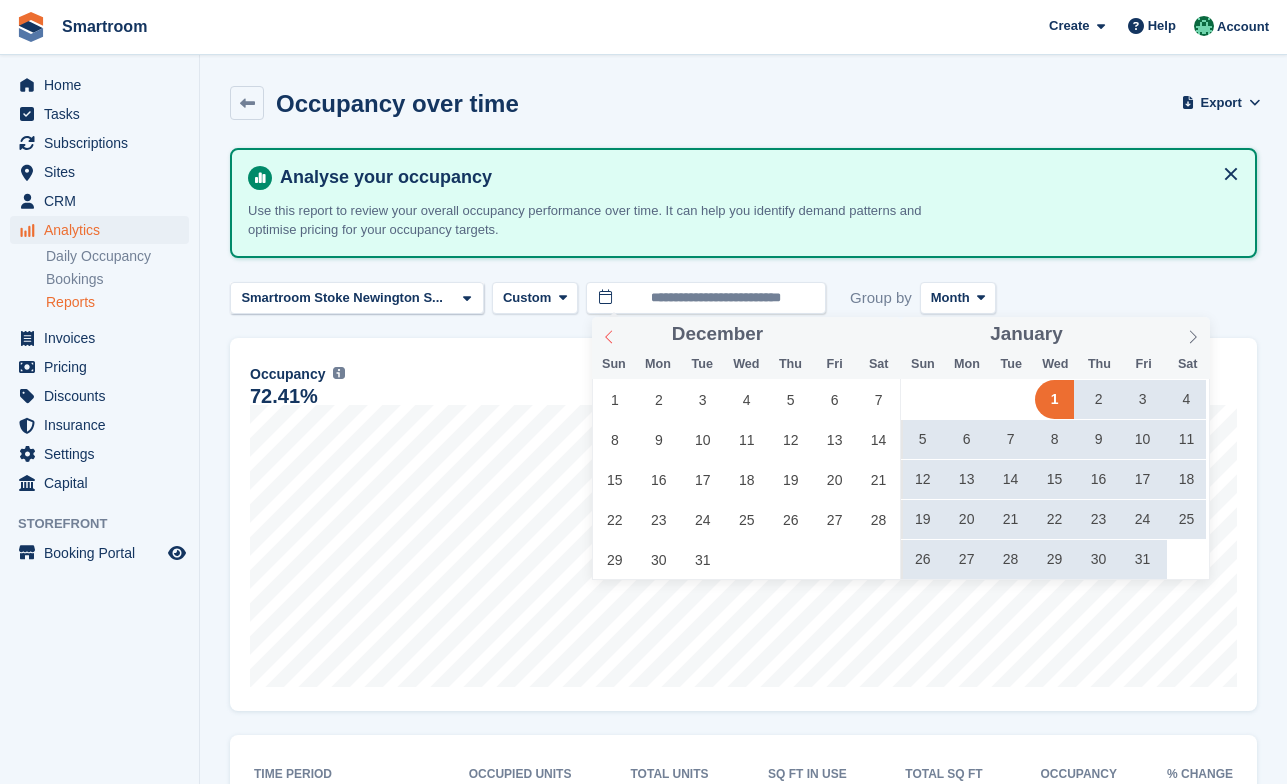 click at bounding box center (609, 334) 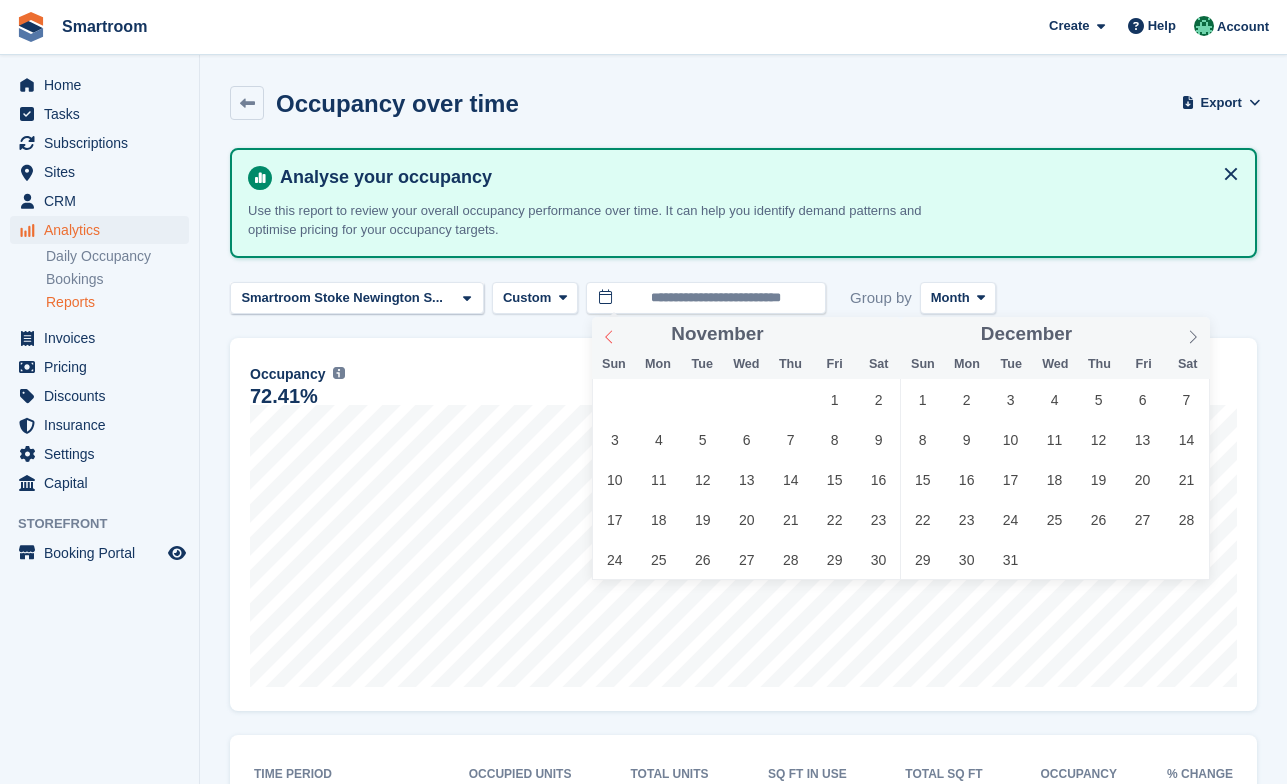 click at bounding box center [609, 334] 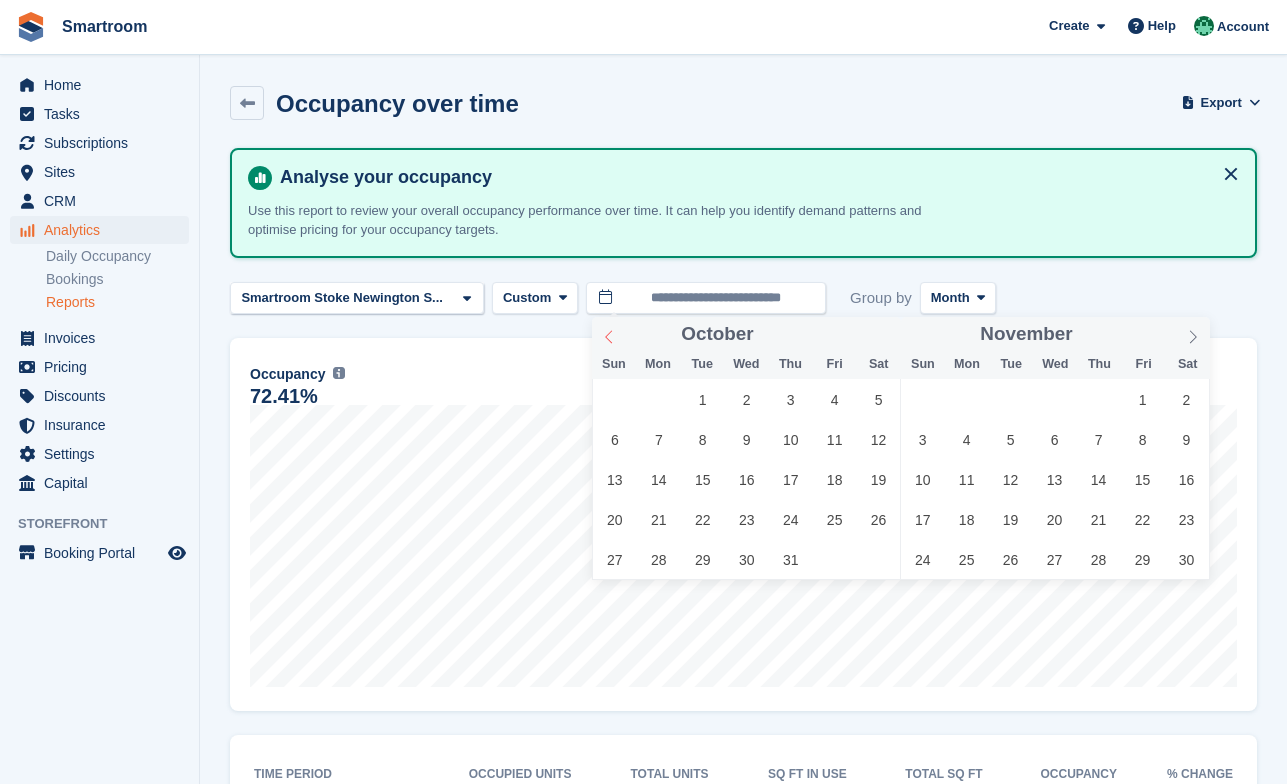 click at bounding box center (609, 334) 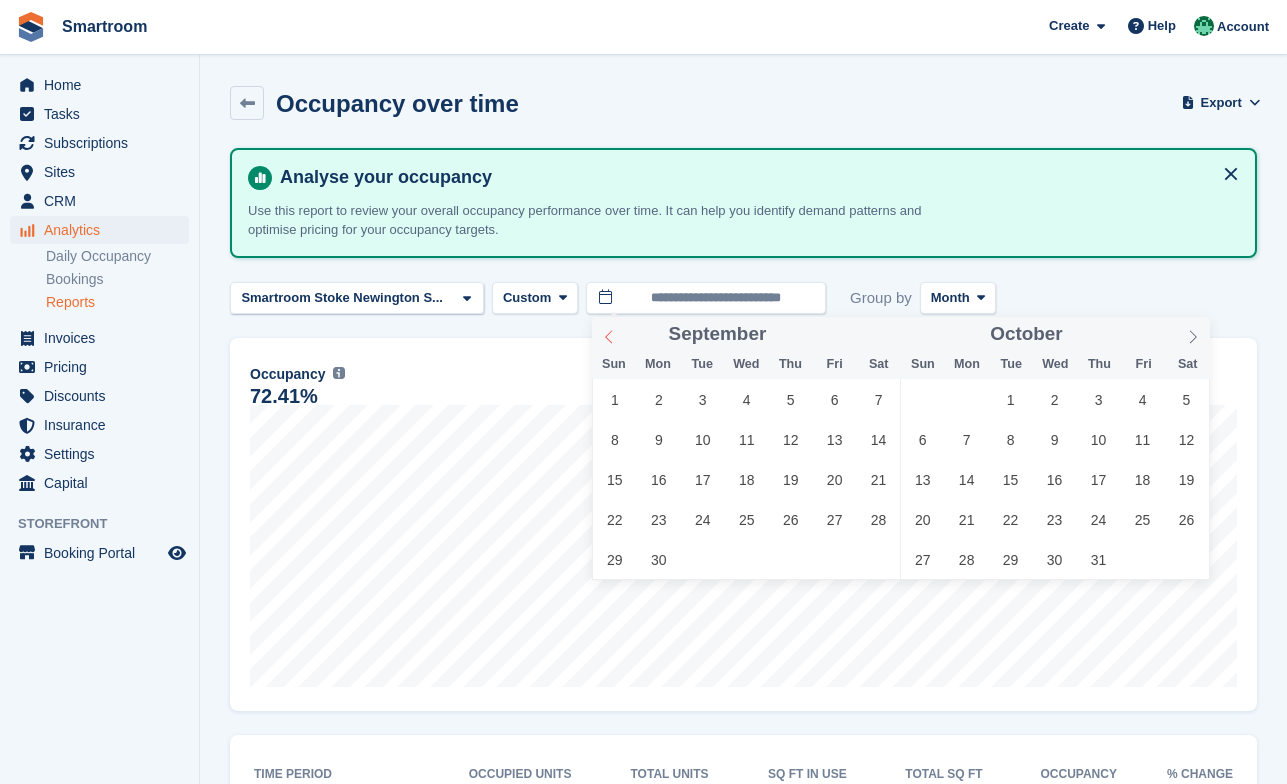 click at bounding box center [609, 334] 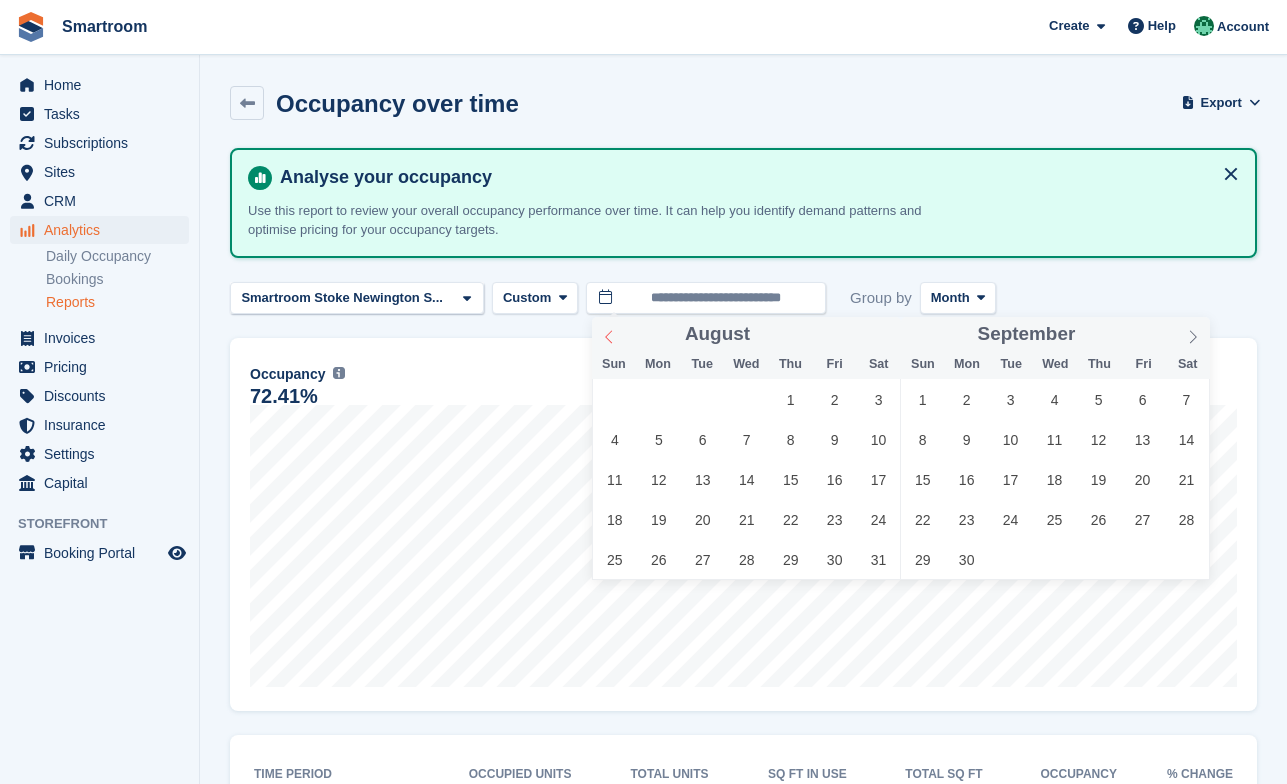 click at bounding box center [609, 334] 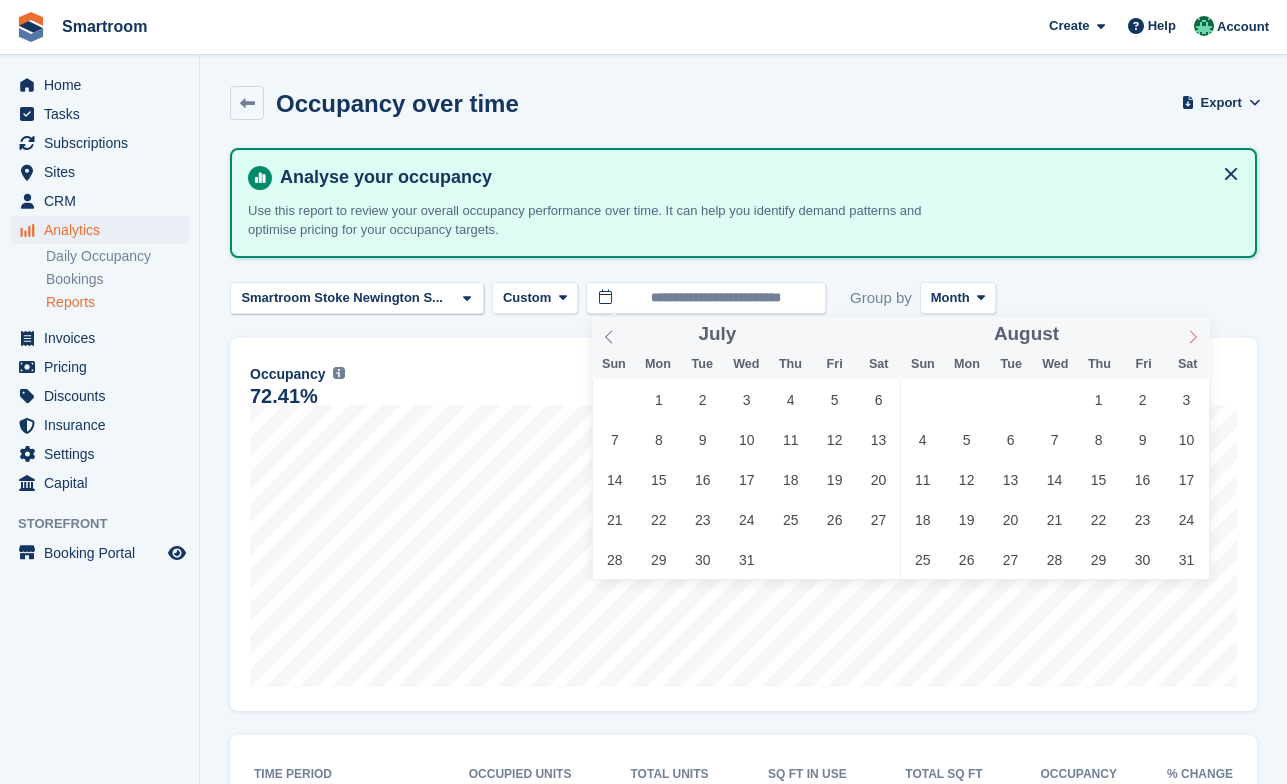click 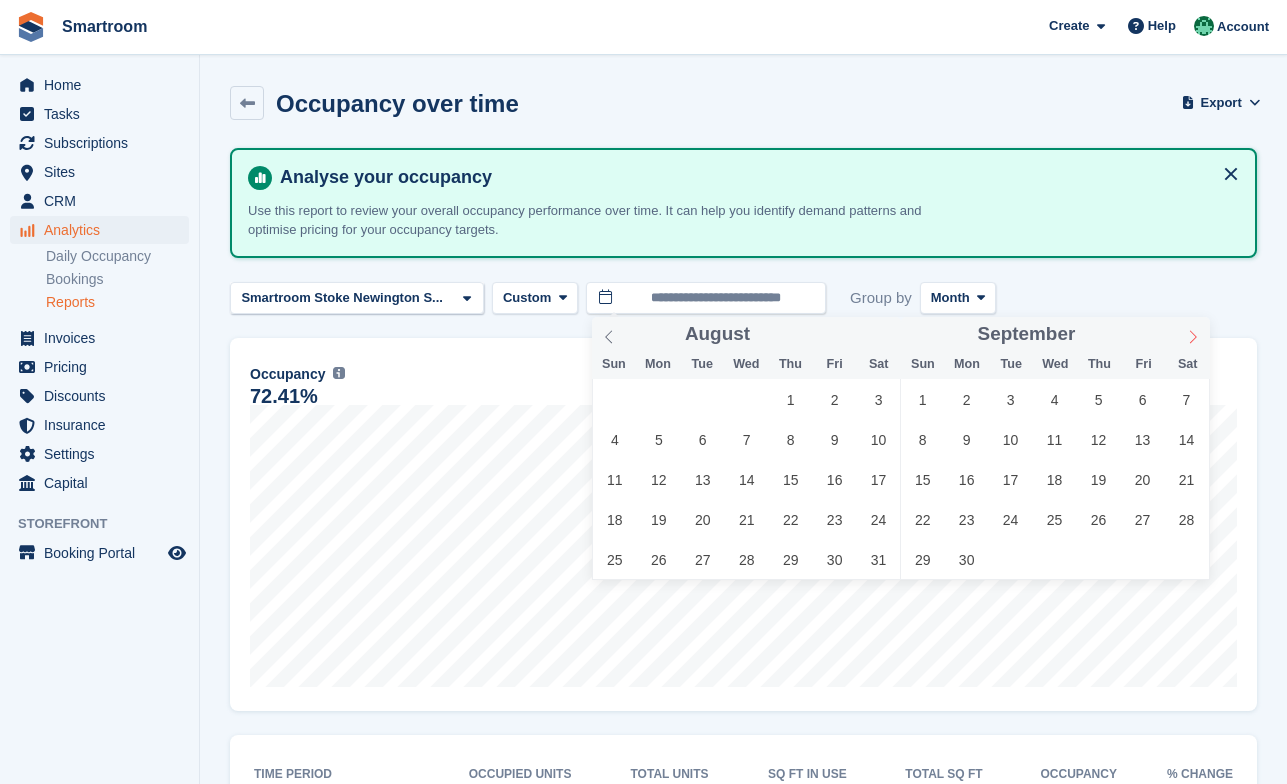 click at bounding box center [1193, 334] 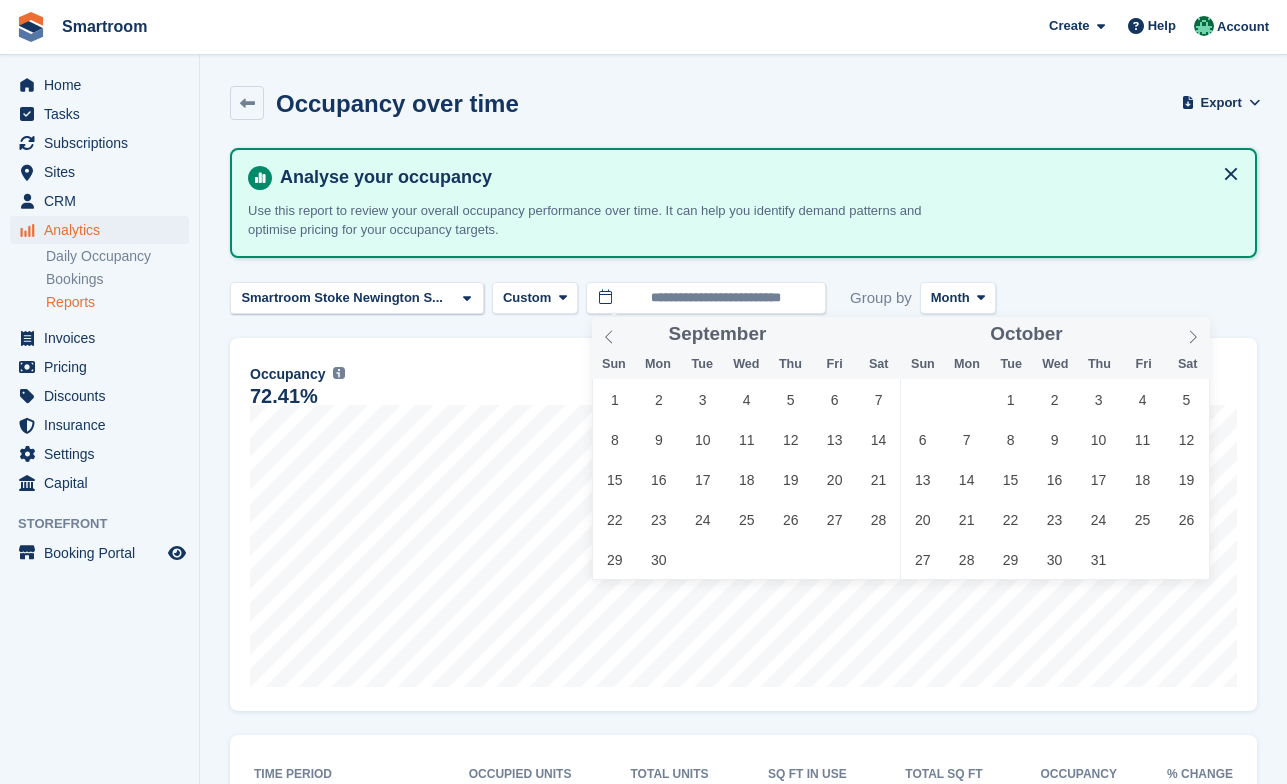 click on "29 30 1 2 3 4 5 6 7 8 9 10 11 12 13 14 15 16 17 18 19 20 21 22 23 24 25 26 27 28 29 30 31 1 2" at bounding box center [1055, 479] 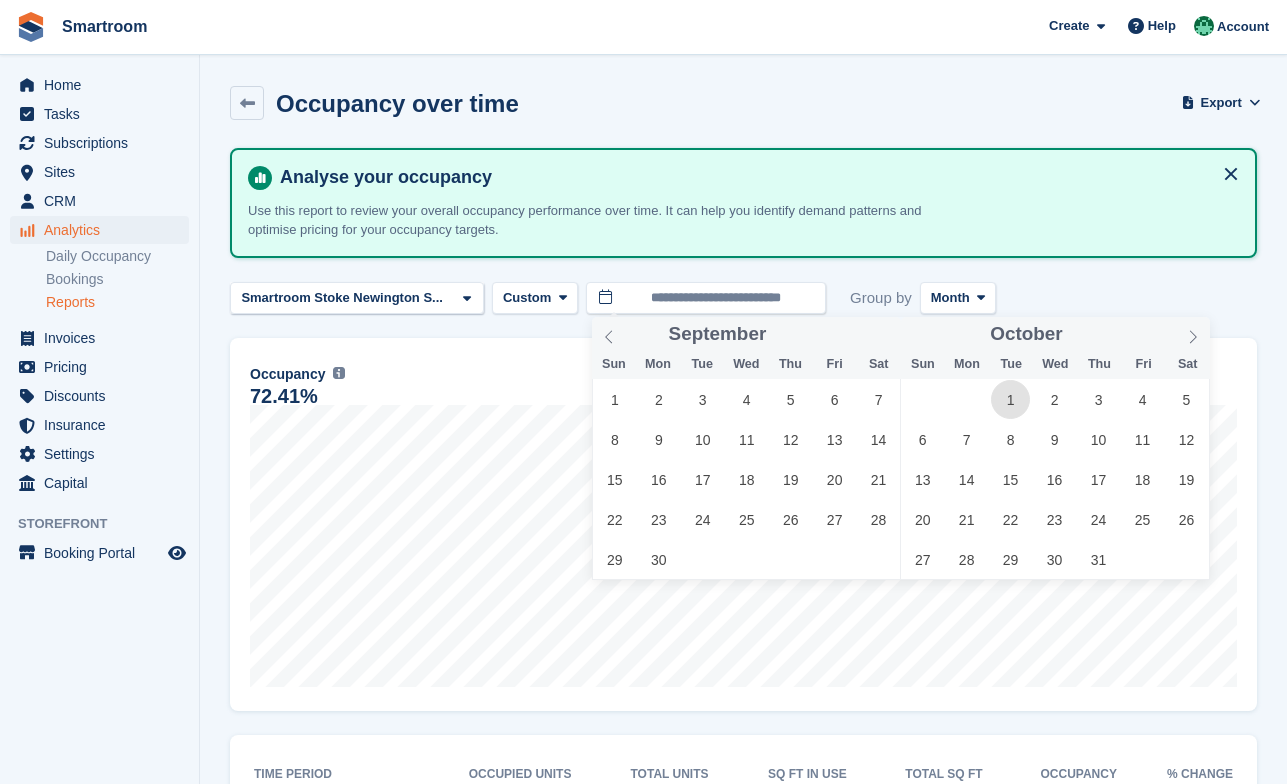 click on "1" at bounding box center (1010, 399) 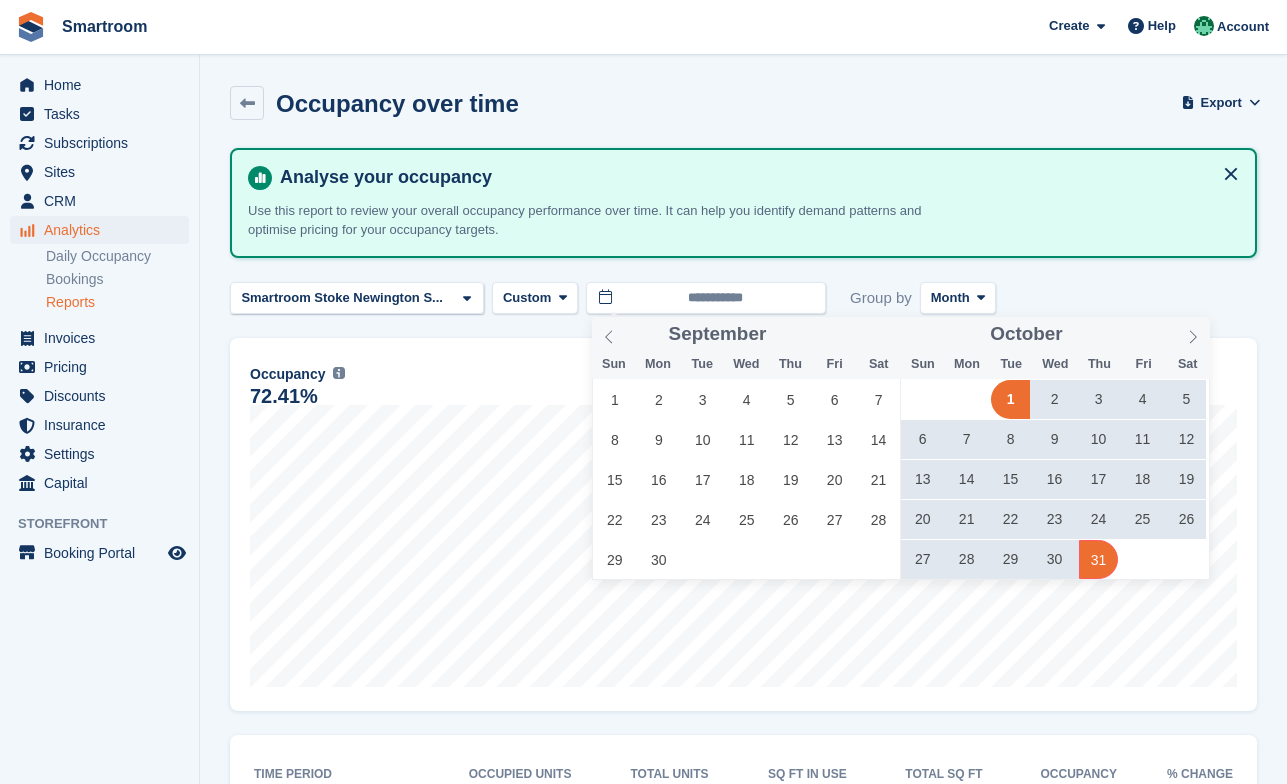 click on "31" at bounding box center (1098, 559) 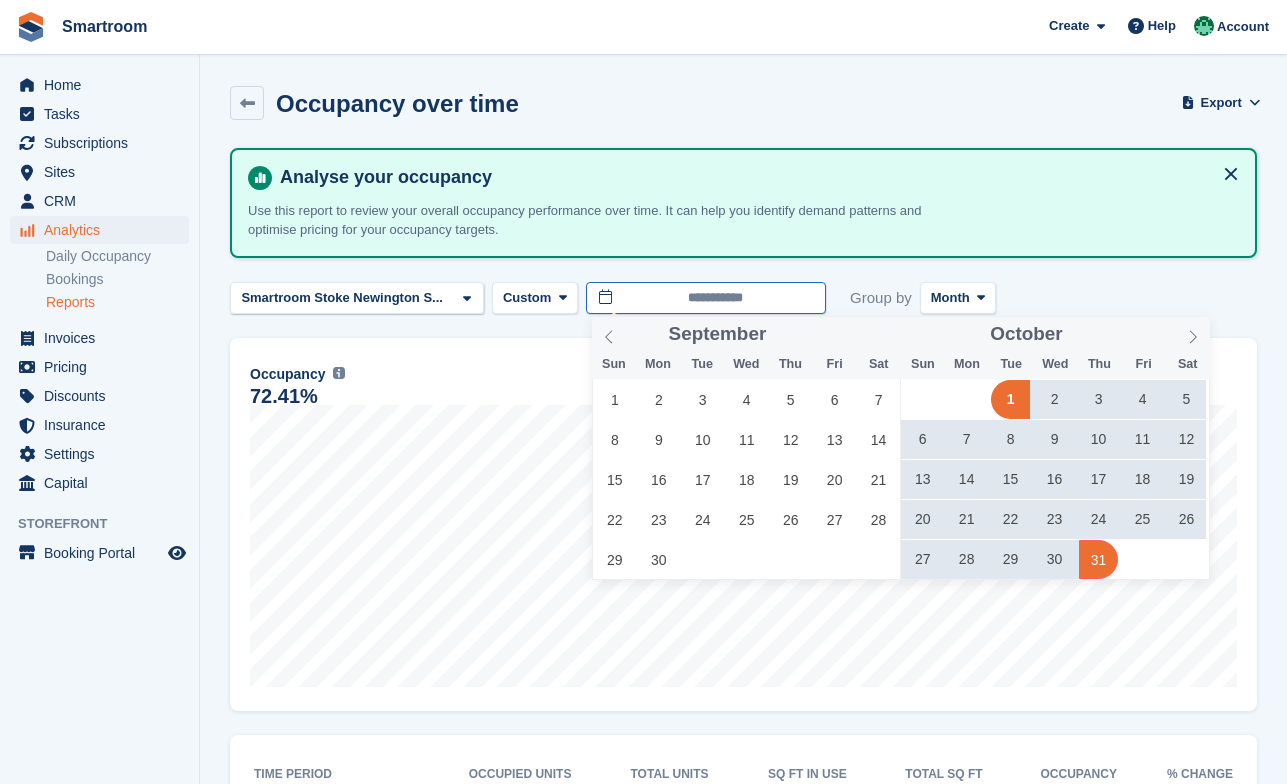 type on "**********" 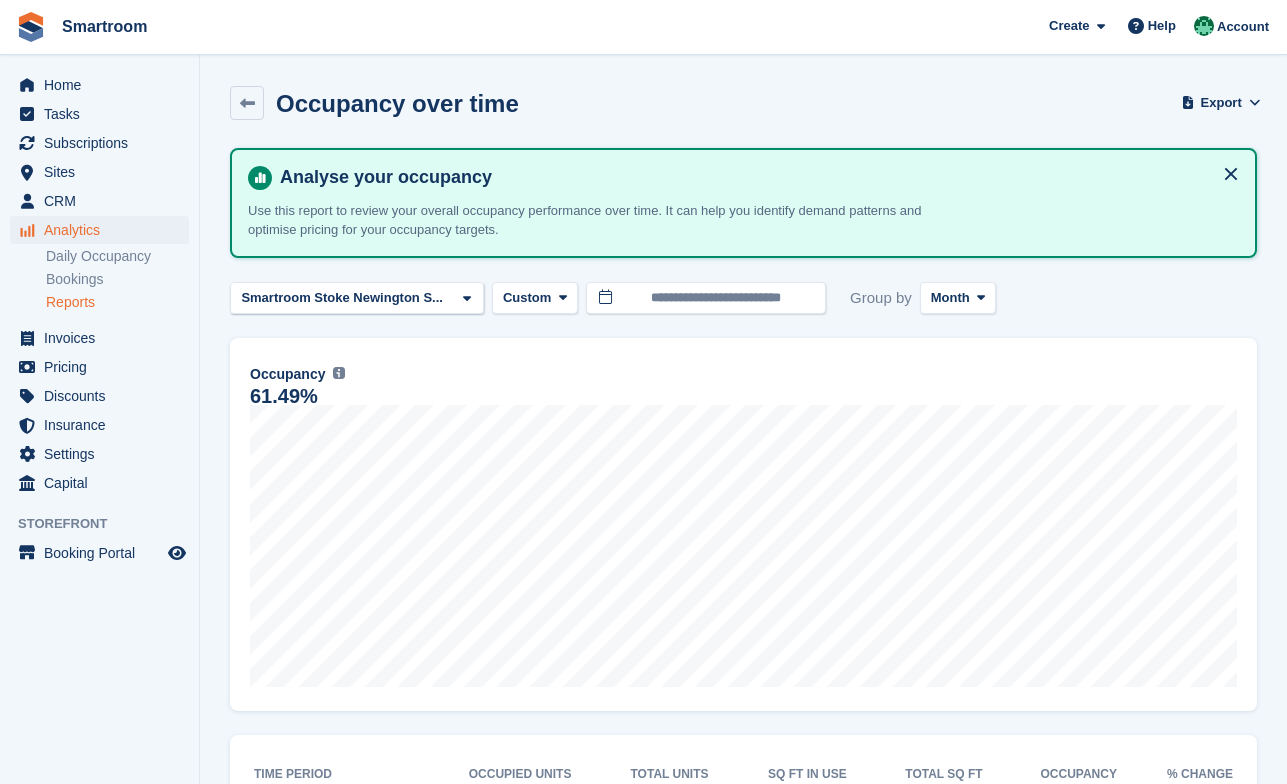scroll, scrollTop: 103, scrollLeft: 0, axis: vertical 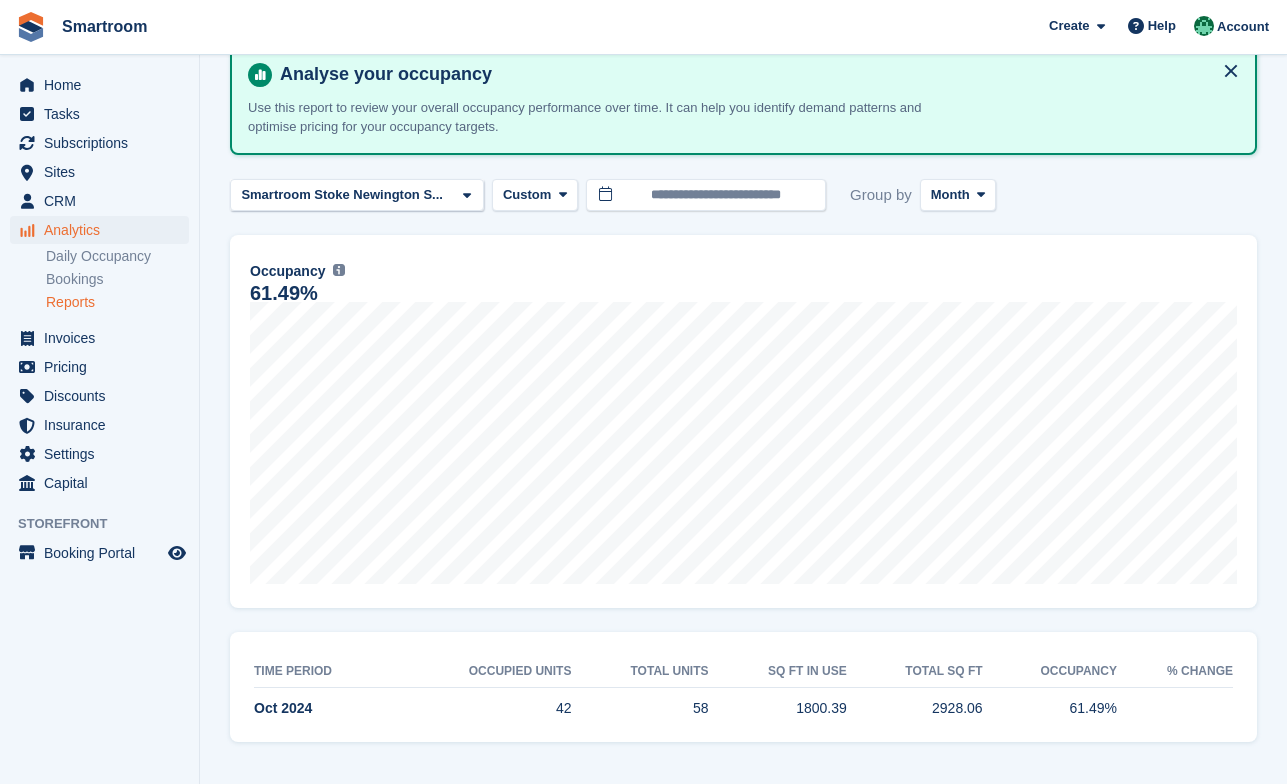 click on "58" at bounding box center [639, 709] 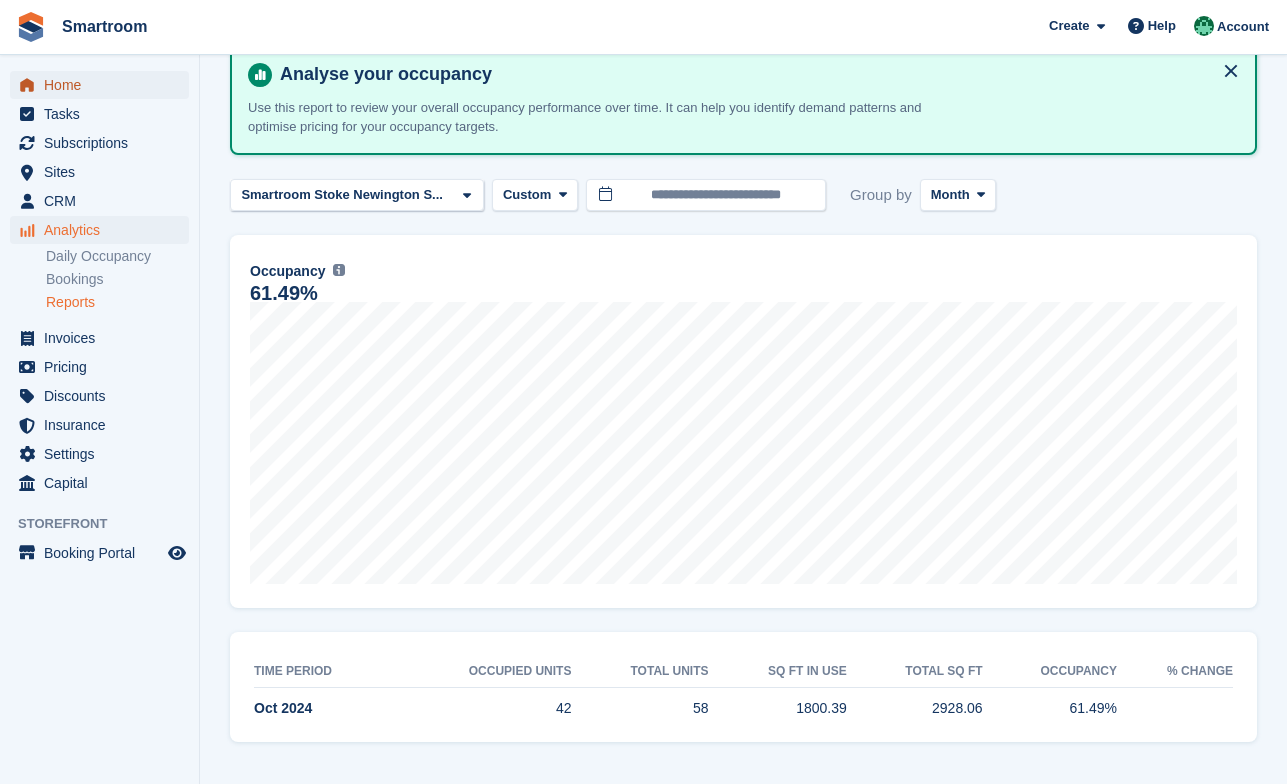 click on "Home" at bounding box center (104, 85) 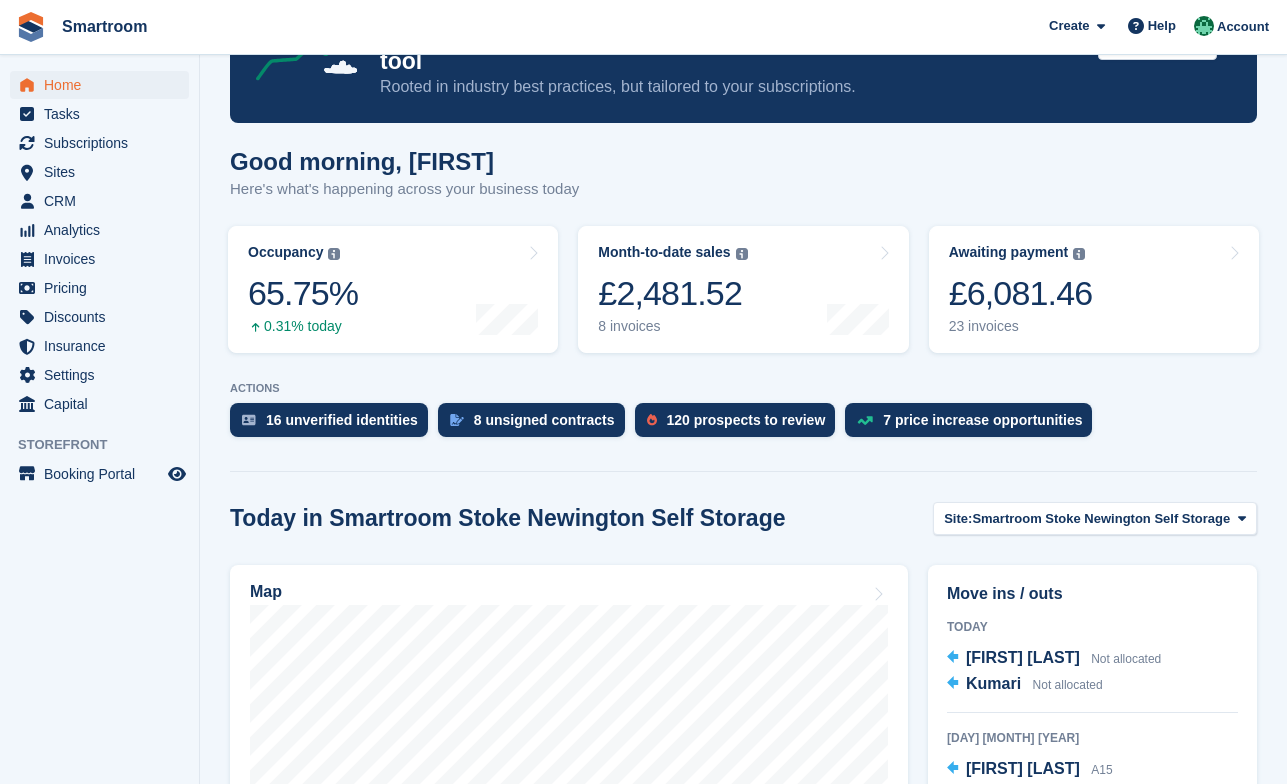 scroll, scrollTop: 0, scrollLeft: 0, axis: both 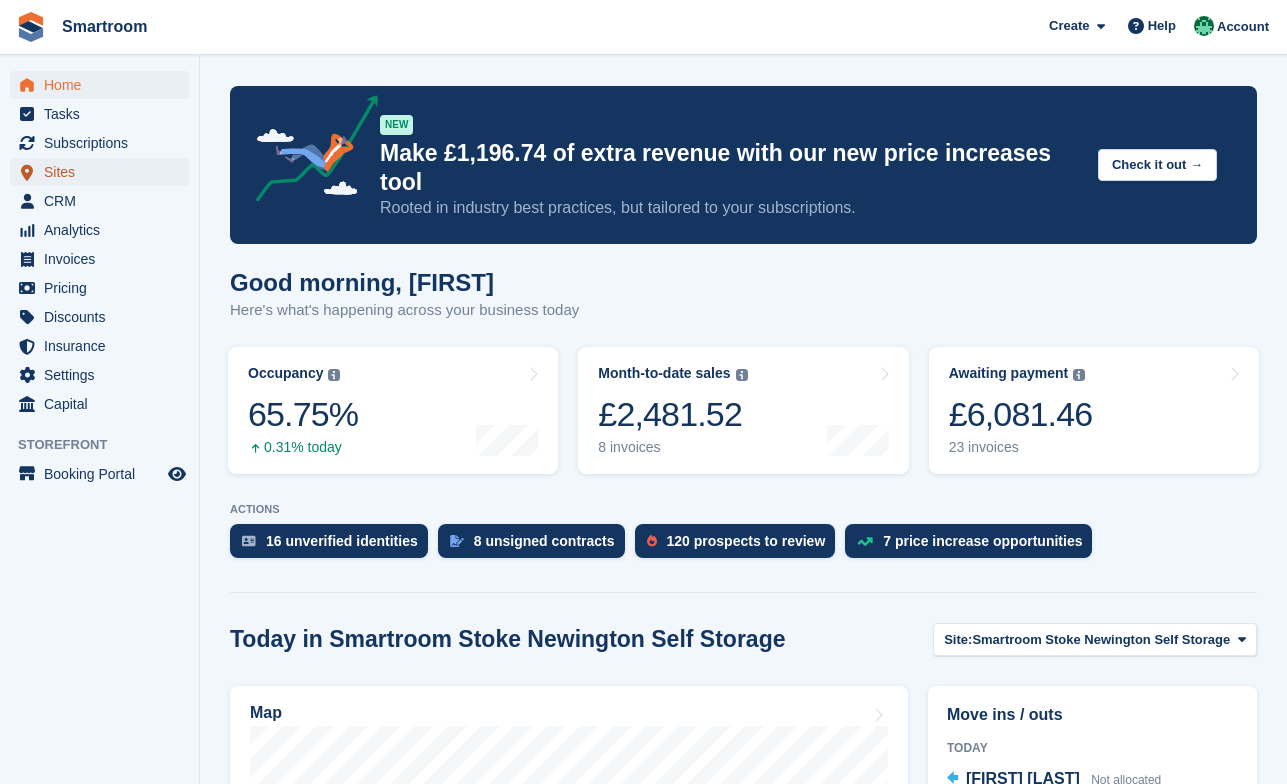 click on "Sites" at bounding box center [104, 172] 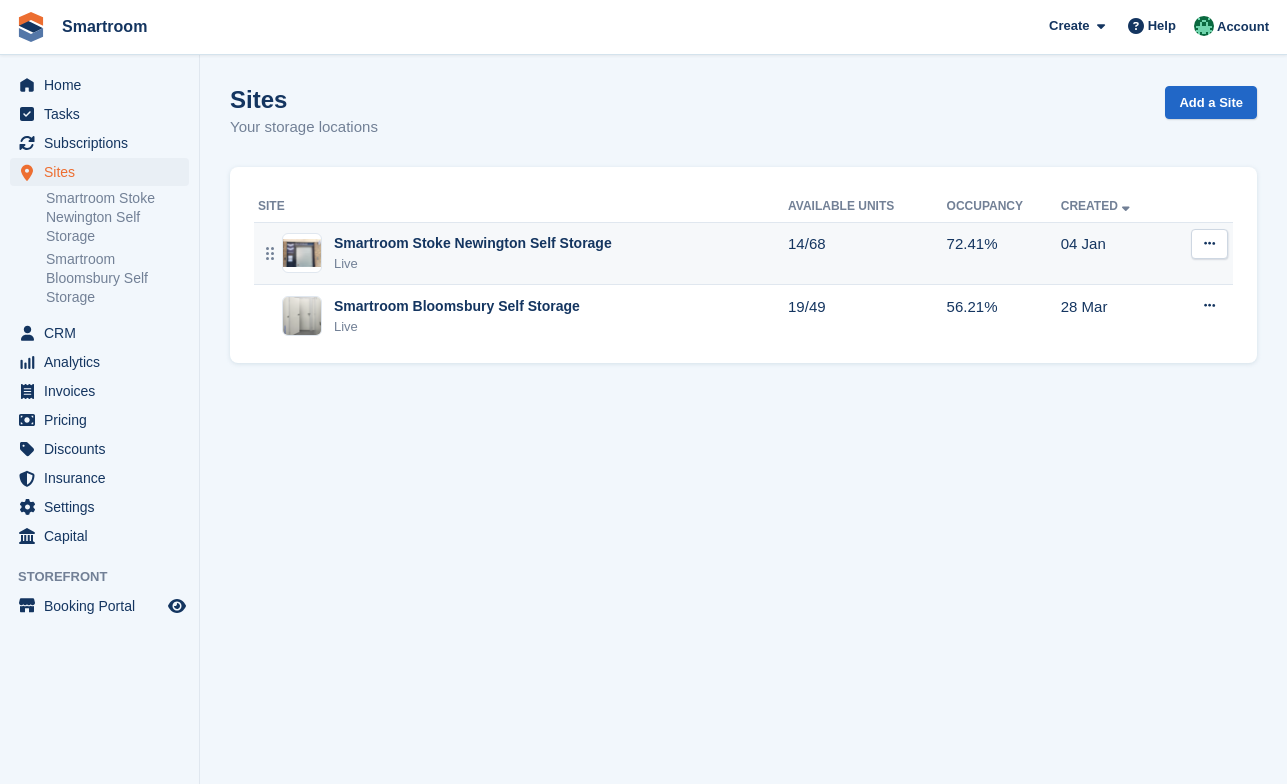 scroll, scrollTop: 0, scrollLeft: 0, axis: both 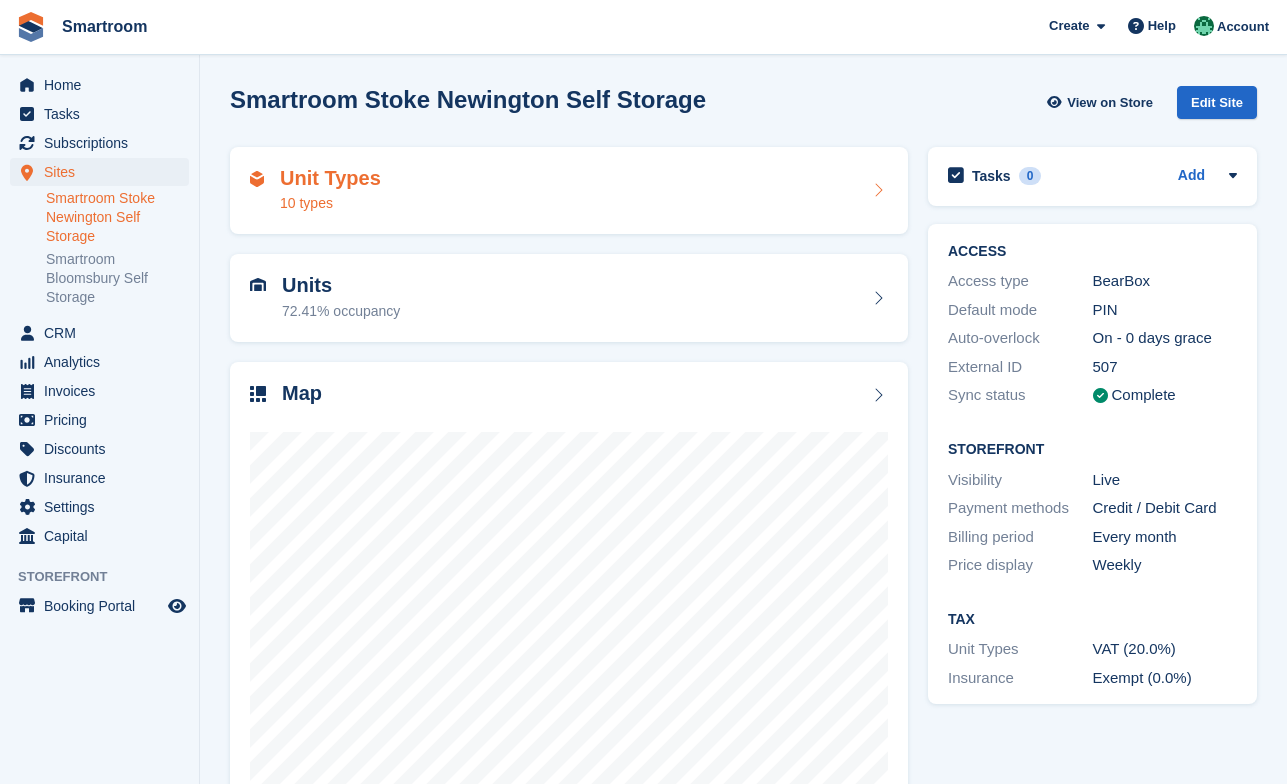 click on "Unit Types
10 types" at bounding box center (569, 191) 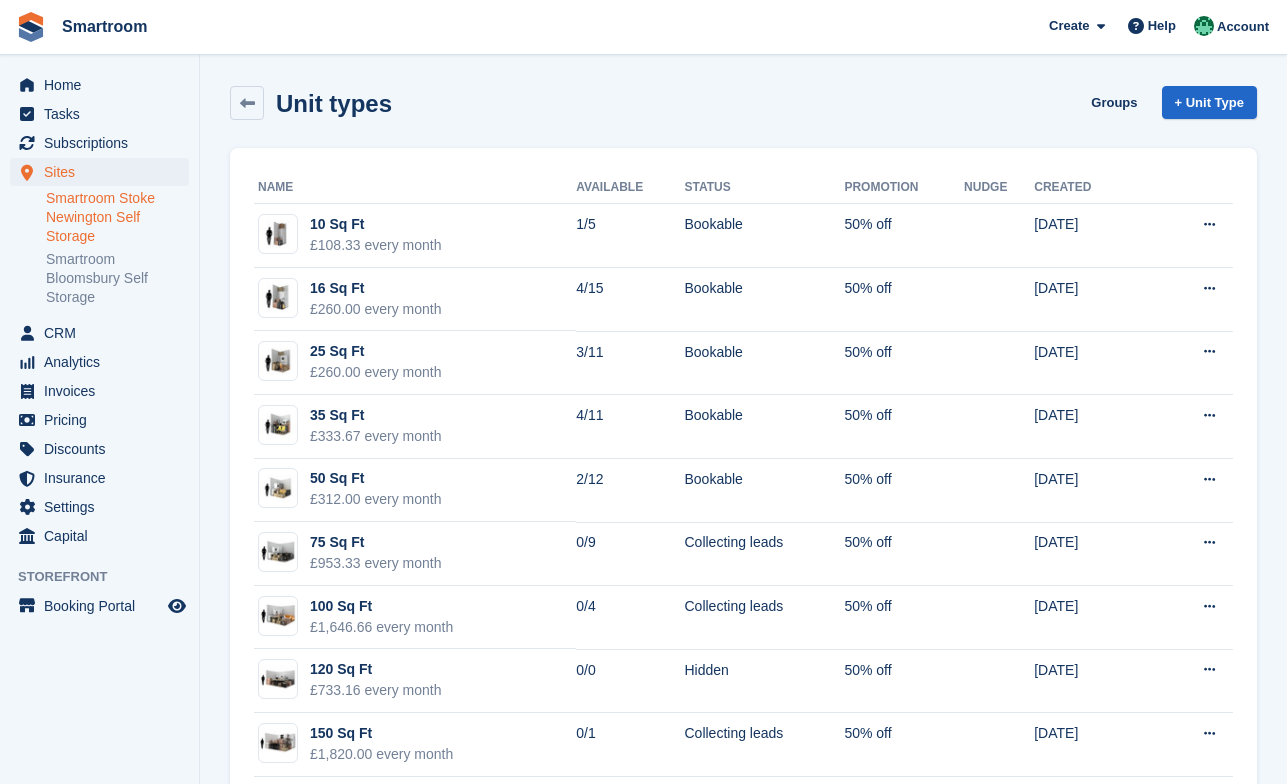 scroll, scrollTop: 101, scrollLeft: 0, axis: vertical 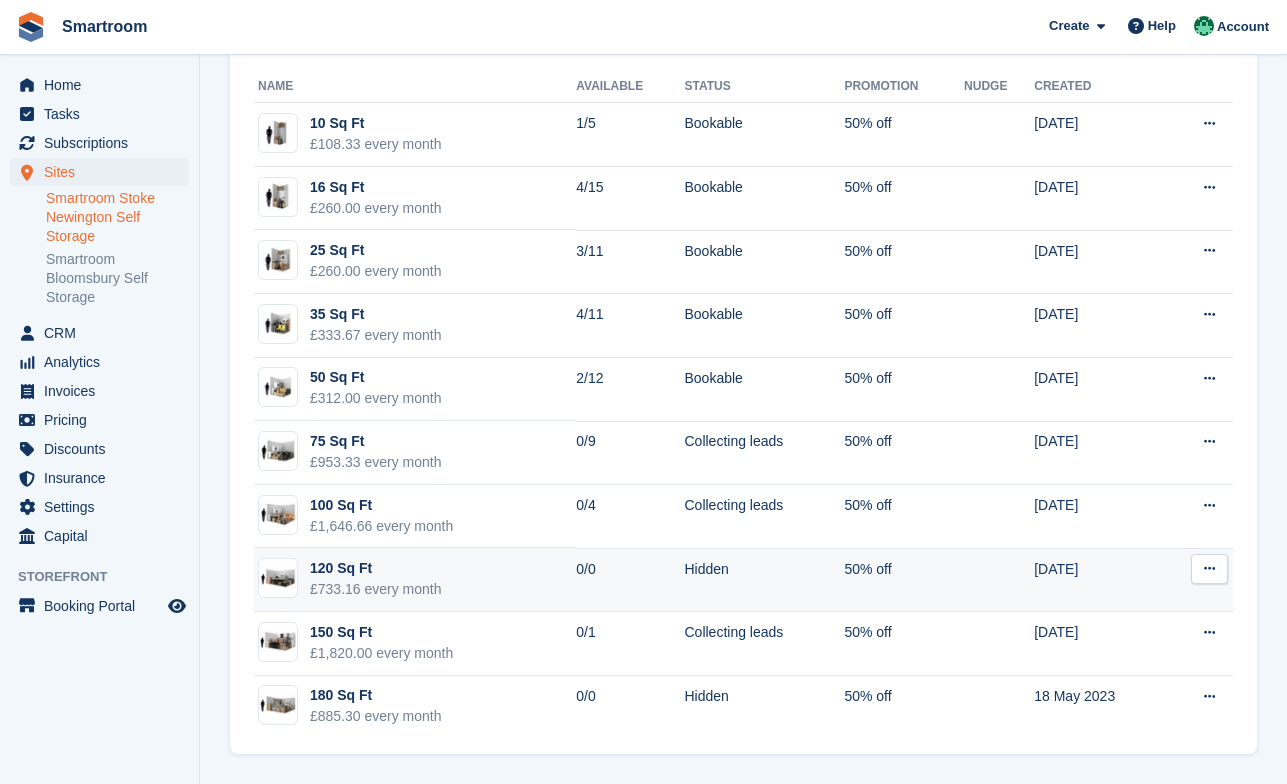 click on "120 Sq Ft
£733.16 every month" at bounding box center (415, 580) 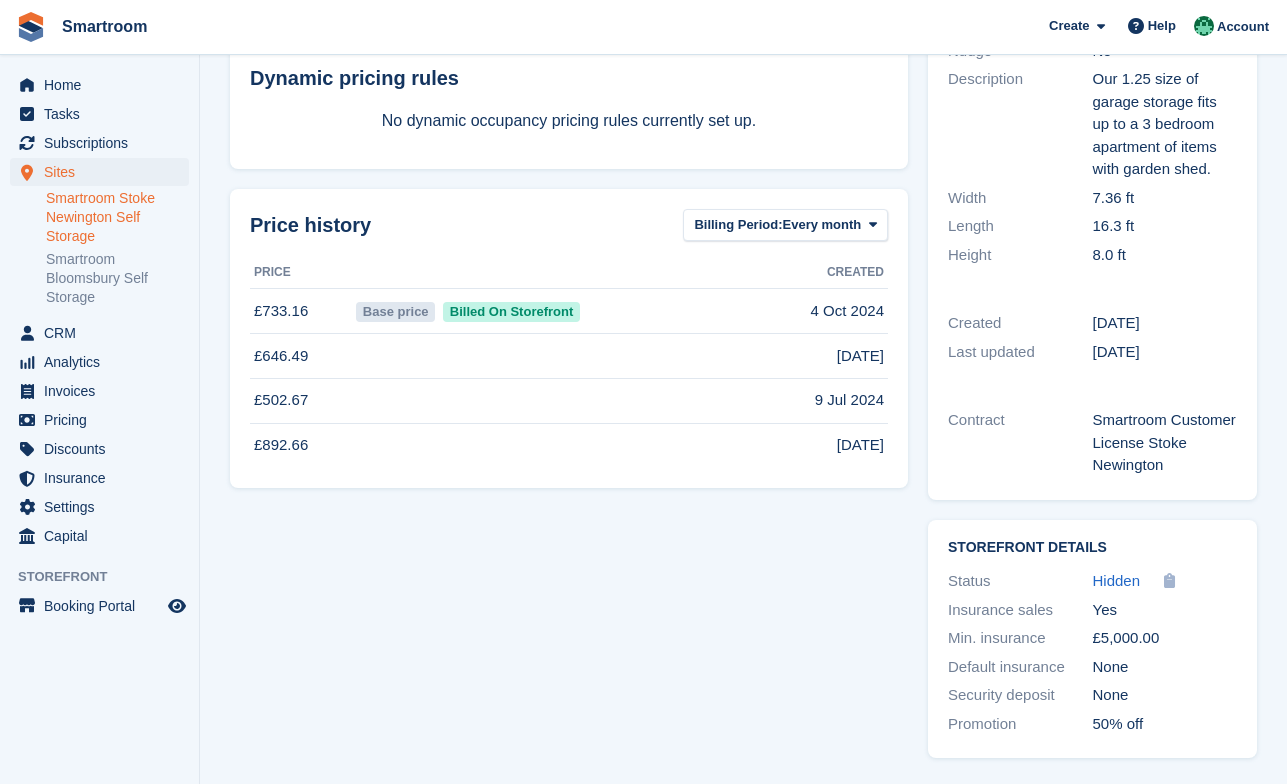 scroll, scrollTop: 0, scrollLeft: 0, axis: both 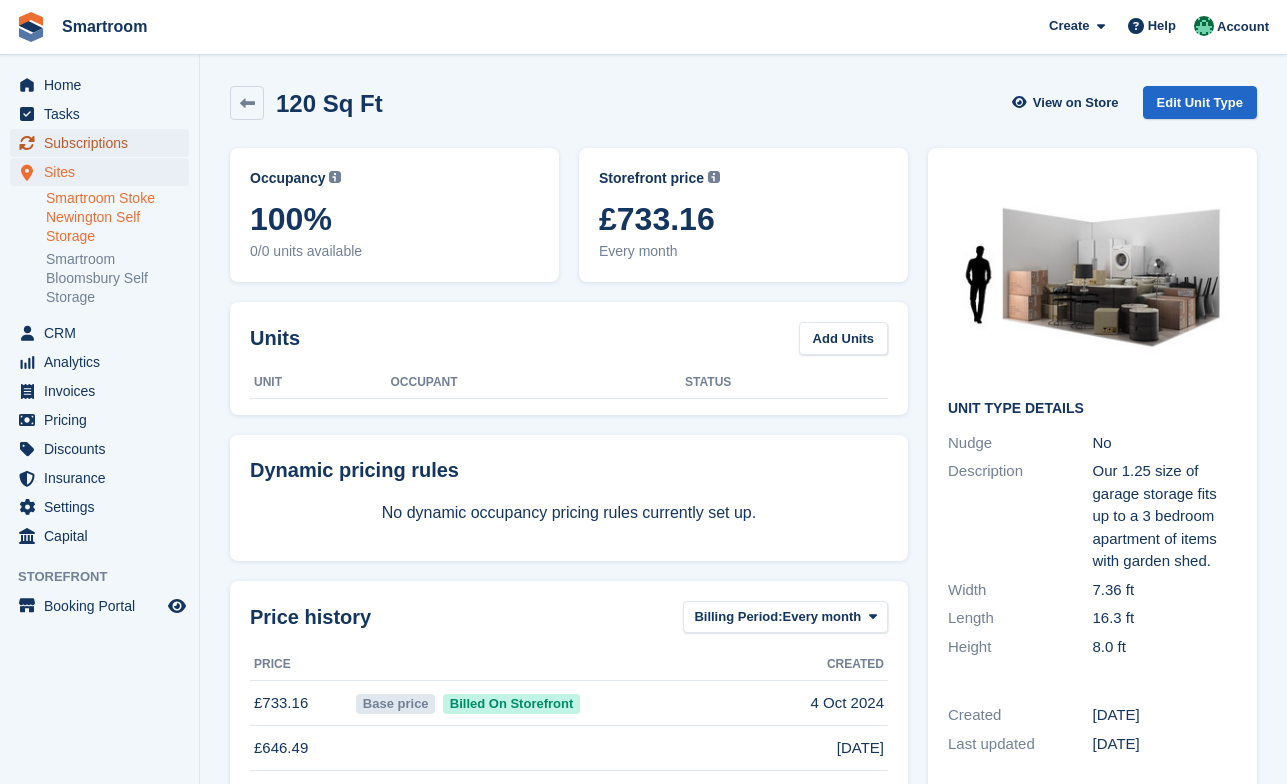 click on "Subscriptions" at bounding box center (104, 143) 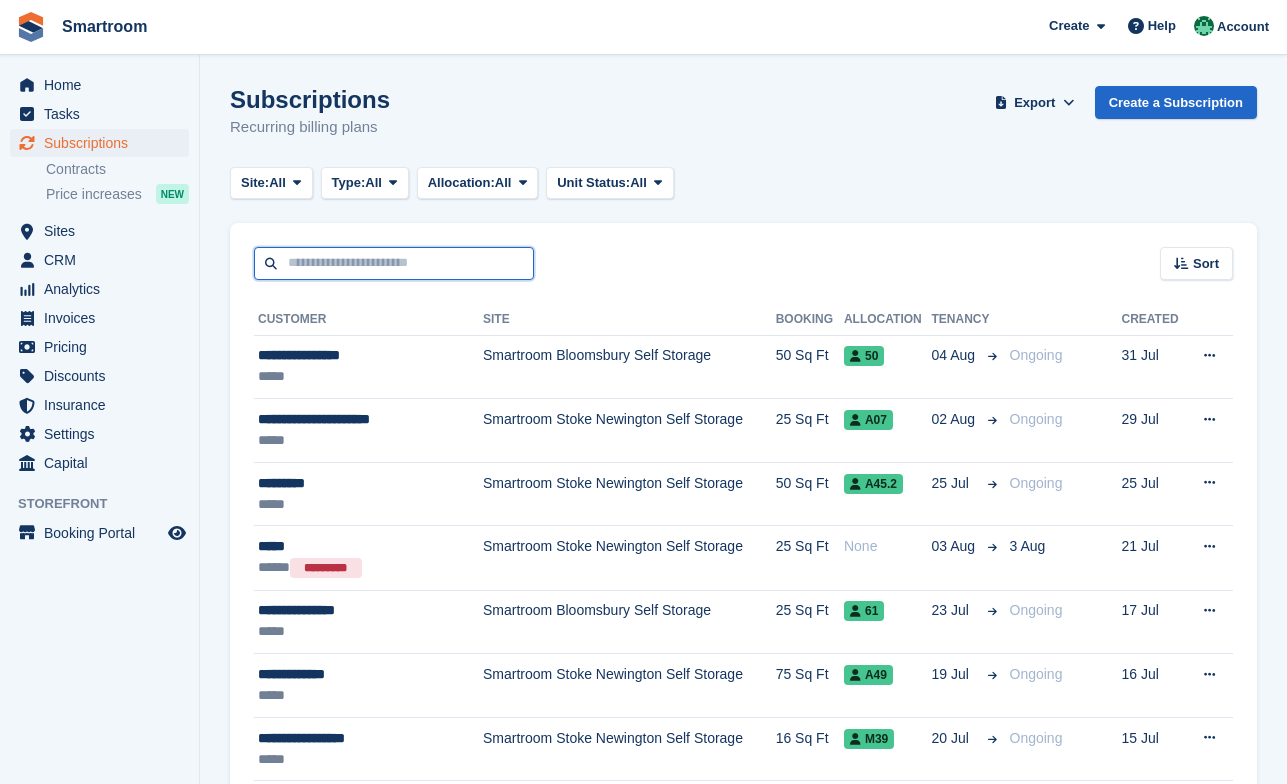 click at bounding box center (394, 263) 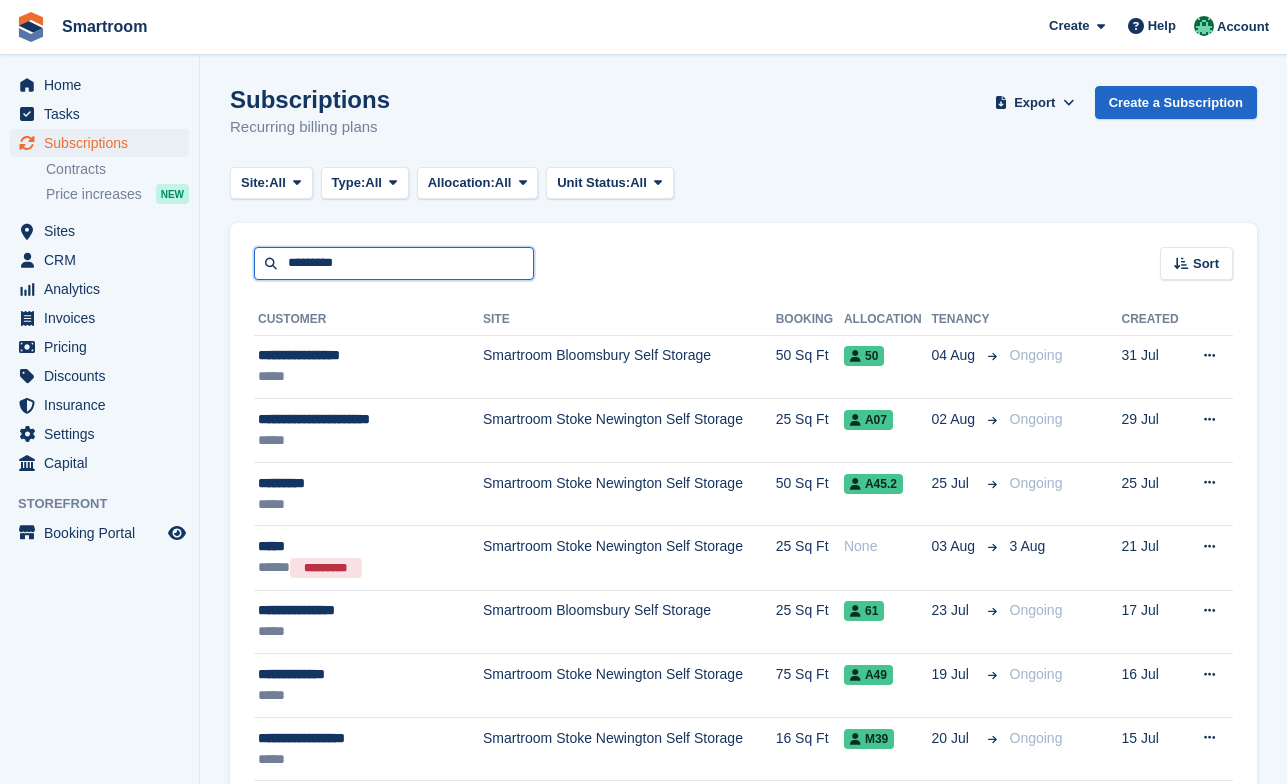 type on "*********" 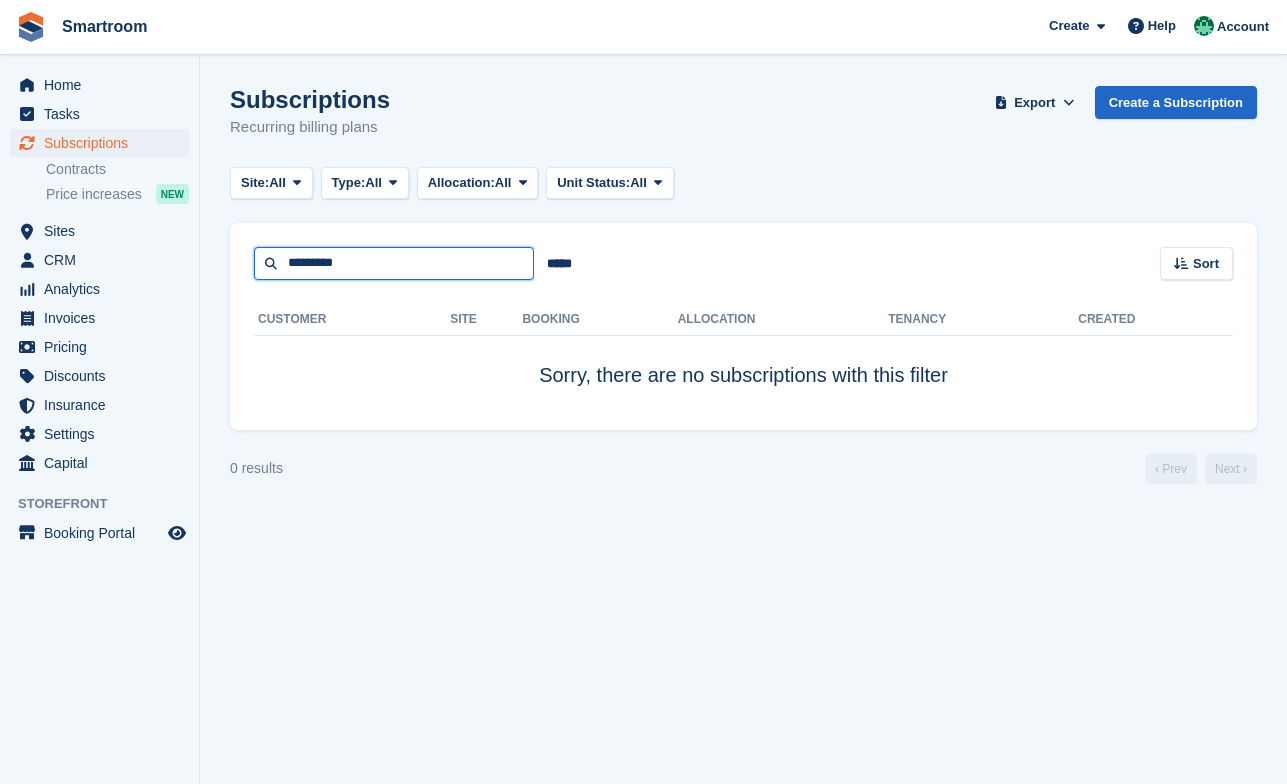 click on "*********" at bounding box center [394, 263] 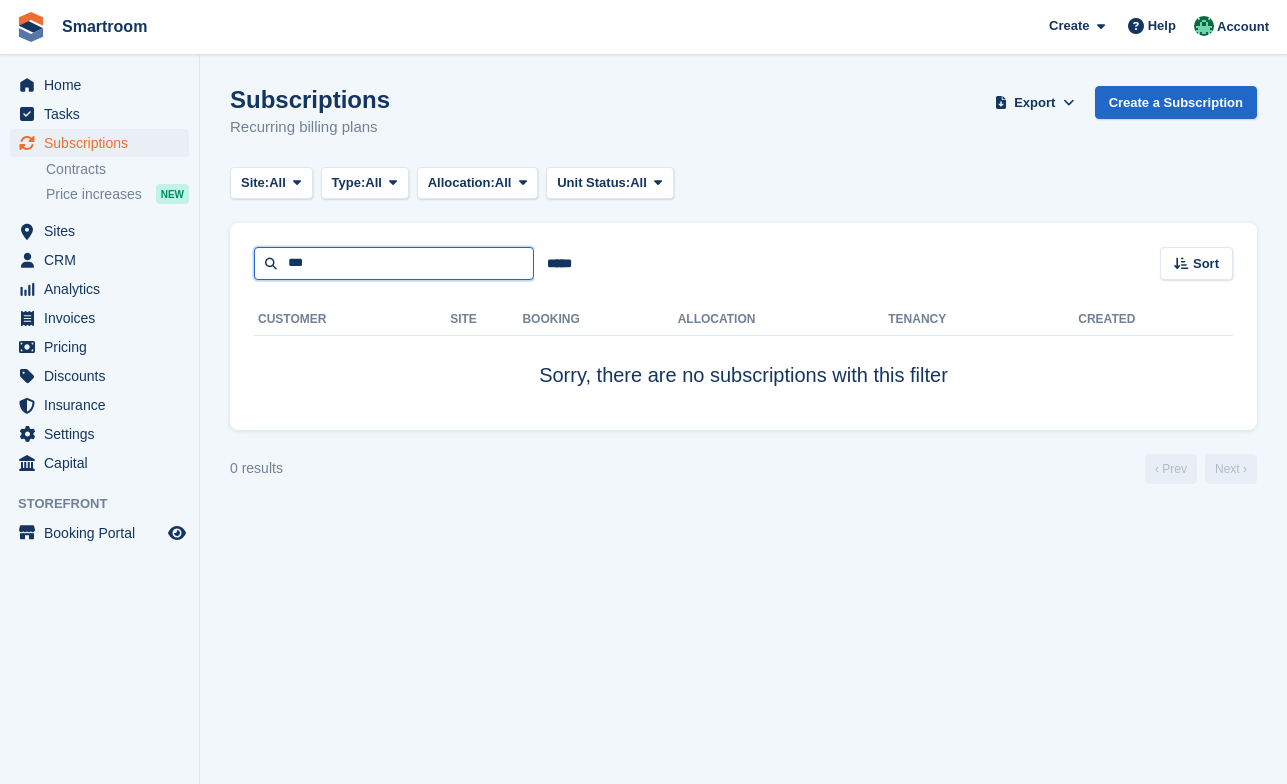 type on "***" 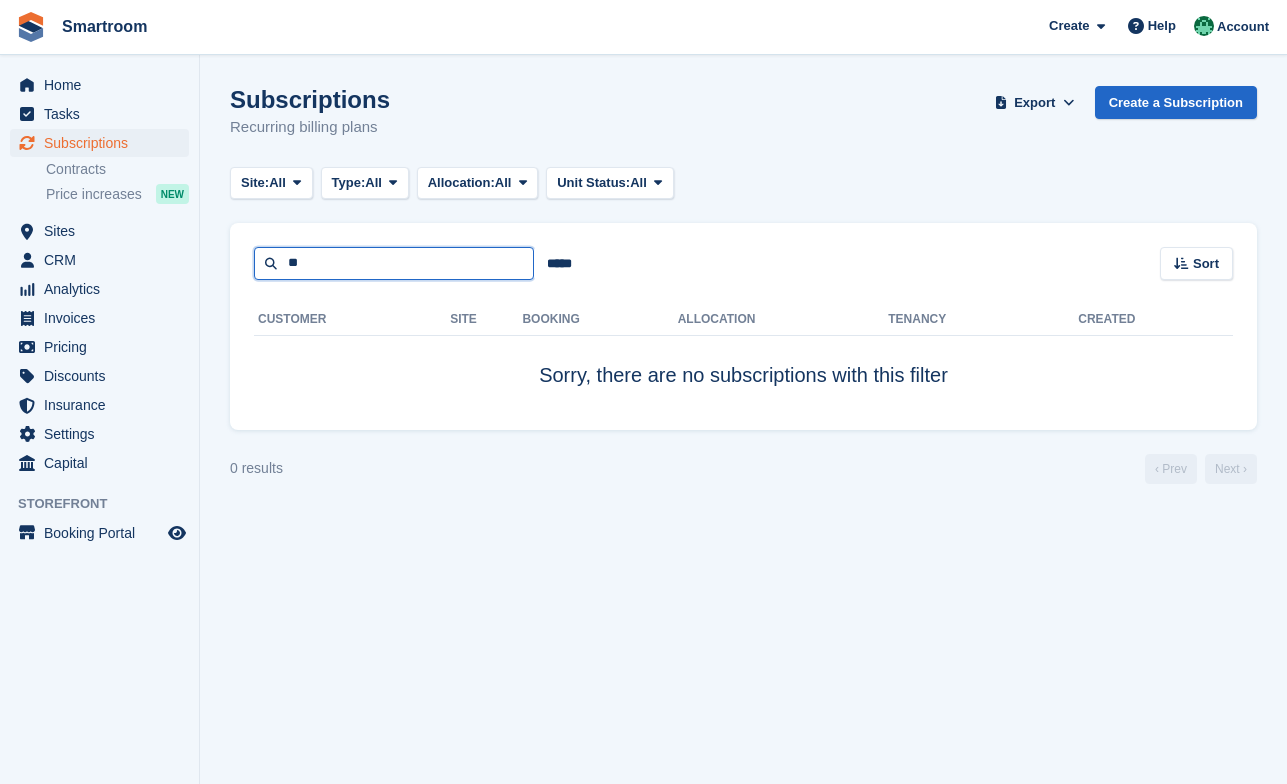 type on "*" 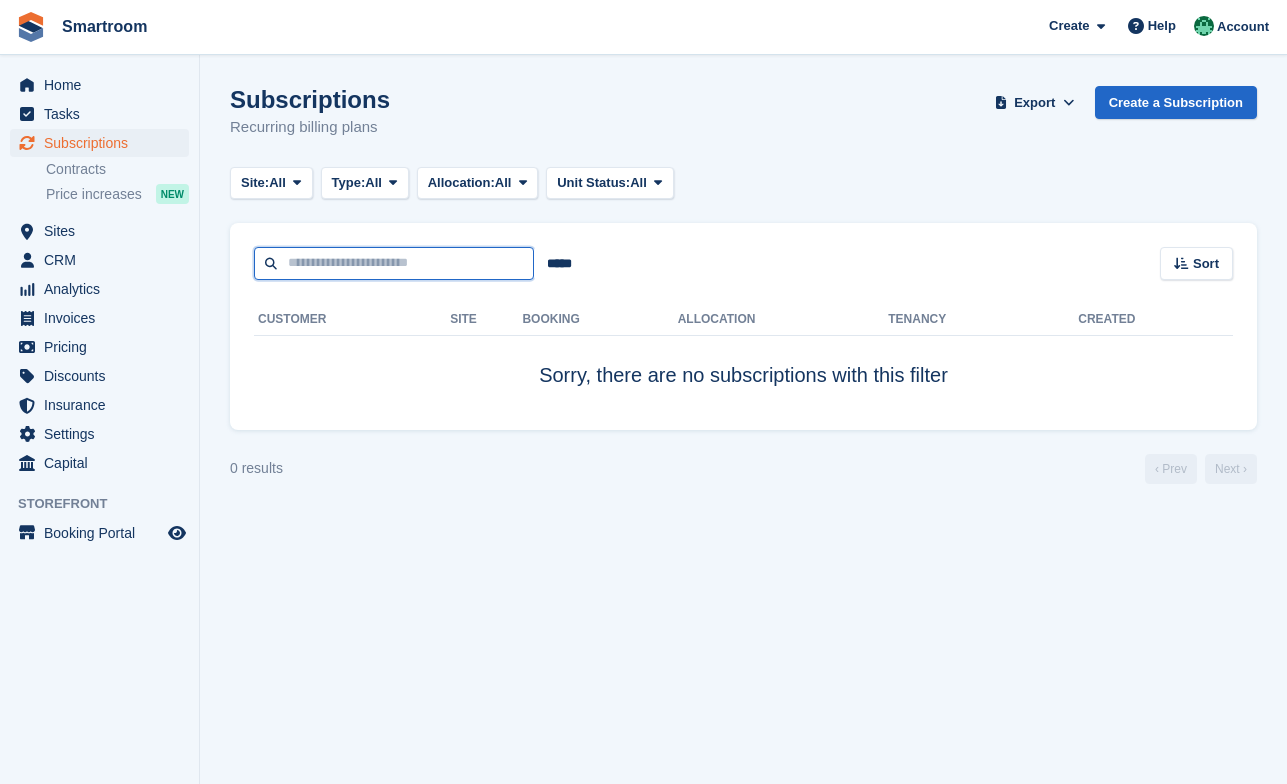 type 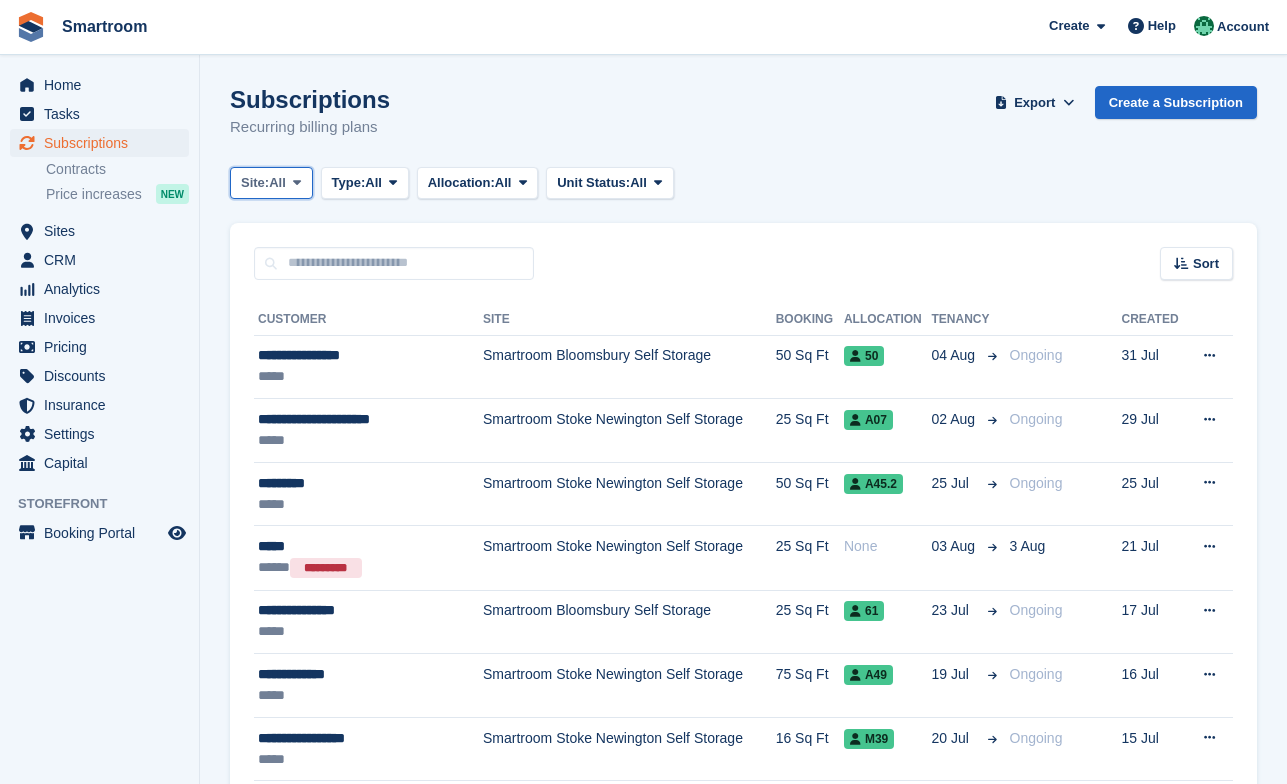 click on "Site:
All" at bounding box center [271, 183] 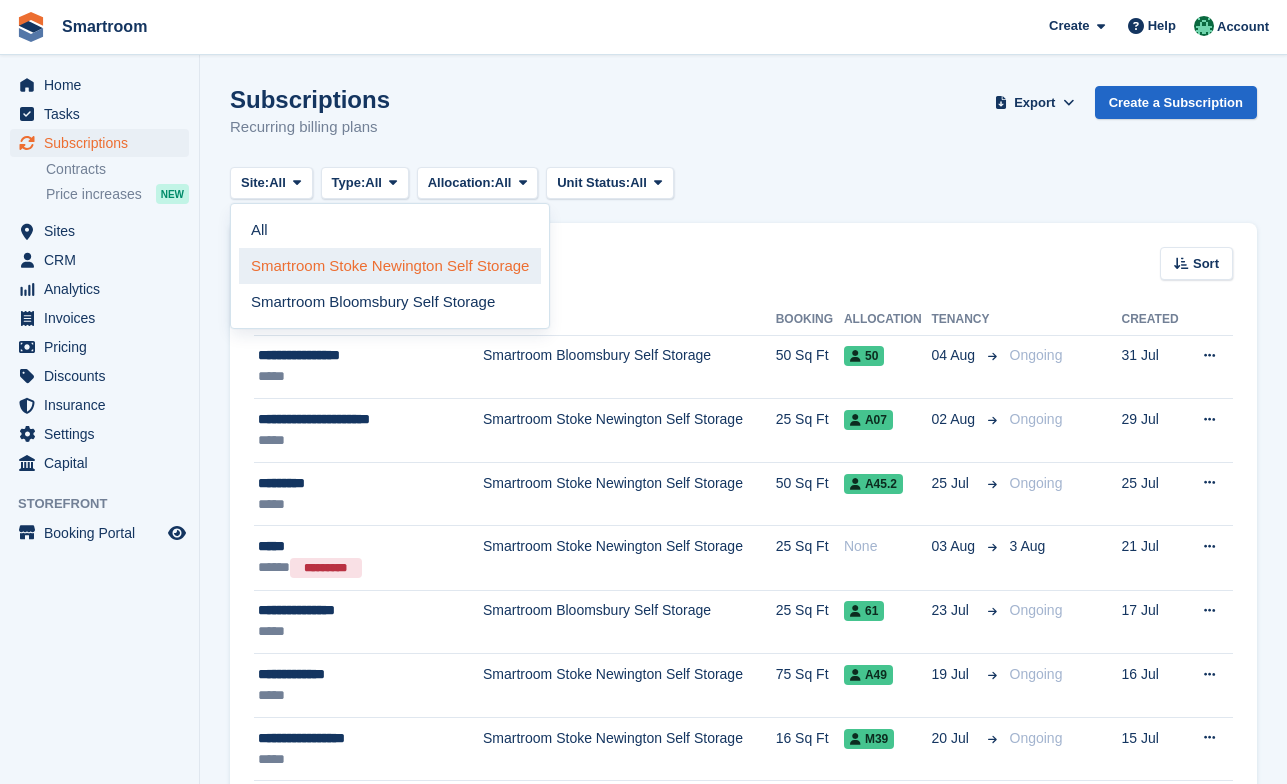 click on "Smartroom Stoke Newington Self Storage" at bounding box center (390, 266) 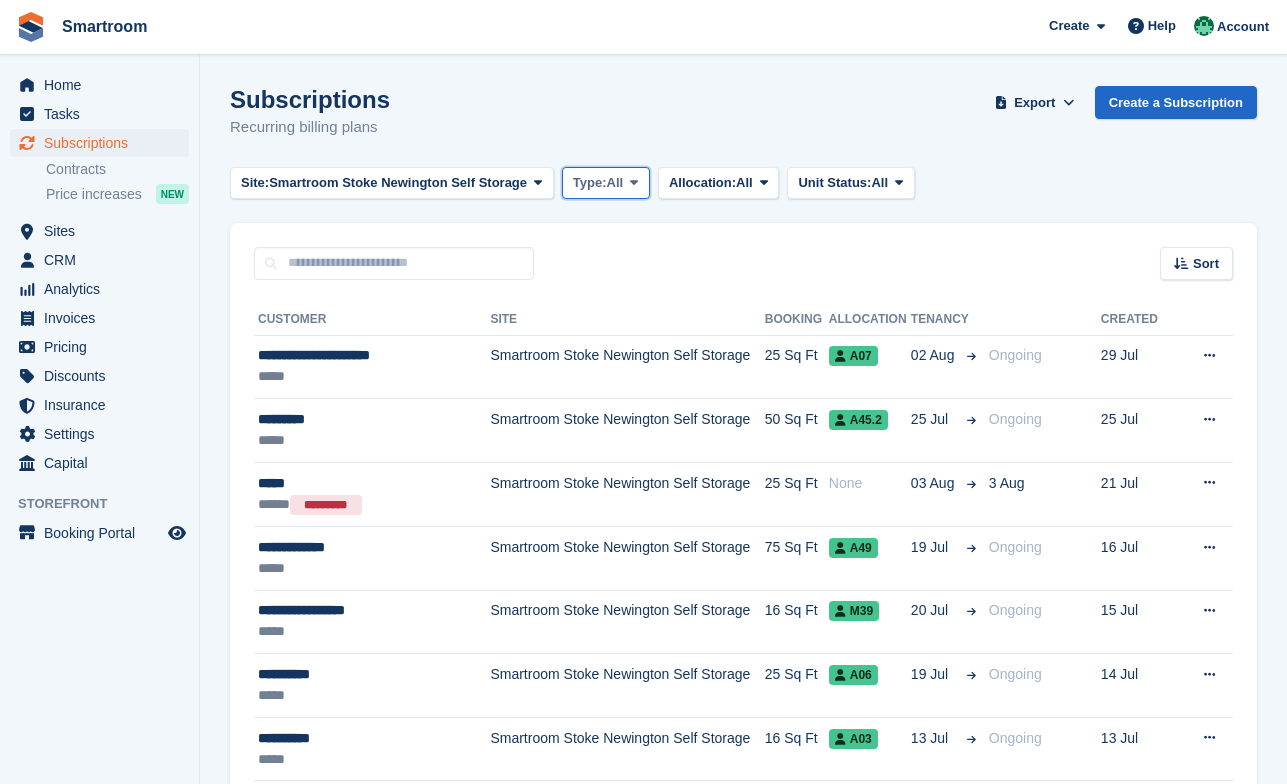 click at bounding box center [634, 183] 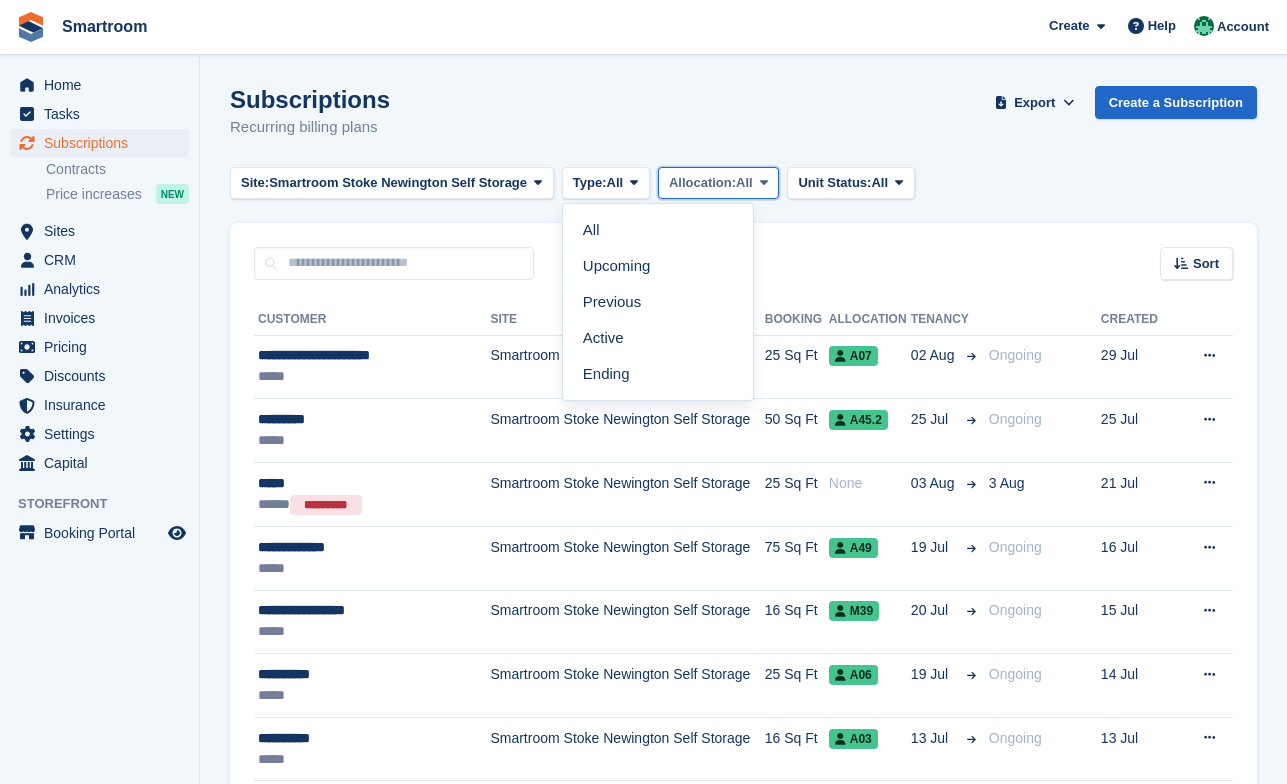 click on "Allocation:" at bounding box center [702, 183] 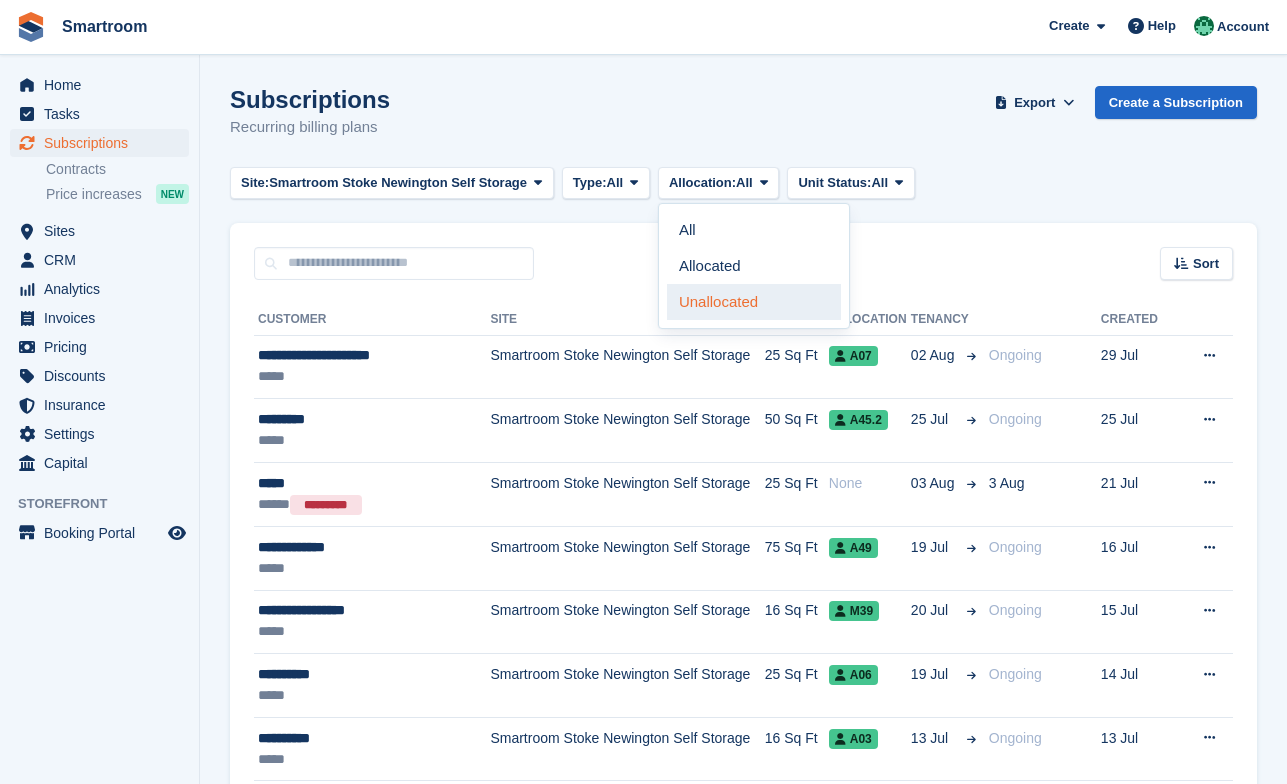 click on "Unallocated" at bounding box center (754, 302) 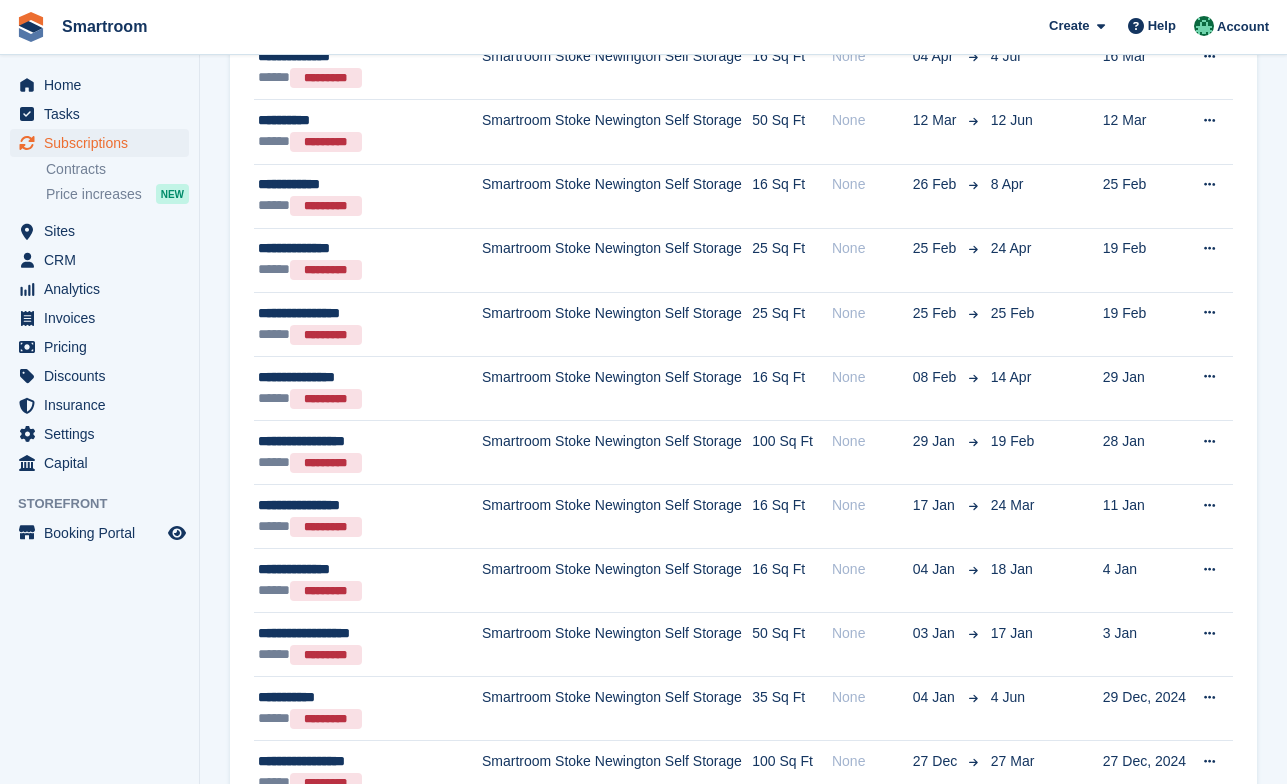 scroll, scrollTop: 0, scrollLeft: 0, axis: both 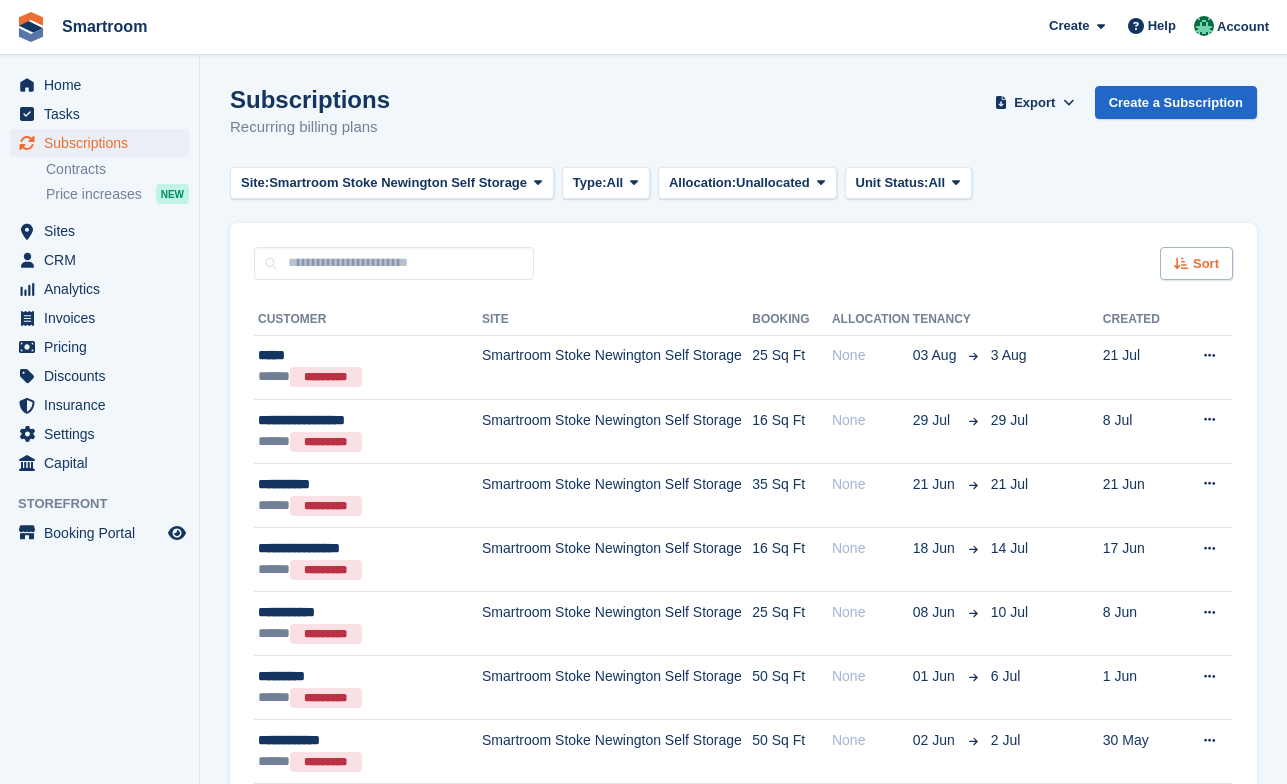 click on "Sort" at bounding box center (1206, 264) 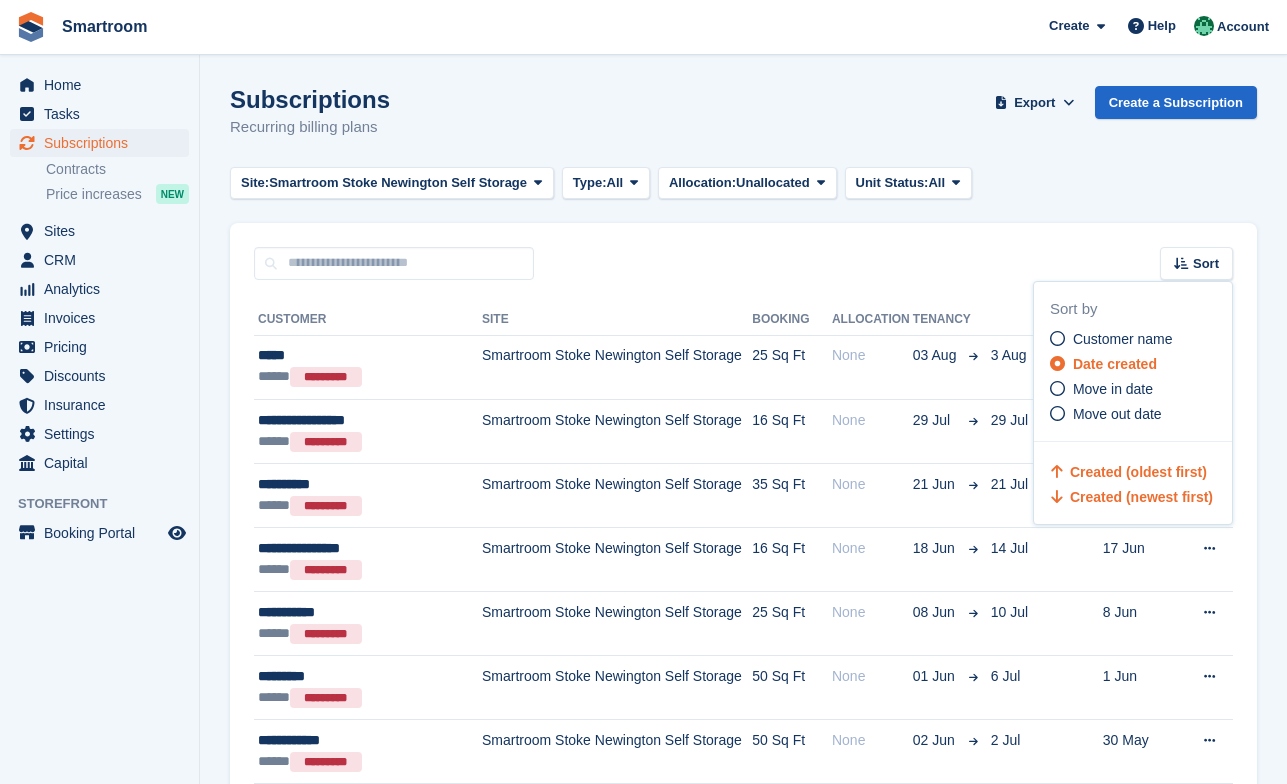 click on "Created (oldest first)" at bounding box center [1138, 472] 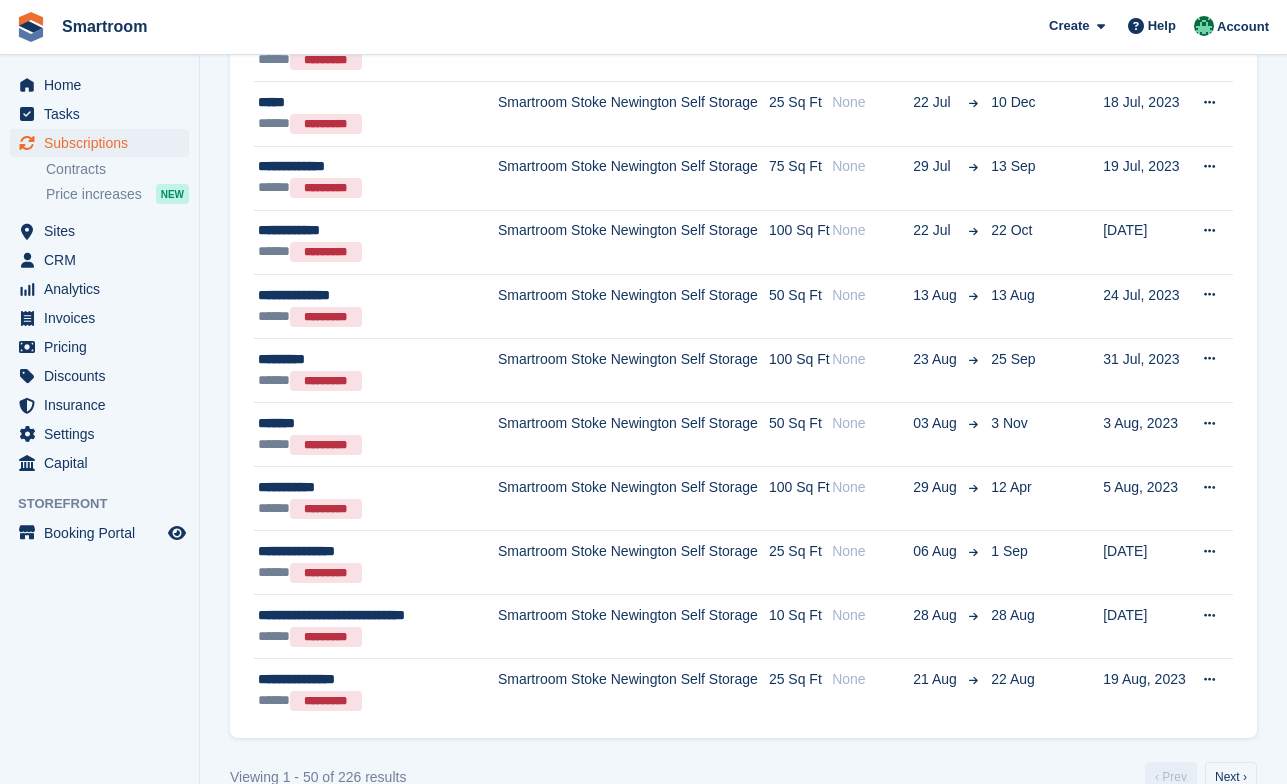 scroll, scrollTop: 2856, scrollLeft: 0, axis: vertical 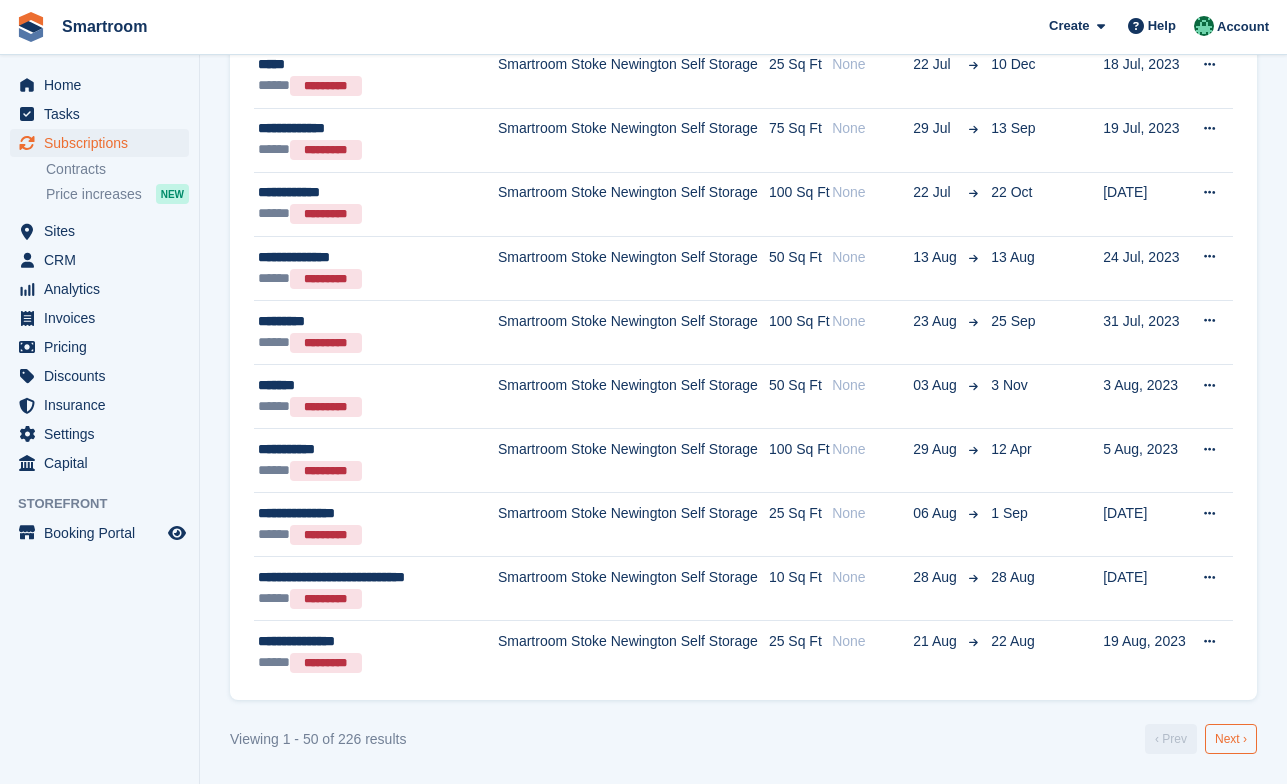 click on "Next ›" at bounding box center (1231, 739) 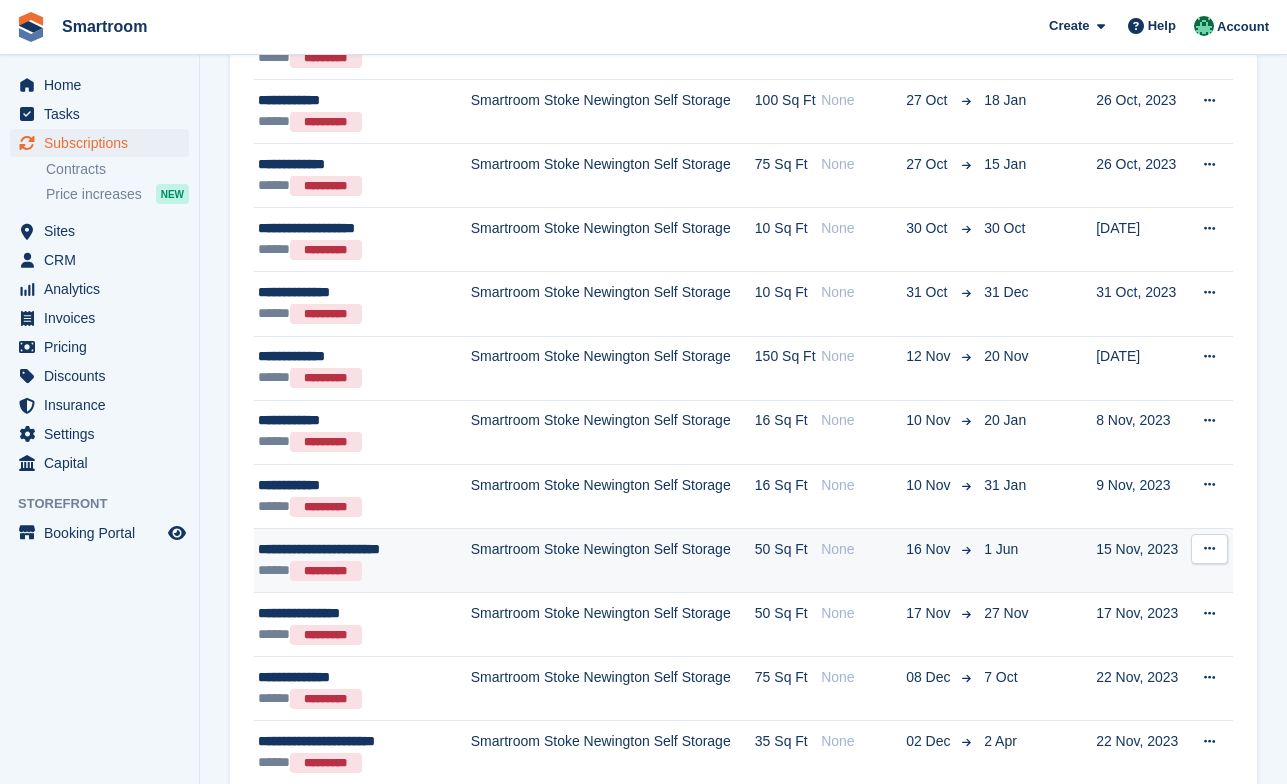 scroll, scrollTop: 2856, scrollLeft: 0, axis: vertical 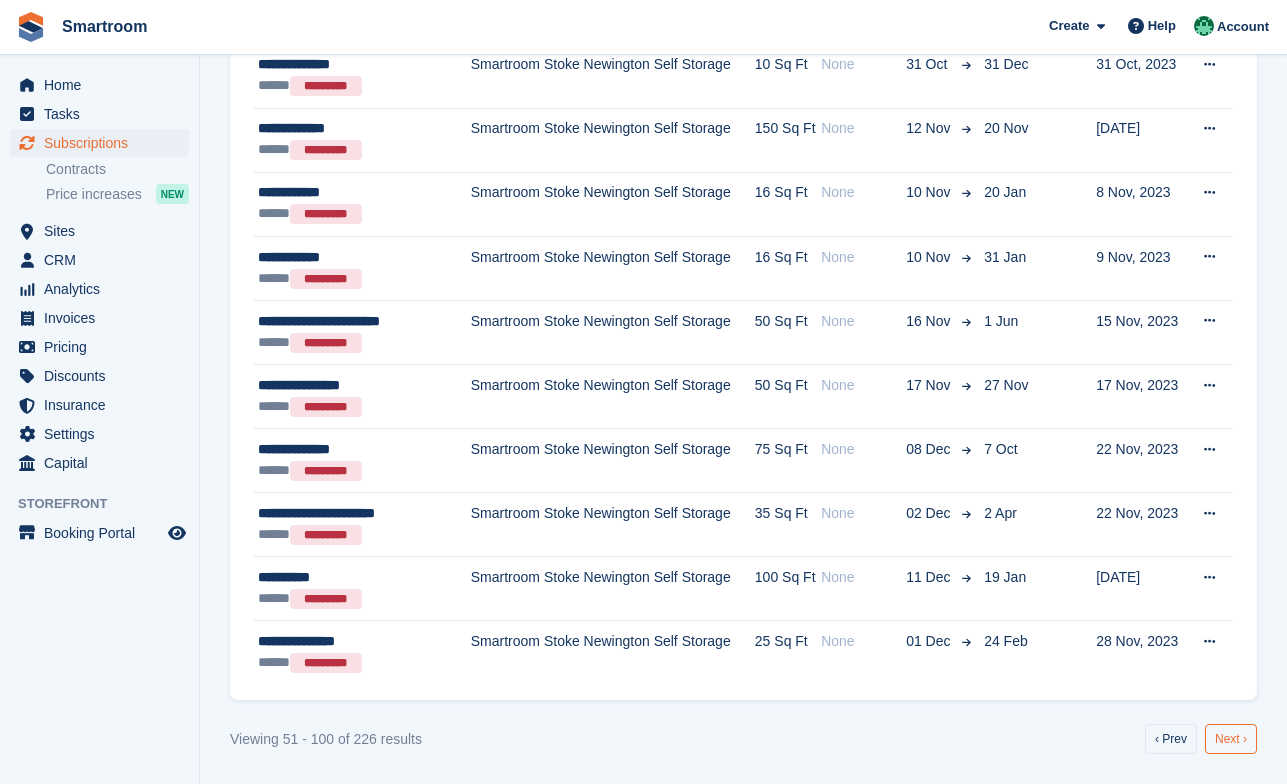 click on "Next ›" at bounding box center [1231, 739] 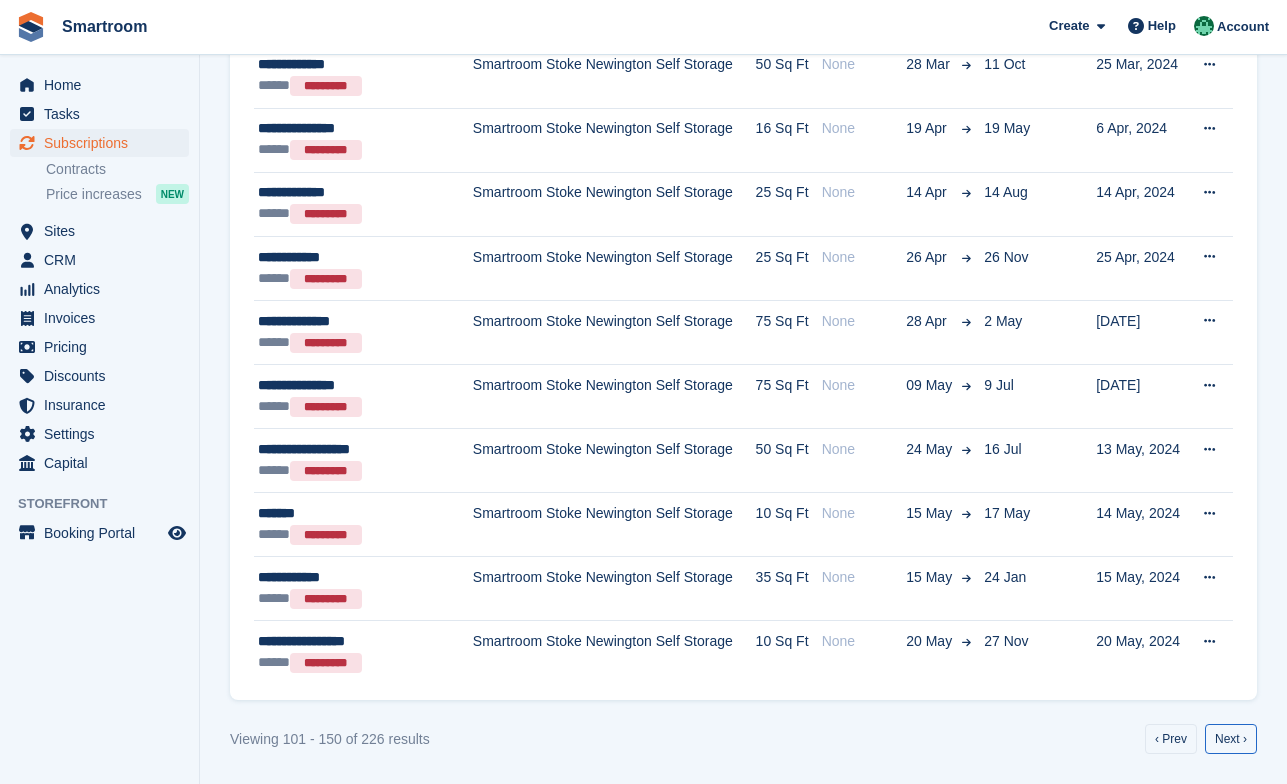 click on "Next ›" at bounding box center (1231, 739) 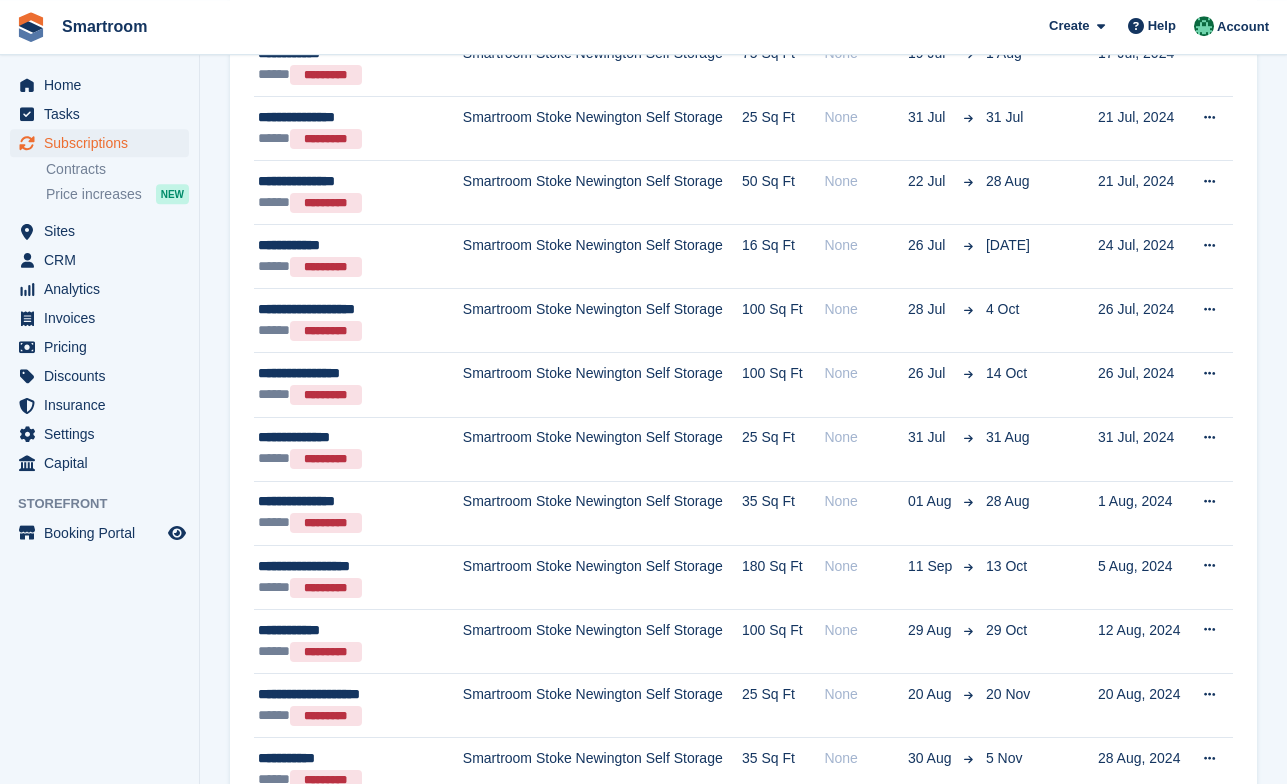 scroll, scrollTop: 1202, scrollLeft: 0, axis: vertical 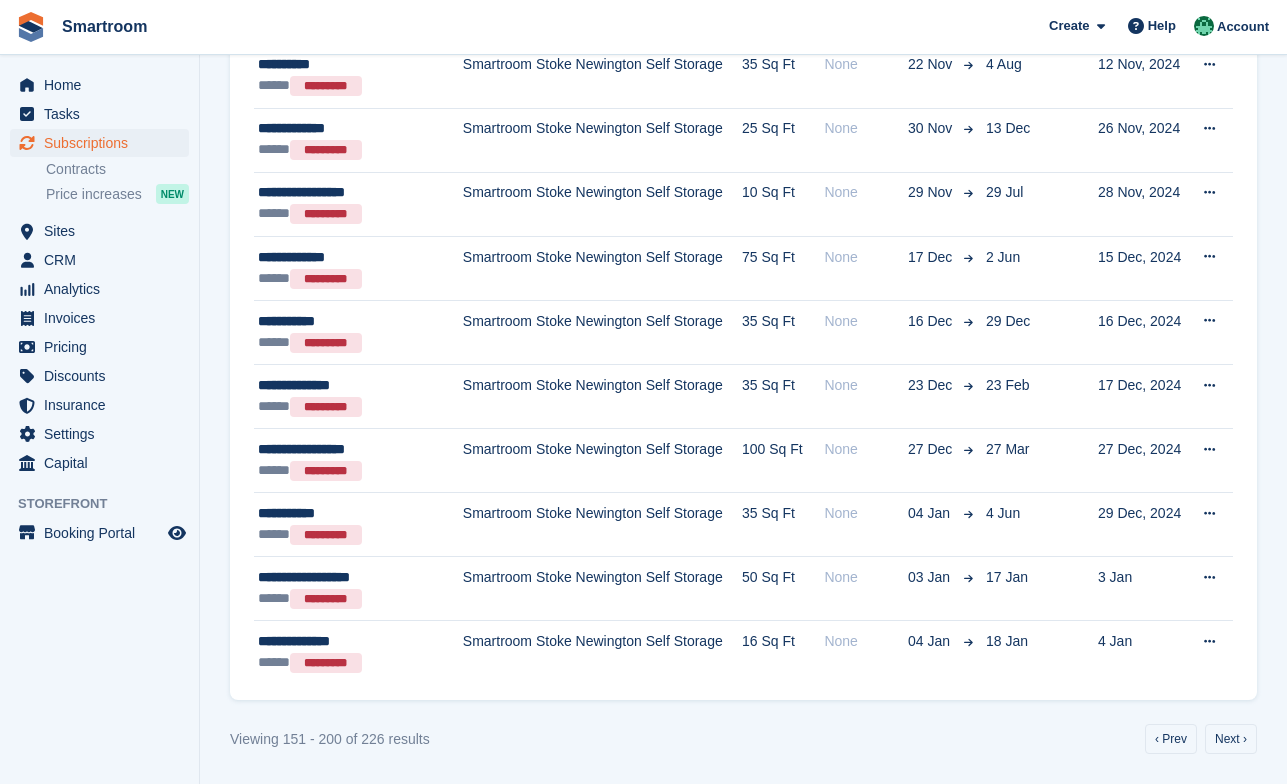 click on "Subscriptions
Recurring billing plans
Export
Export Subscriptions
Export a CSV of all Subscriptions which match the current filters.
Please allow time for large exports.
Start Export
Create a Subscription
Site:
Smartroom Stoke Newington Self Storage
All
Smartroom Stoke Newington Self Storage
Smartroom Bloomsbury Self Storage
Type:
All
All
Upcoming
Previous" at bounding box center [743, -1036] 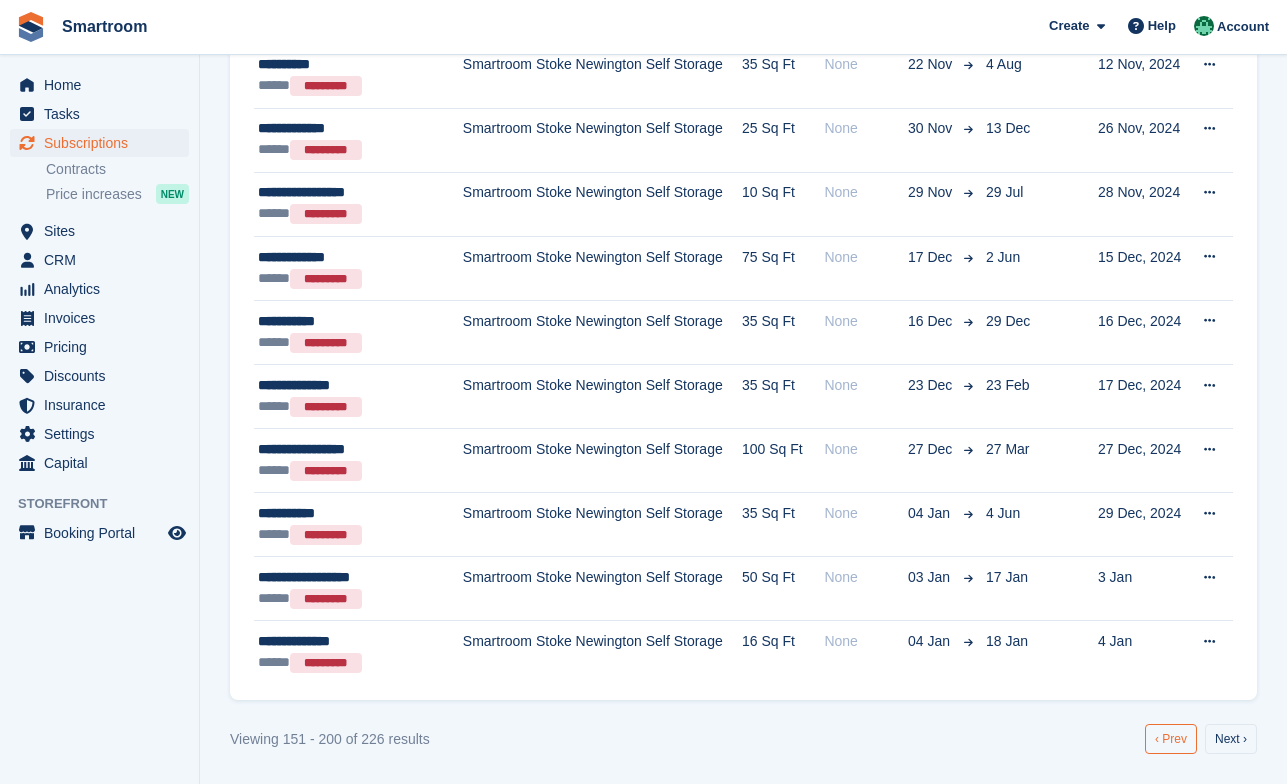 click on "‹ Prev" at bounding box center (1171, 739) 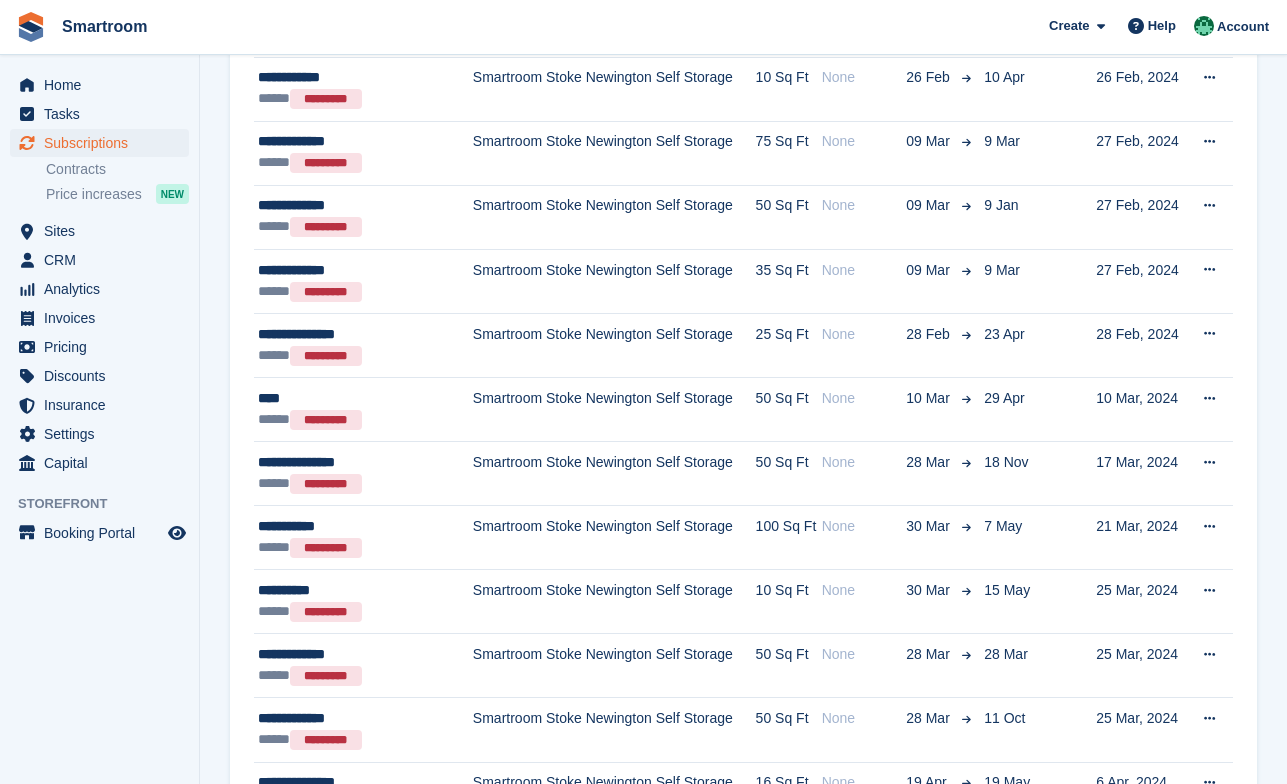 scroll, scrollTop: 2202, scrollLeft: 0, axis: vertical 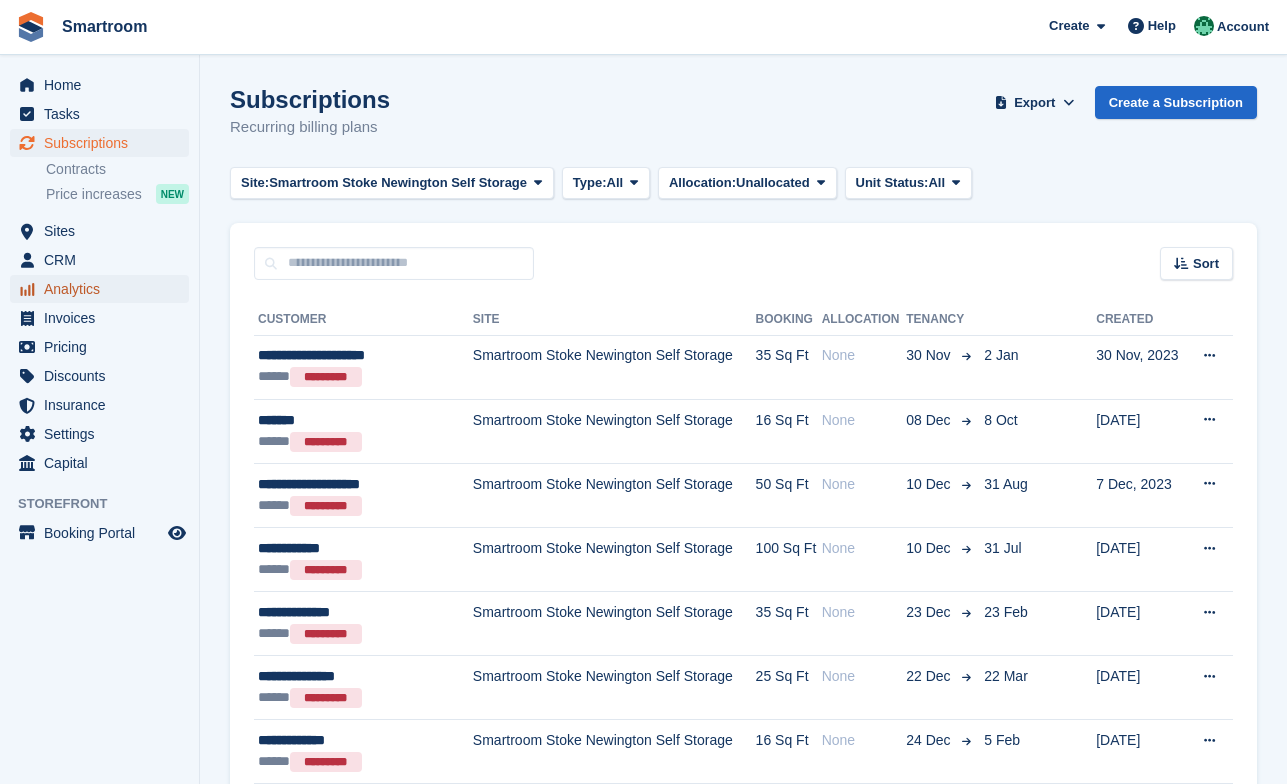 click on "Analytics" at bounding box center [104, 289] 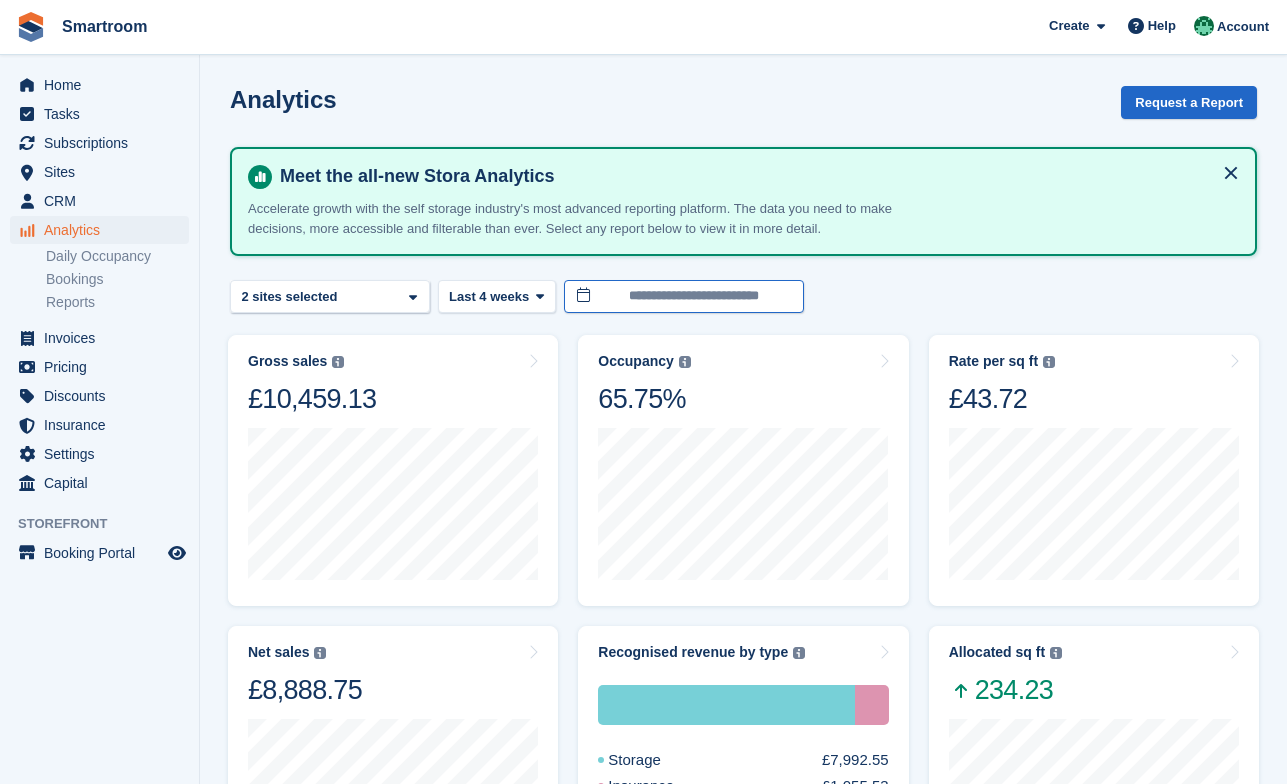 click on "**********" at bounding box center [684, 296] 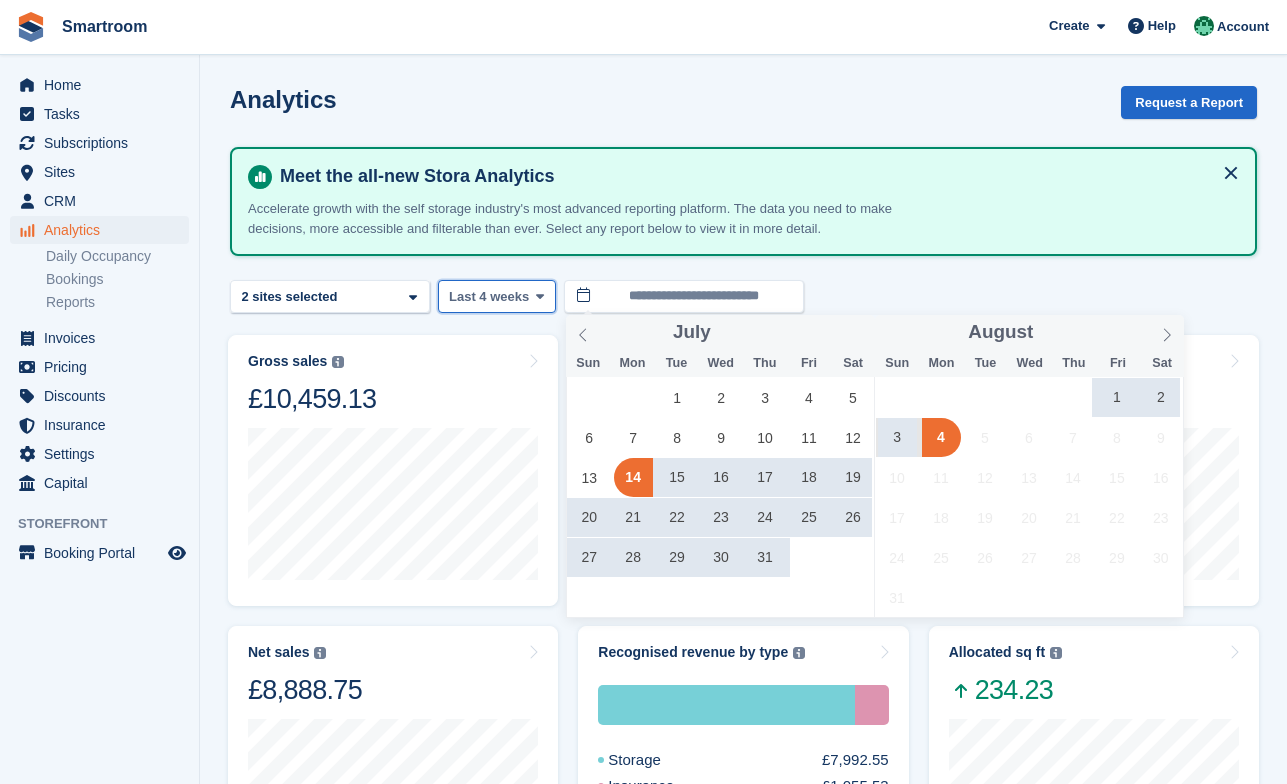 click on "Last 4 weeks" at bounding box center [497, 296] 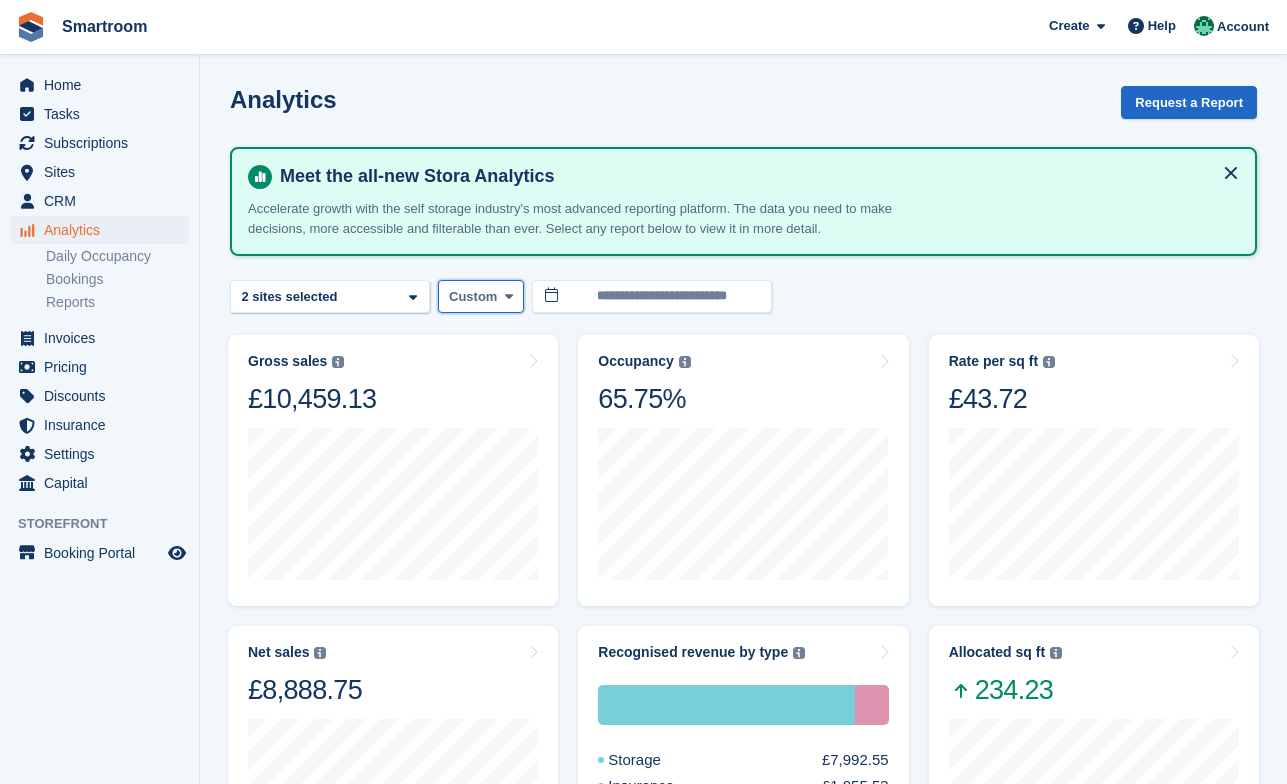 click on "Custom" at bounding box center [473, 297] 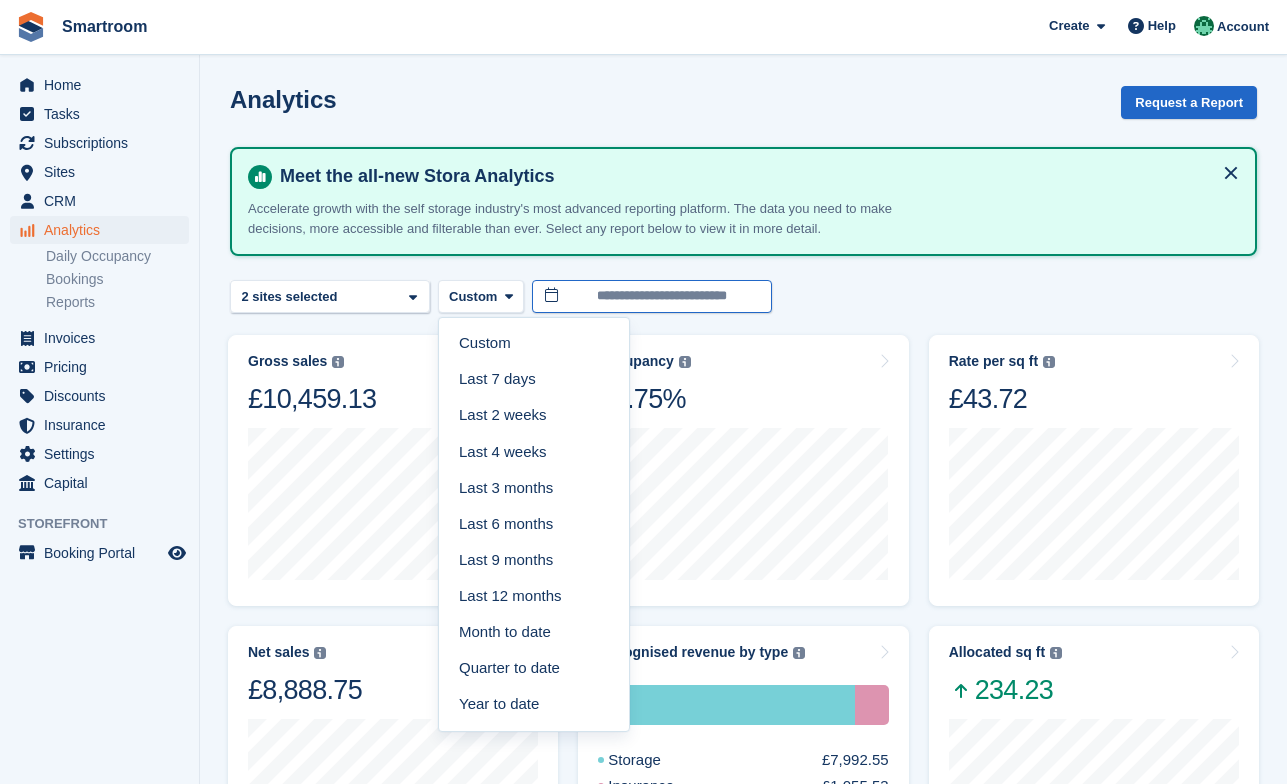 click on "**********" at bounding box center (652, 296) 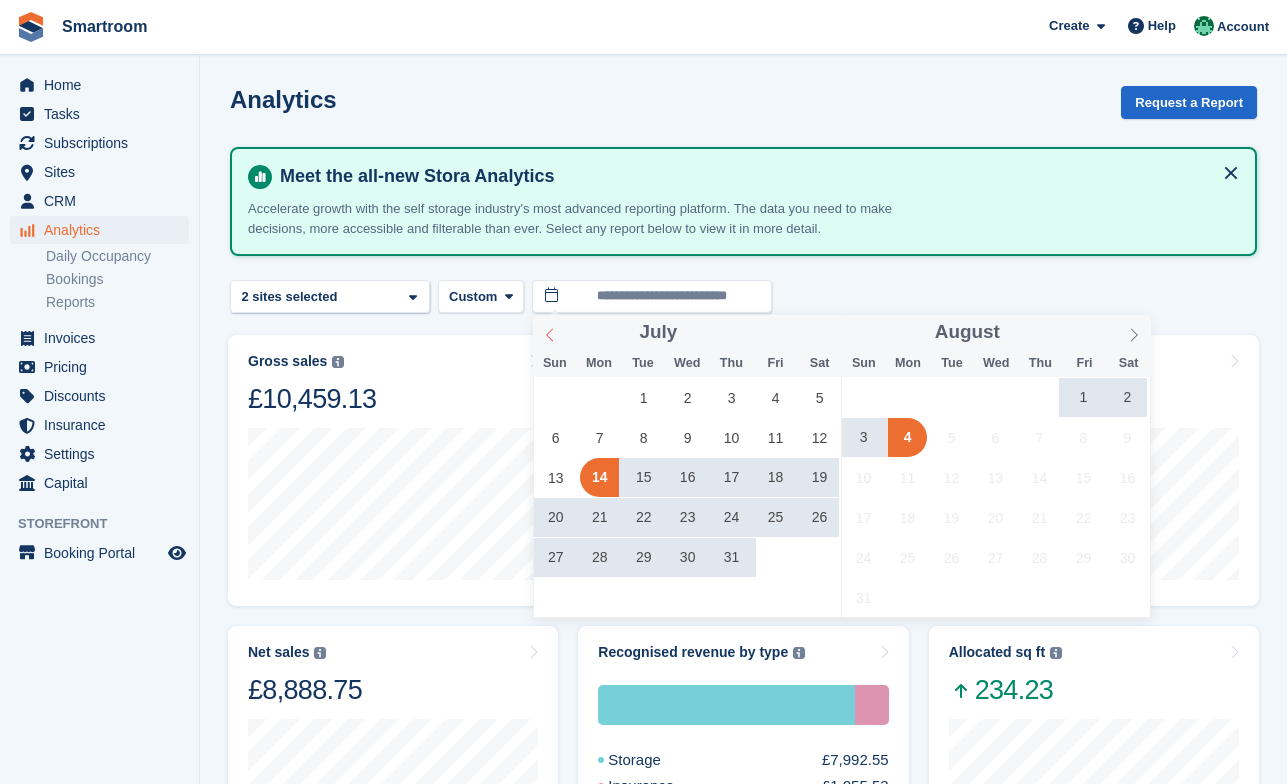 click at bounding box center (550, 332) 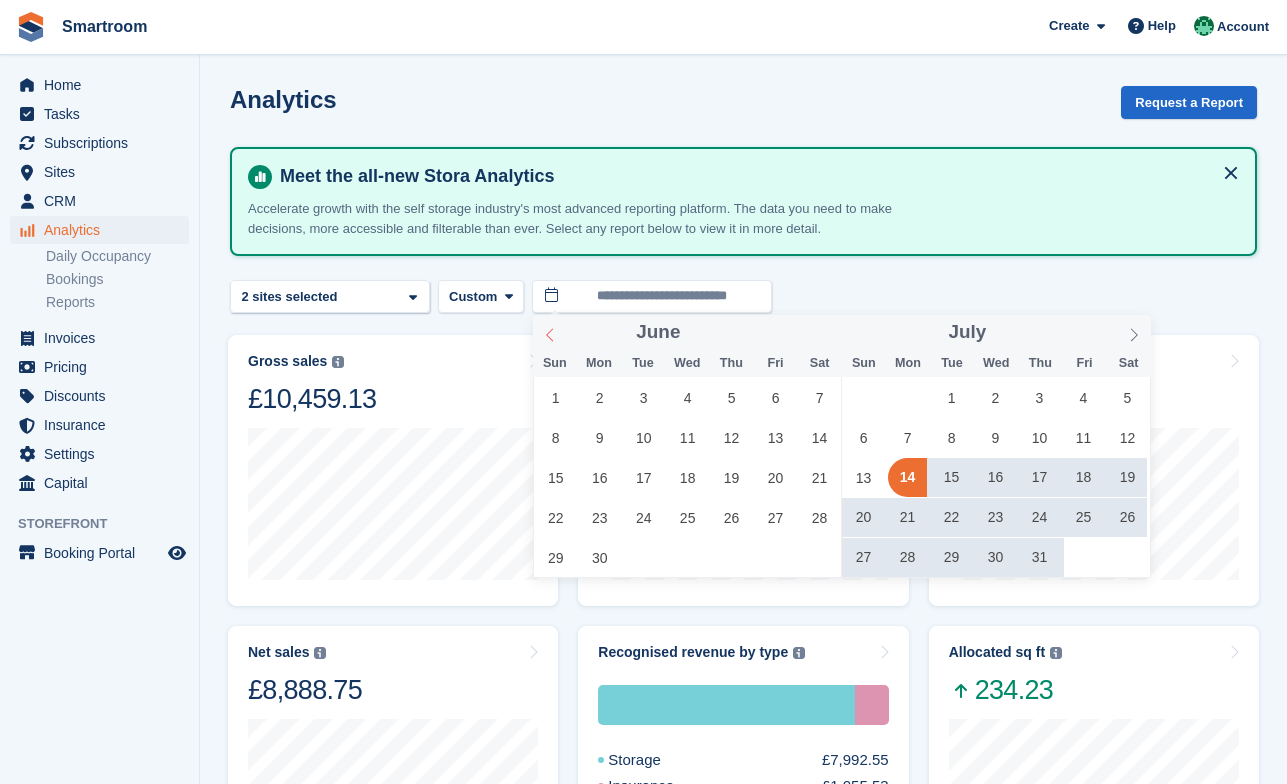 click 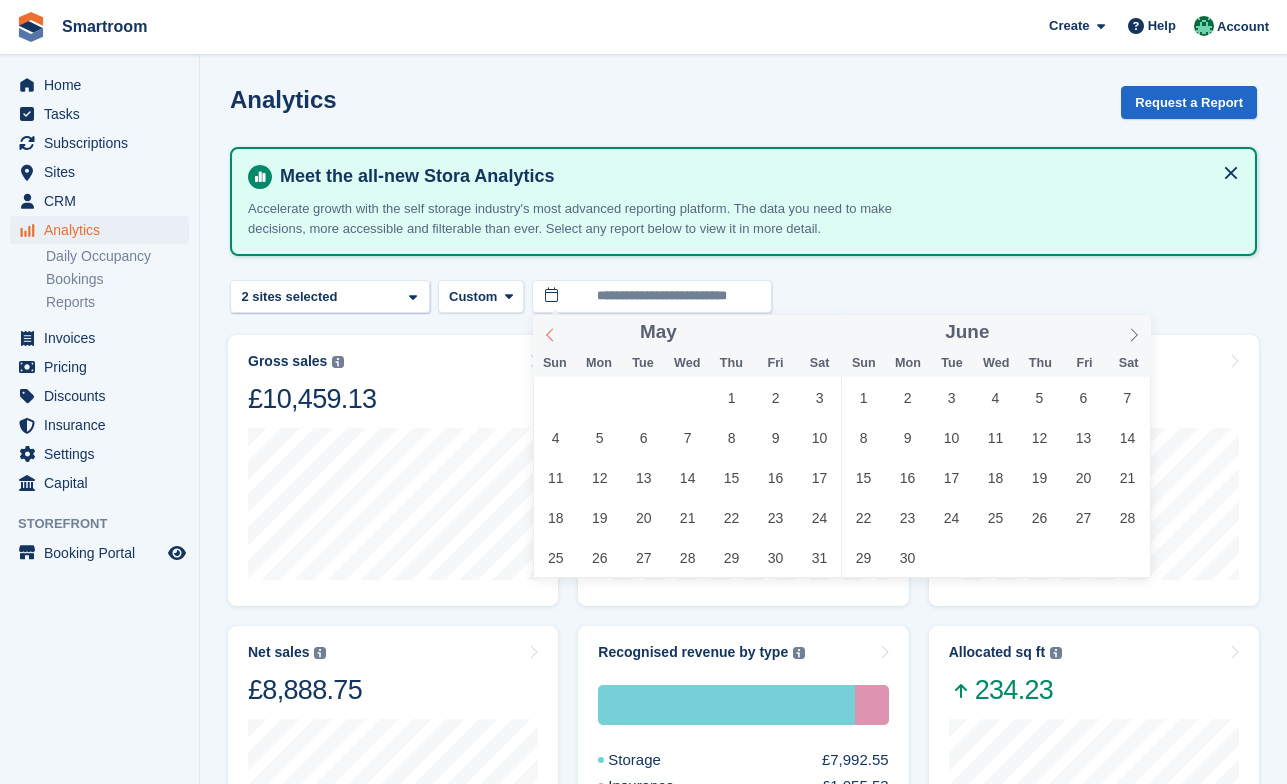 click 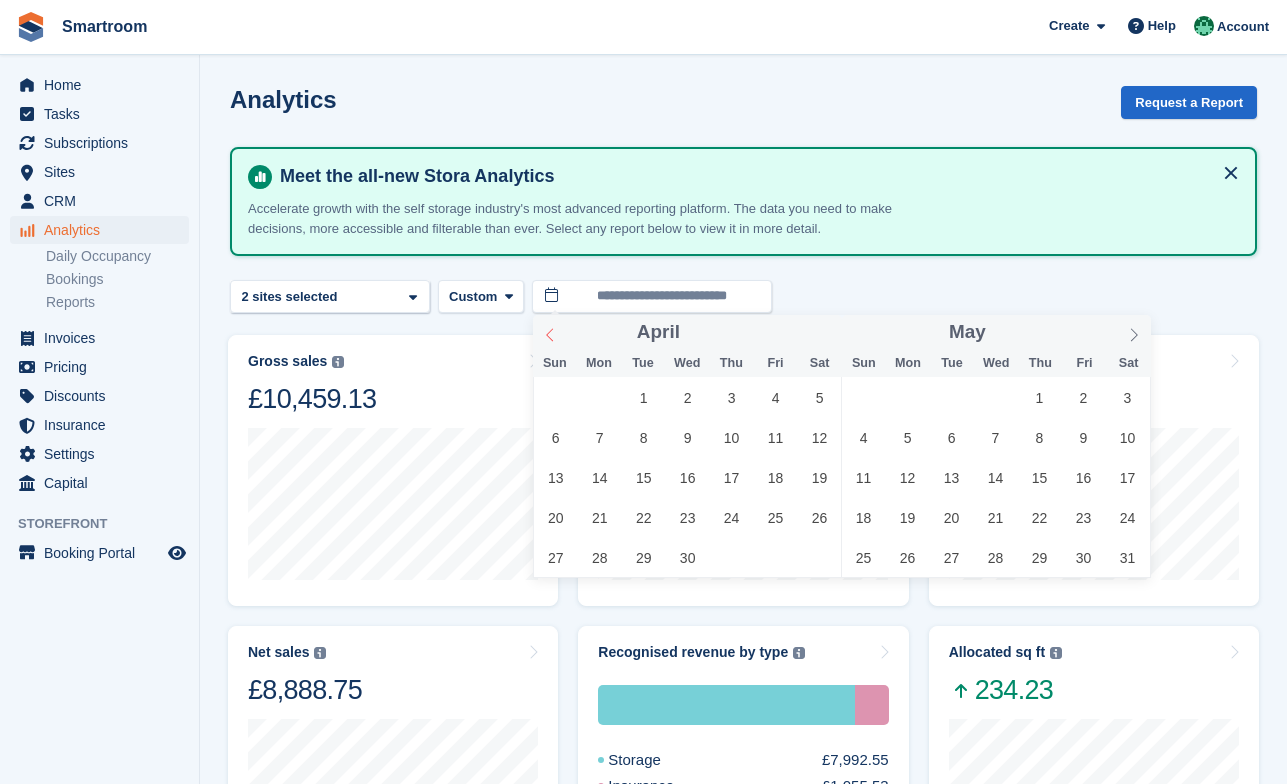 click 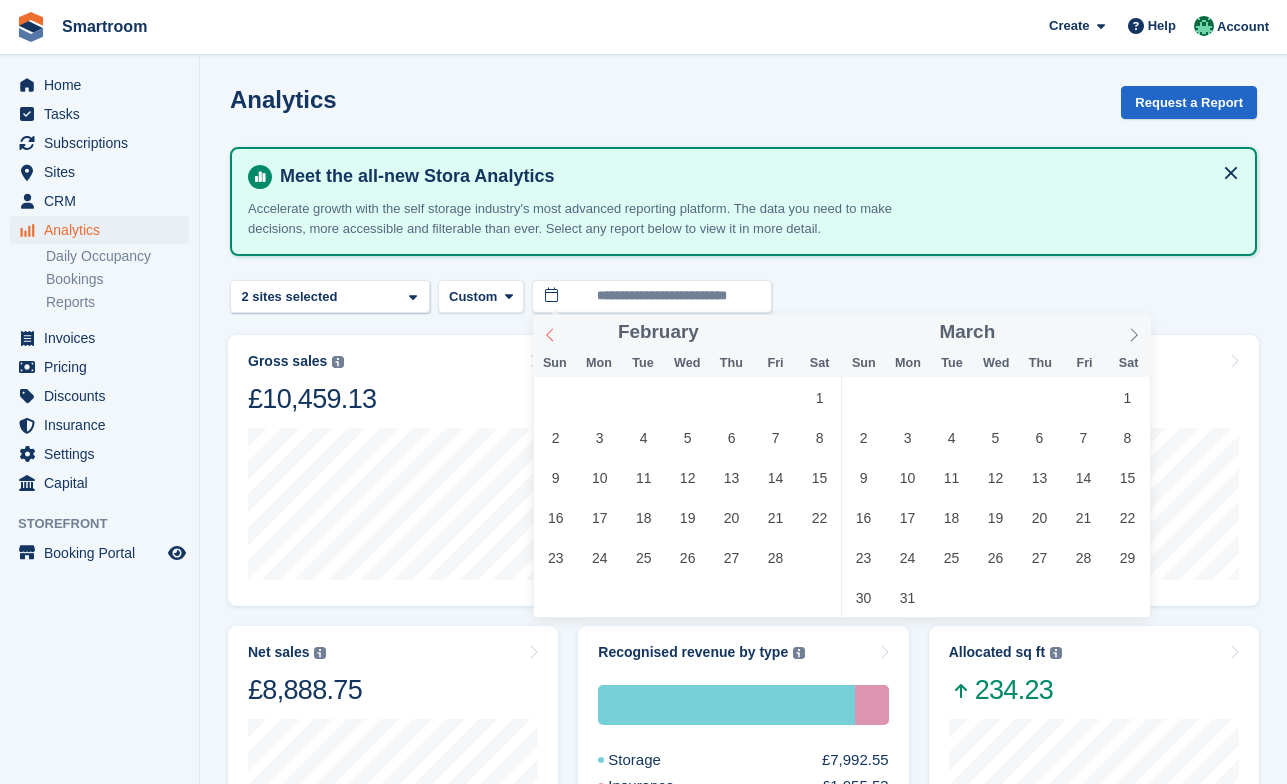 click 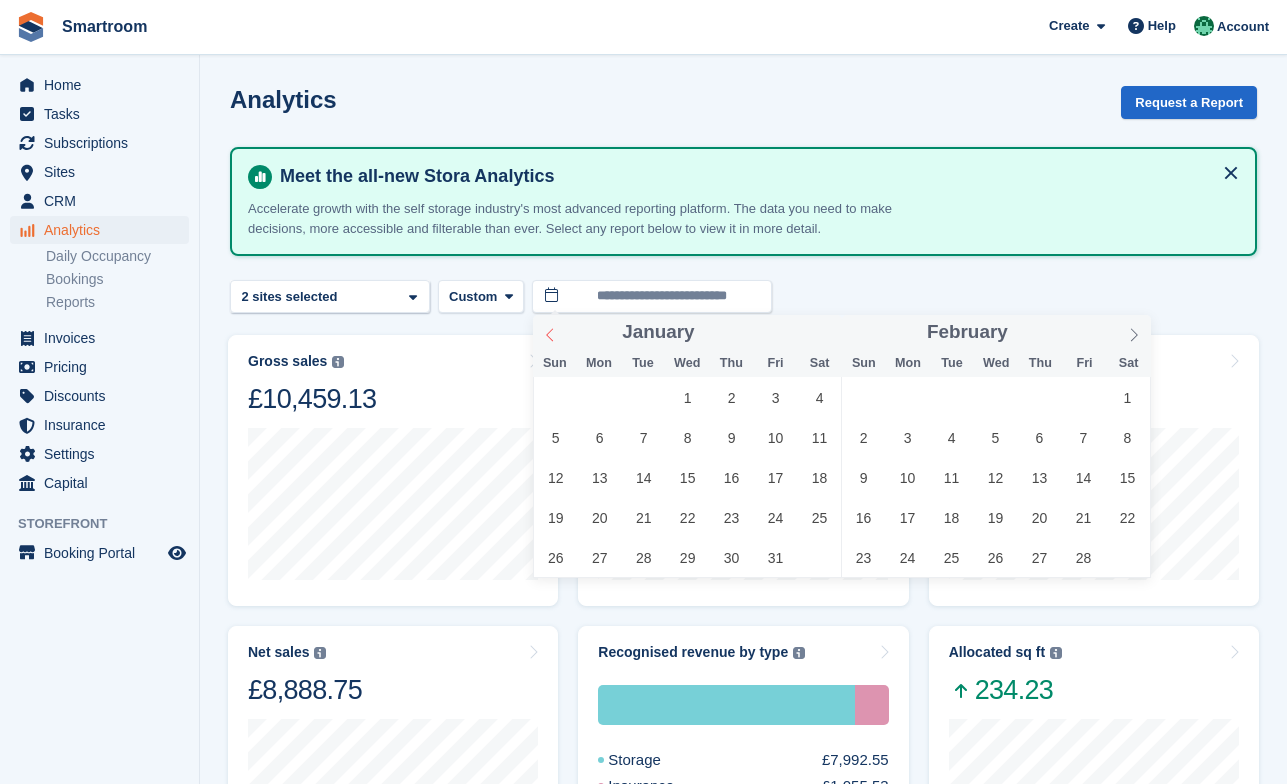click 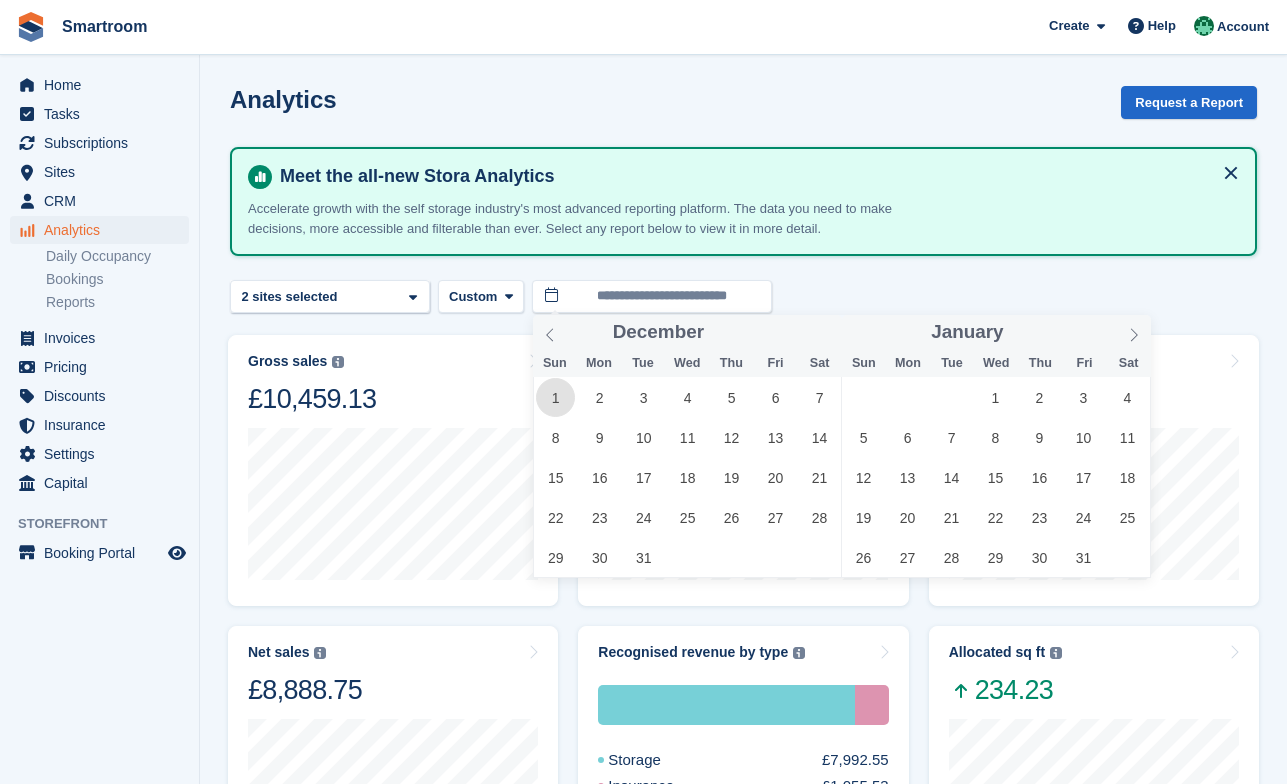 click on "1" at bounding box center (555, 397) 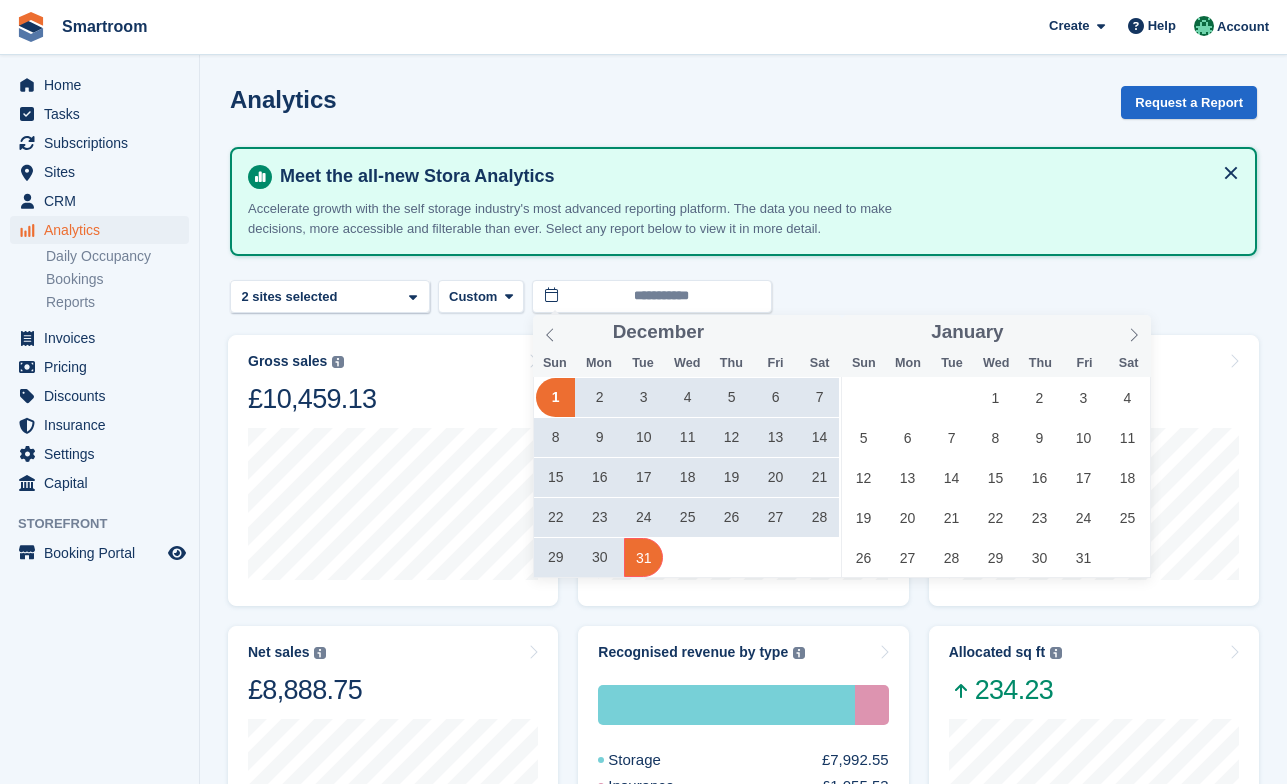 click on "31" at bounding box center (643, 557) 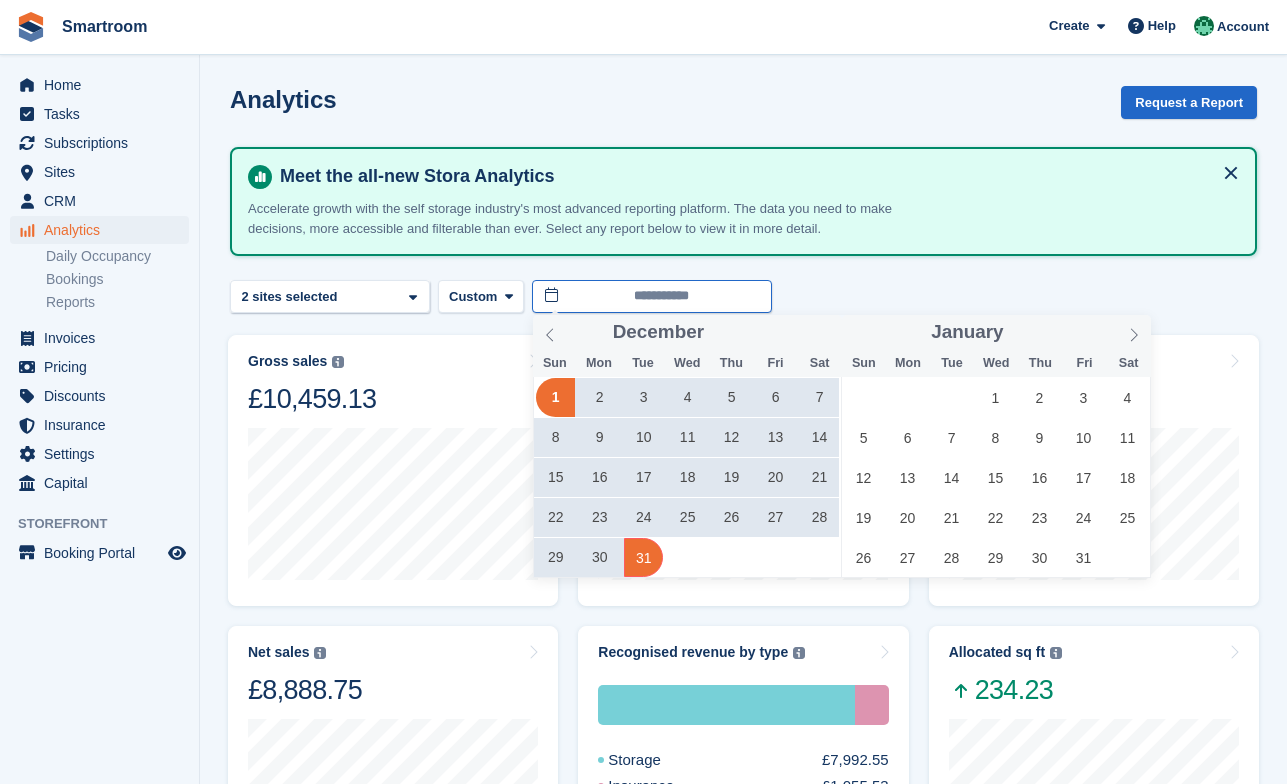 type on "**********" 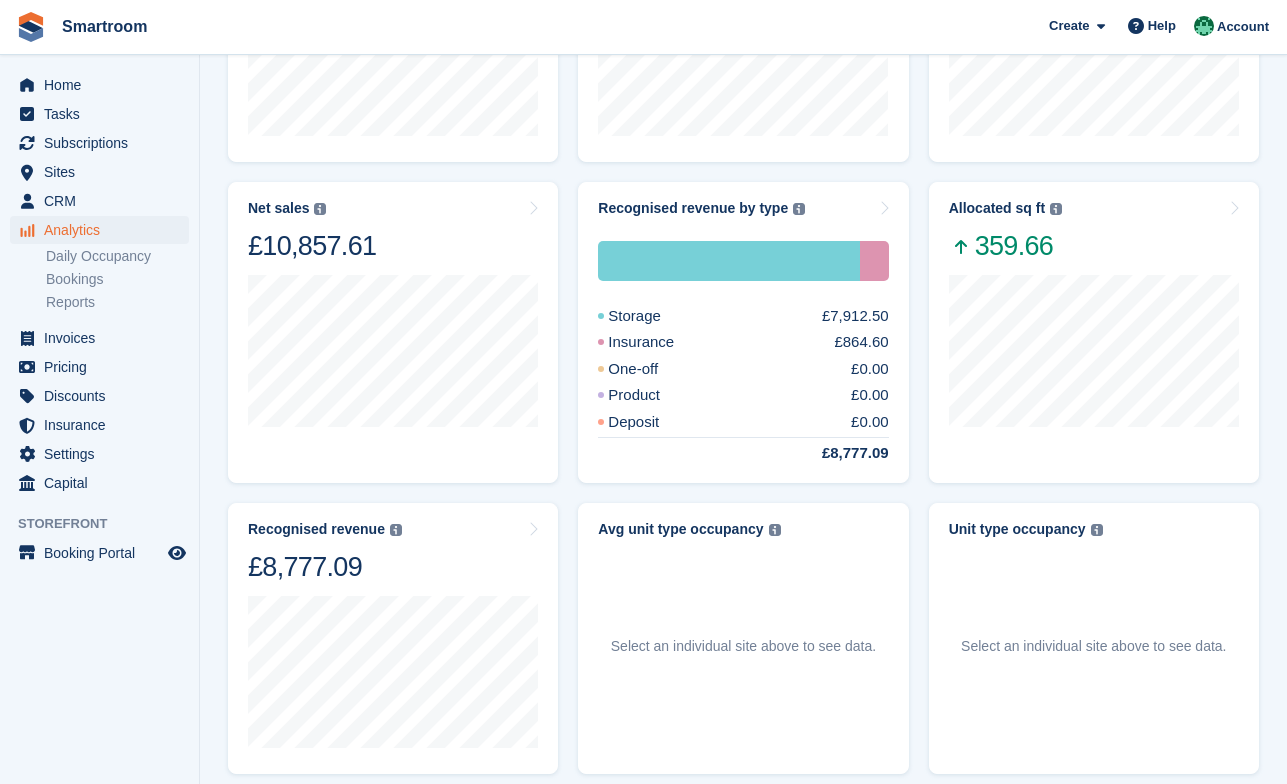 scroll, scrollTop: 815, scrollLeft: 0, axis: vertical 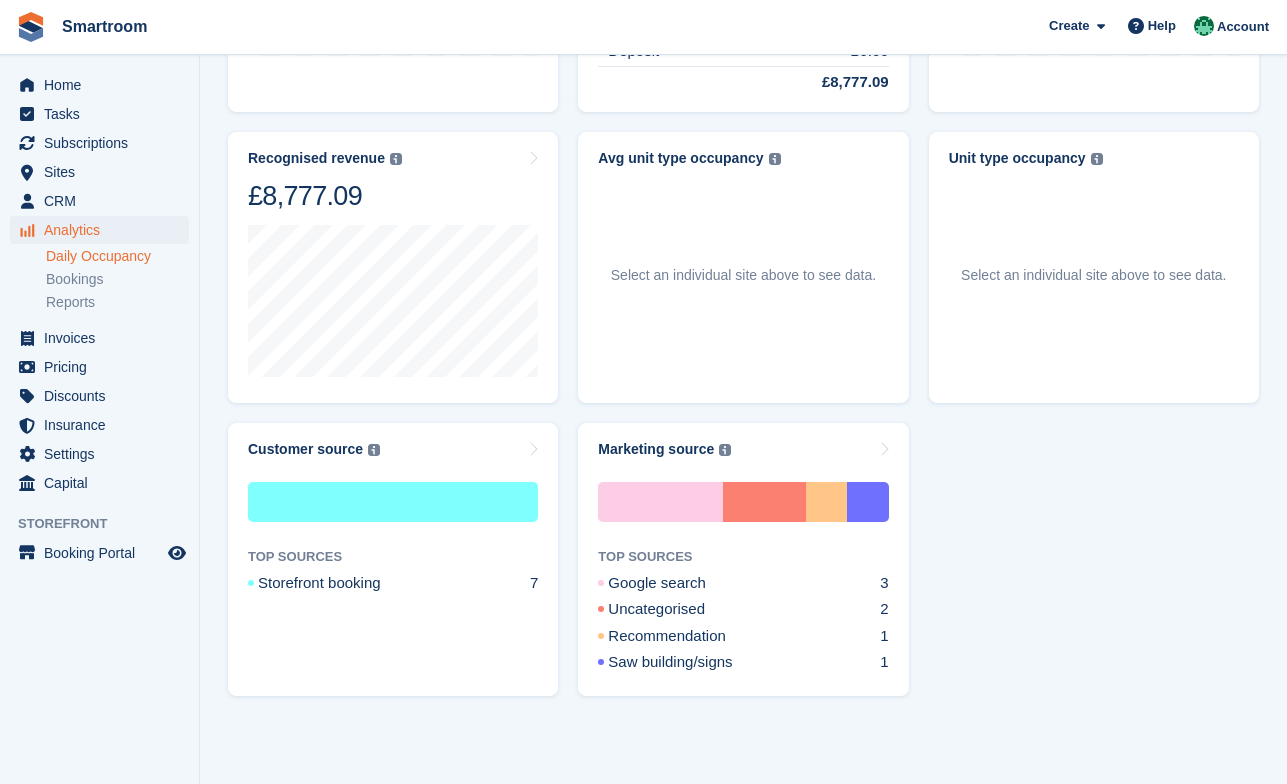 click on "Daily Occupancy" at bounding box center [117, 256] 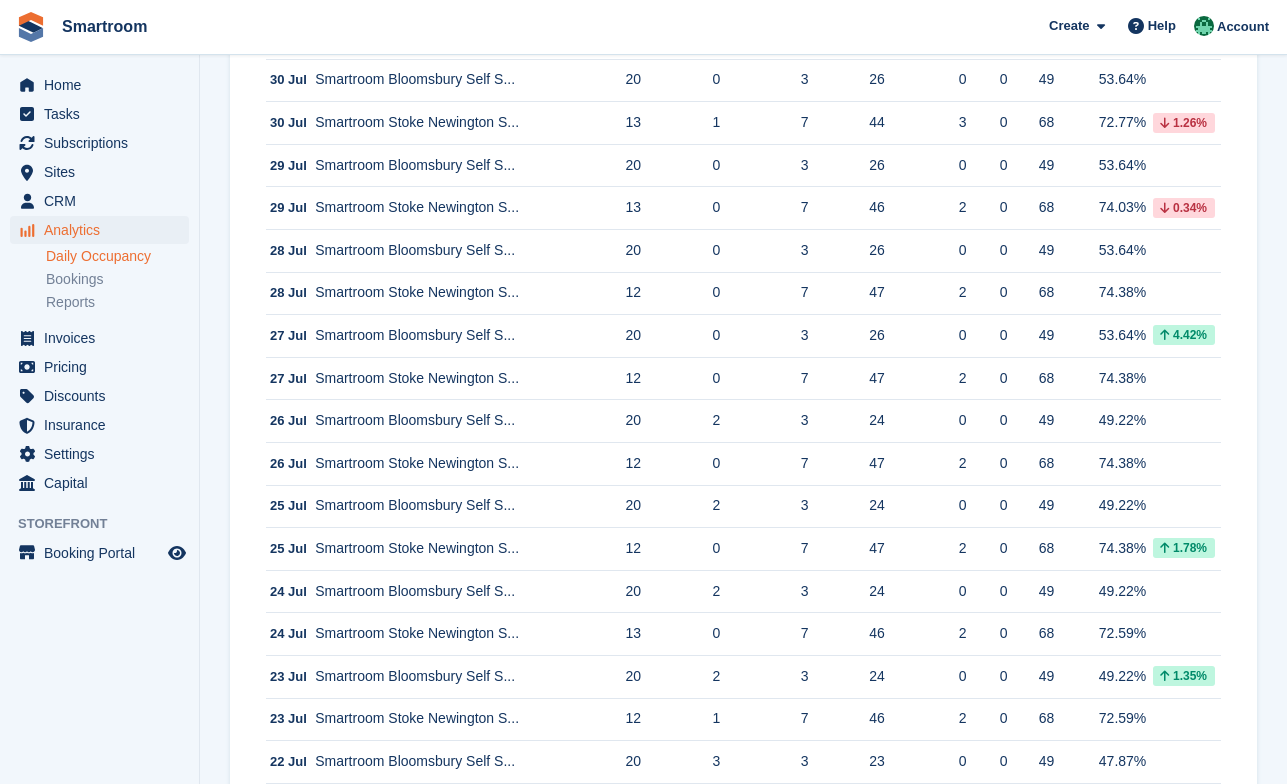 scroll, scrollTop: 0, scrollLeft: 0, axis: both 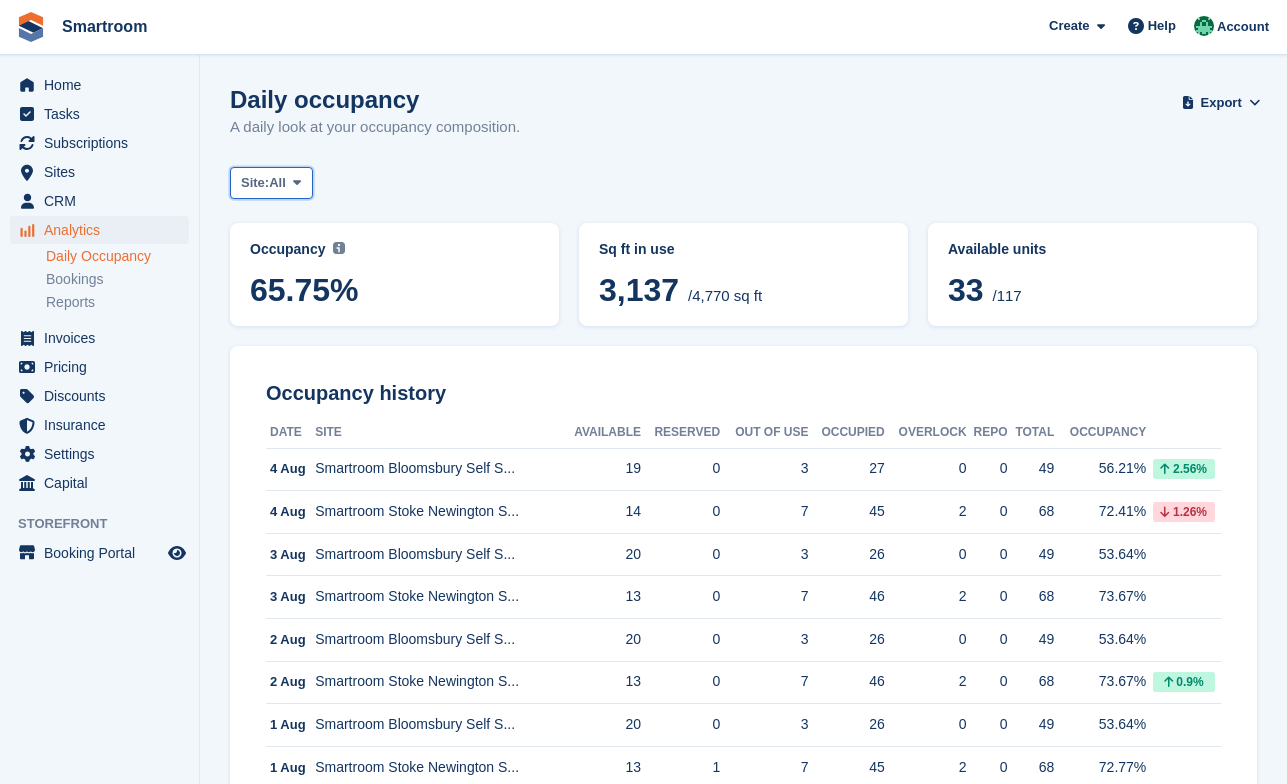 click on "Site:
All" at bounding box center (271, 183) 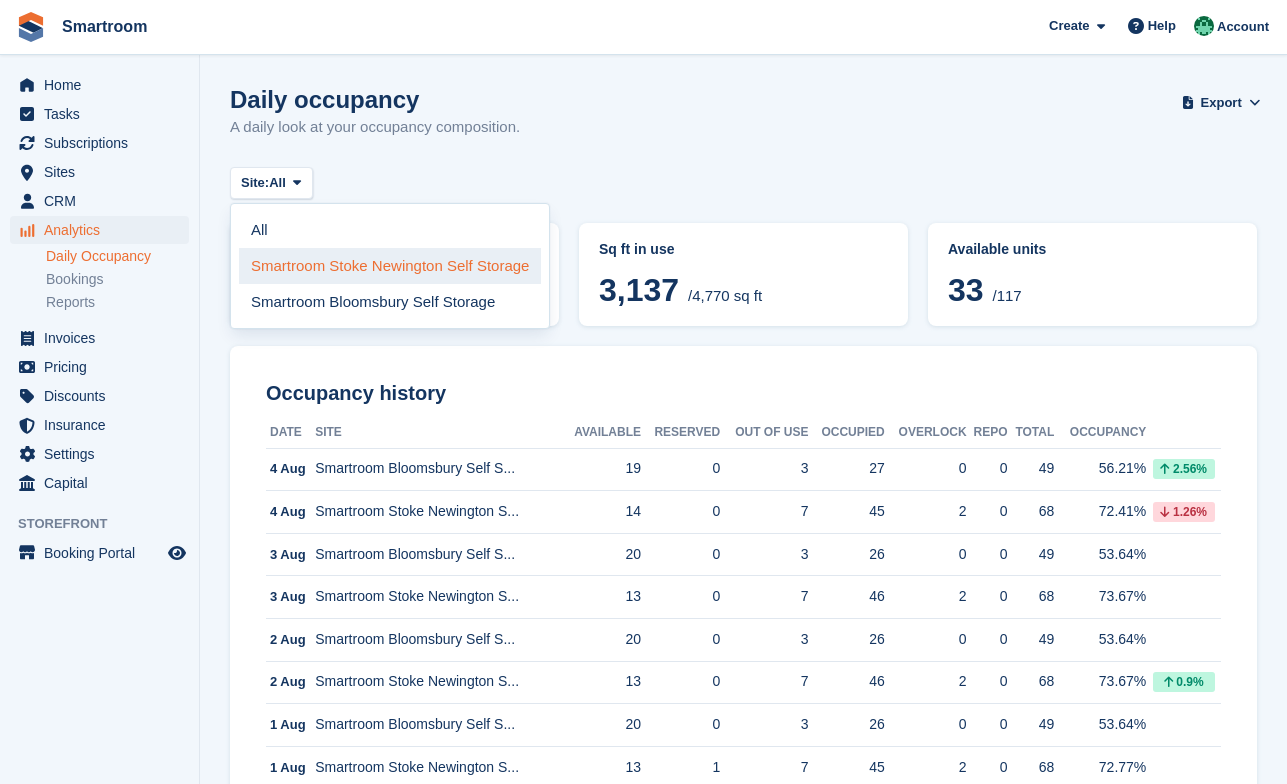 click on "Smartroom Stoke Newington Self Storage" at bounding box center (390, 266) 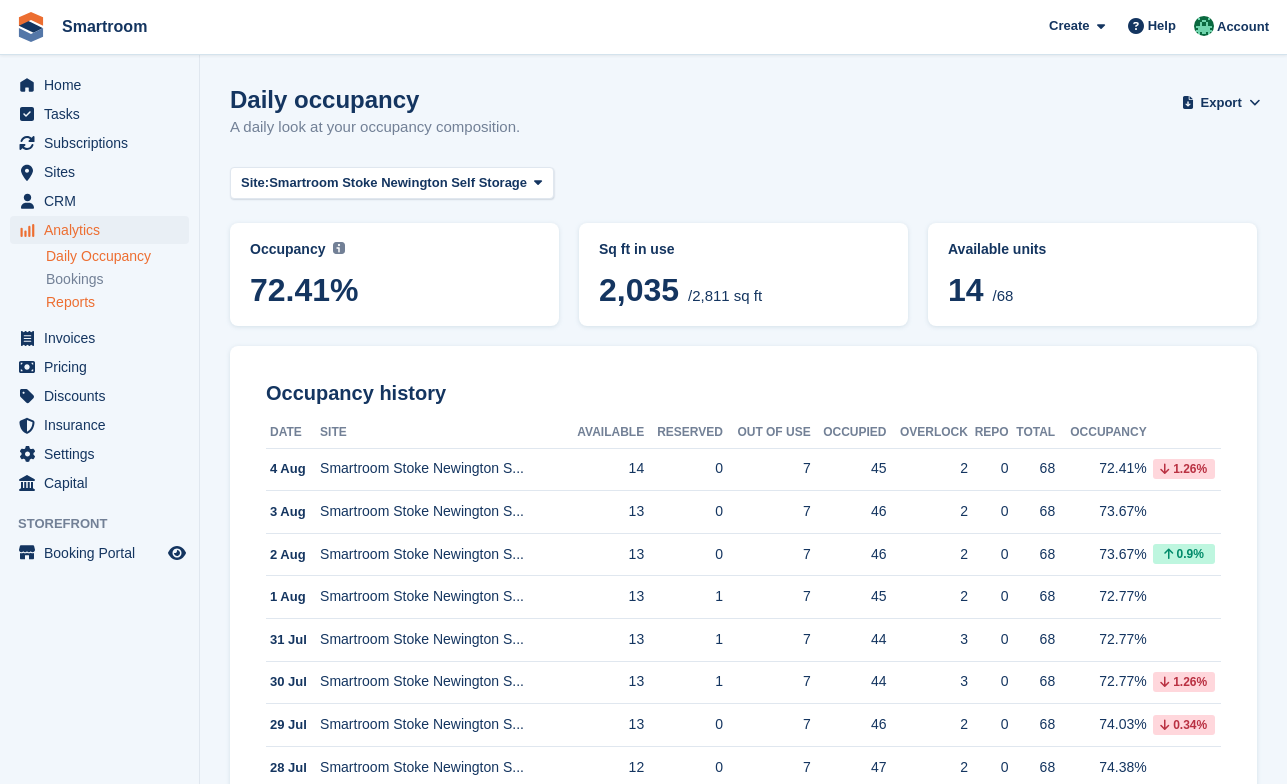 click on "Reports" at bounding box center [117, 302] 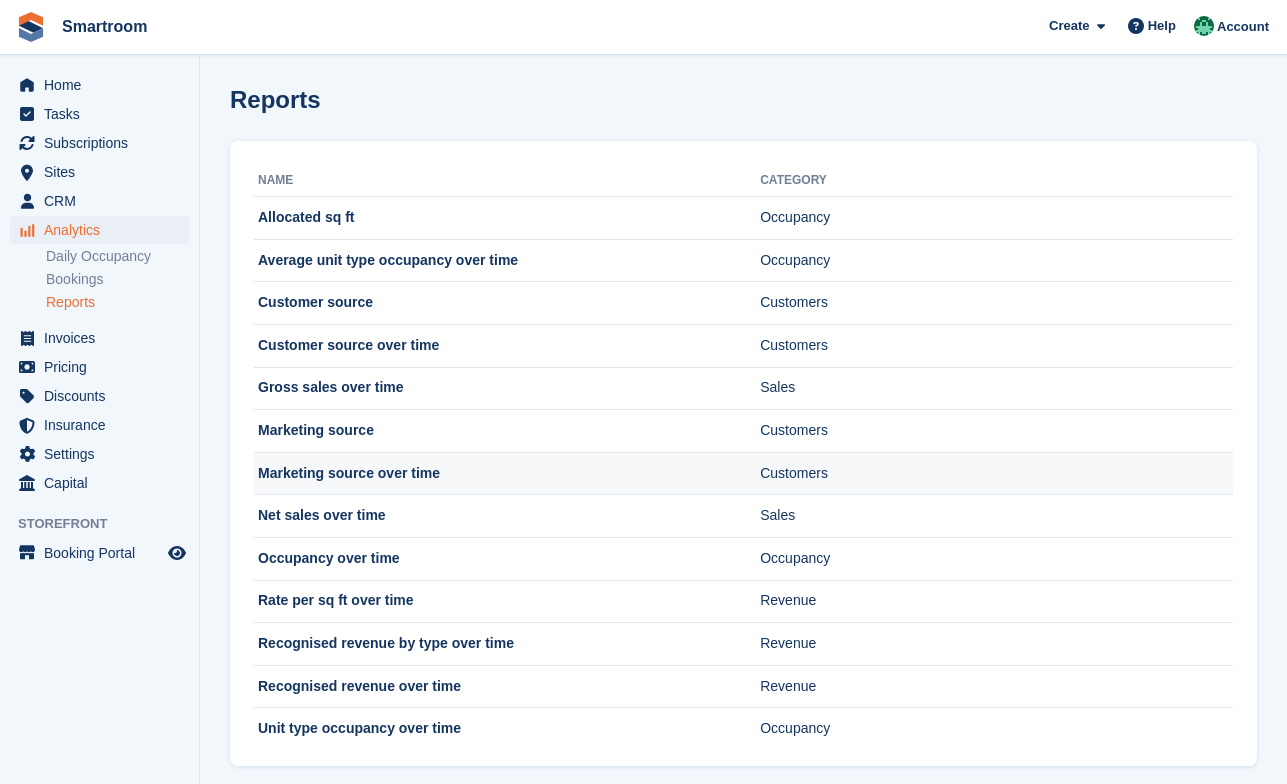 scroll, scrollTop: 24, scrollLeft: 0, axis: vertical 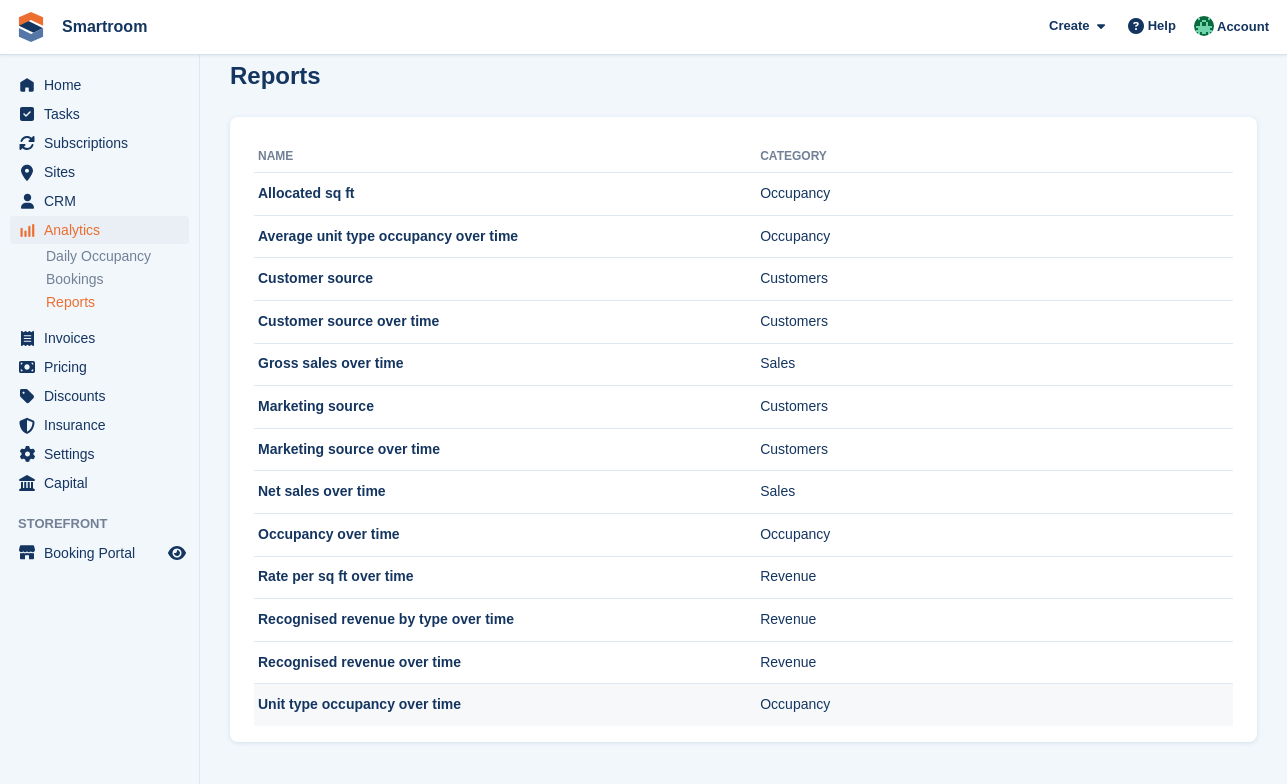 click on "Unit type occupancy over time" at bounding box center (507, 705) 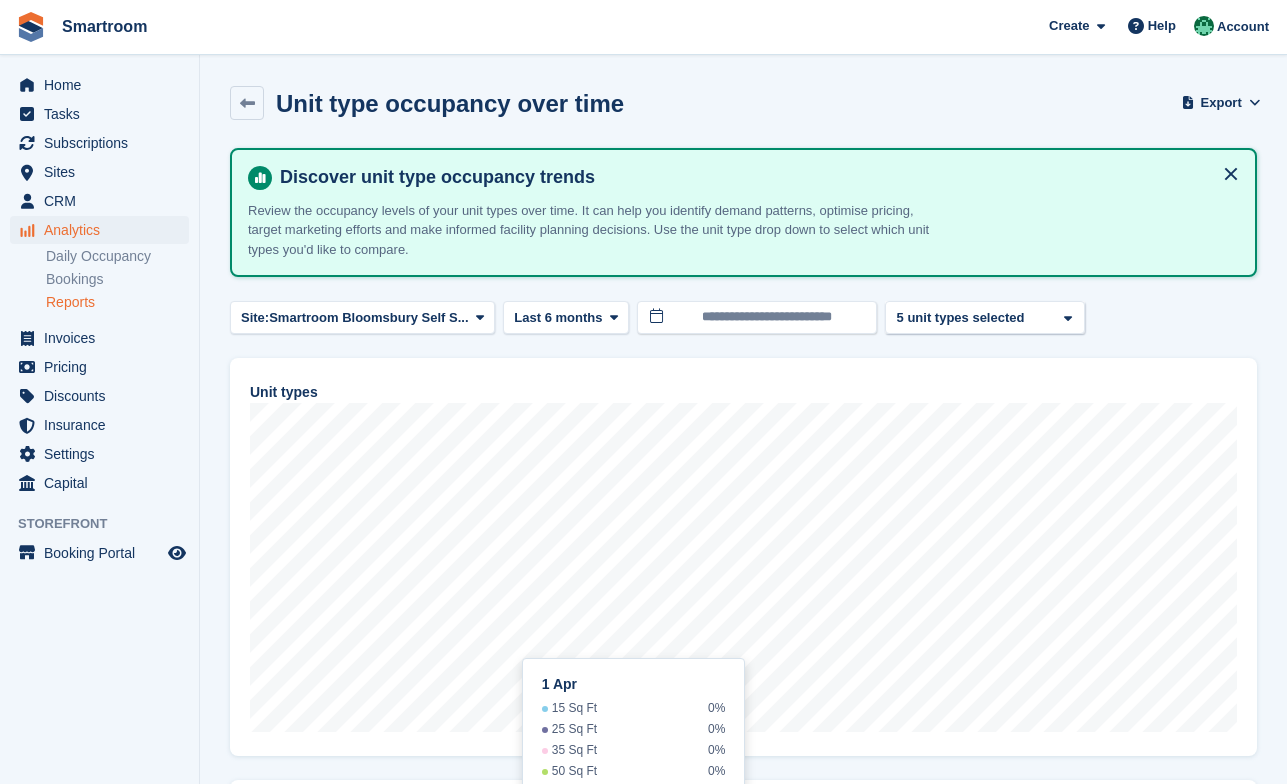 scroll, scrollTop: 0, scrollLeft: 0, axis: both 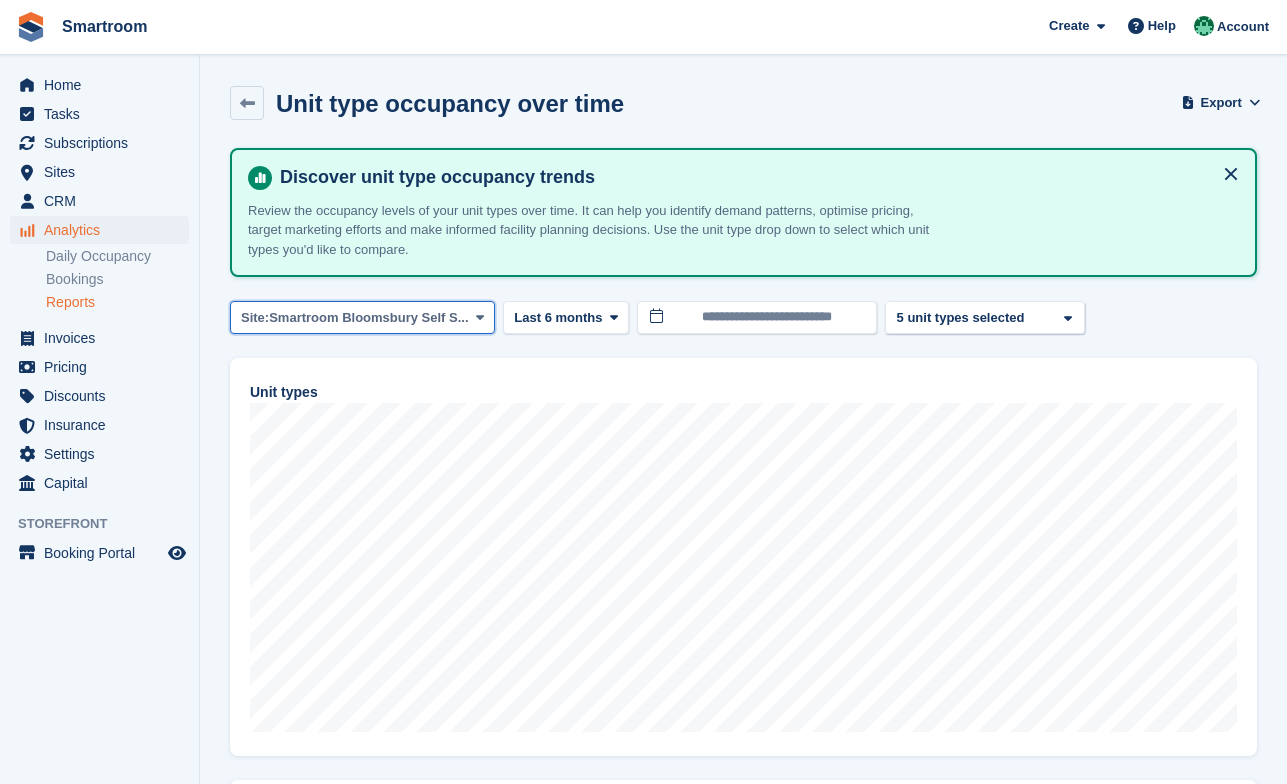 click on "Smartroom Bloomsbury Self S..." at bounding box center [368, 318] 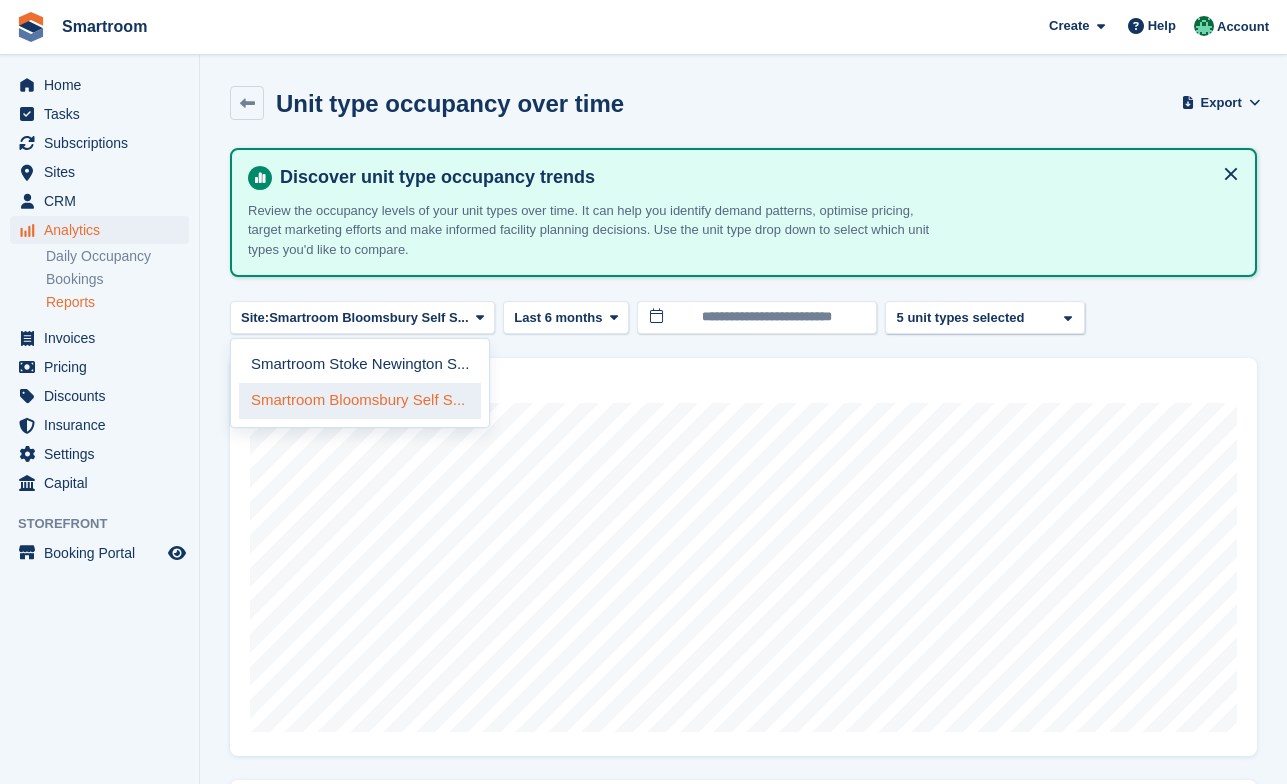 click on "Smartroom Bloomsbury Self S..." at bounding box center [360, 401] 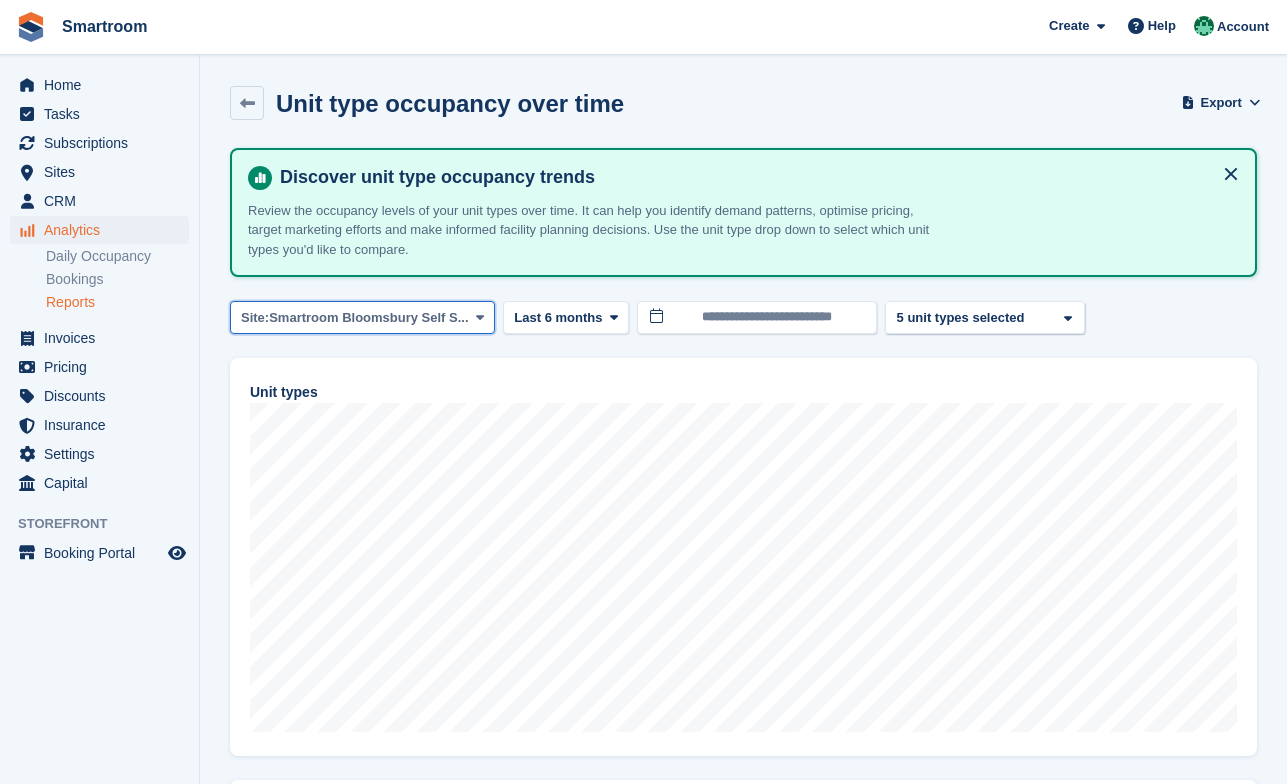 click on "Site:
Smartroom Bloomsbury Self S..." at bounding box center [362, 317] 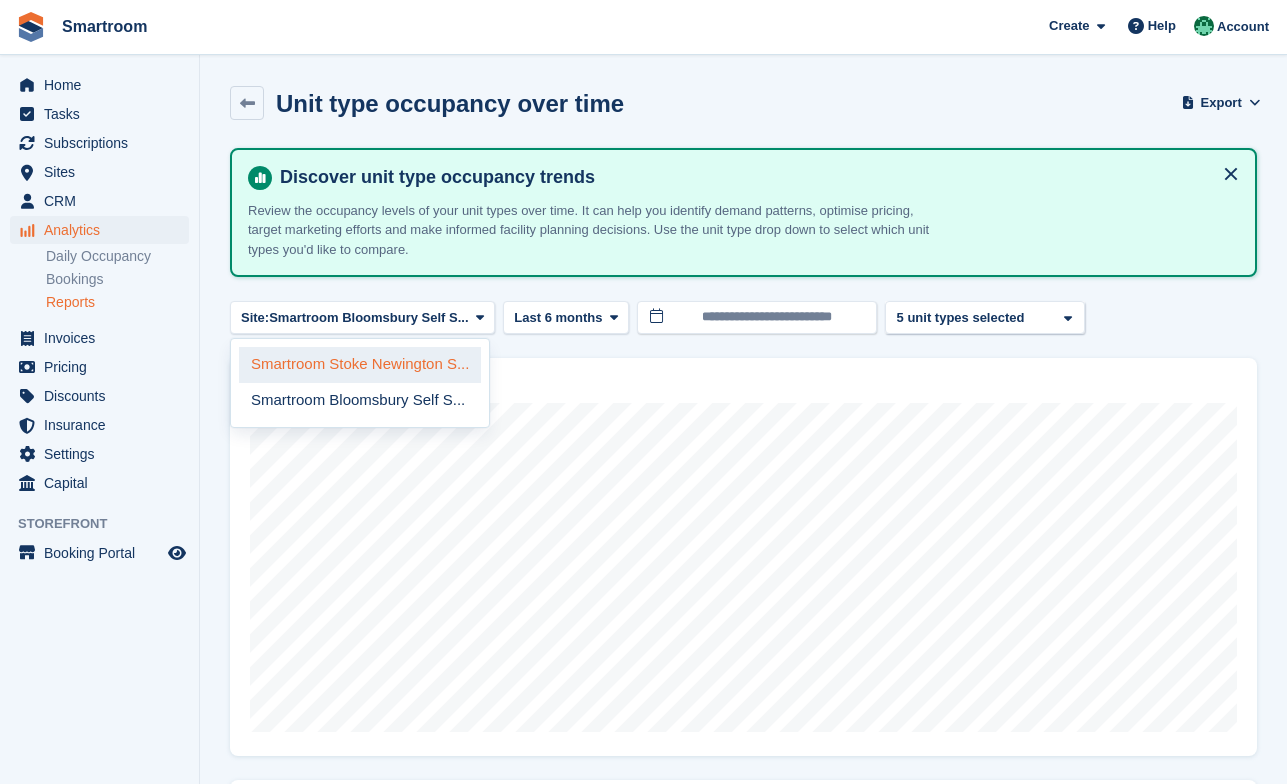 click on "Smartroom Stoke Newington S..." at bounding box center [360, 365] 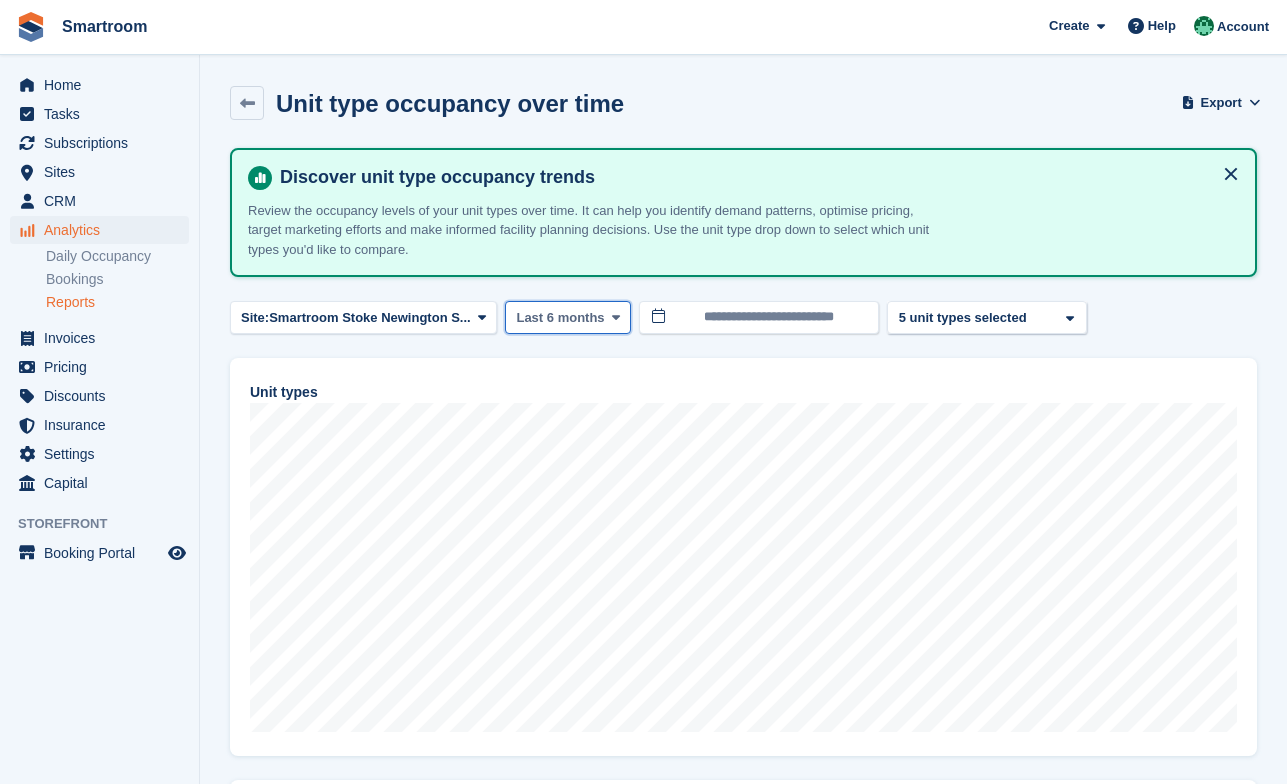 click at bounding box center [616, 317] 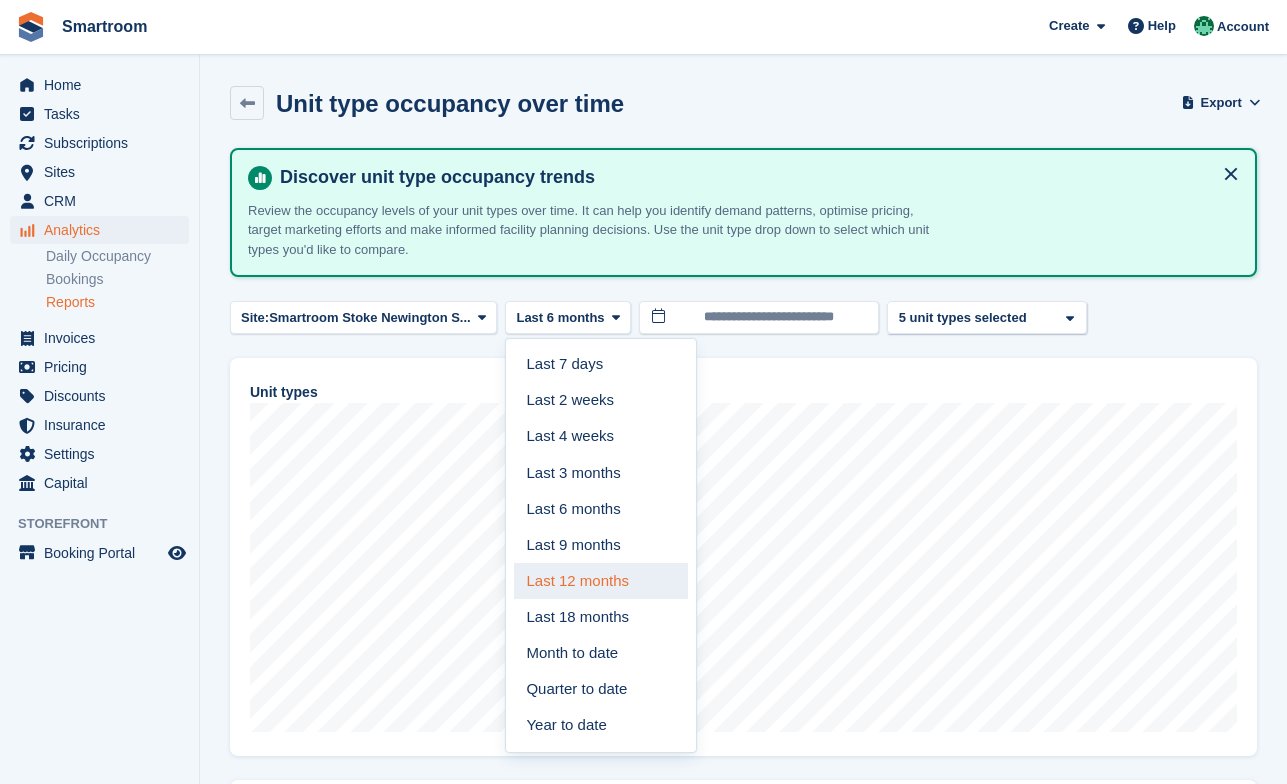 click on "Last 12 months" at bounding box center [601, 581] 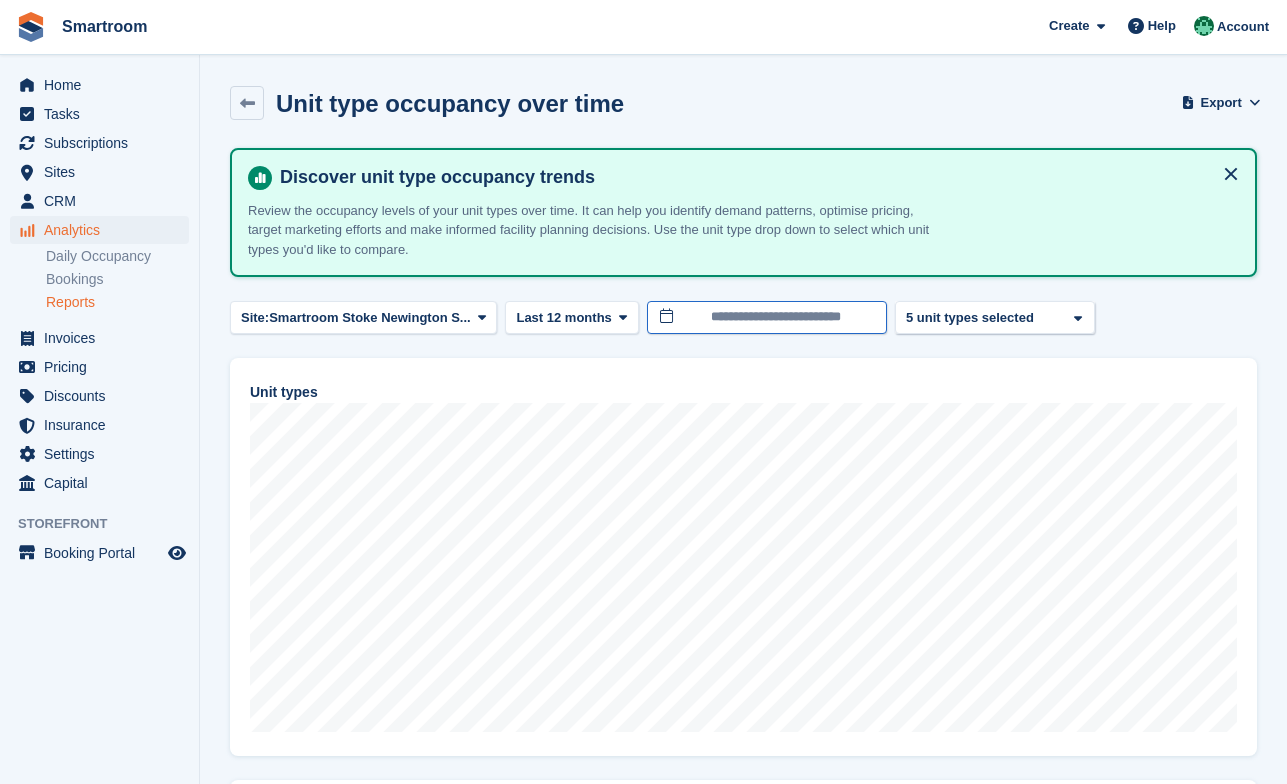 click on "**********" at bounding box center (767, 317) 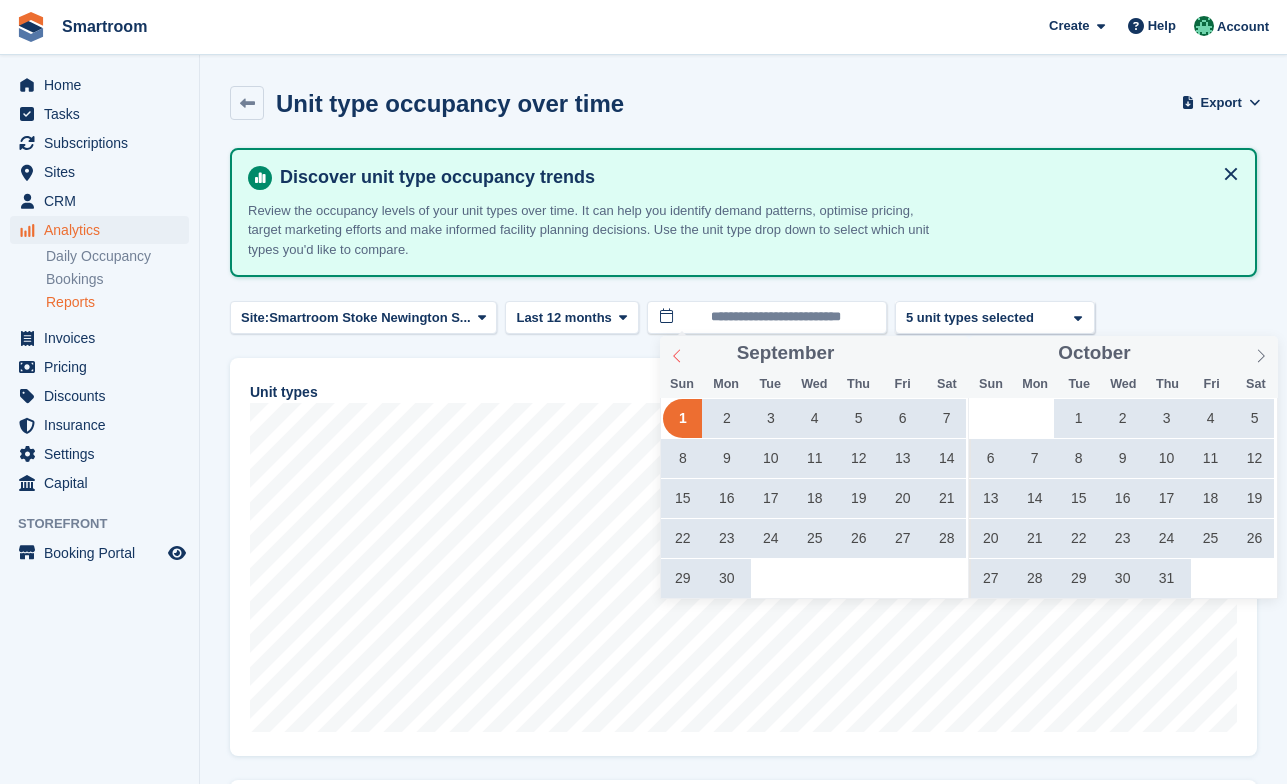 click 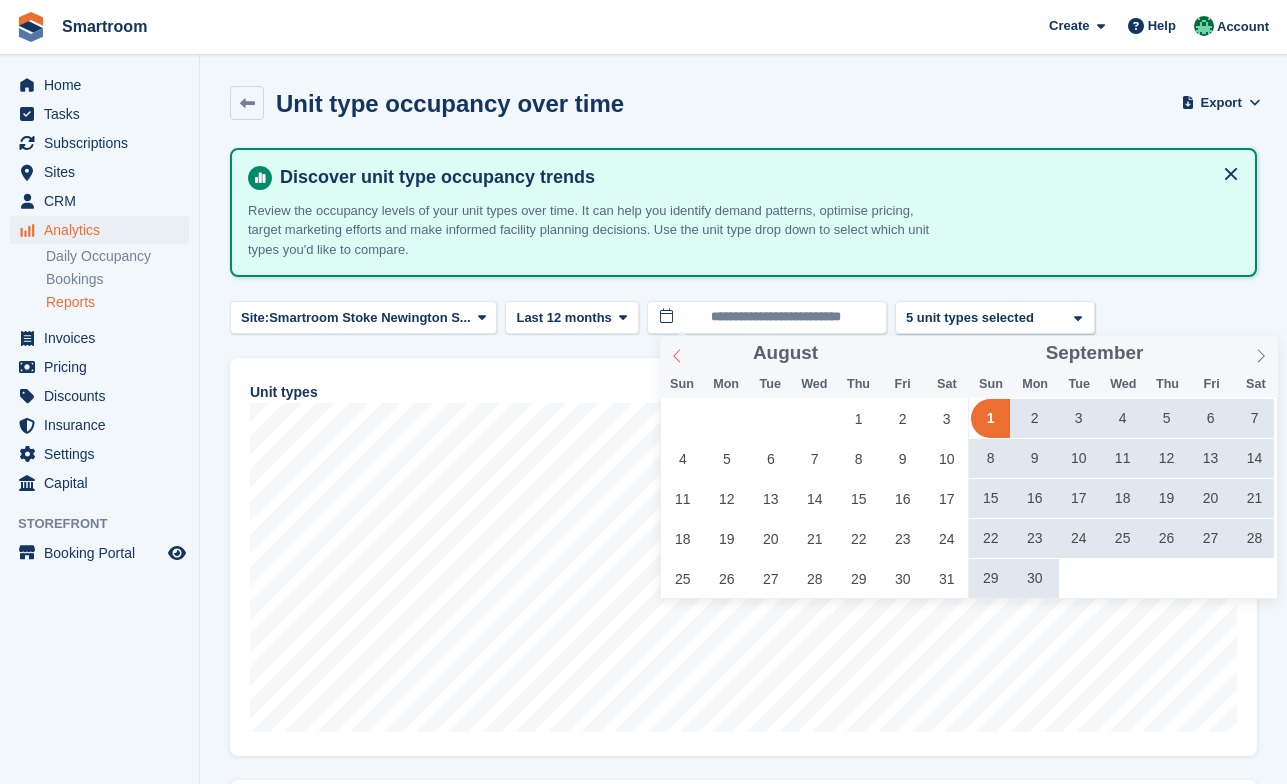 click 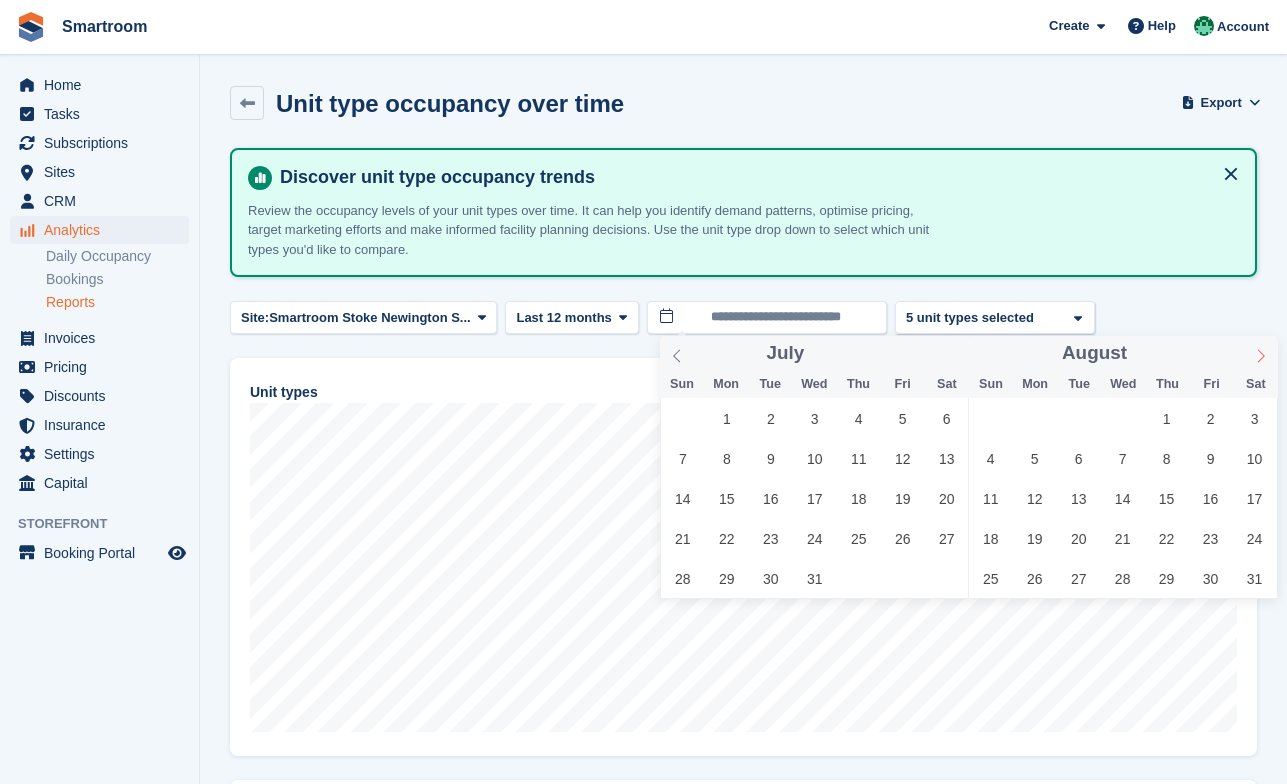 click at bounding box center [1261, 353] 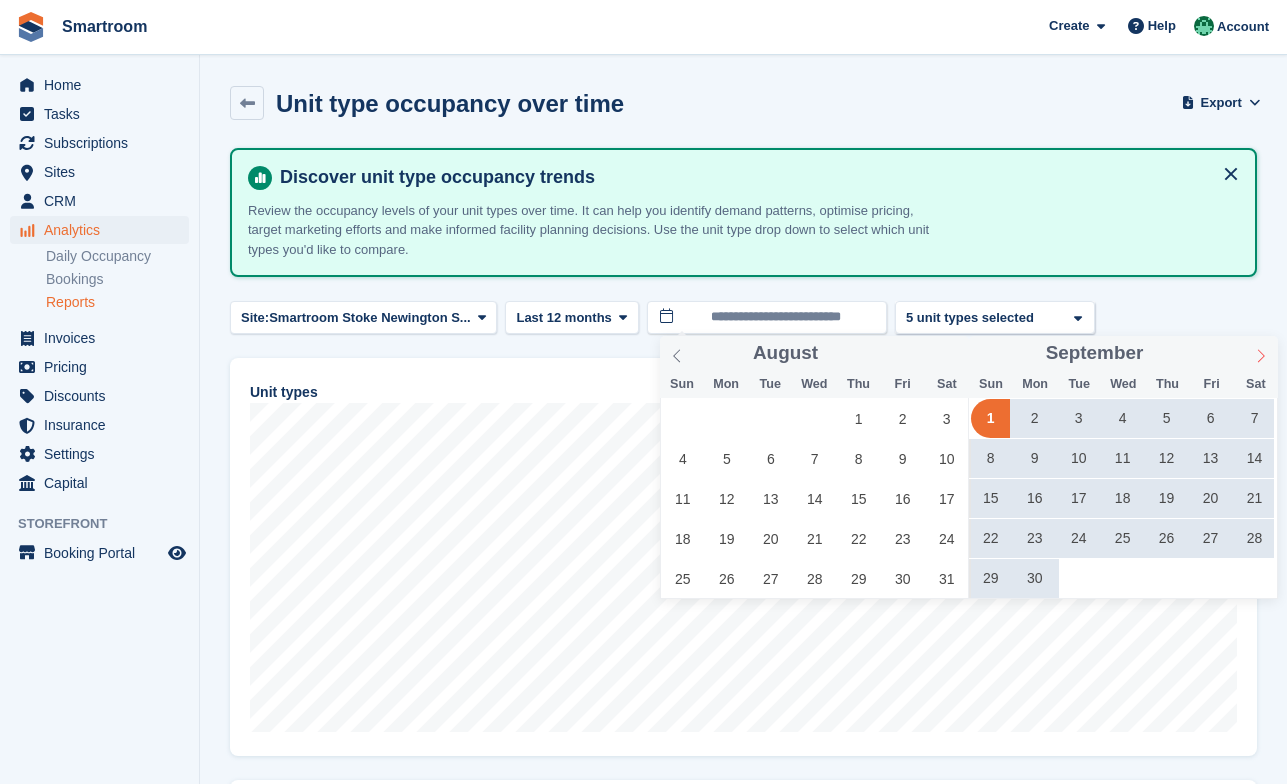 click at bounding box center [1261, 353] 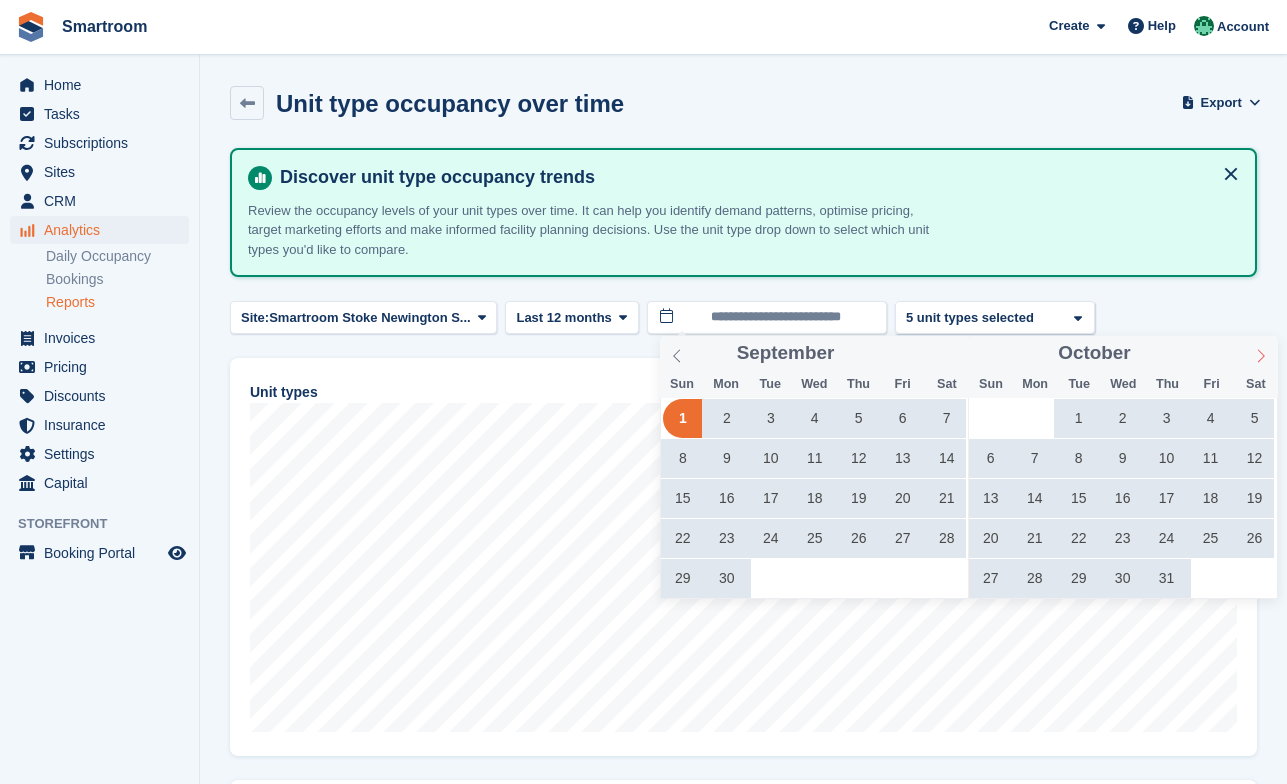 click at bounding box center [1261, 353] 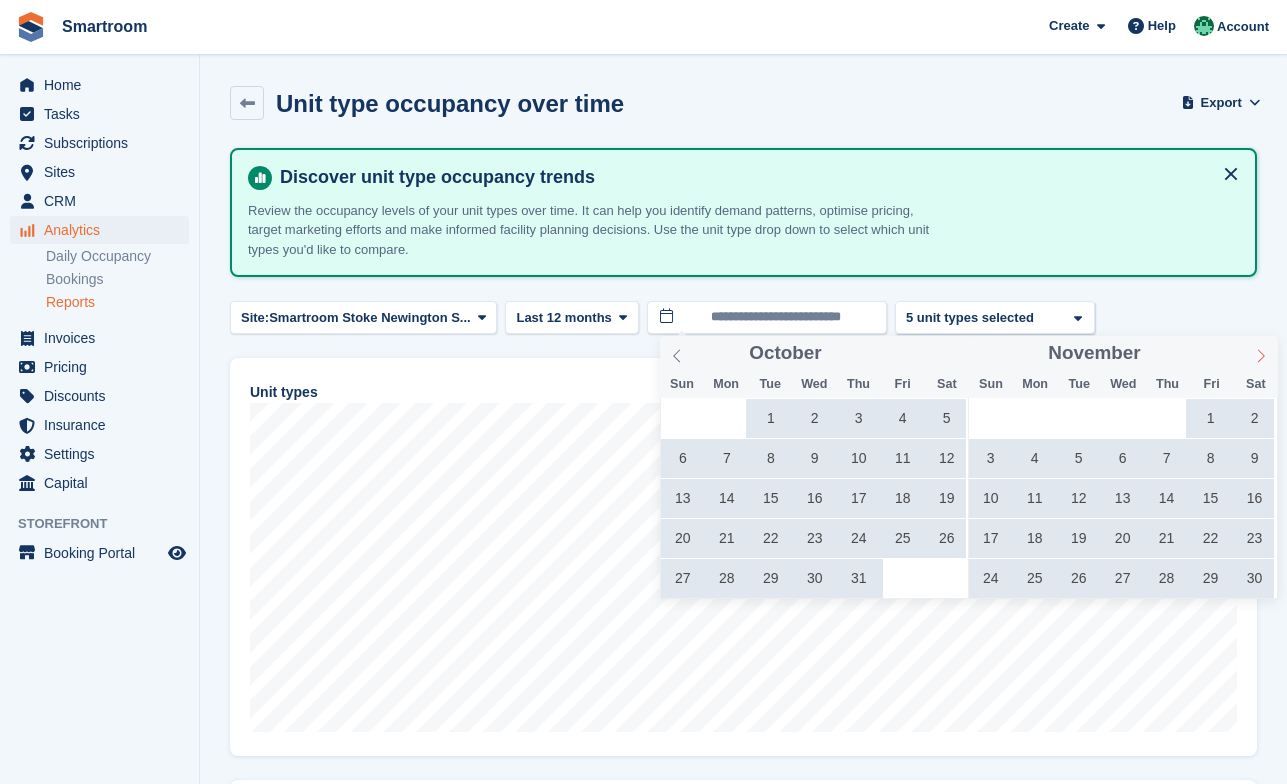 click at bounding box center [1261, 353] 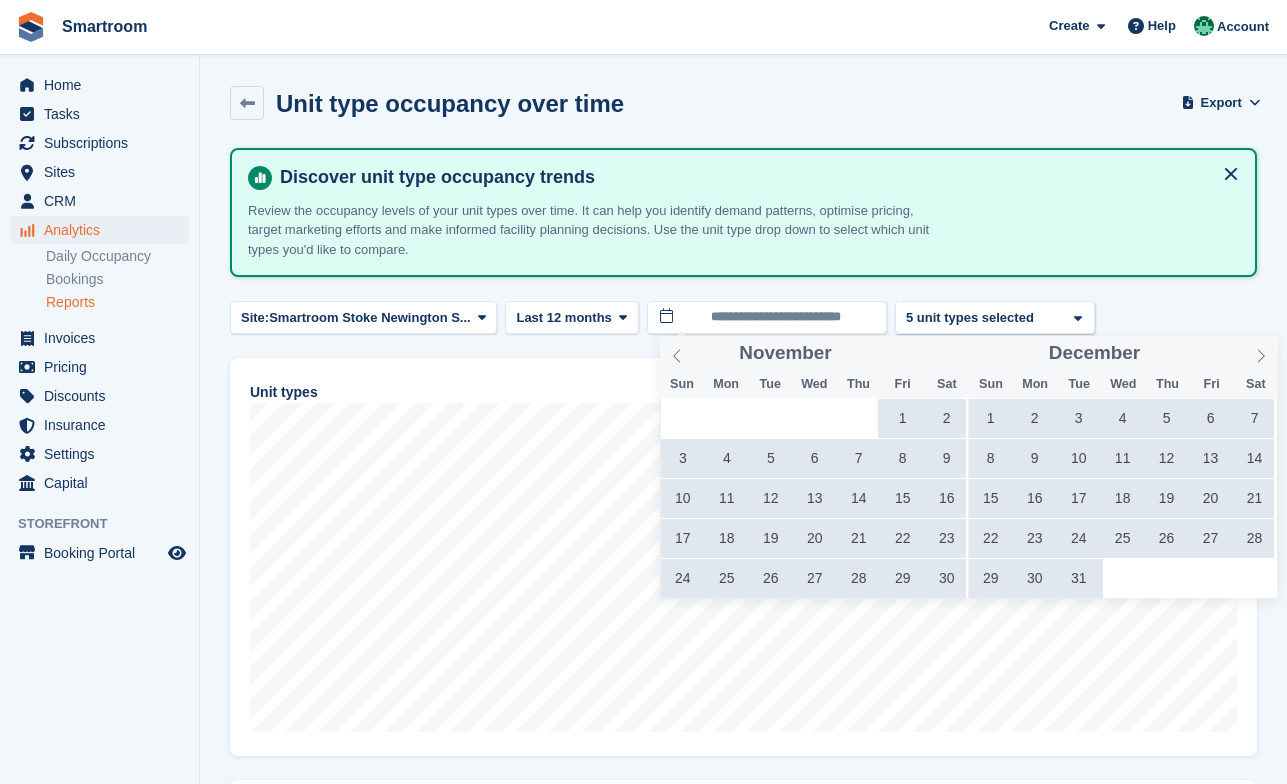 click on "1" at bounding box center [990, 418] 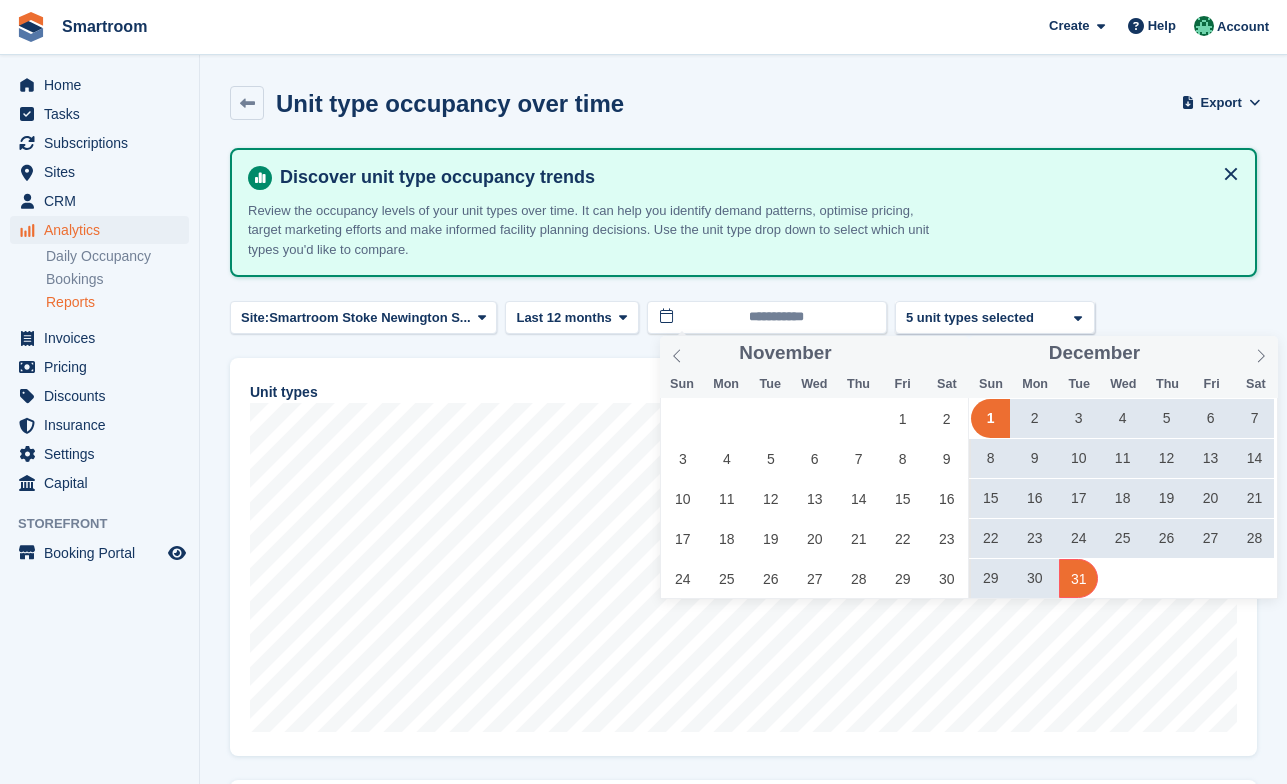 click on "31" at bounding box center [1078, 578] 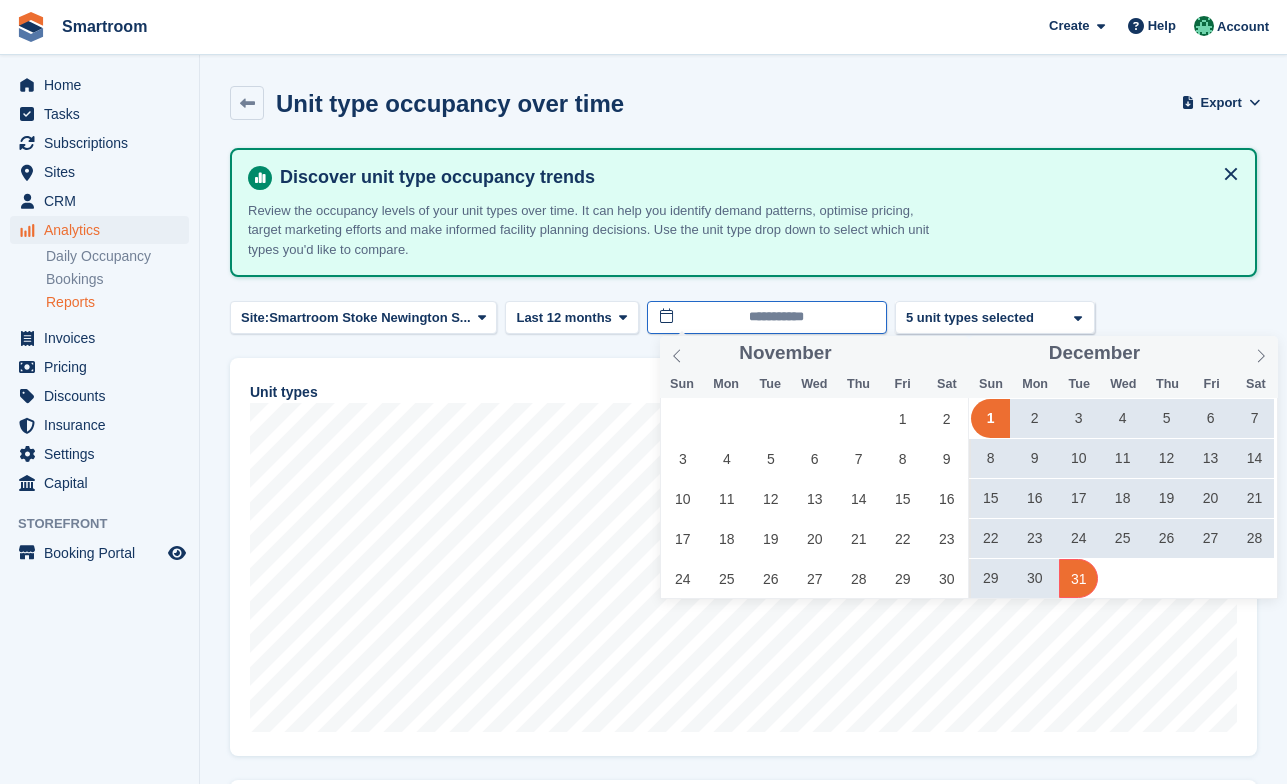type on "**********" 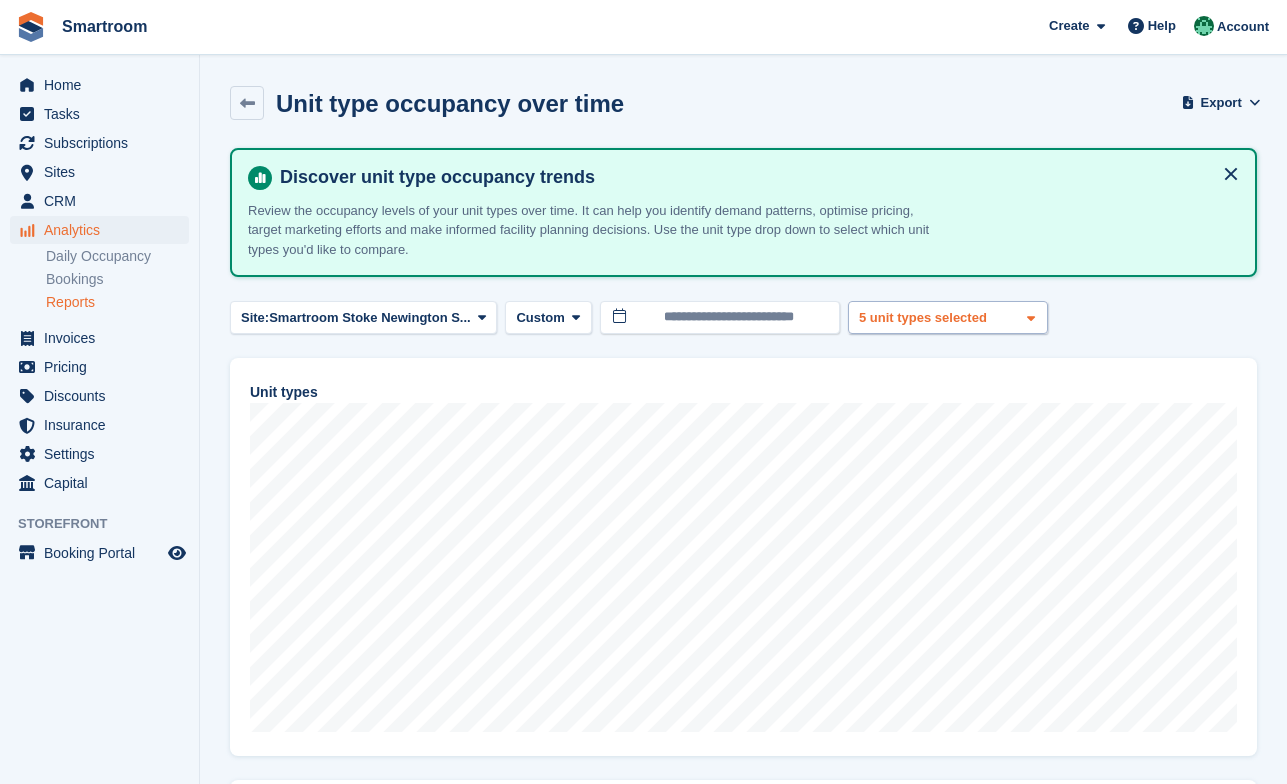 click on "16 Sq Ft 2 unit types selected 3 unit types selected 4 unit types selected 5 unit types selected" at bounding box center (948, 317) 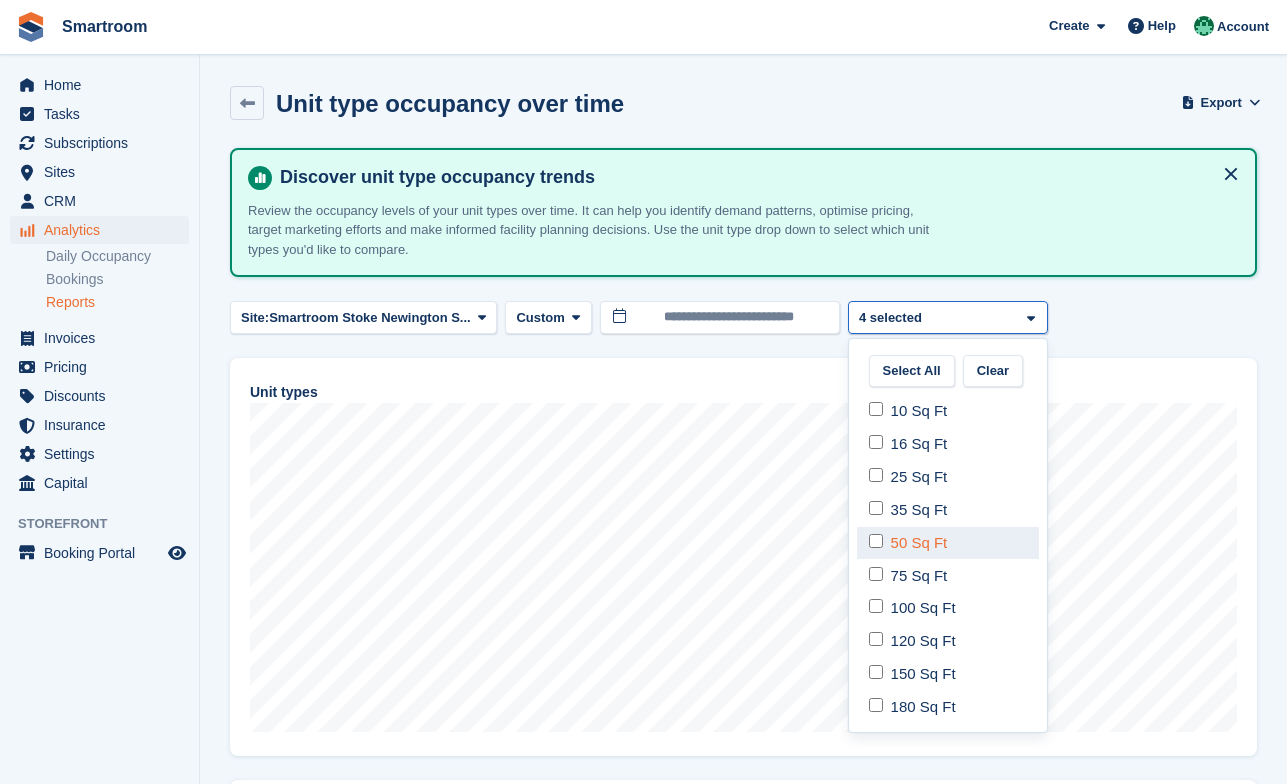 click on "50 Sq Ft" at bounding box center (948, 543) 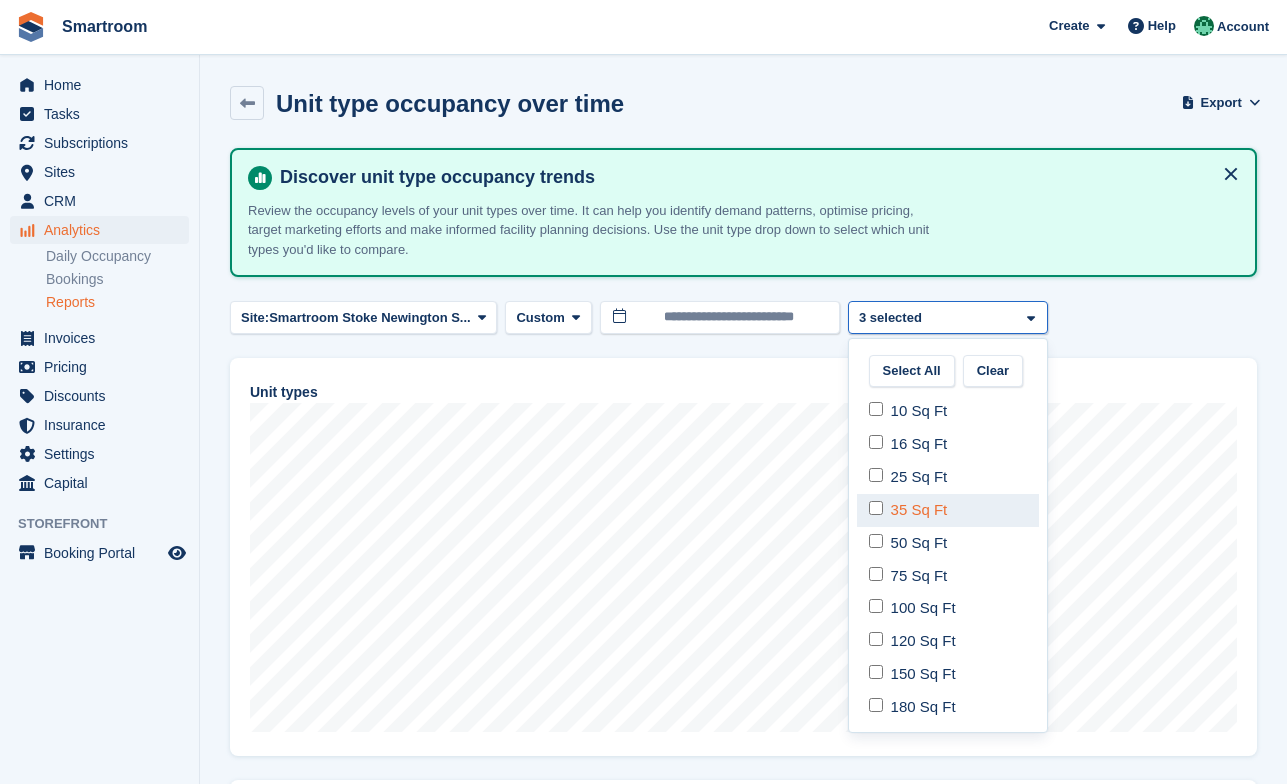 click on "35 Sq Ft" at bounding box center (948, 510) 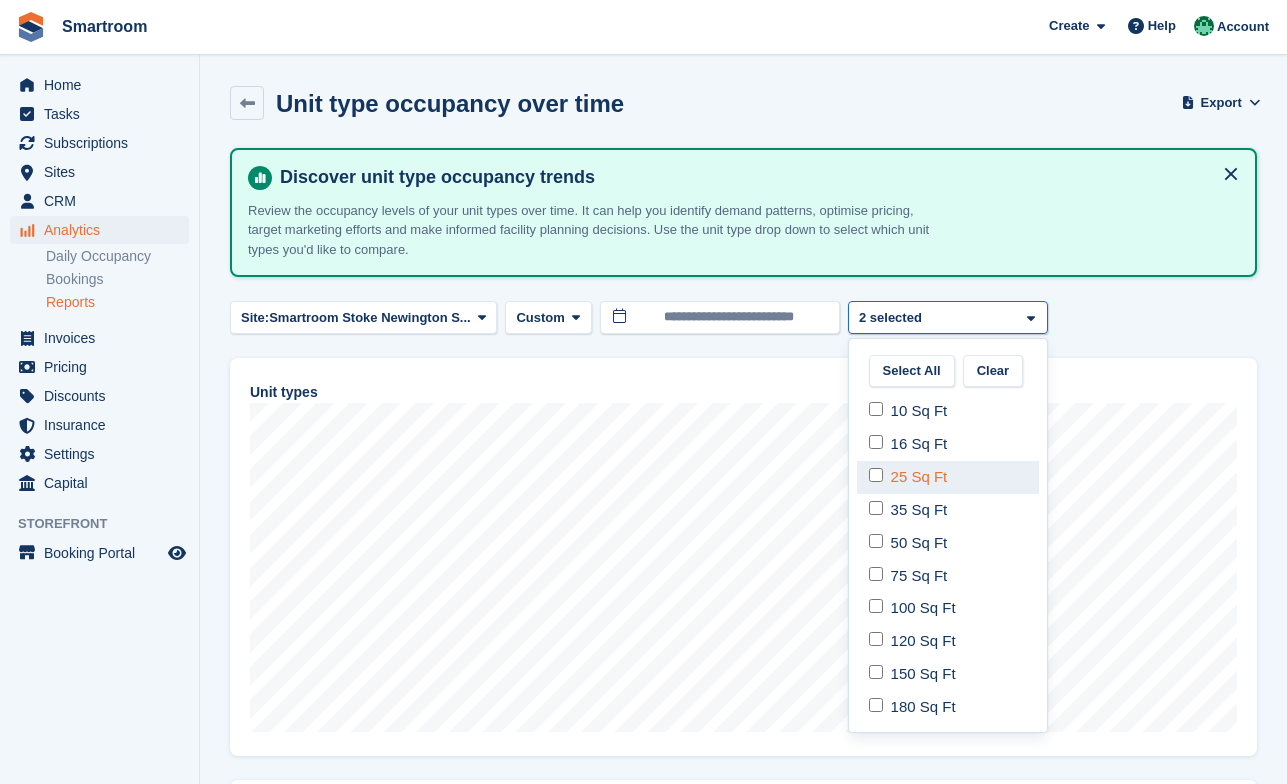 select on "****" 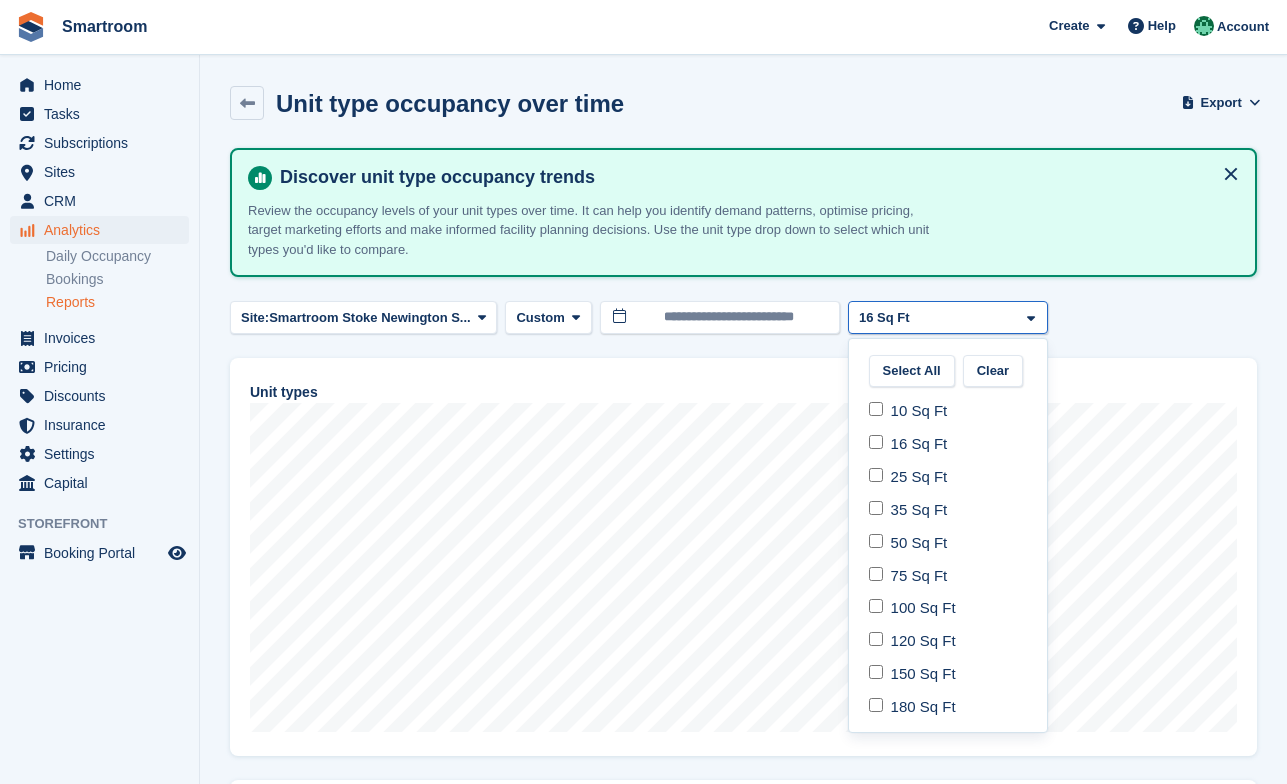 click on "Unit types" at bounding box center [743, 557] 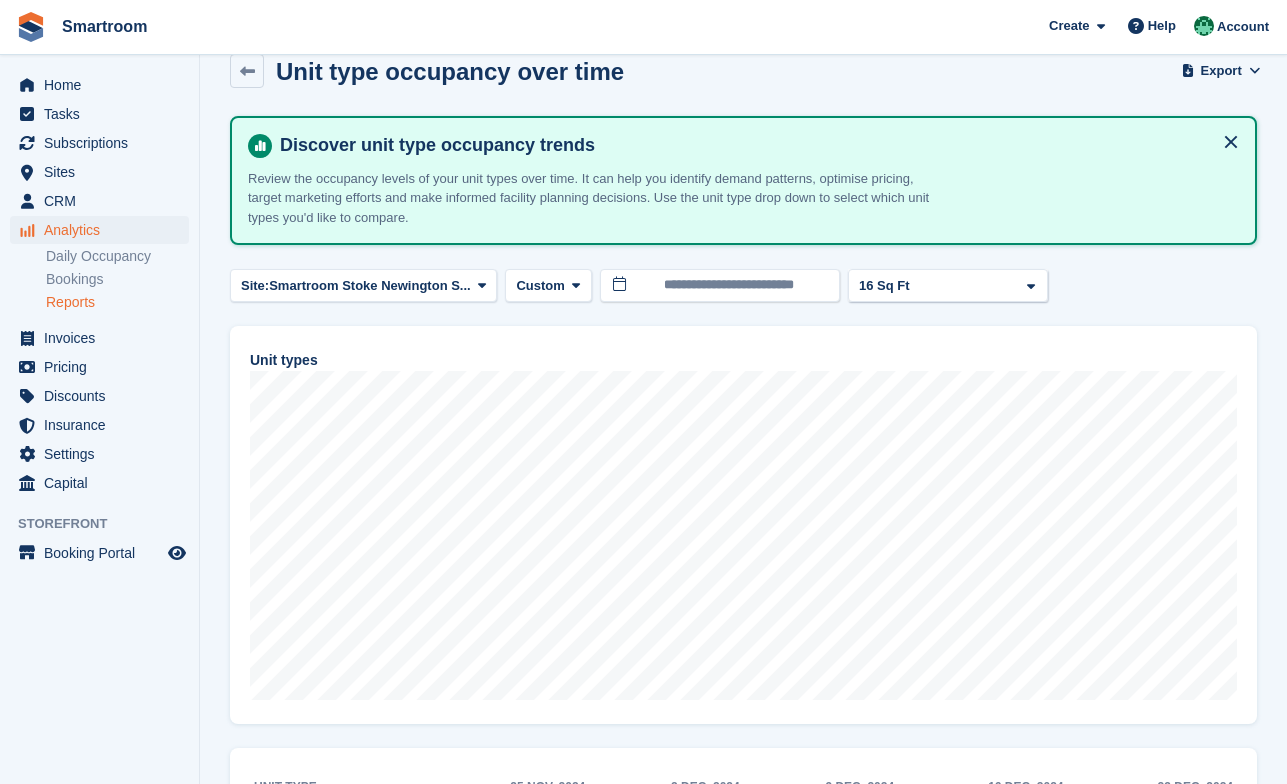 scroll, scrollTop: 59, scrollLeft: 0, axis: vertical 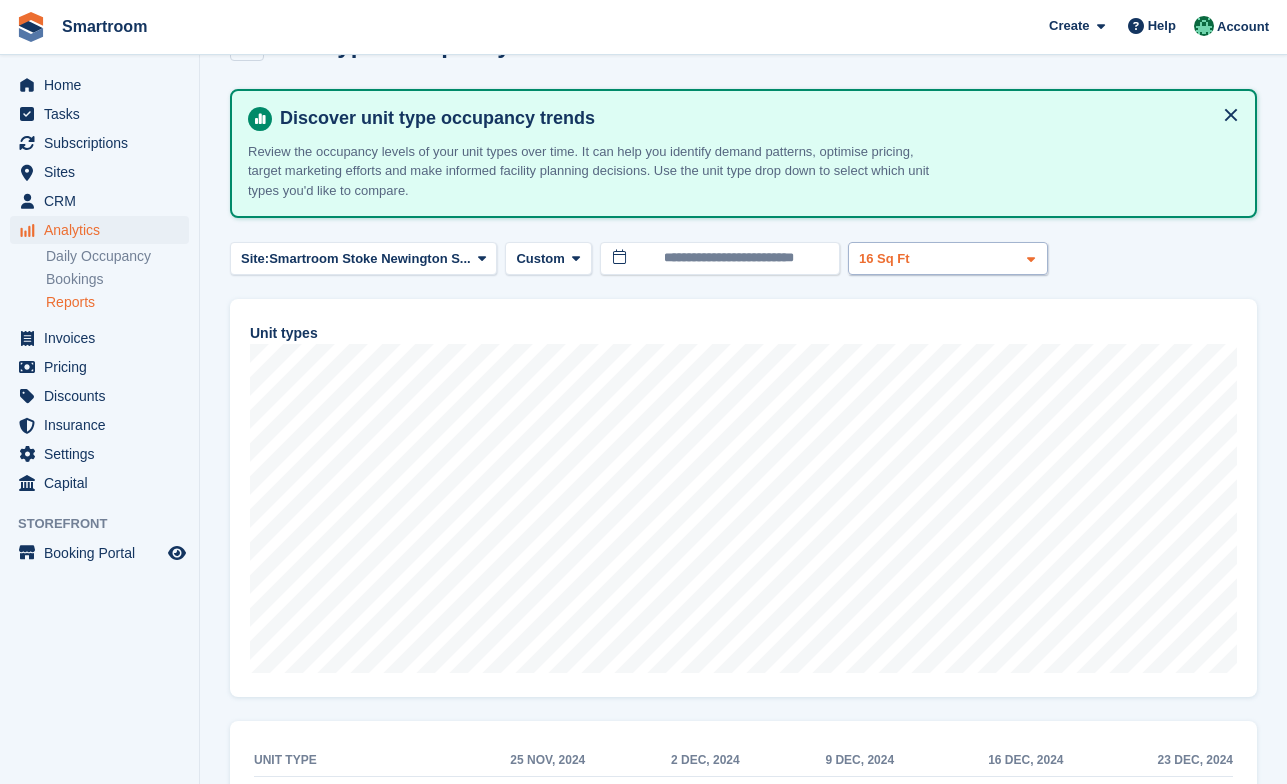 click on "16 Sq Ft" at bounding box center [948, 258] 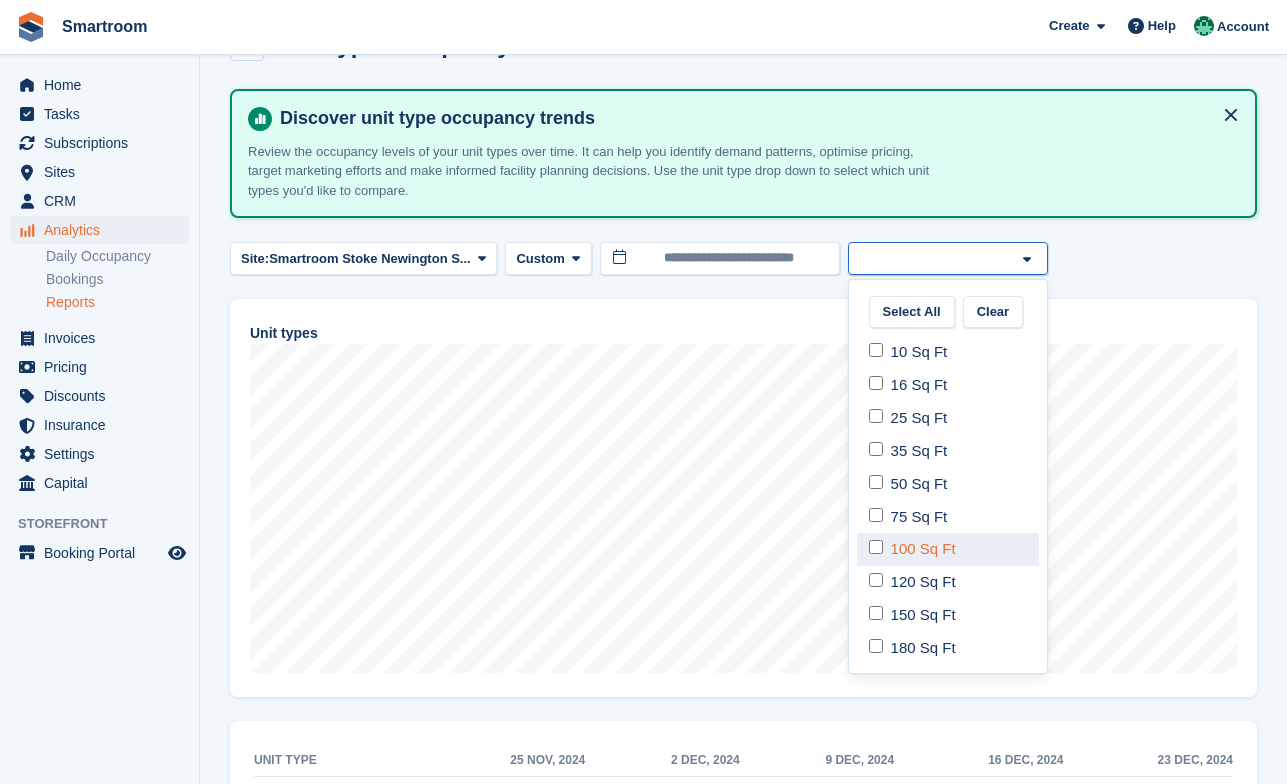 select on "****" 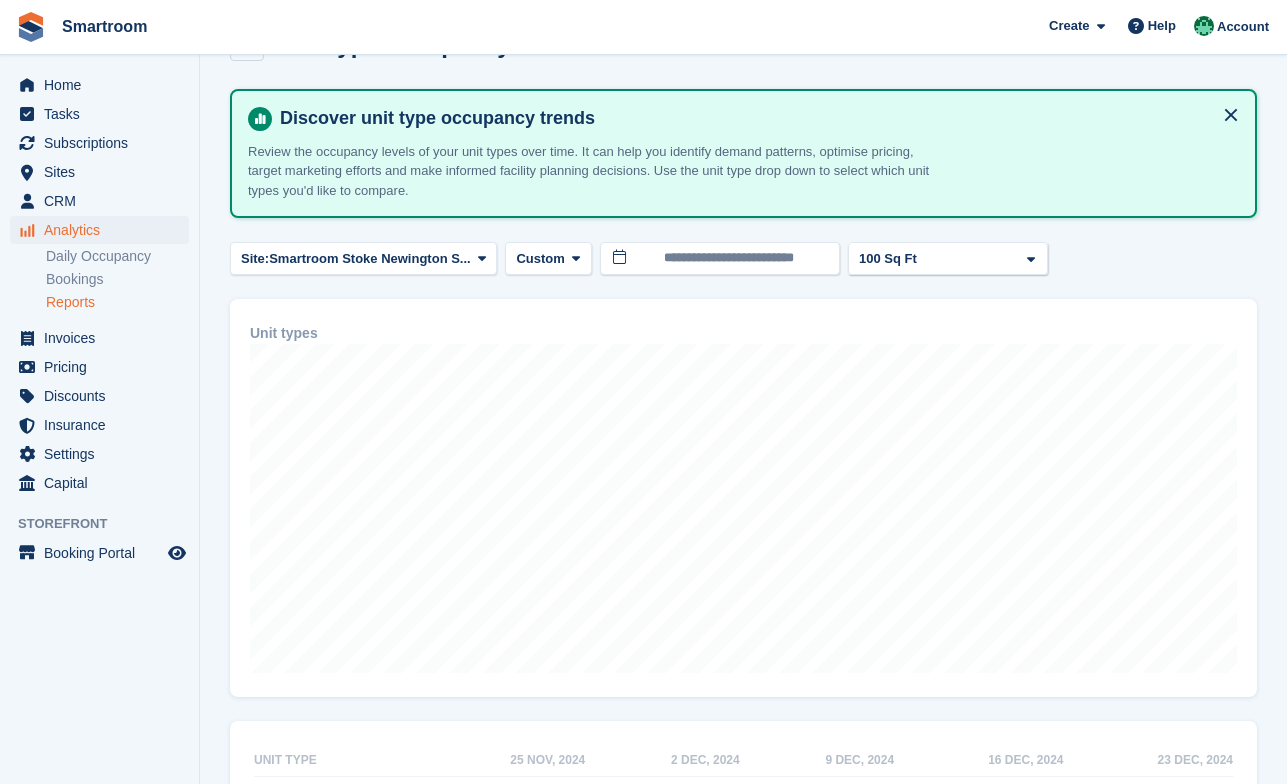 click at bounding box center [873, 554] 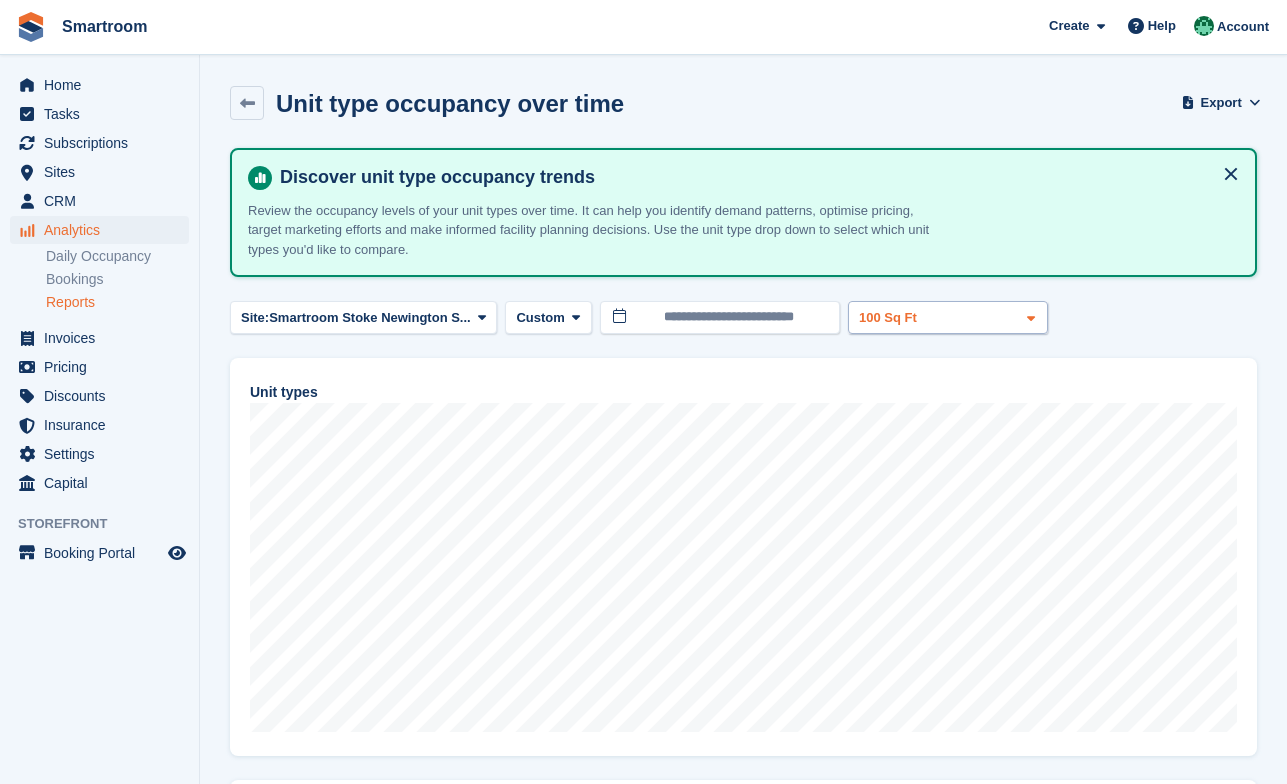 click on "100 Sq Ft" at bounding box center [890, 318] 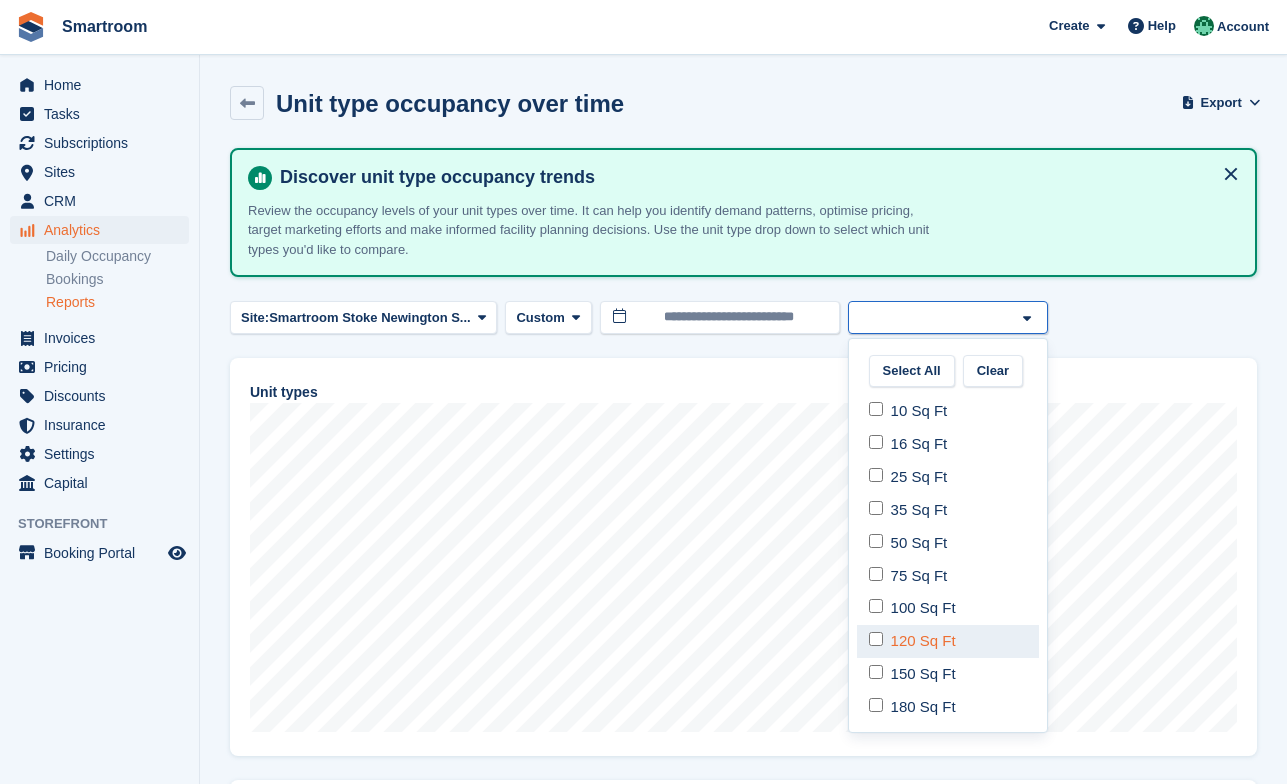 select on "****" 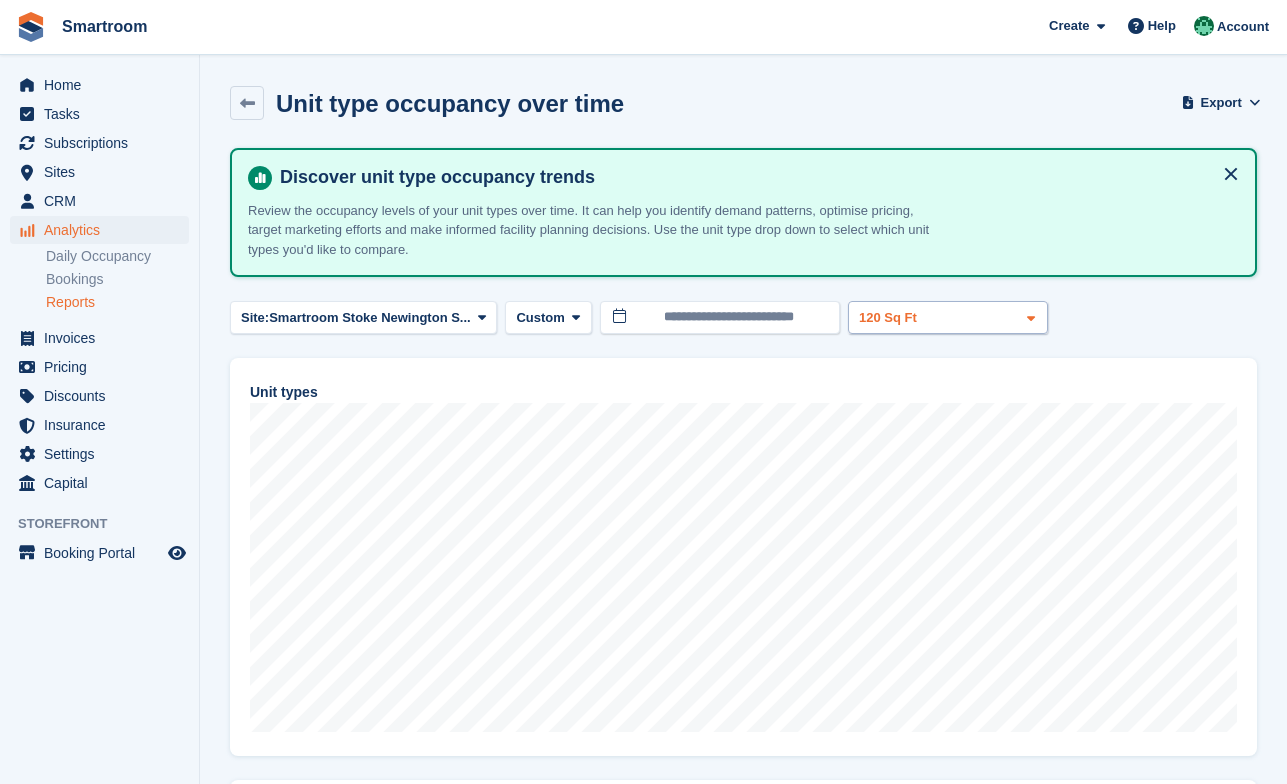 click on "120 Sq Ft" at bounding box center [948, 317] 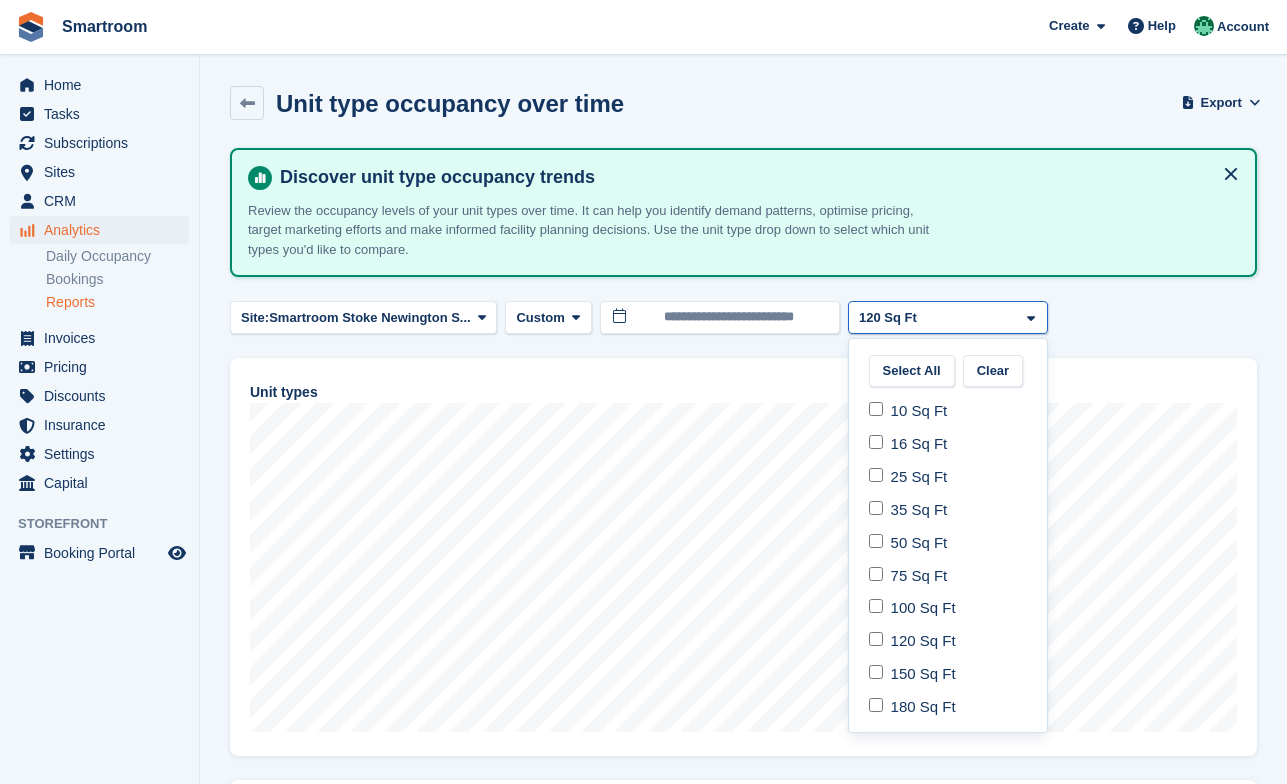 click on "9 Dec, 2024
120 Sq Ft
0%
Unit types" at bounding box center [743, 557] 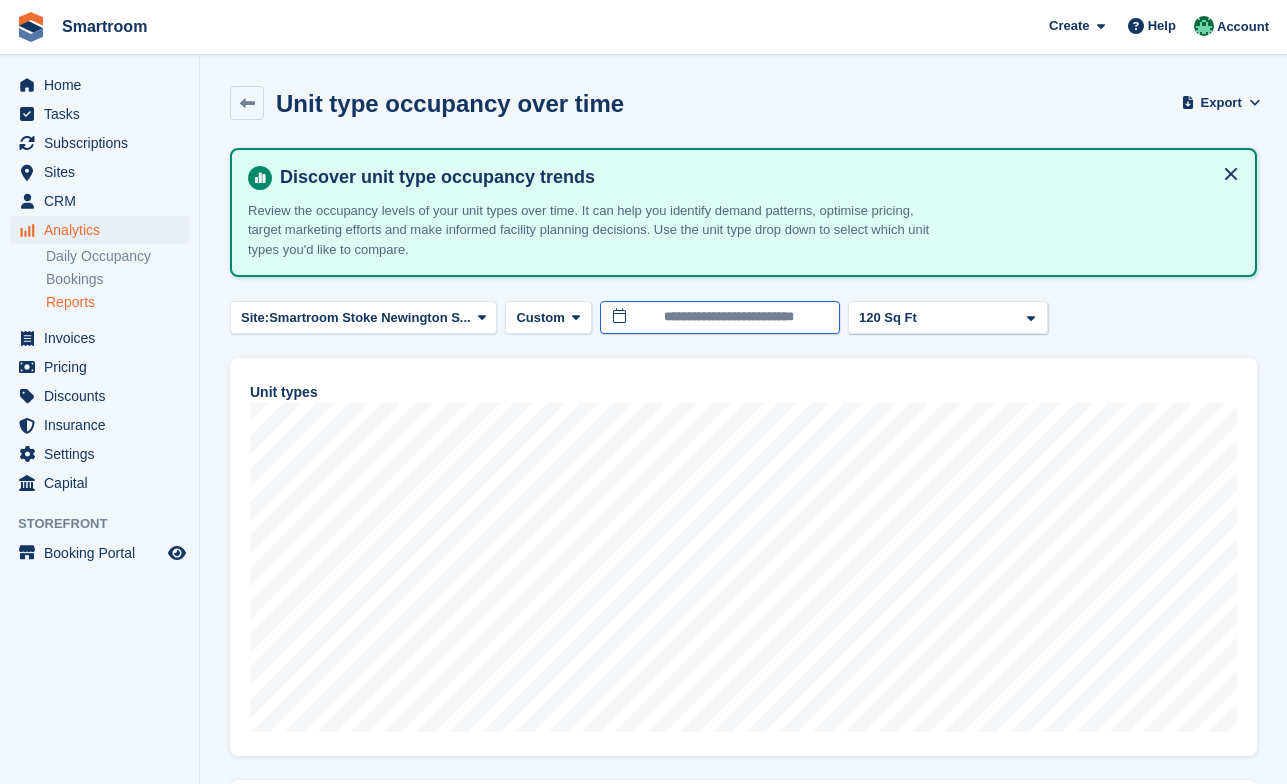 click on "**********" at bounding box center (720, 317) 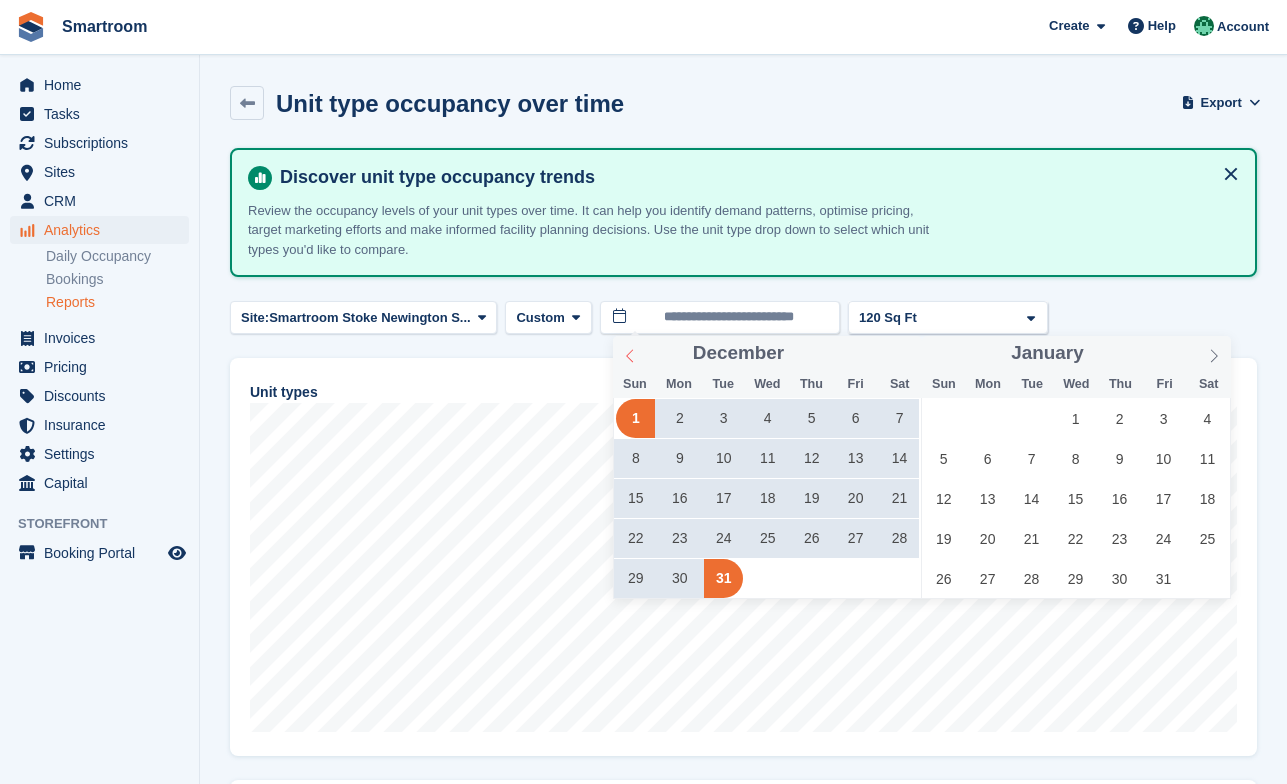 click 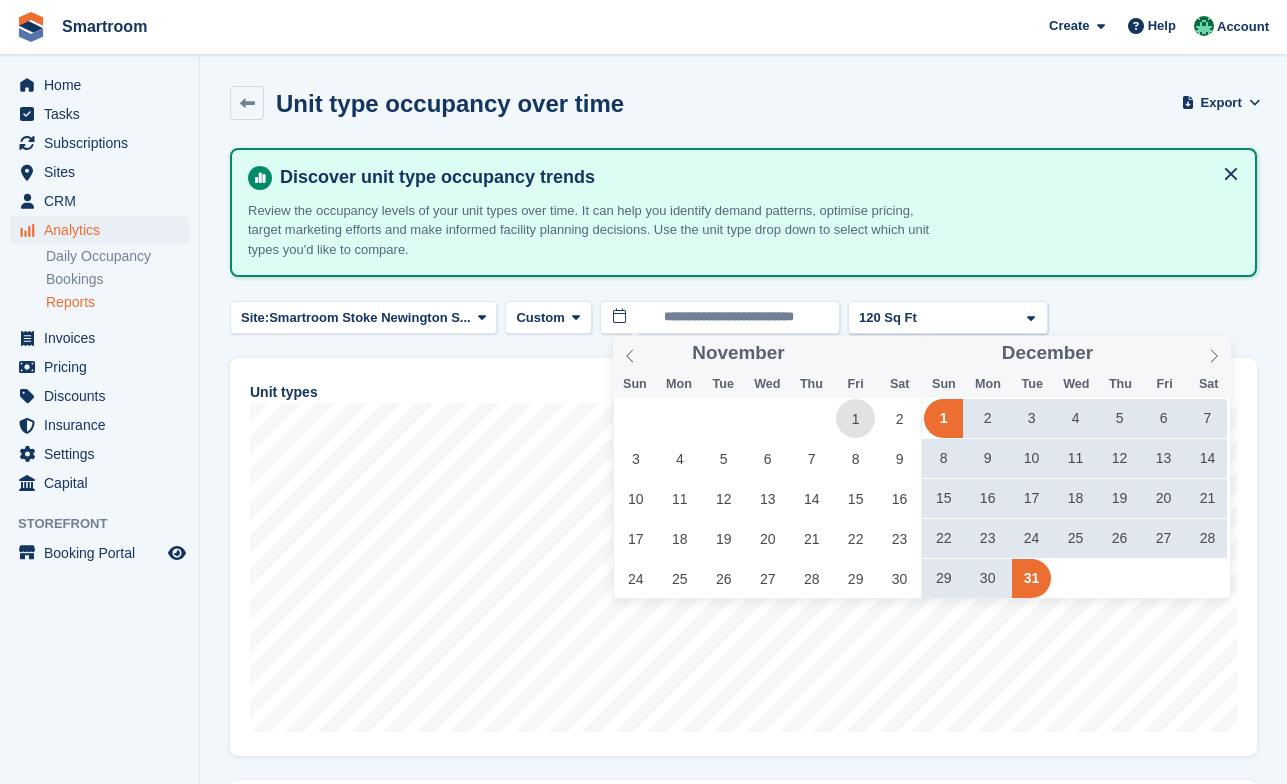 click on "1" at bounding box center (855, 418) 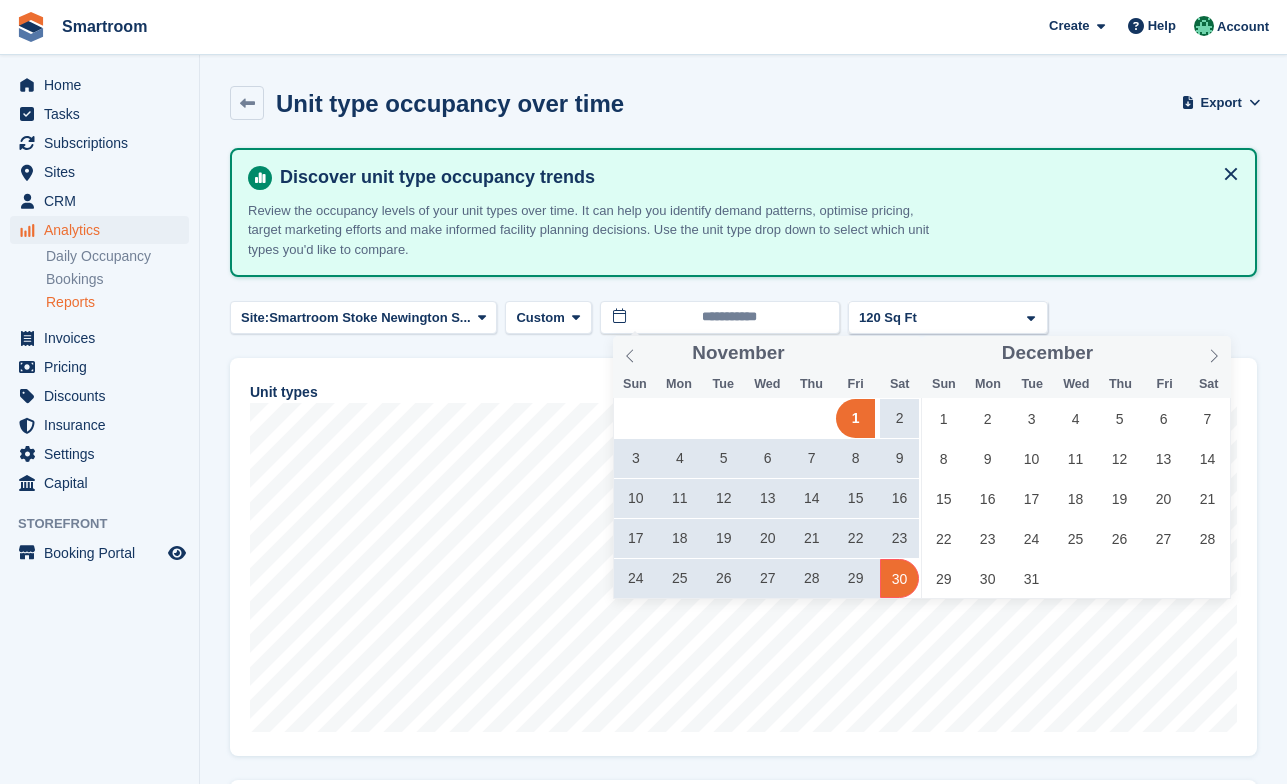 click on "30" at bounding box center [899, 578] 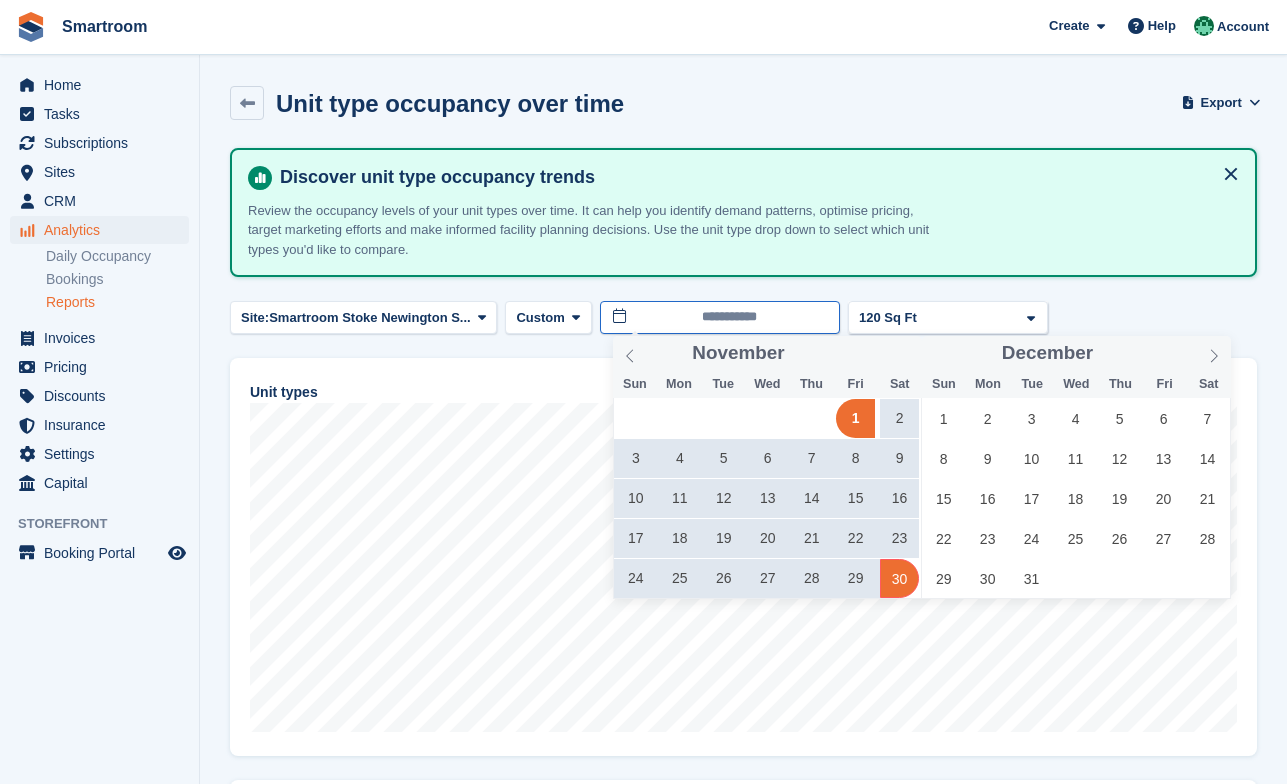 type on "**********" 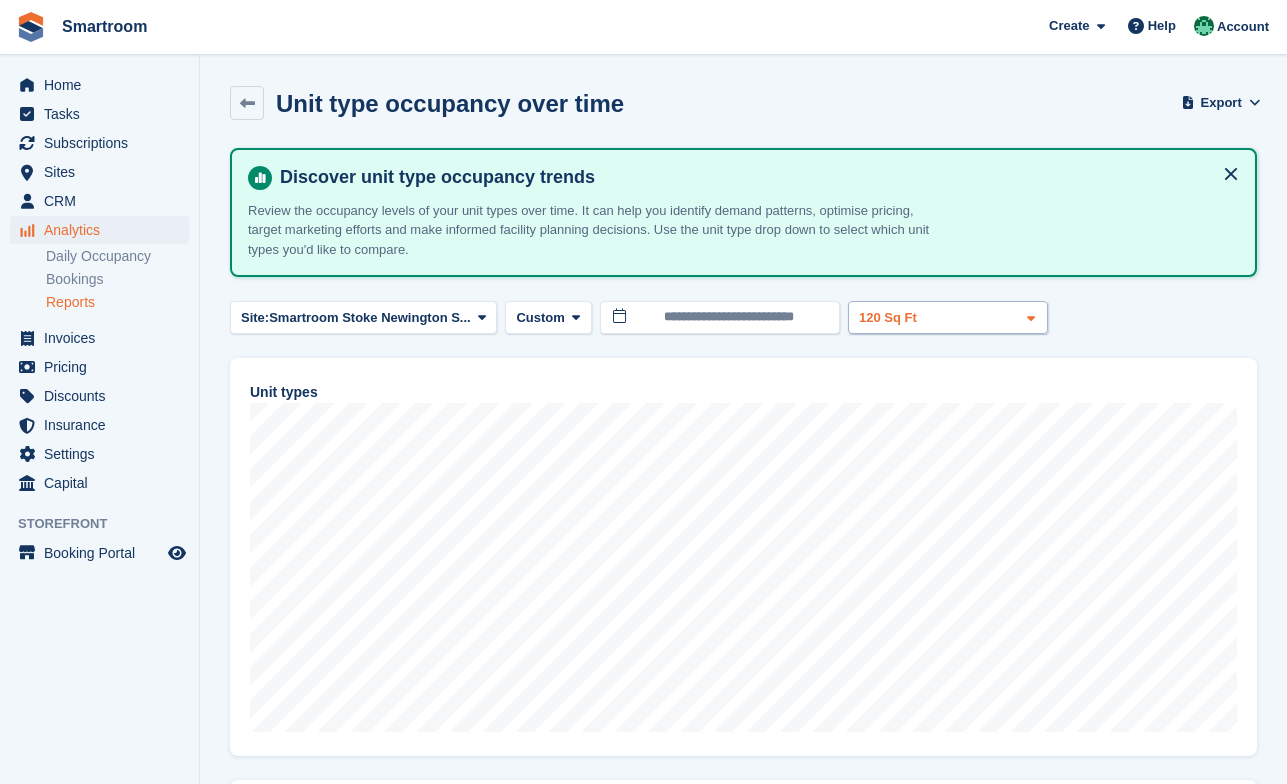 click on "120 Sq Ft" at bounding box center [948, 317] 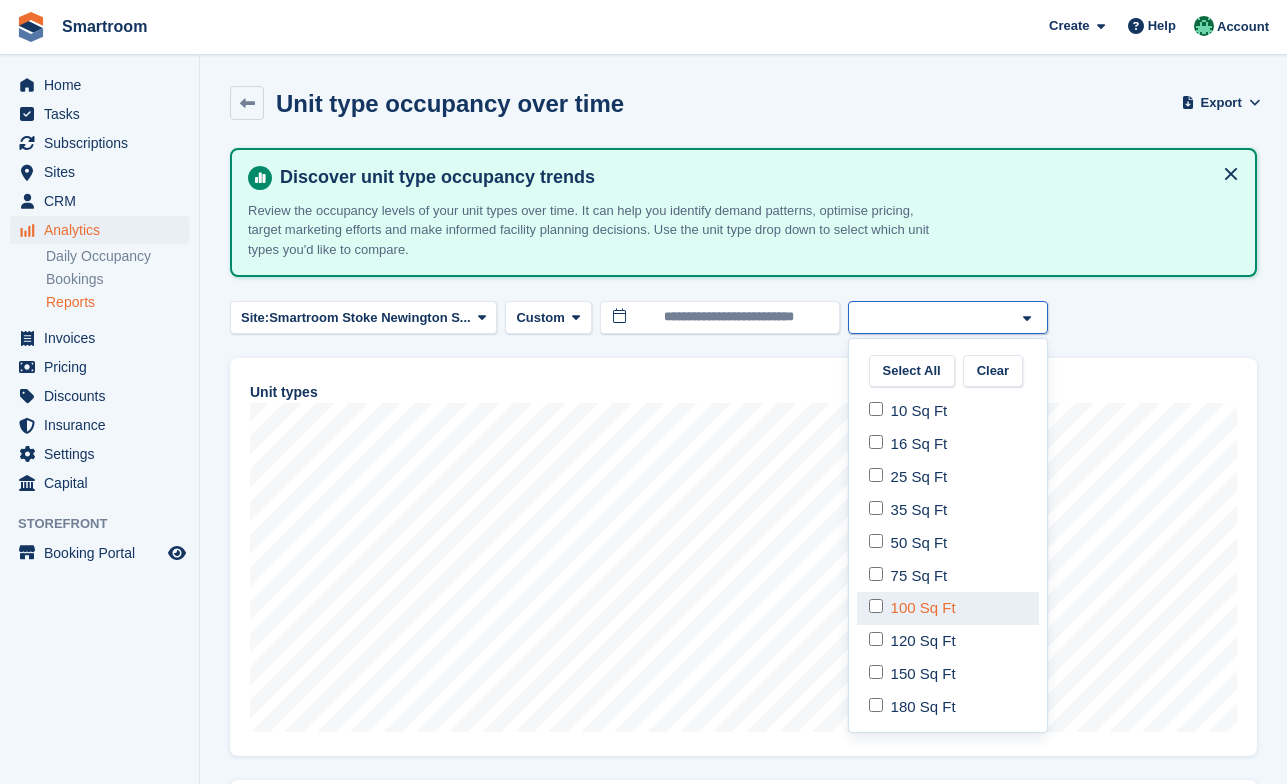 select on "****" 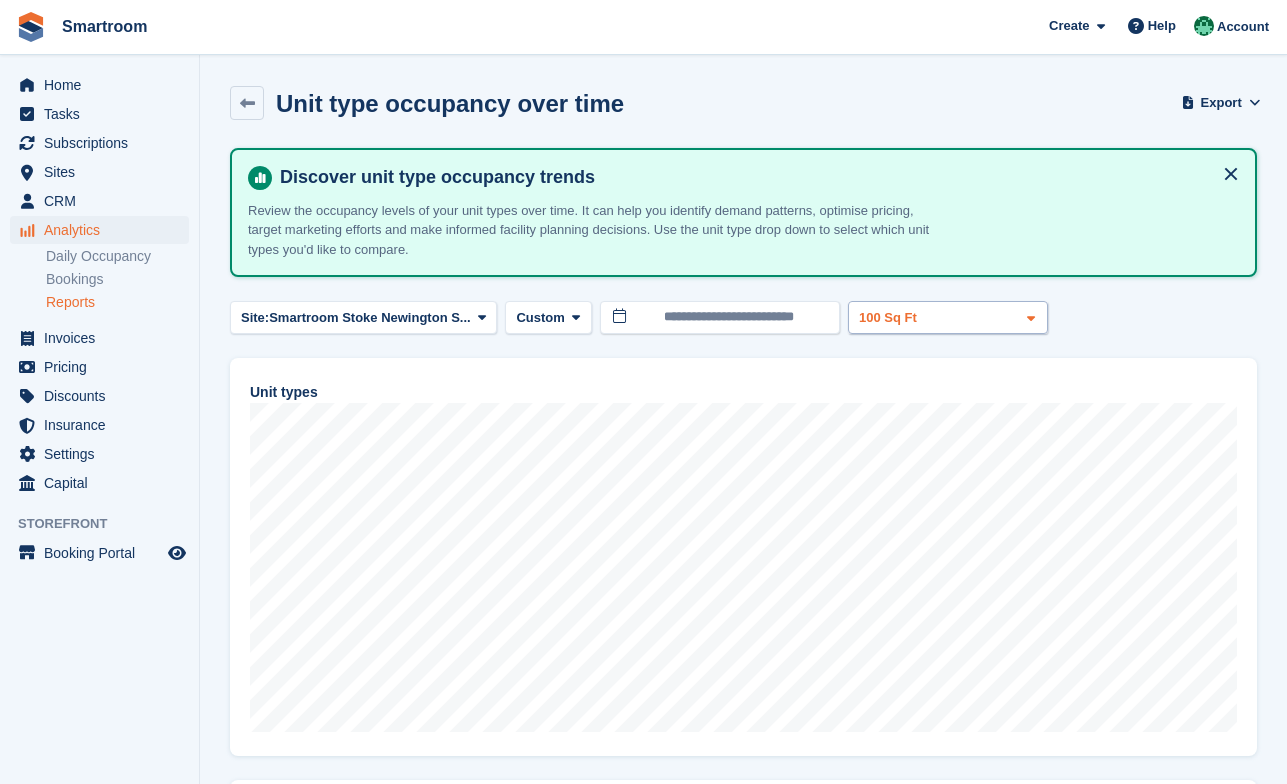 click on "100 Sq Ft" at bounding box center (948, 317) 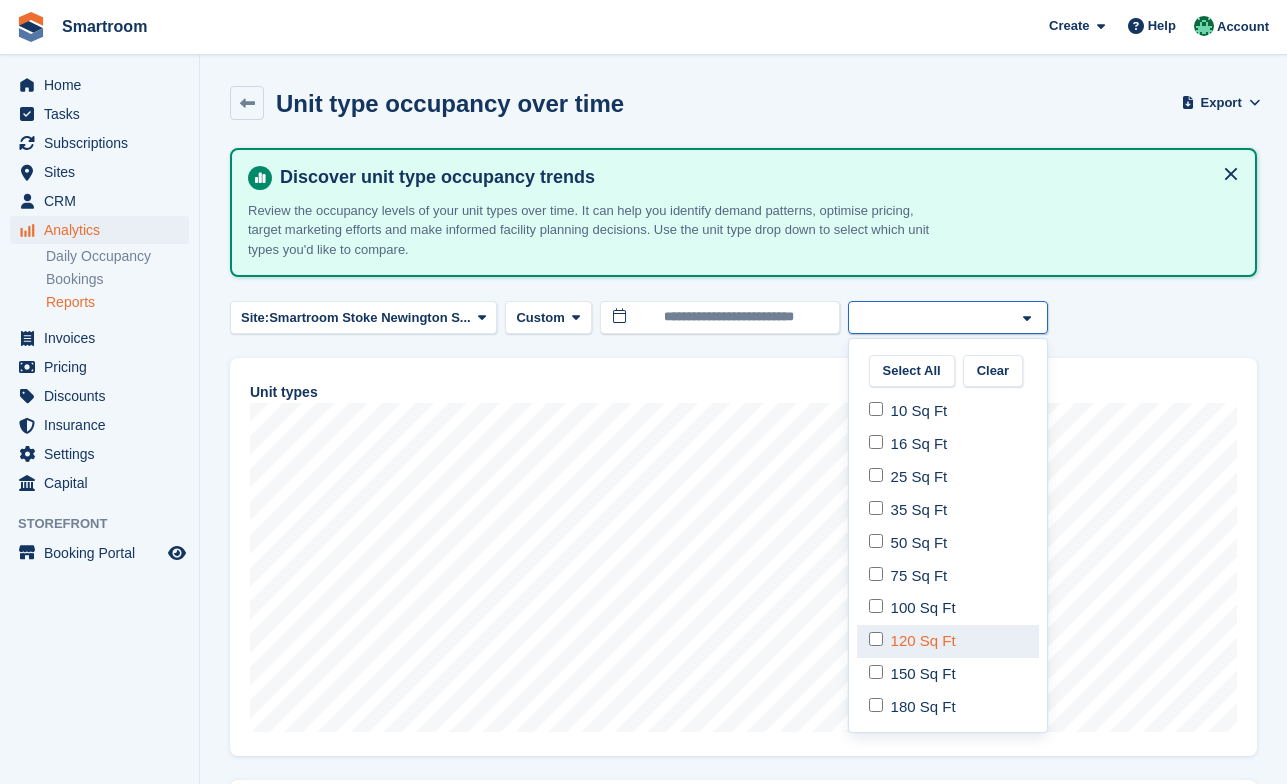 select on "****" 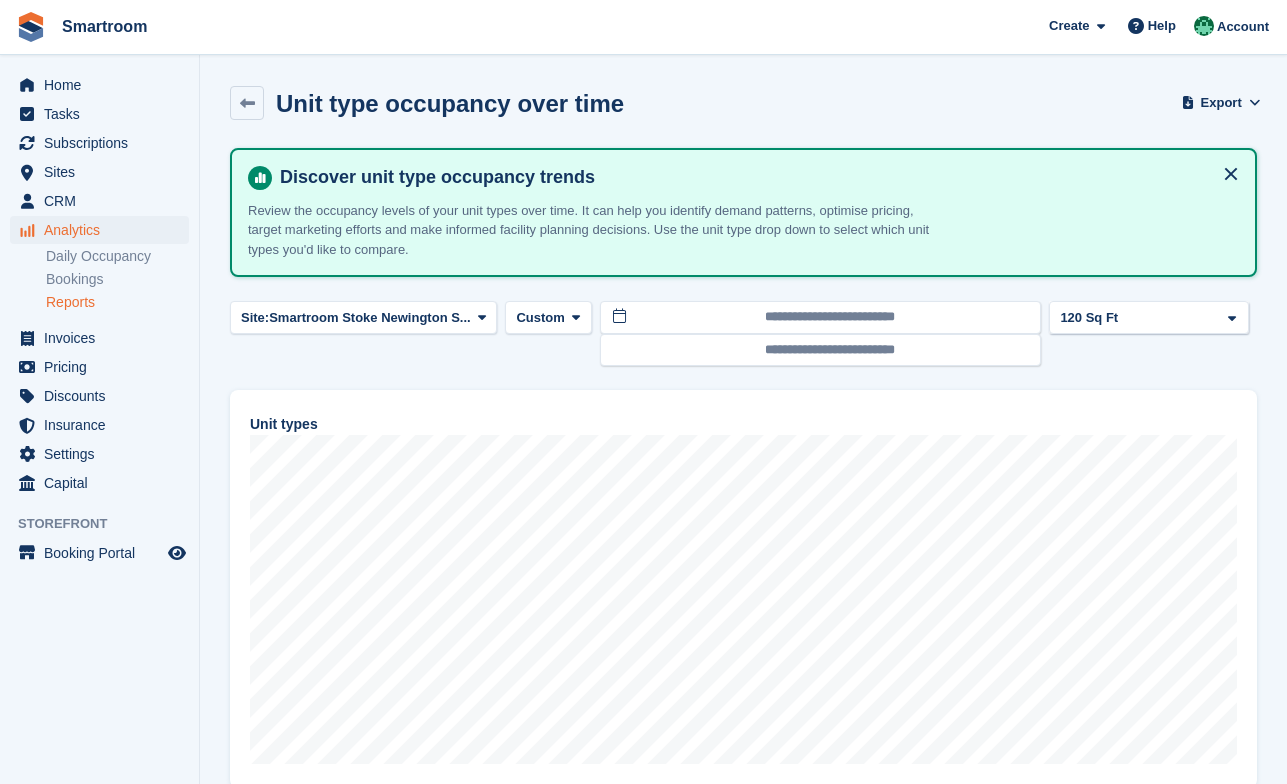 click on "Discover unit type occupancy trends
Review the occupancy levels of your unit types over time. It can help you identify demand patterns, optimise pricing, target marketing efforts and make informed facility planning decisions. Use the unit type drop down to select which unit types you'd like to compare.
Site:
Smartroom Stoke Newington S...
Smartroom Stoke Newington S...
Smartroom Bloomsbury Self S...
Custom
Custom
Last 7 days
Last 2 weeks
Last 4 weeks
Last 3 months
Last 6 months
Last 9 months
Last 12 months
Last 18 months
Month to date
Quarter to date" at bounding box center (743, 535) 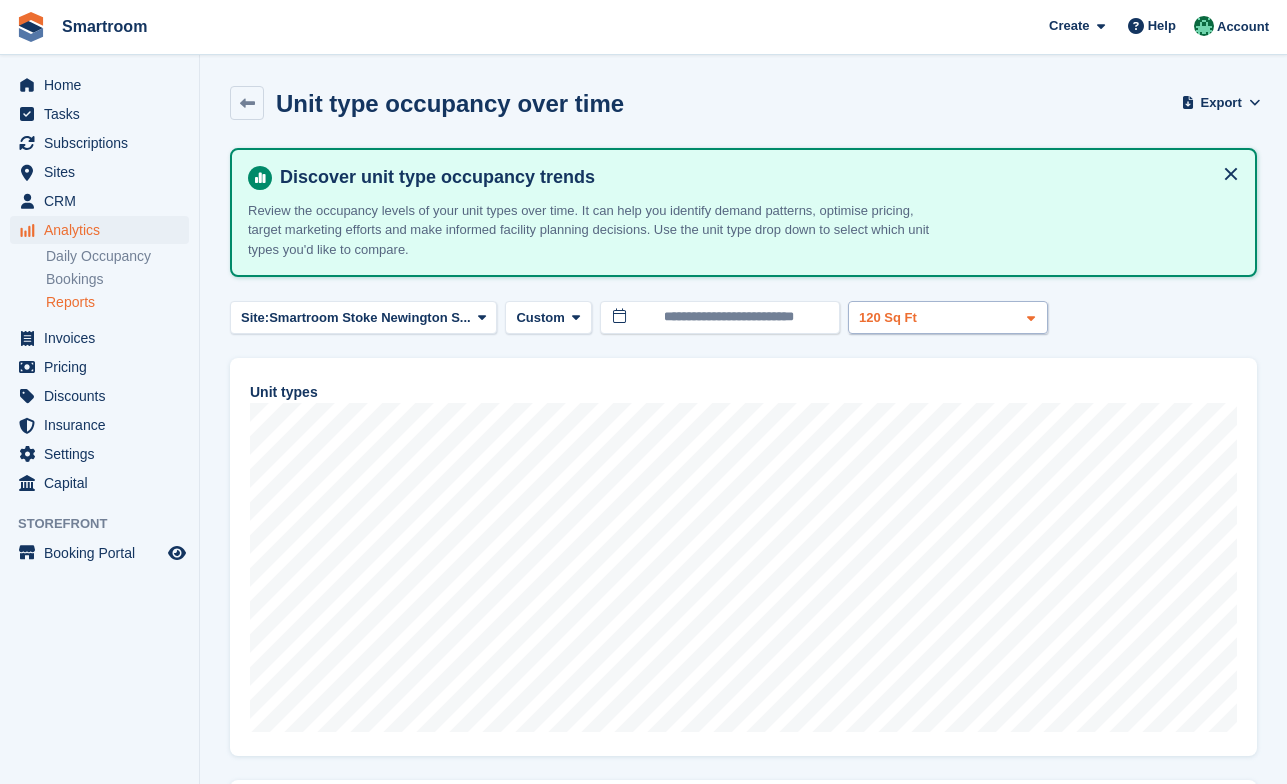 click on "120 Sq Ft" at bounding box center [948, 317] 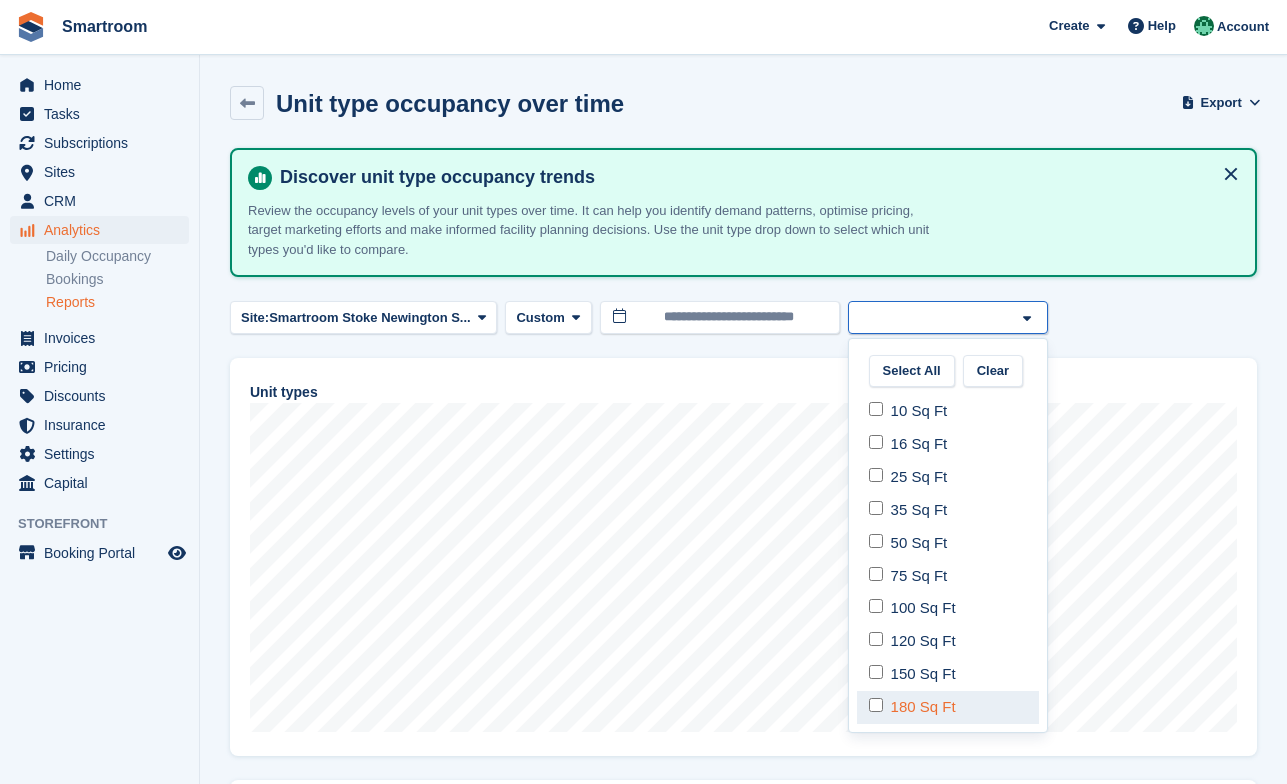 select on "****" 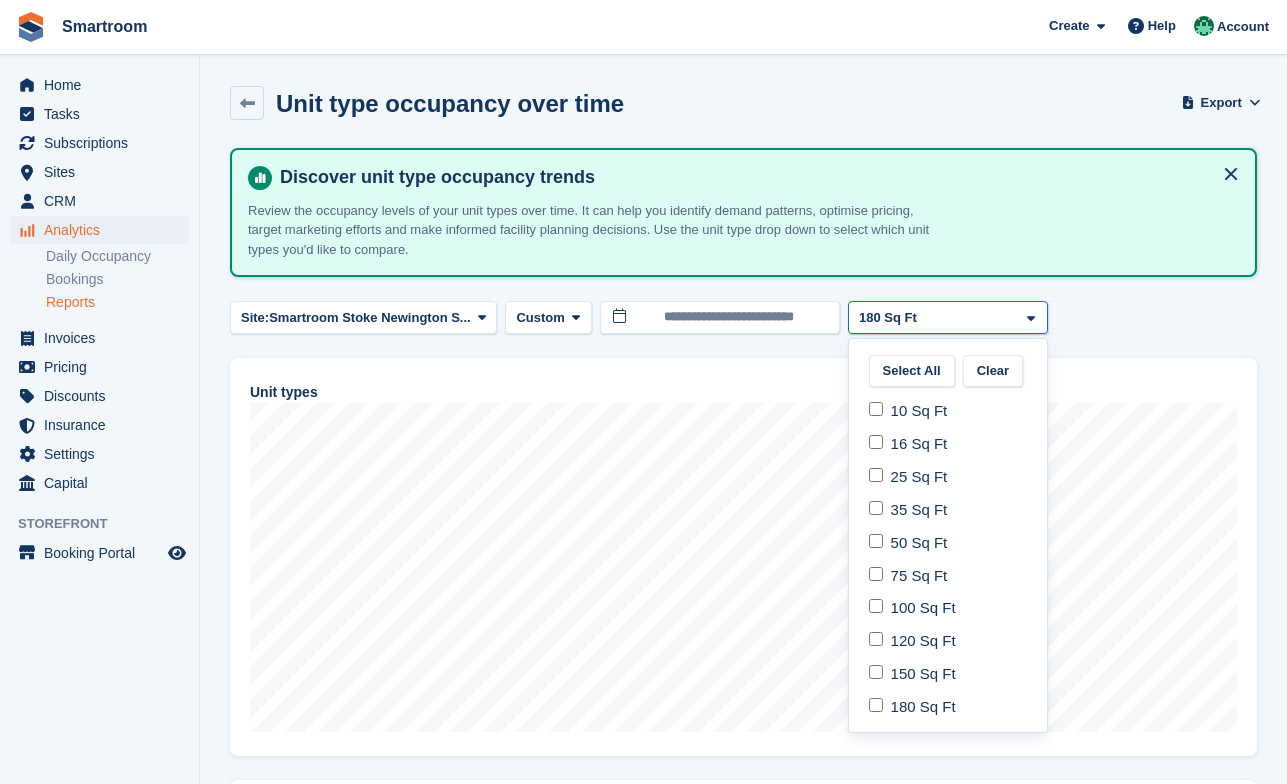 click on "11 Nov, 2024
120 Sq Ft
0%
Unit types" at bounding box center (743, 557) 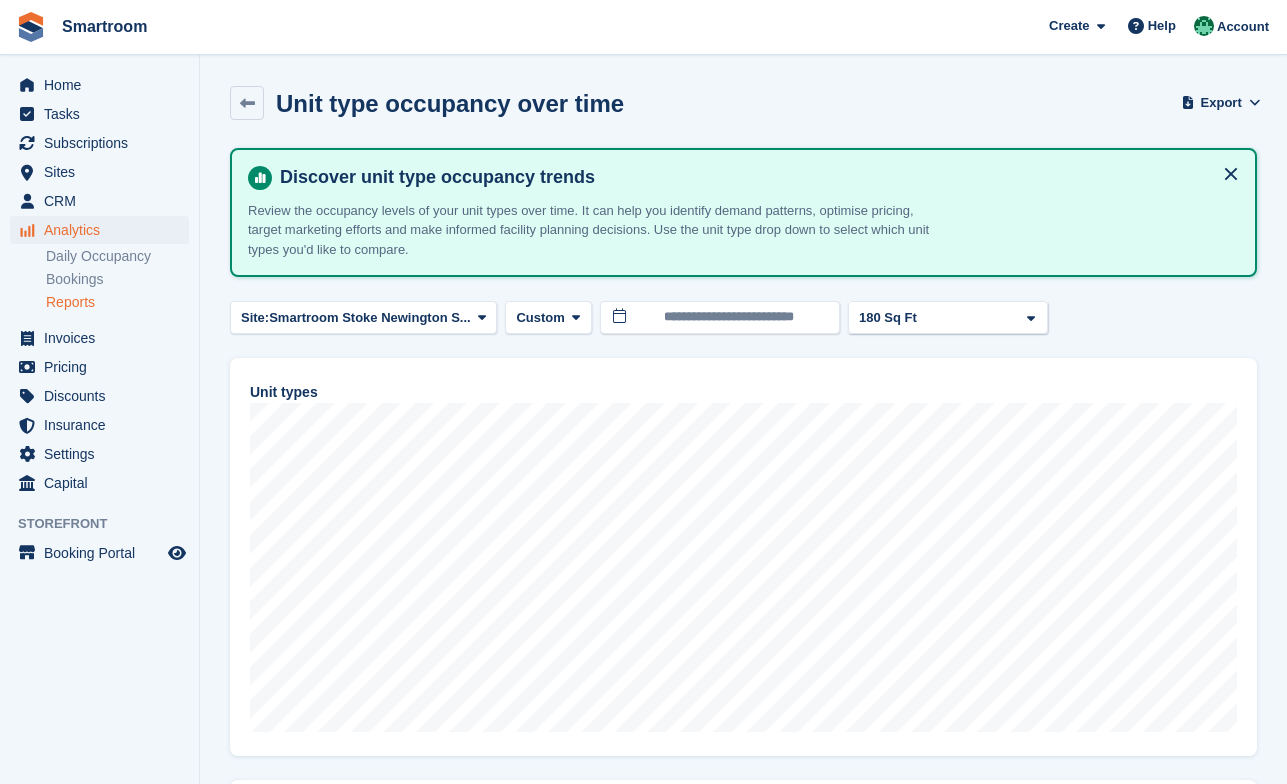 click on "180 Sq Ft" at bounding box center (890, 318) 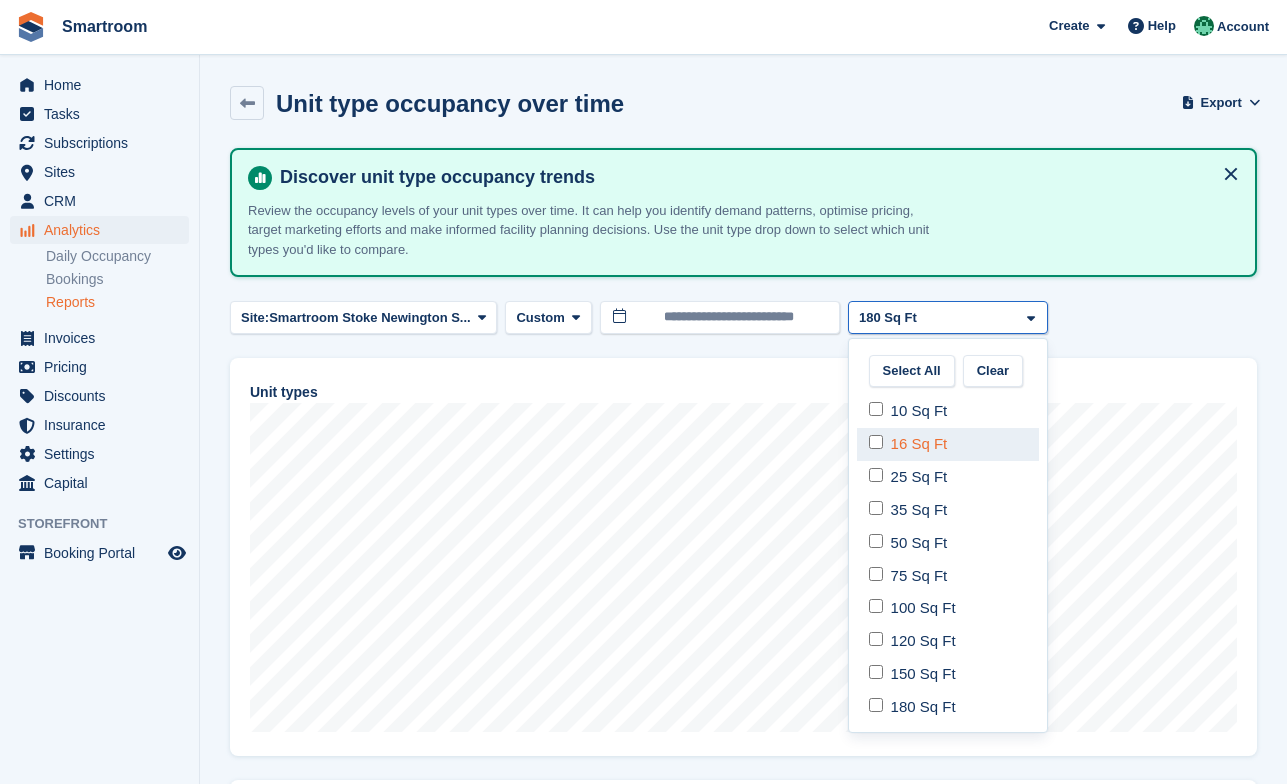 select on "****" 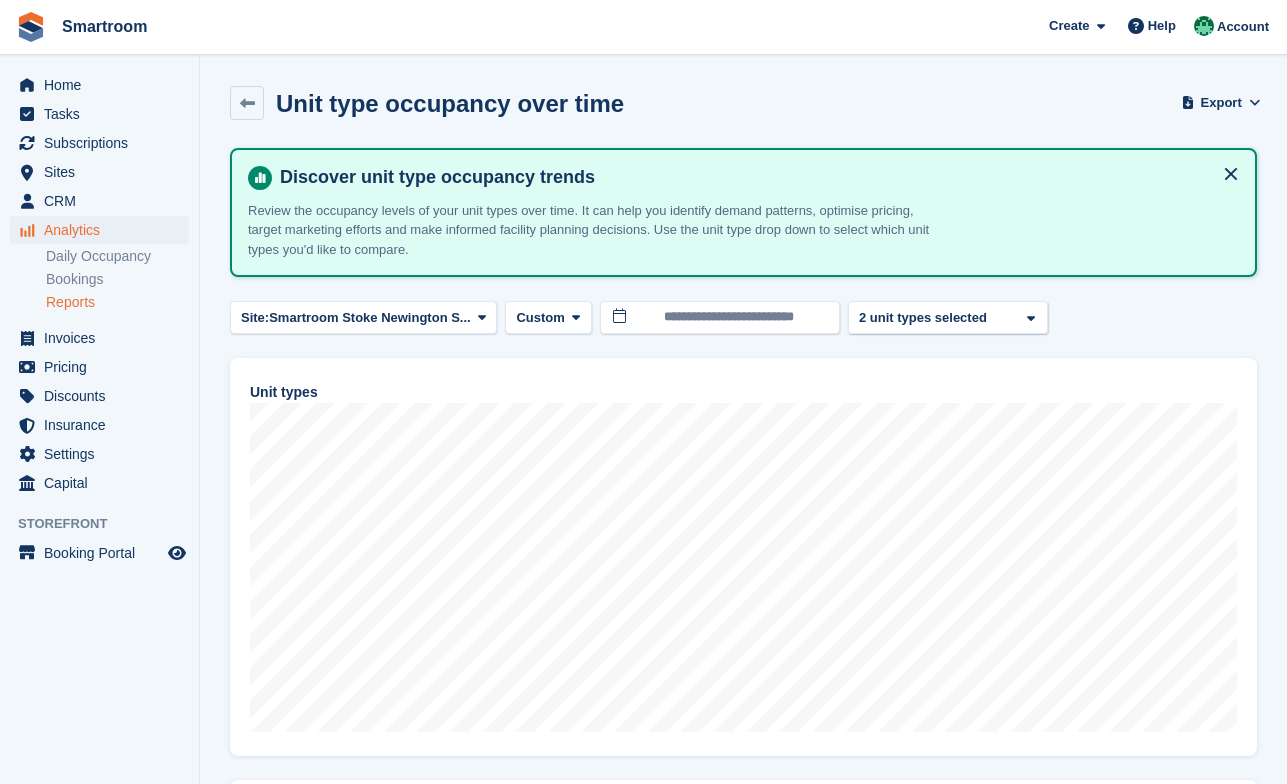 click on "Unit types" at bounding box center [743, 392] 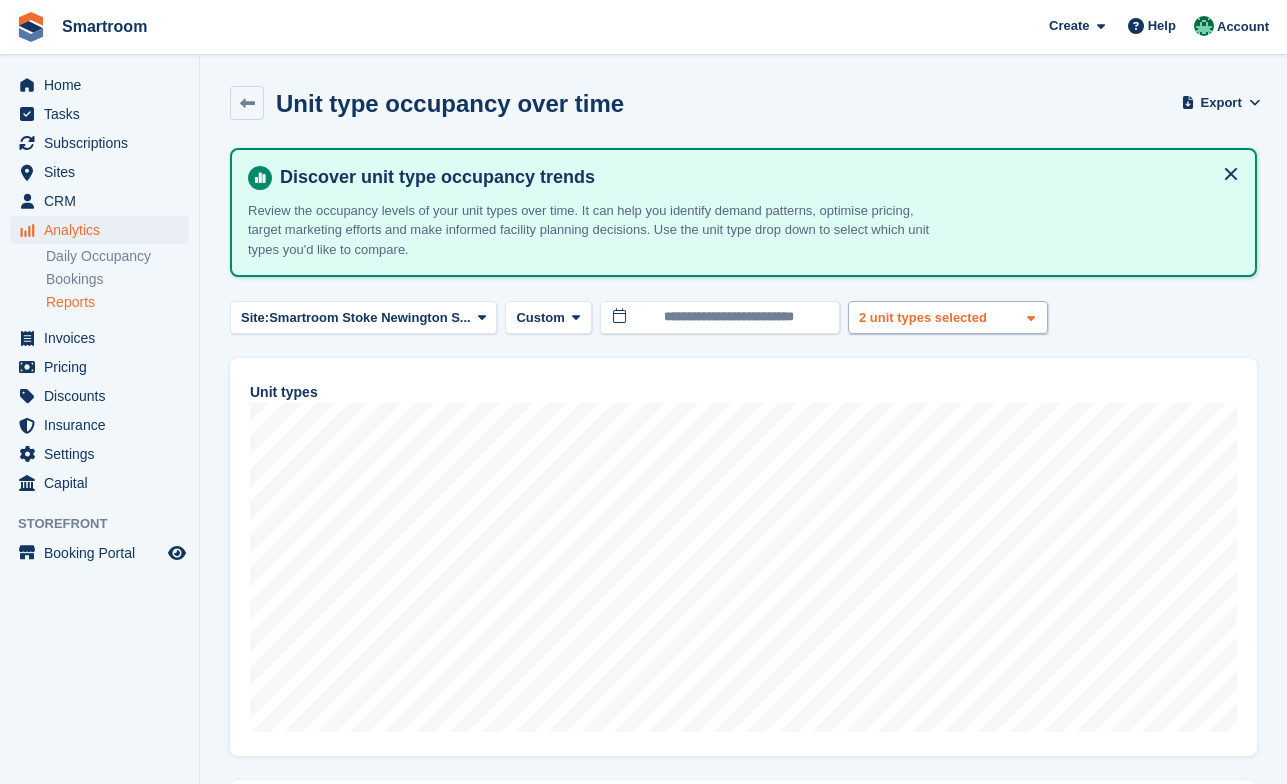 click on "2 unit types selected" at bounding box center (925, 318) 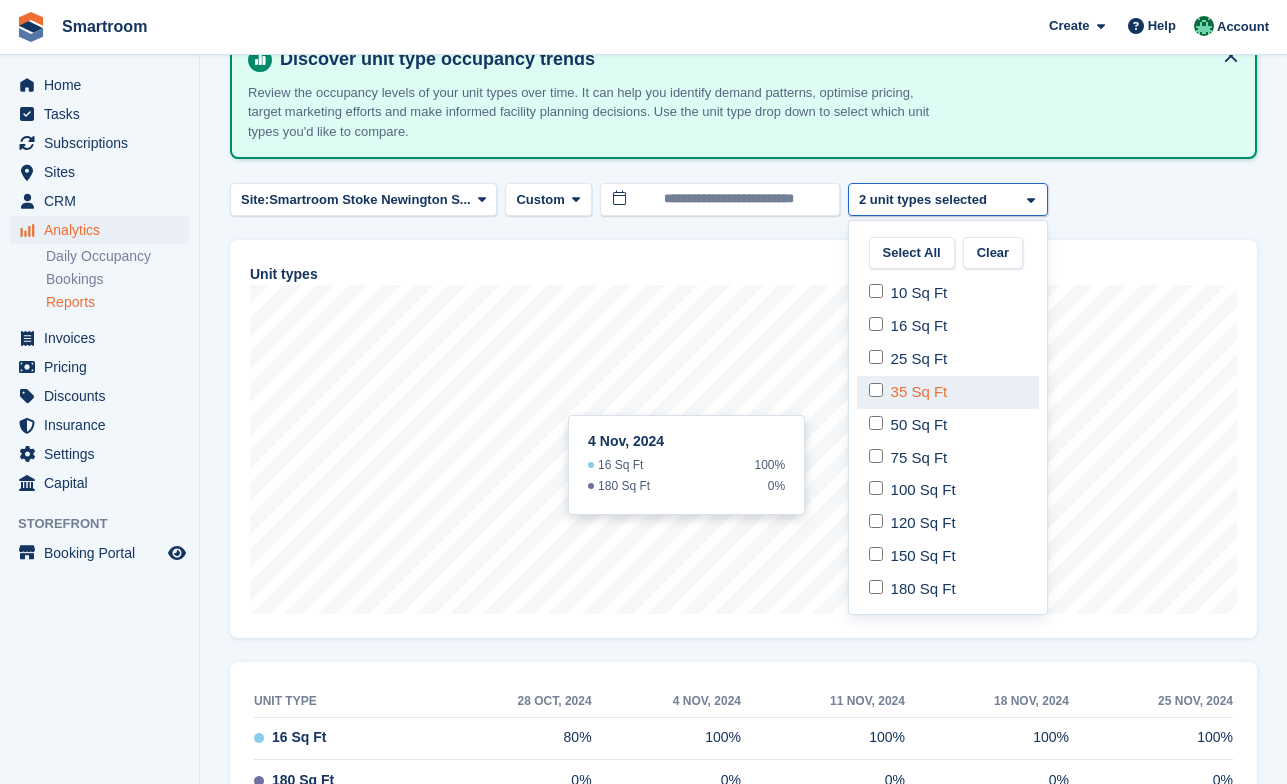 scroll, scrollTop: 0, scrollLeft: 0, axis: both 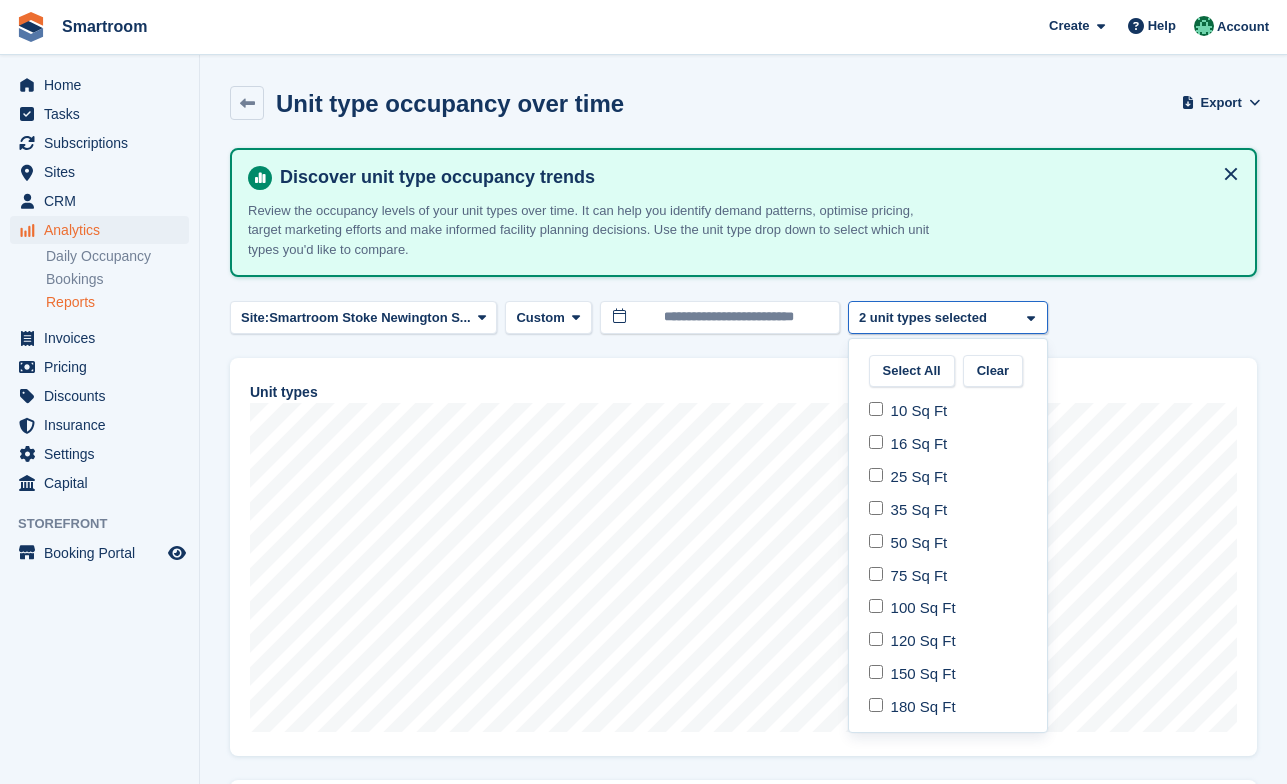 click on "Reports" at bounding box center (117, 302) 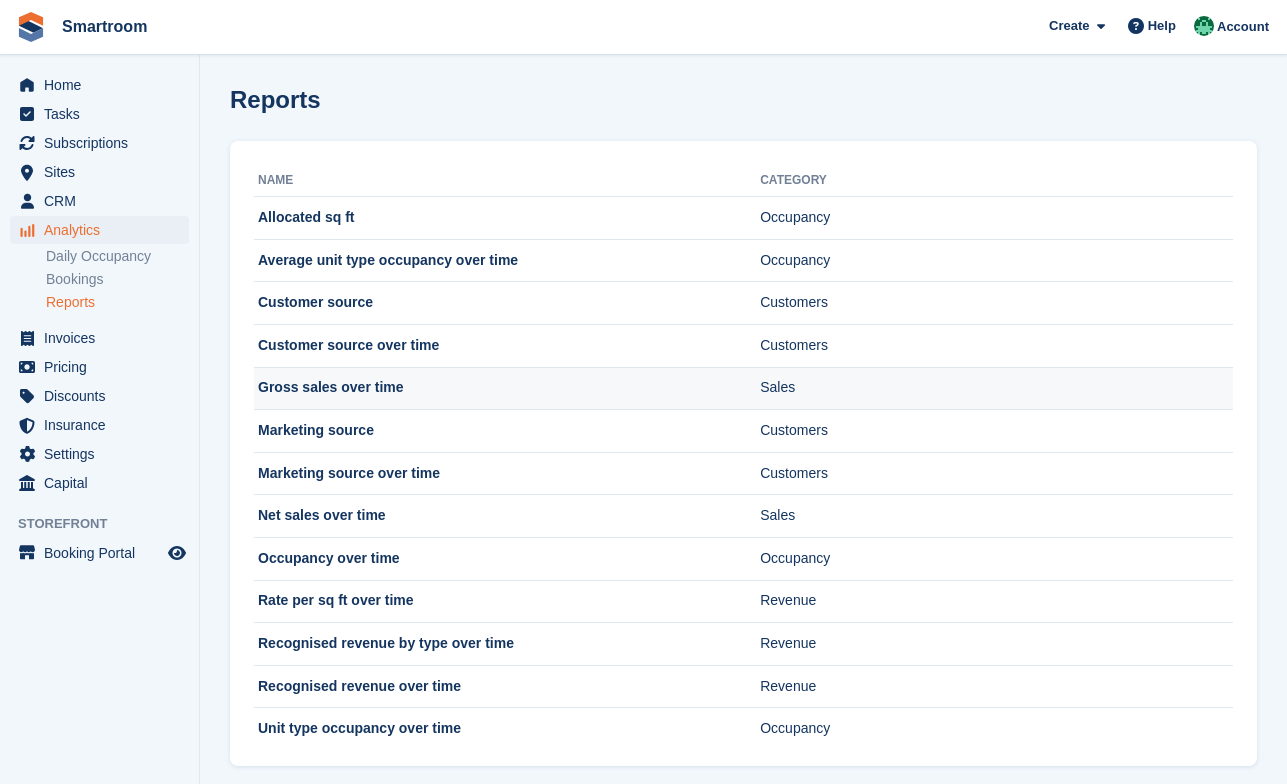 scroll, scrollTop: 24, scrollLeft: 0, axis: vertical 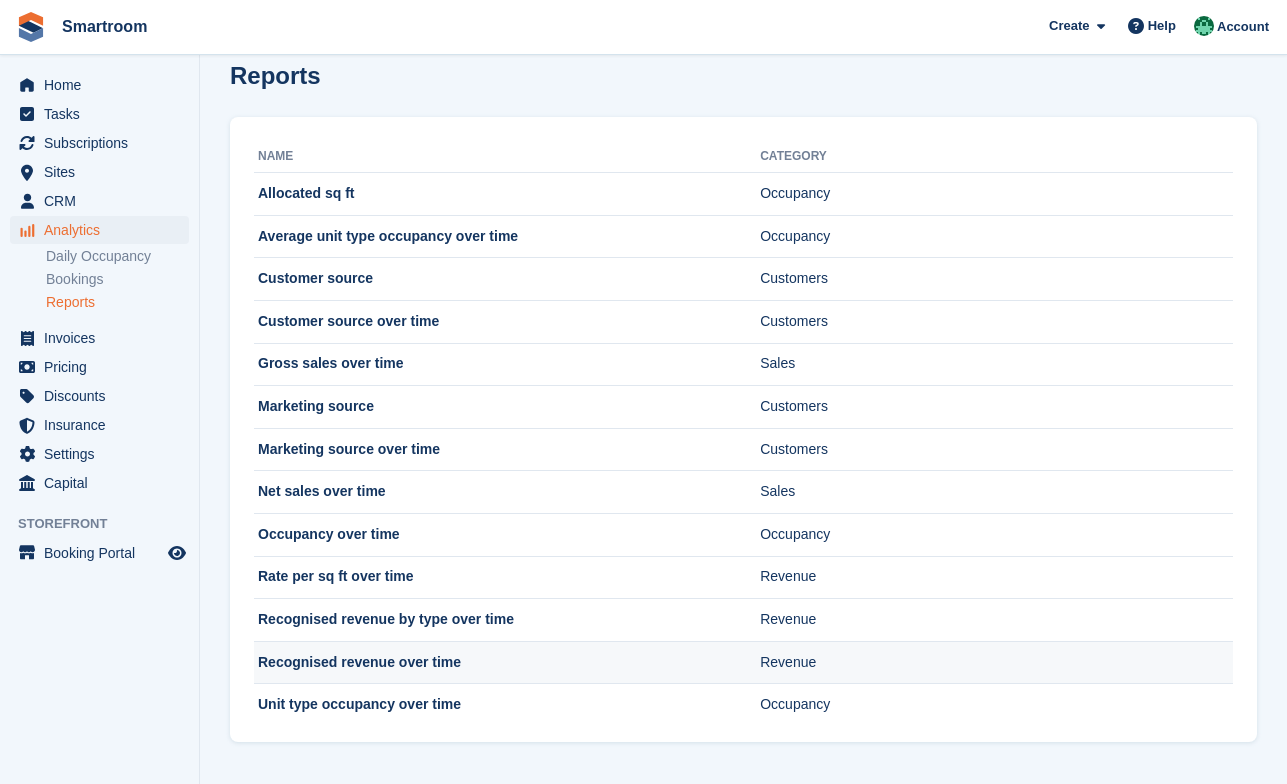 click on "Recognised revenue over time" at bounding box center [507, 662] 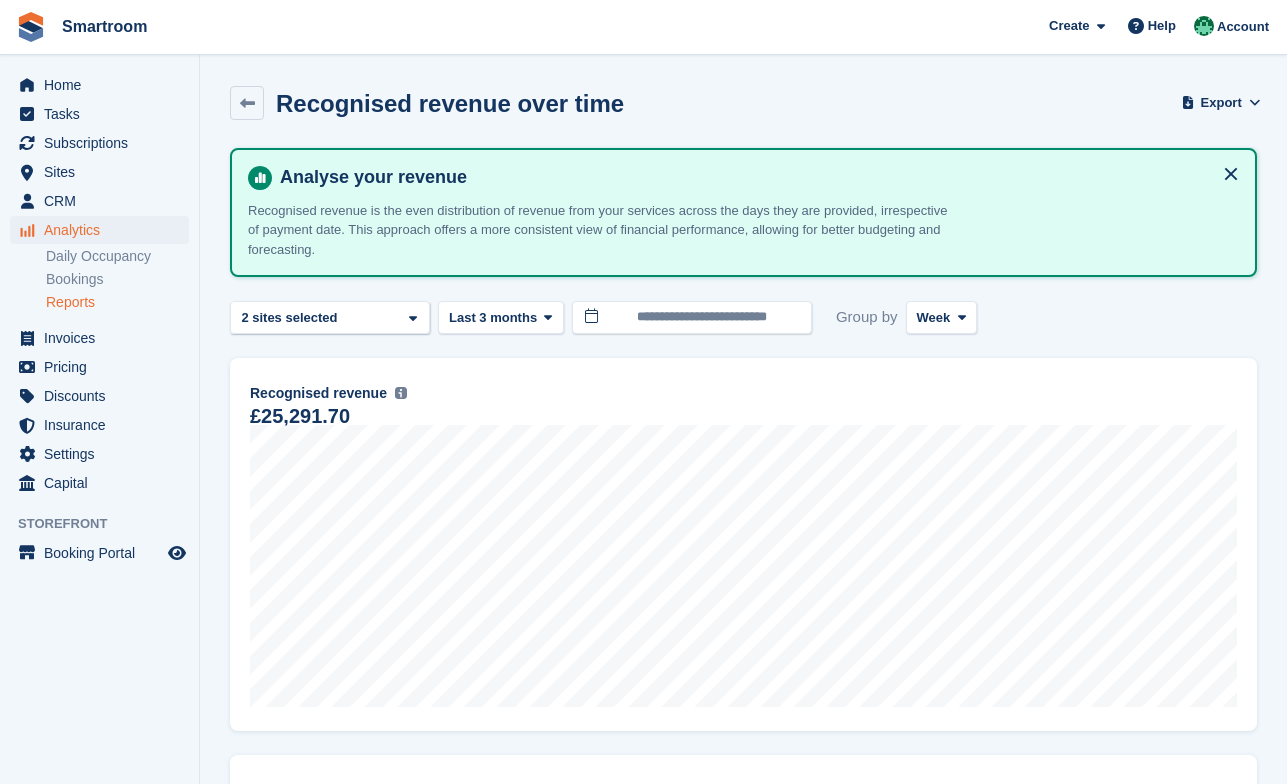 scroll, scrollTop: 0, scrollLeft: 0, axis: both 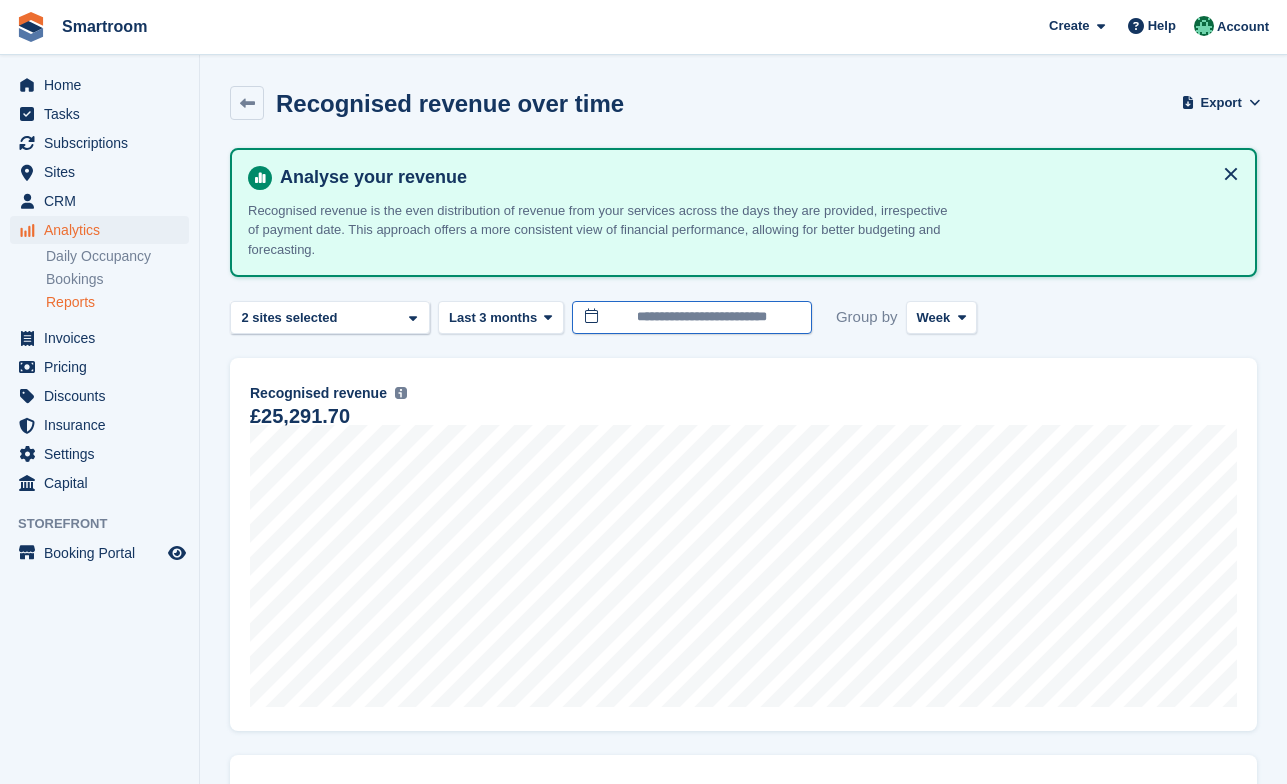 click on "**********" at bounding box center [692, 317] 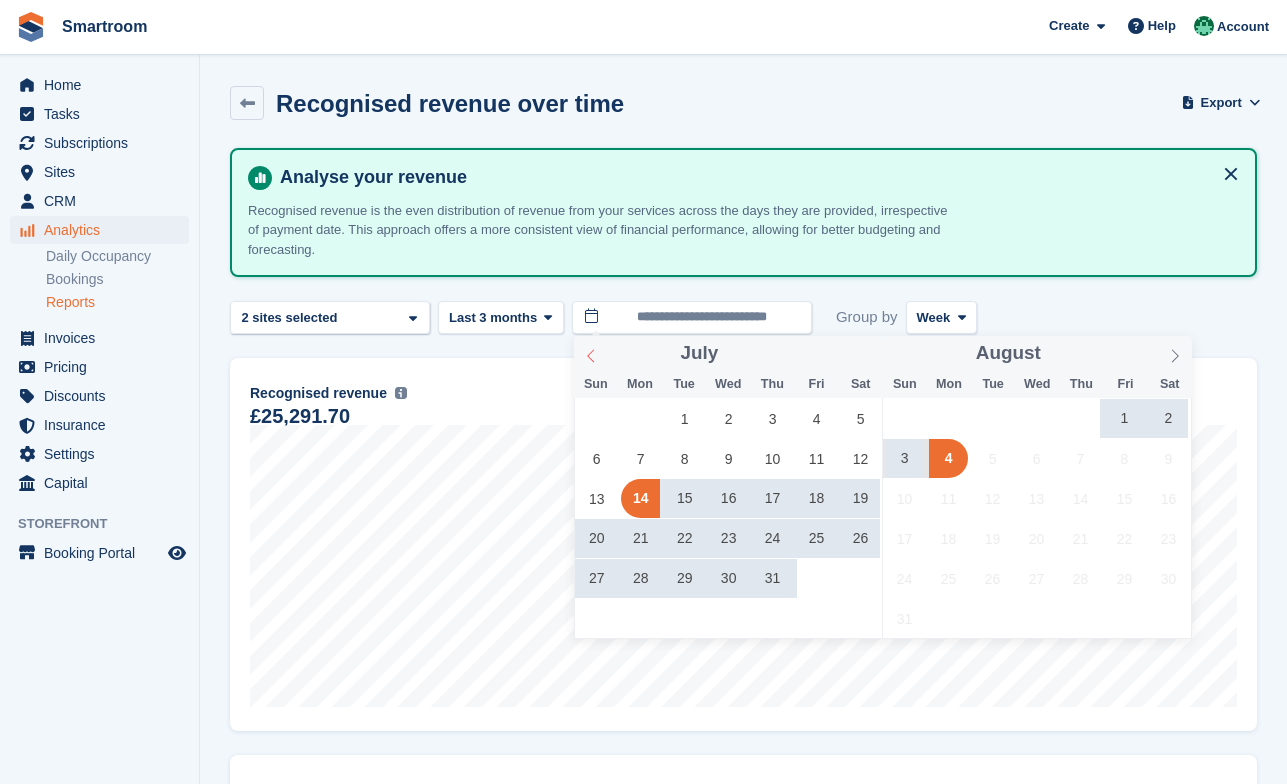click at bounding box center (591, 353) 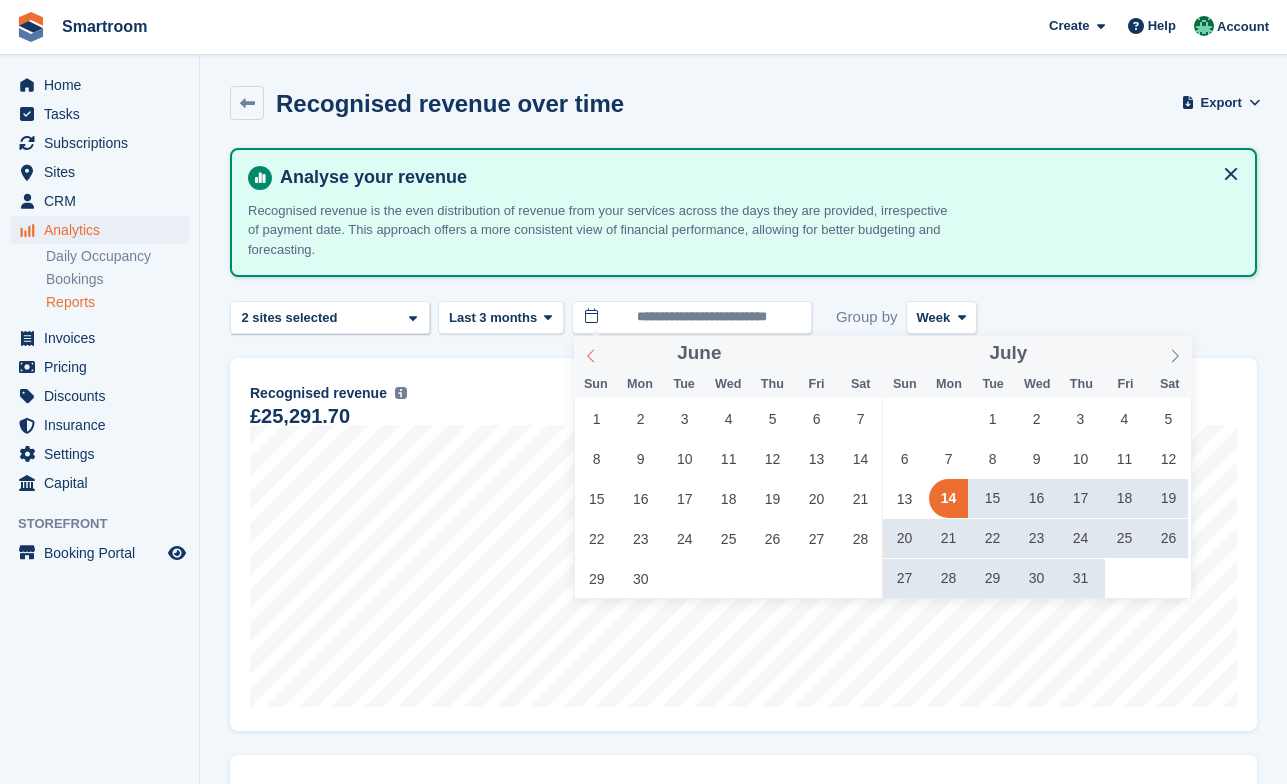 click at bounding box center (591, 353) 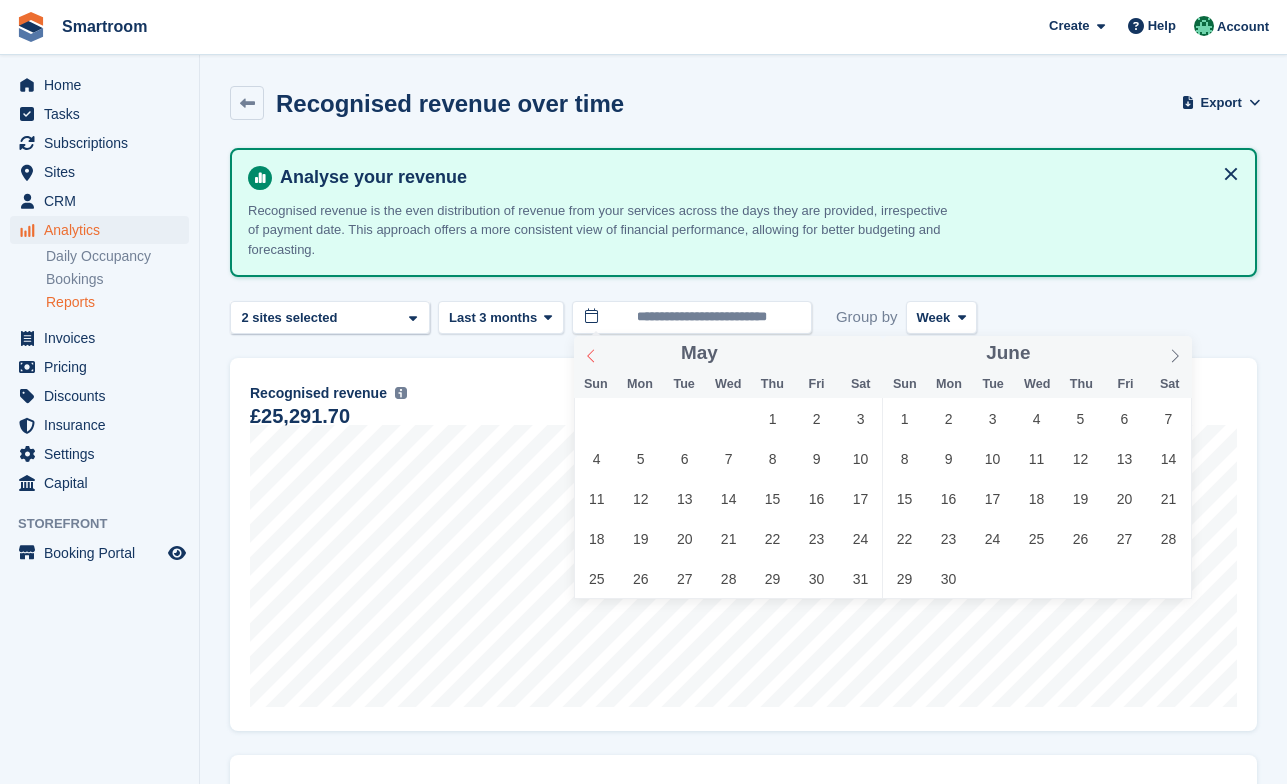 click at bounding box center [591, 353] 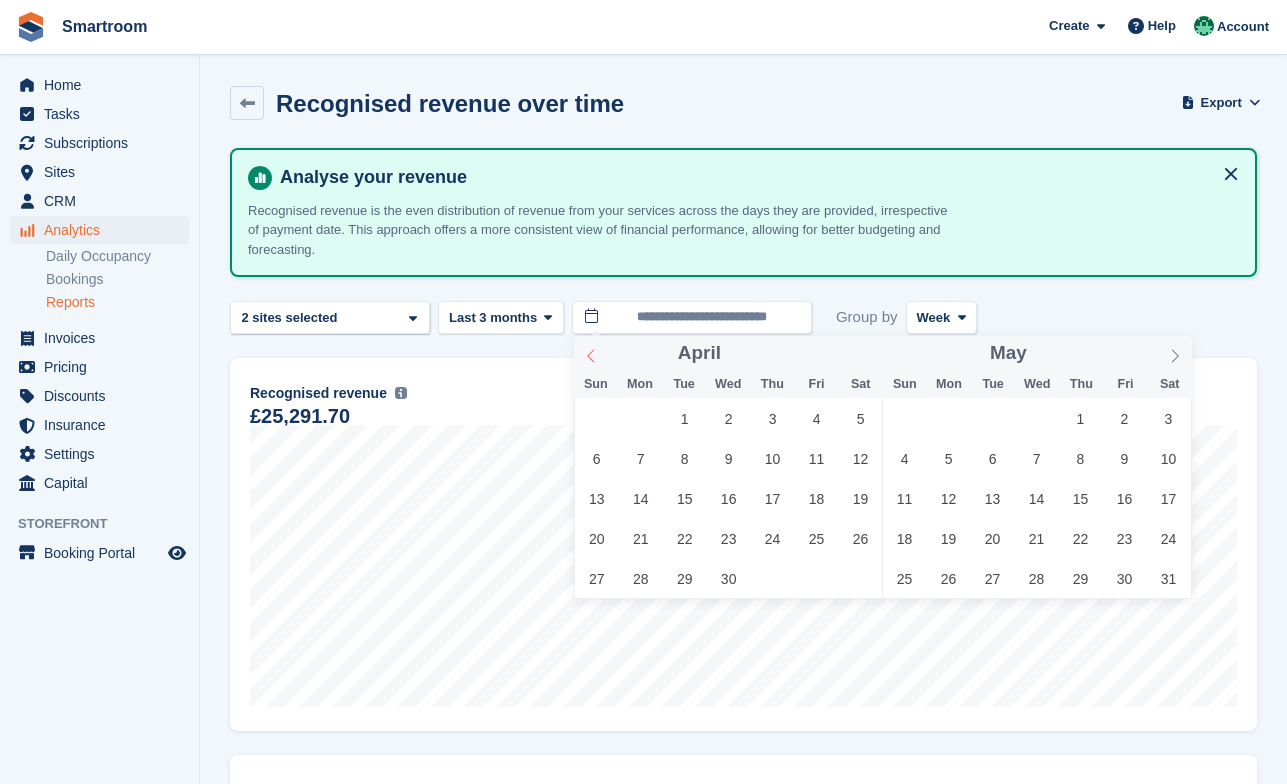 click at bounding box center [591, 353] 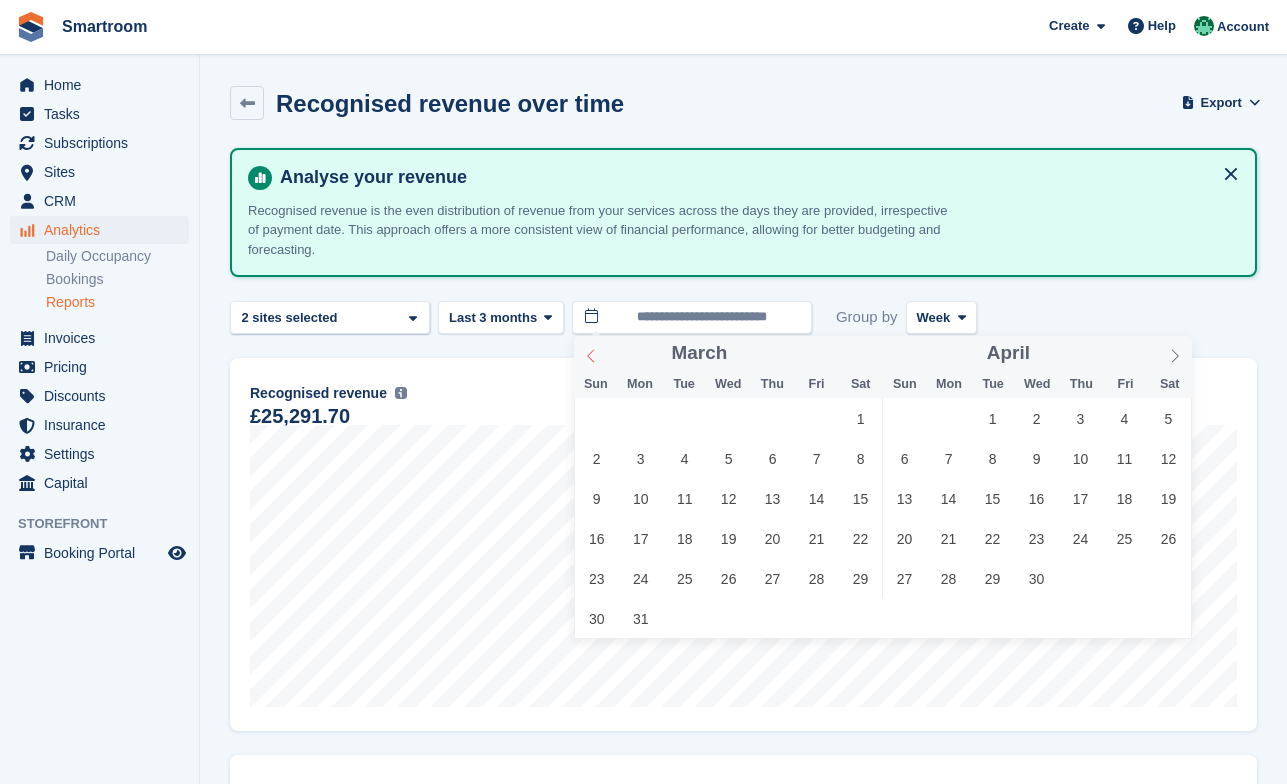 click at bounding box center [591, 353] 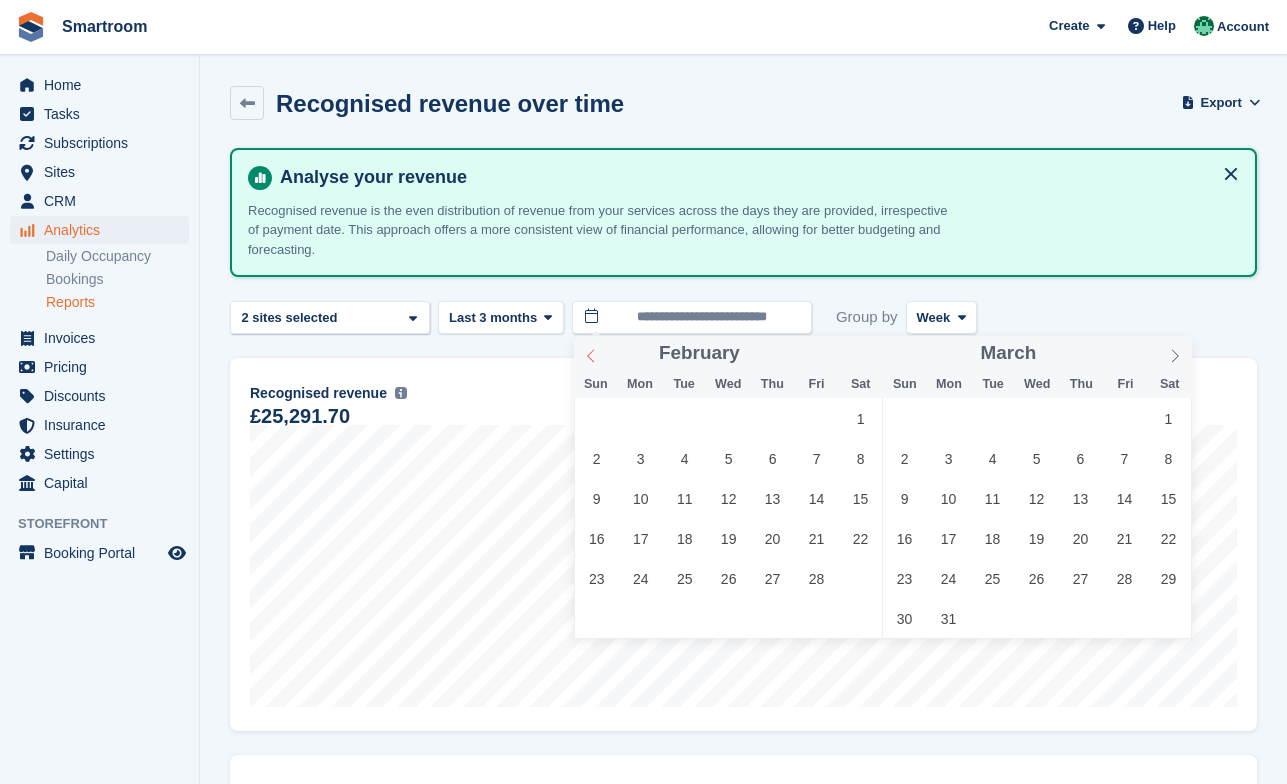 click at bounding box center [591, 353] 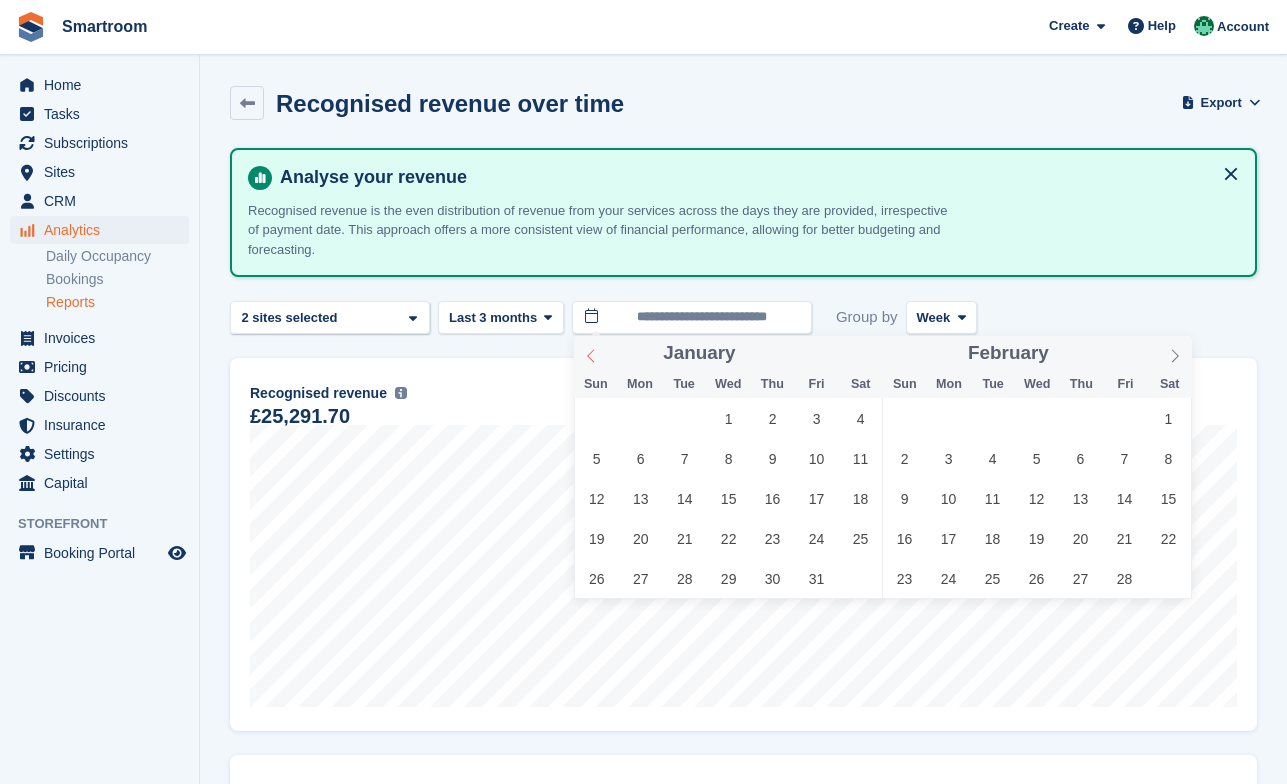 click at bounding box center [591, 353] 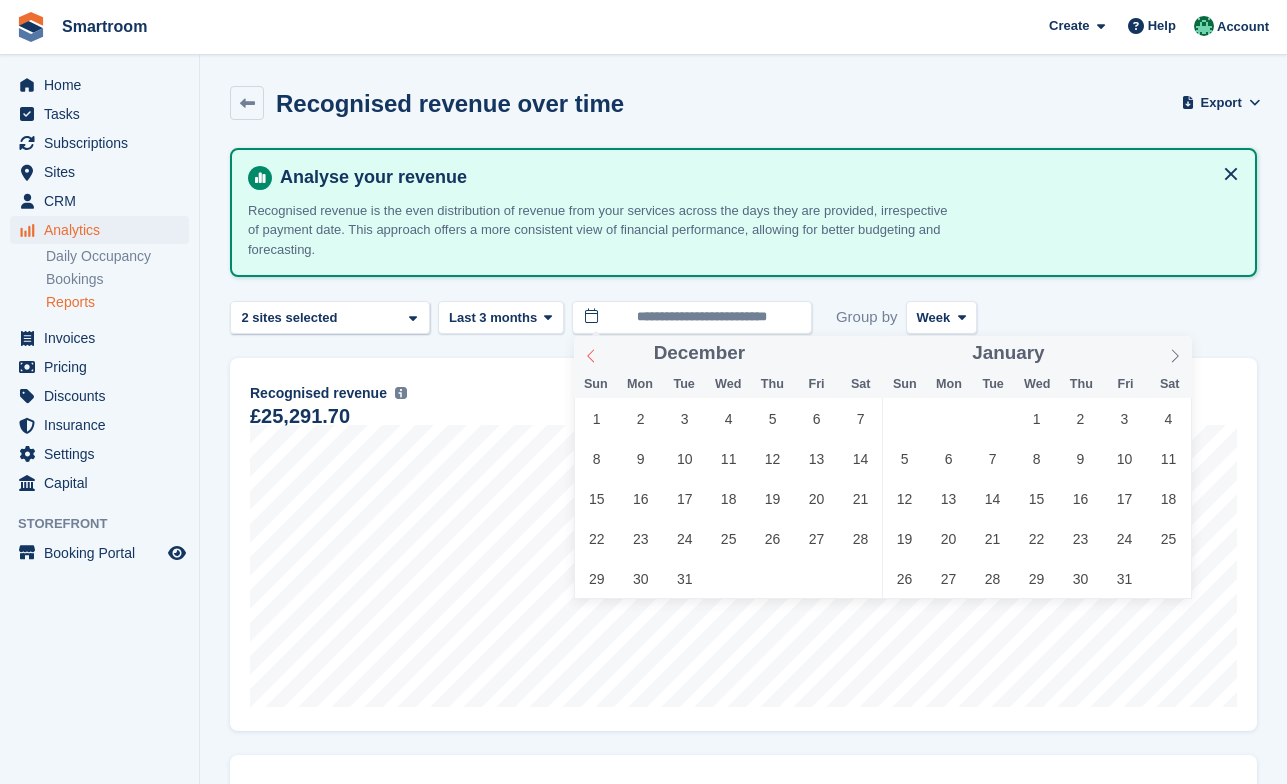 click at bounding box center (591, 353) 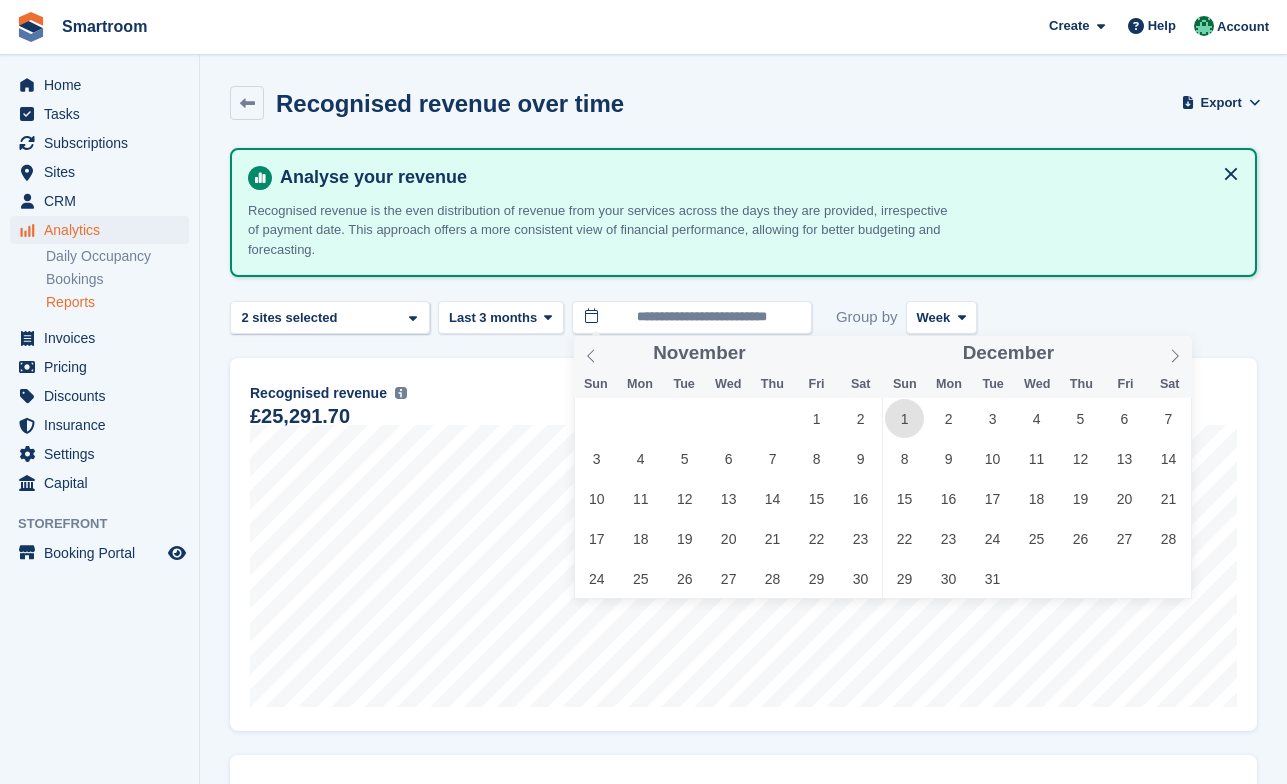 click on "1" at bounding box center [904, 418] 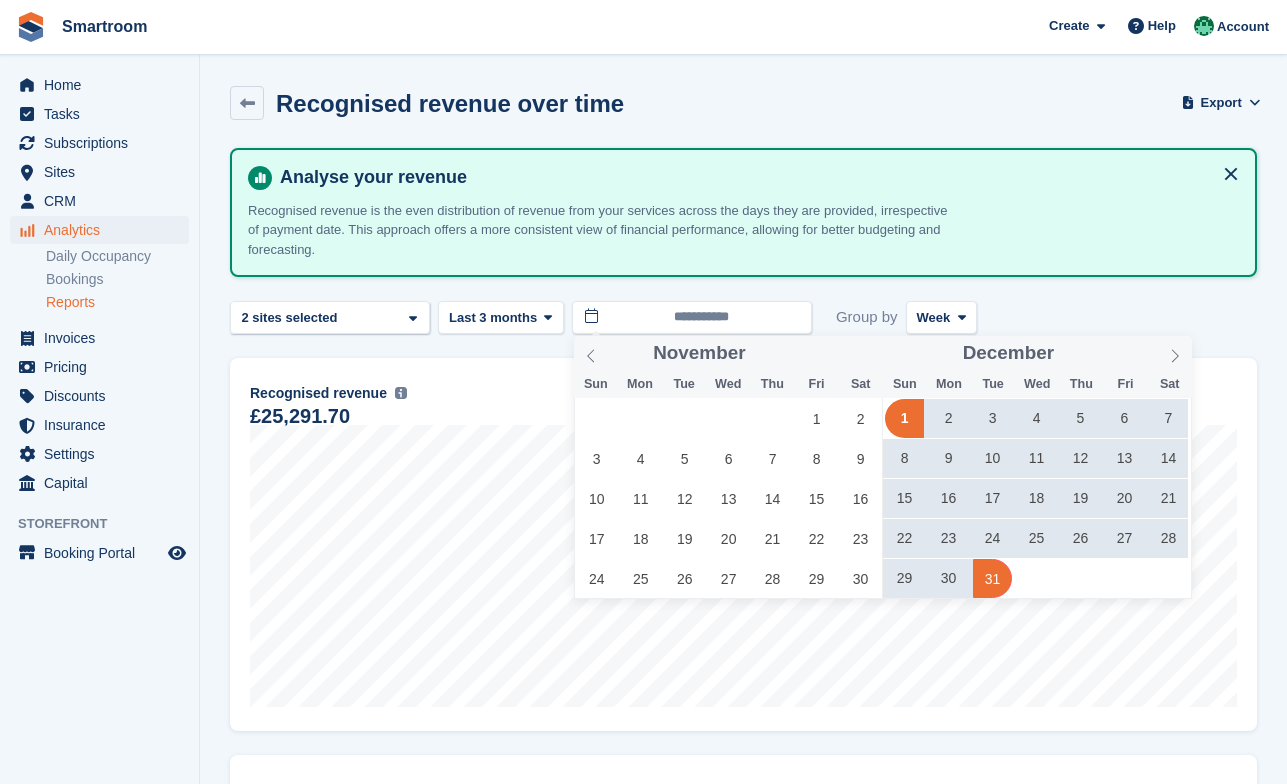 click on "31" at bounding box center (992, 578) 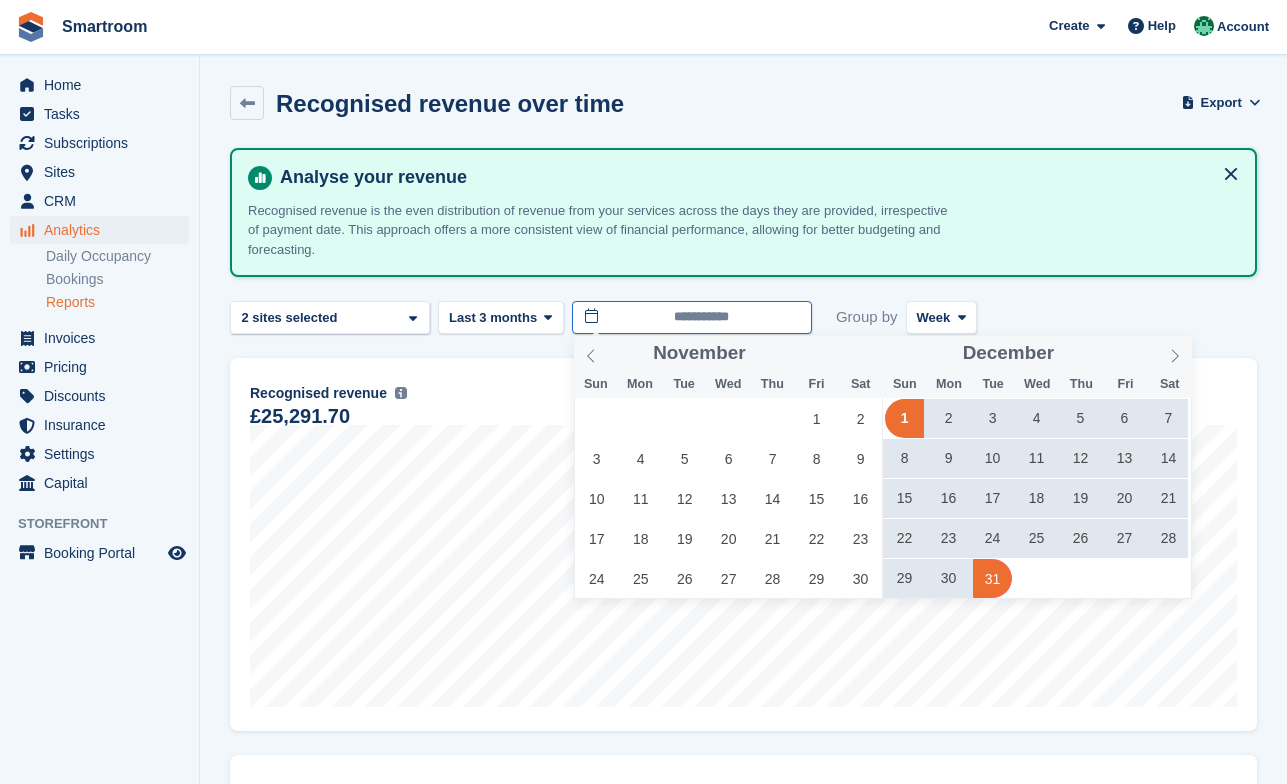 type on "**********" 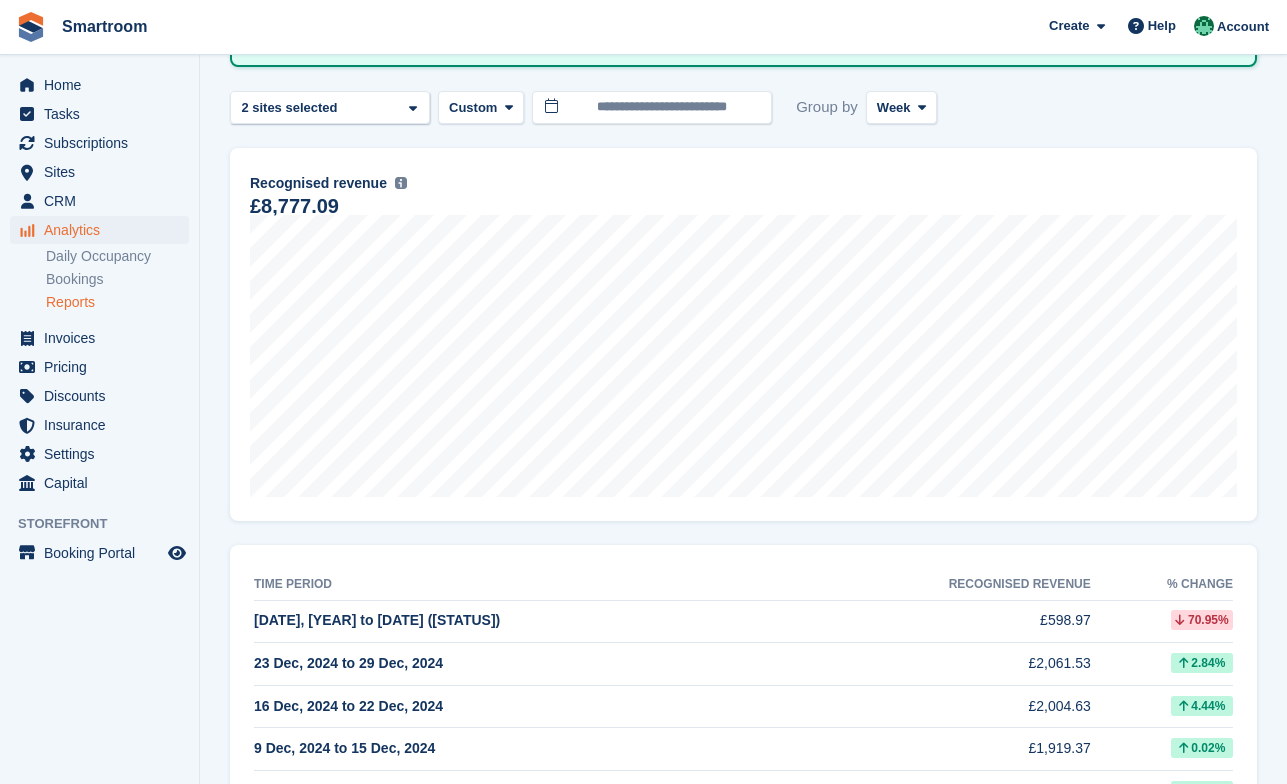 scroll, scrollTop: 233, scrollLeft: 0, axis: vertical 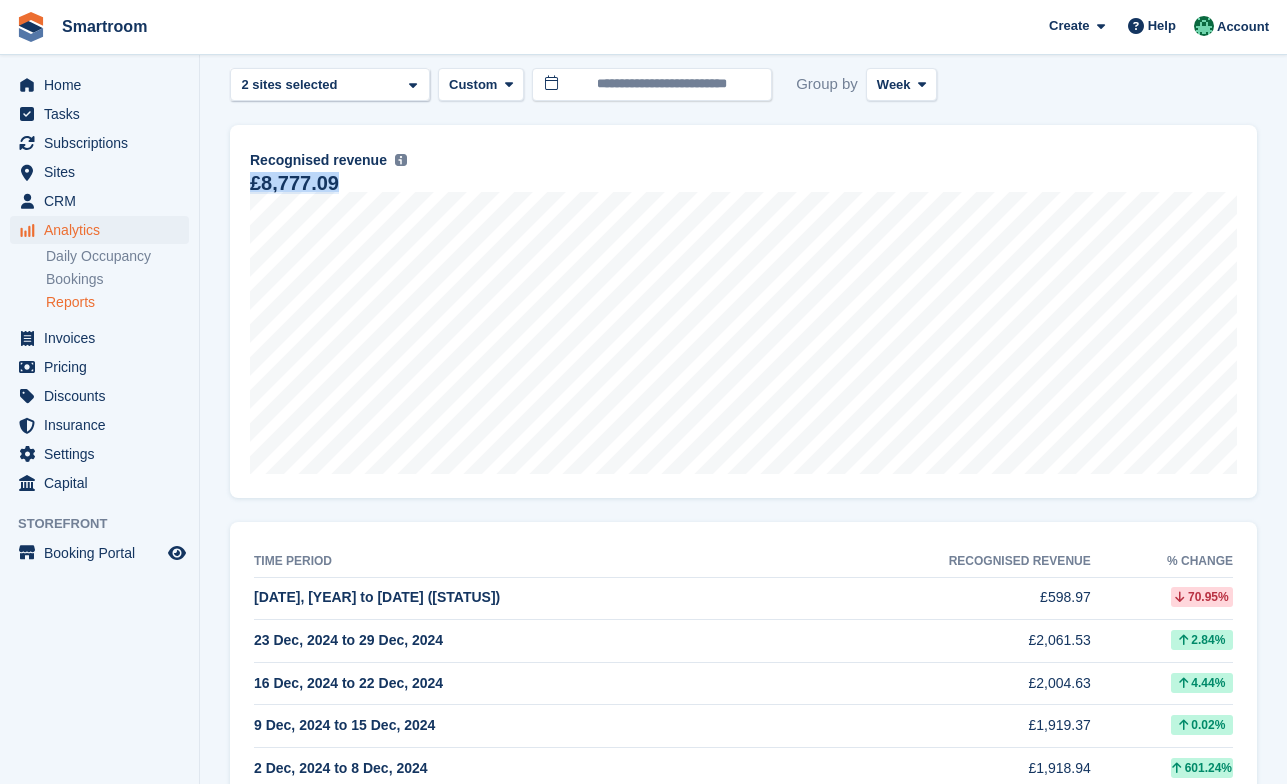 drag, startPoint x: 248, startPoint y: 188, endPoint x: 346, endPoint y: 188, distance: 98 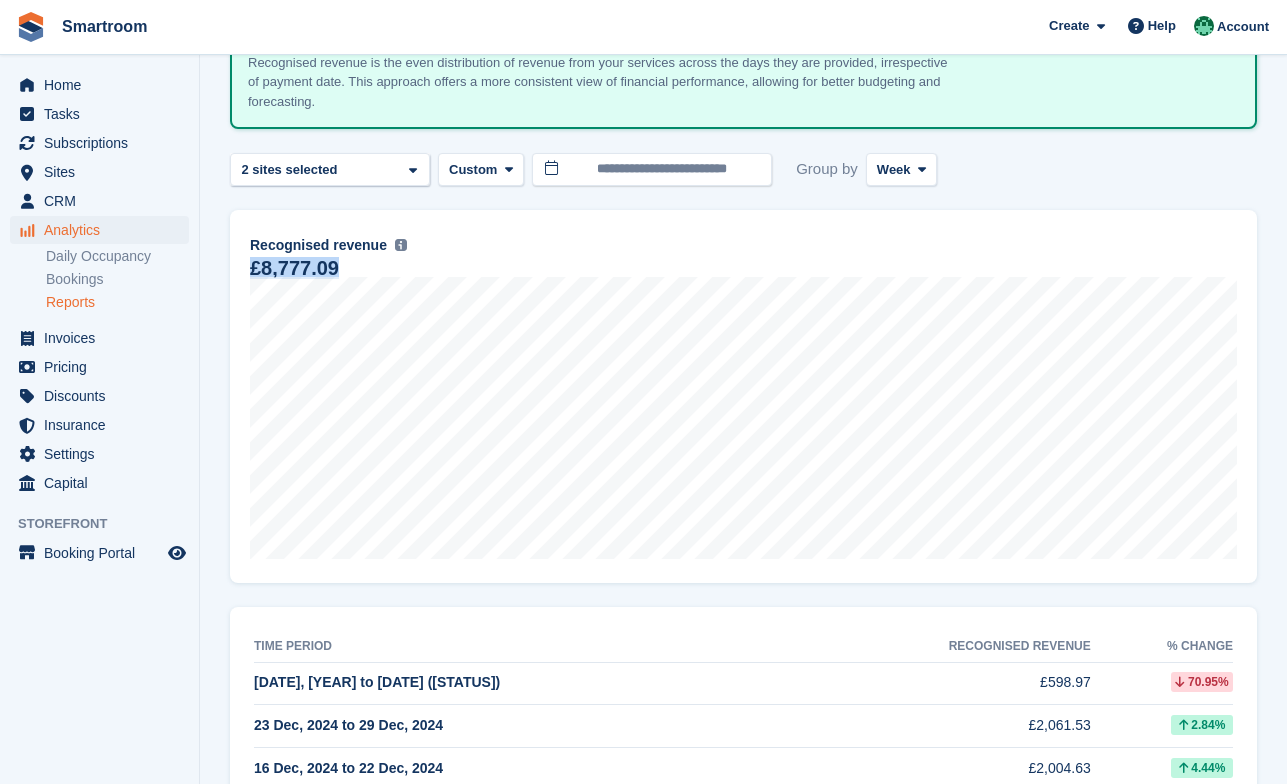 scroll, scrollTop: 71, scrollLeft: 0, axis: vertical 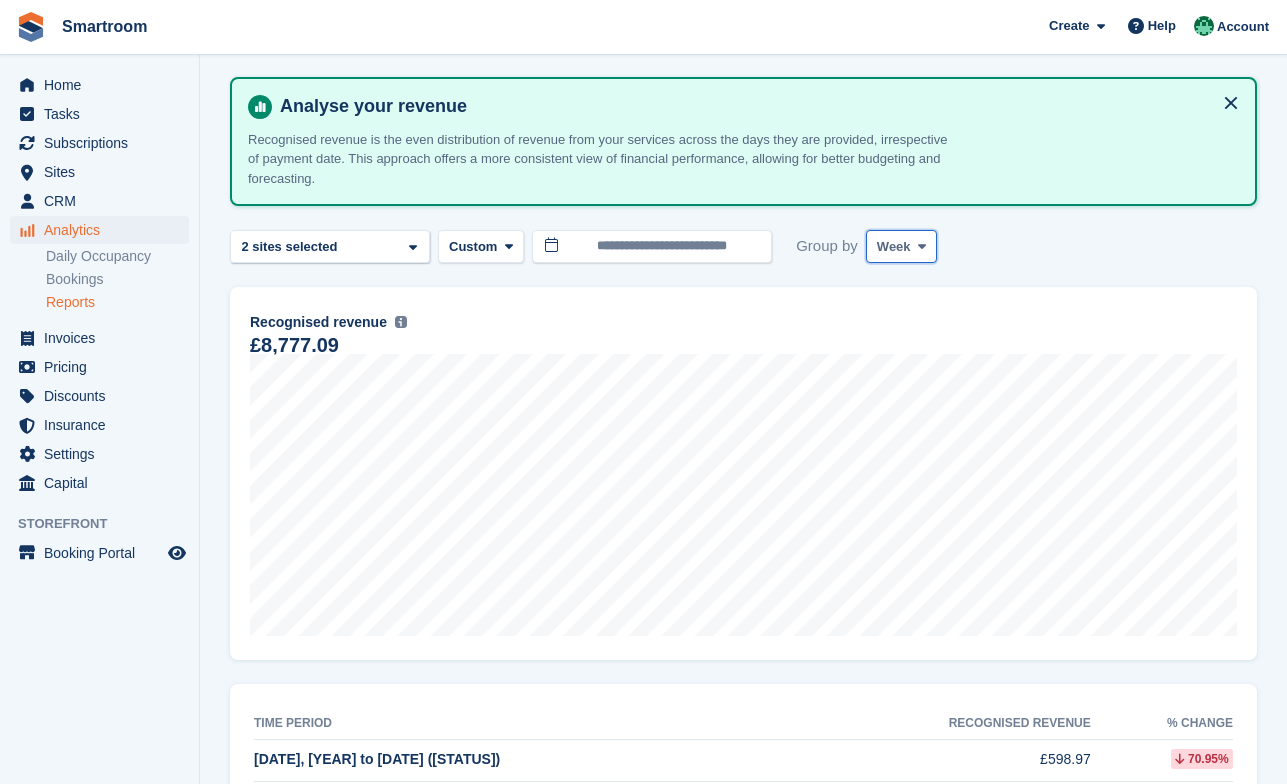 click on "Week" at bounding box center (894, 247) 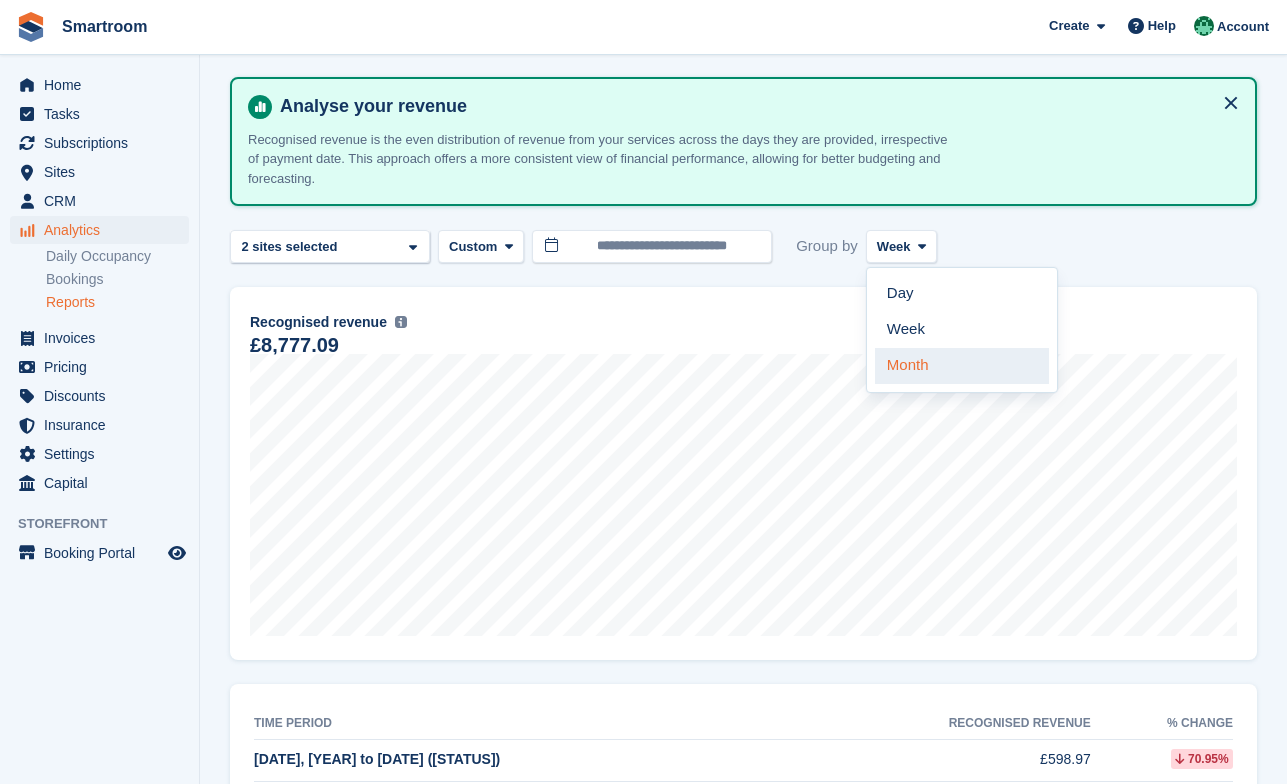 click on "Month" at bounding box center (962, 366) 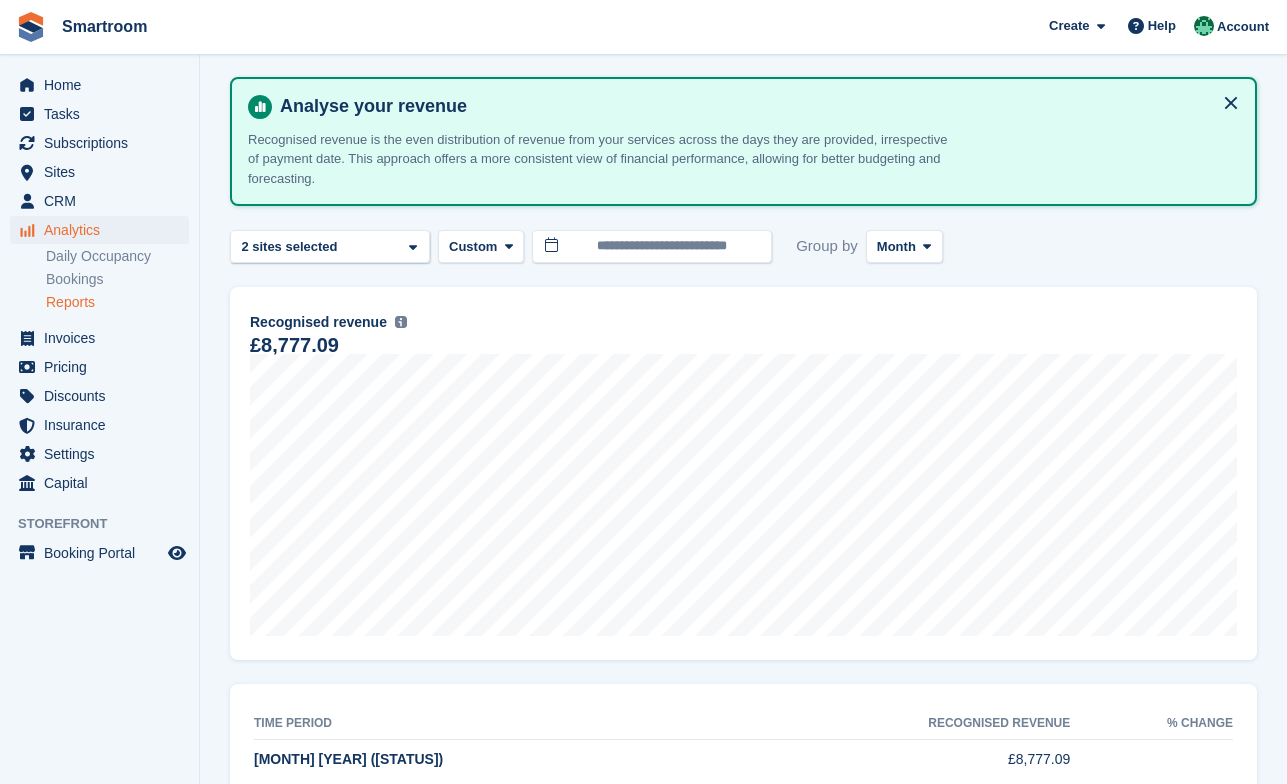 scroll, scrollTop: 0, scrollLeft: 0, axis: both 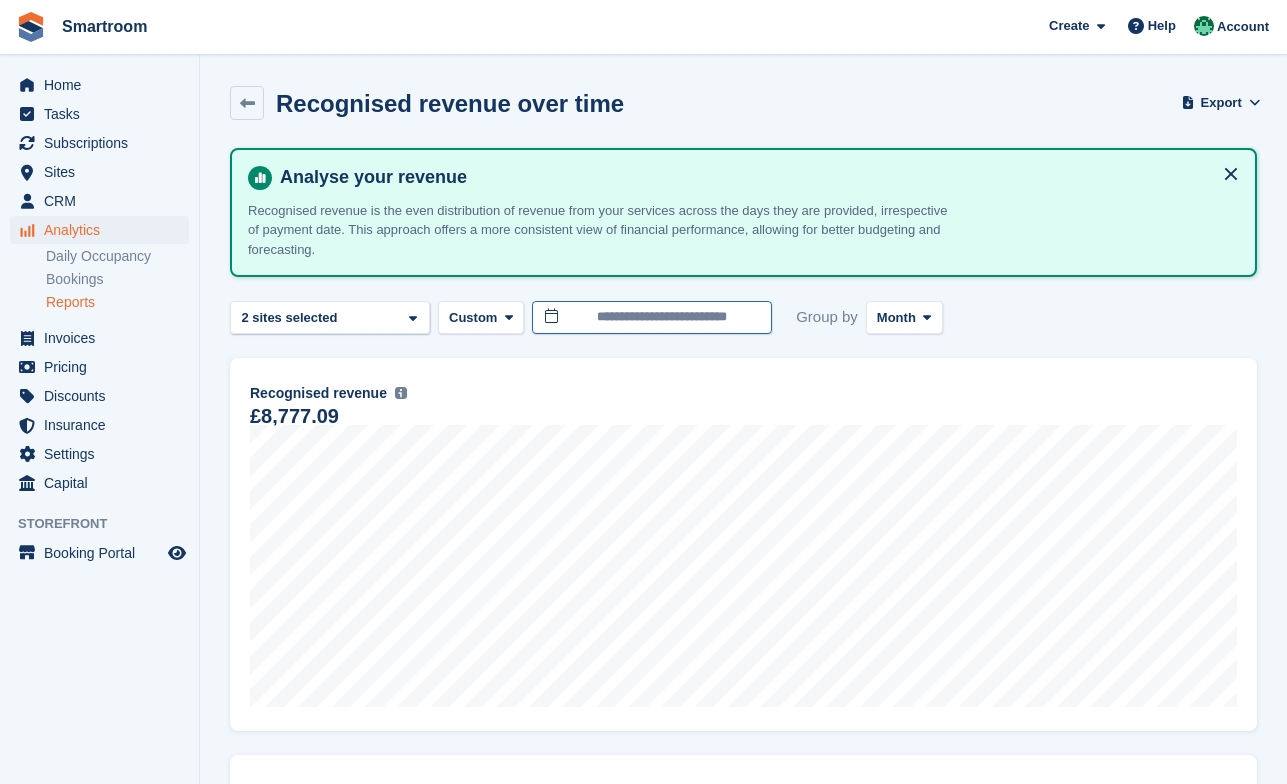 click on "**********" at bounding box center [652, 317] 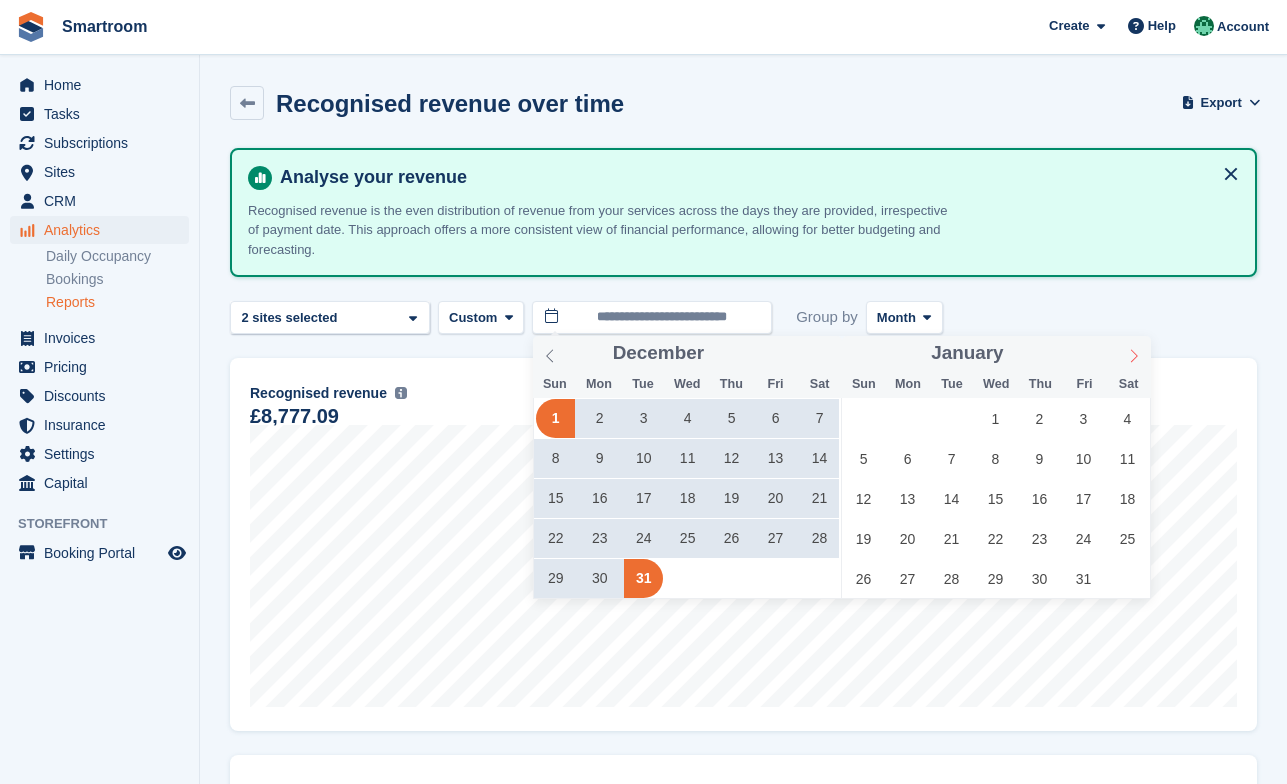 click at bounding box center [1134, 353] 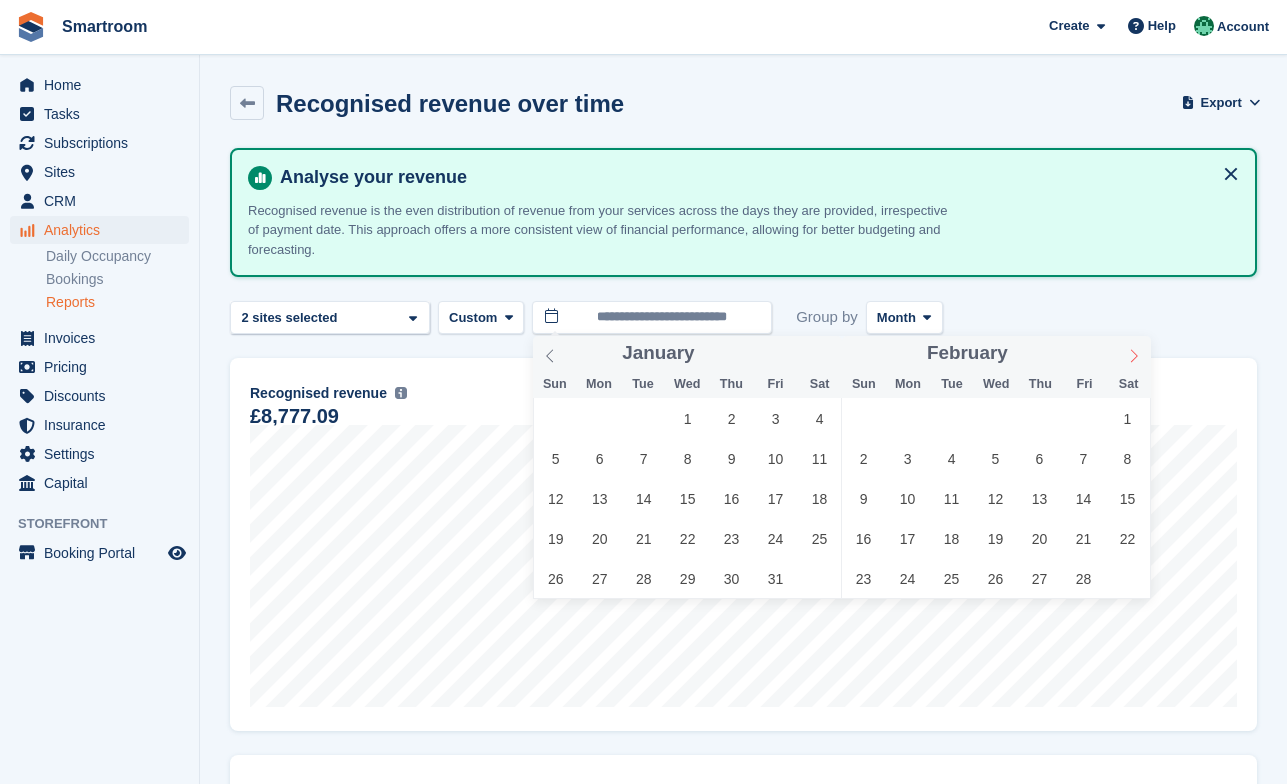 click at bounding box center [1134, 353] 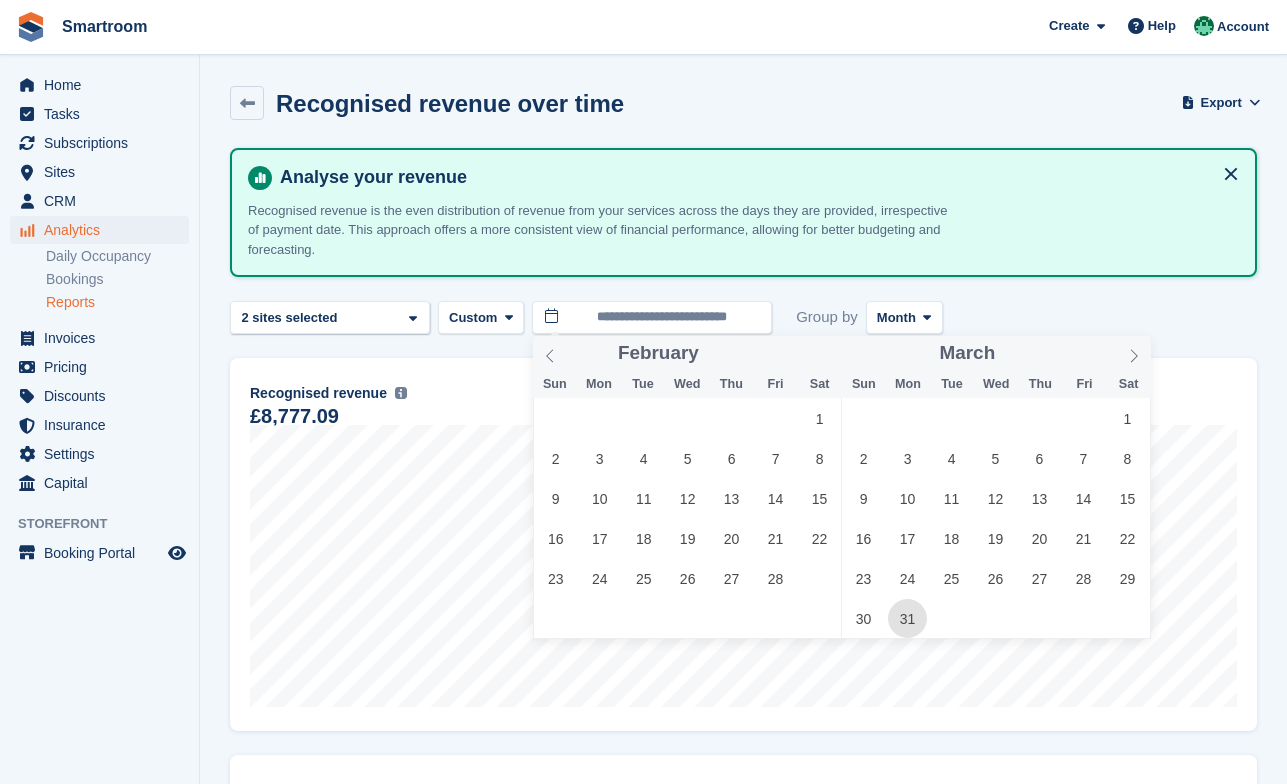 click on "31" at bounding box center (907, 618) 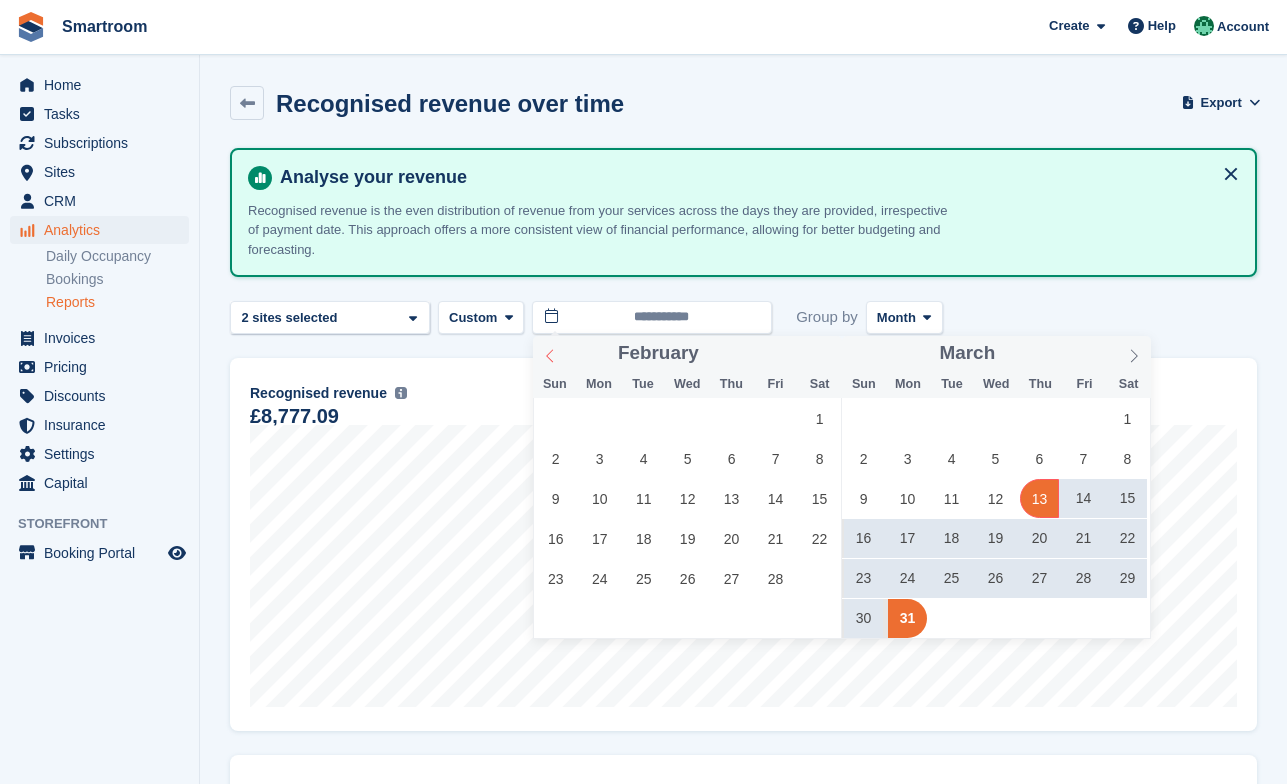 click 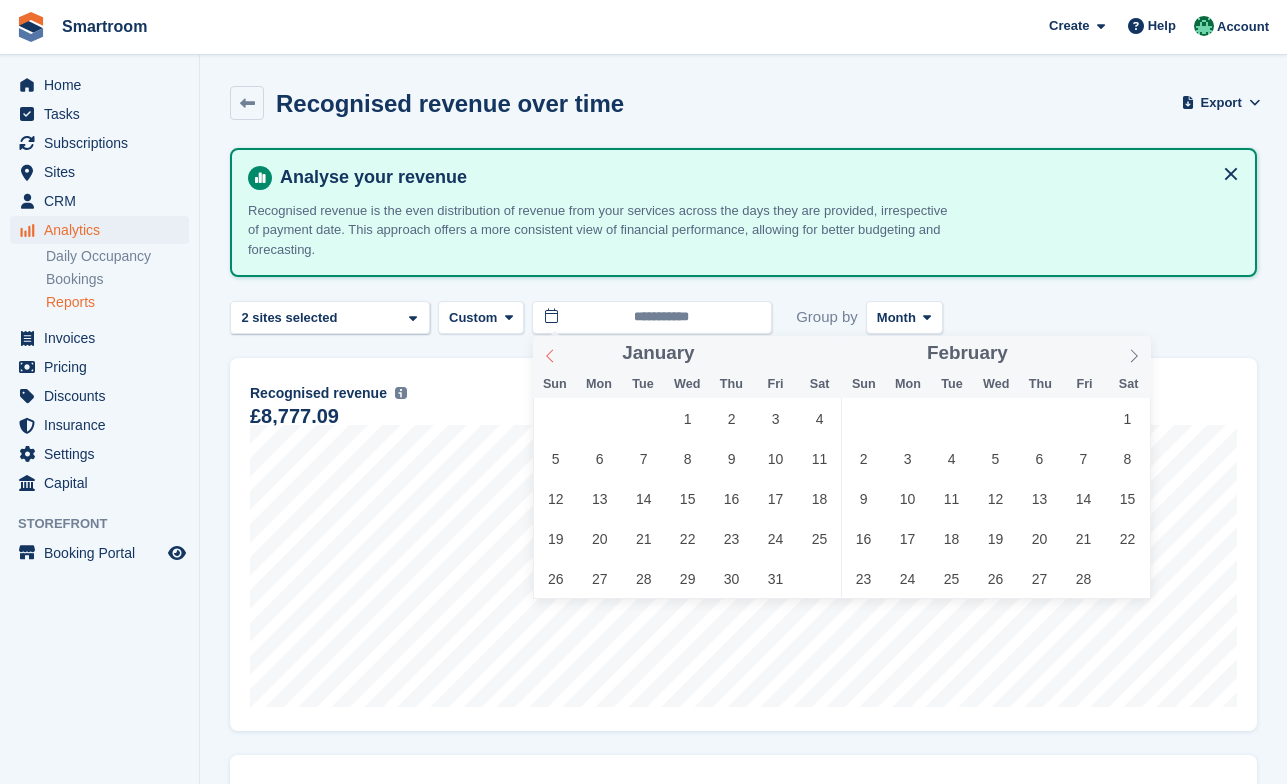 click 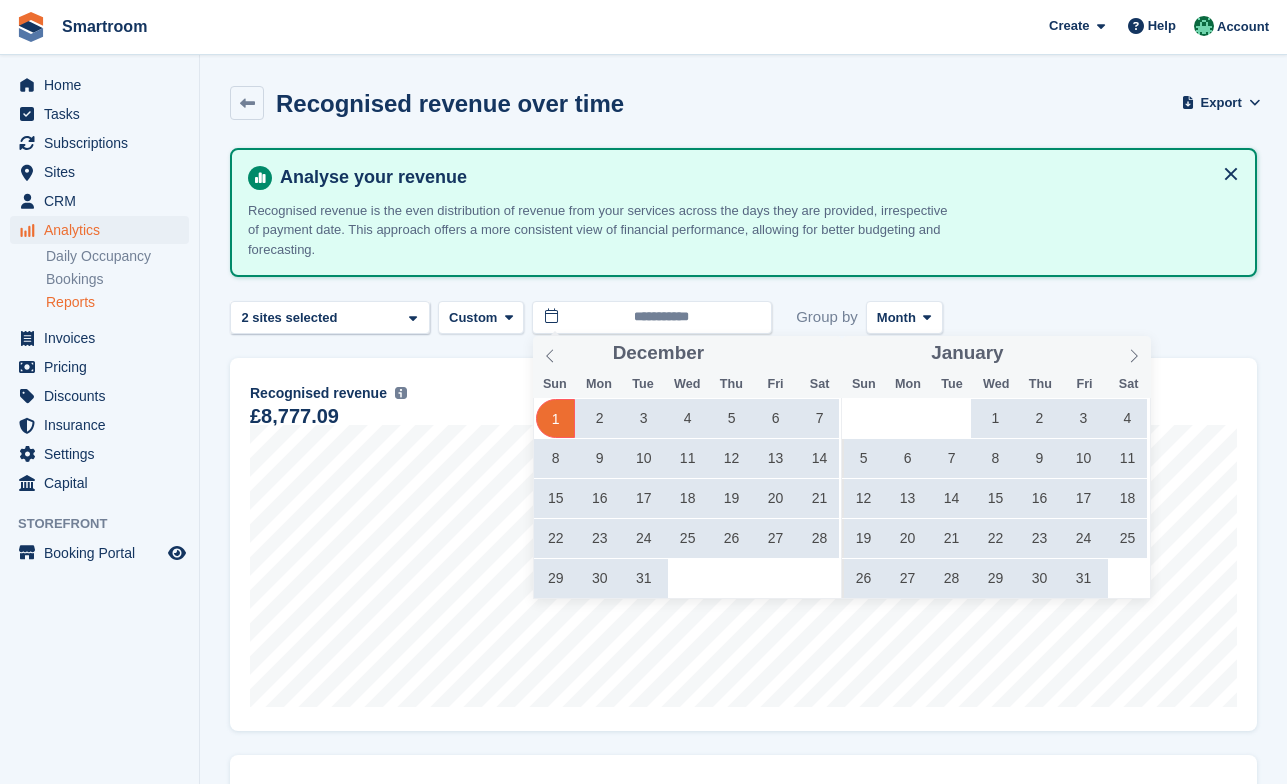 click on "1" at bounding box center [555, 418] 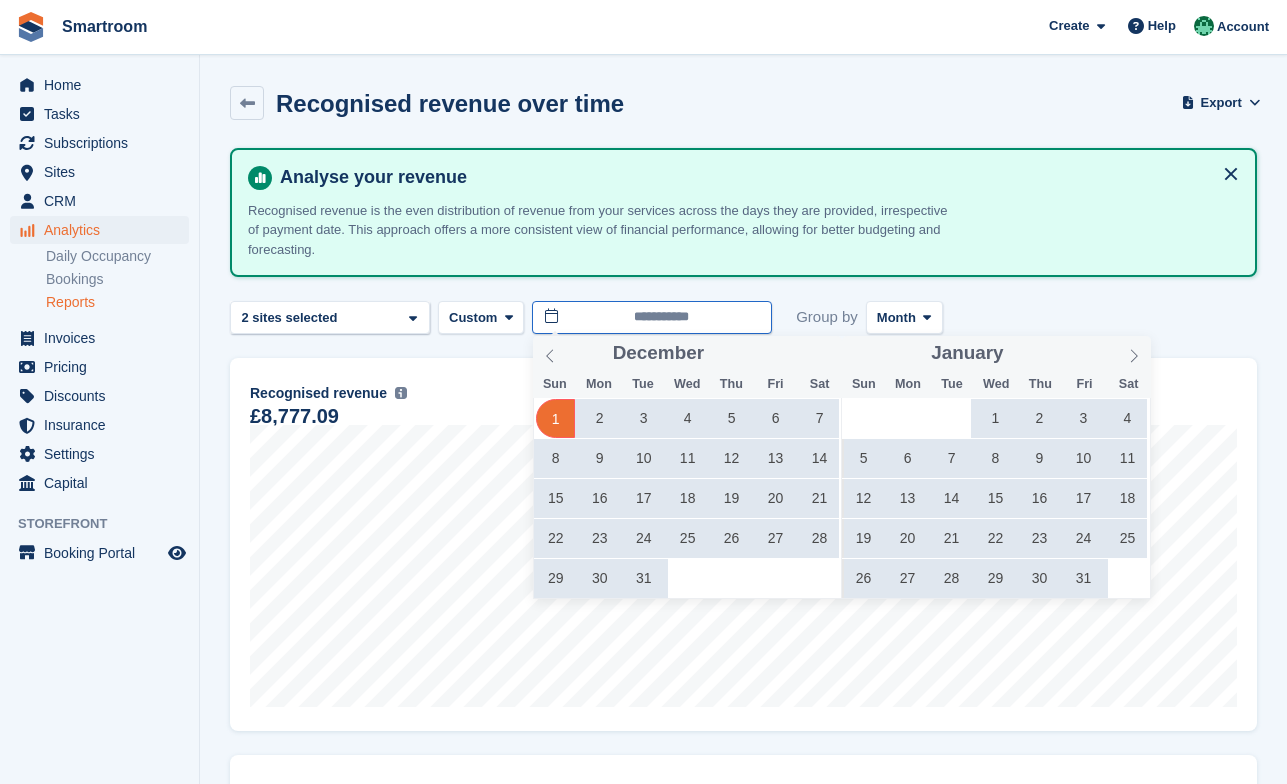type on "**********" 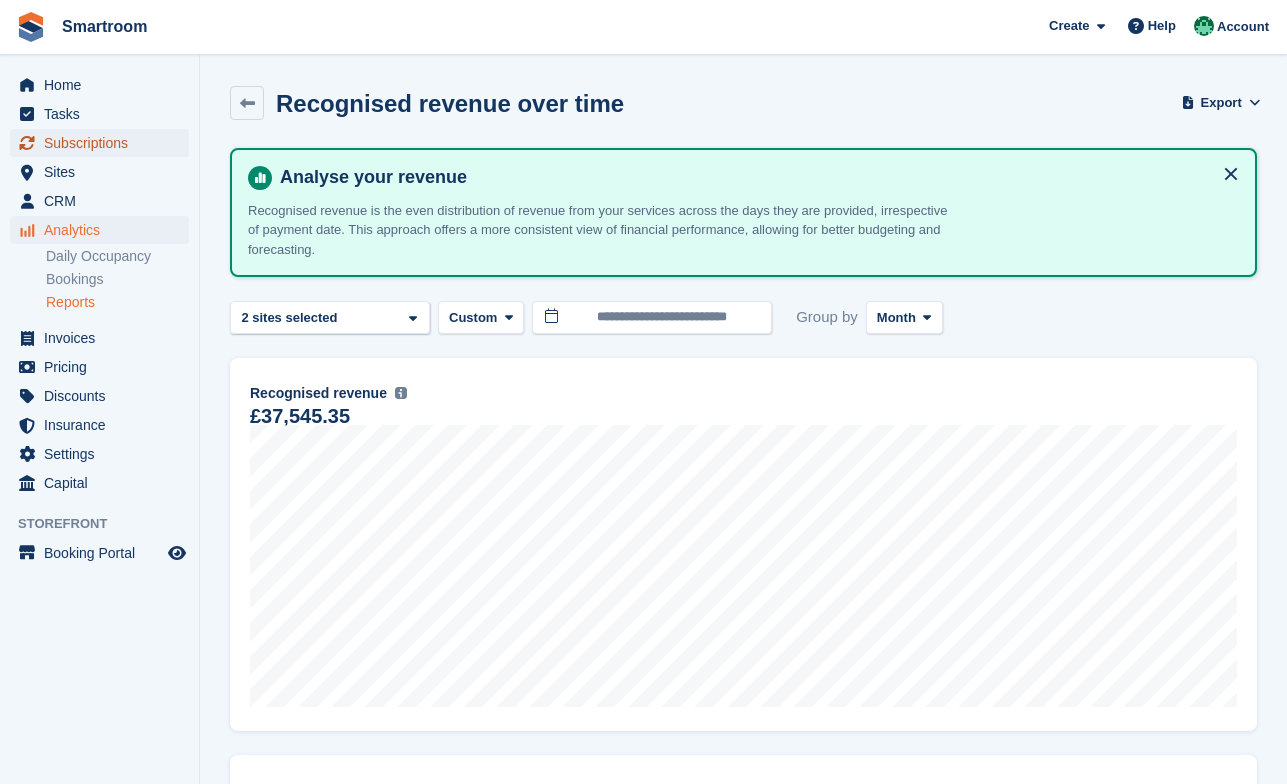 click on "Subscriptions" at bounding box center (104, 143) 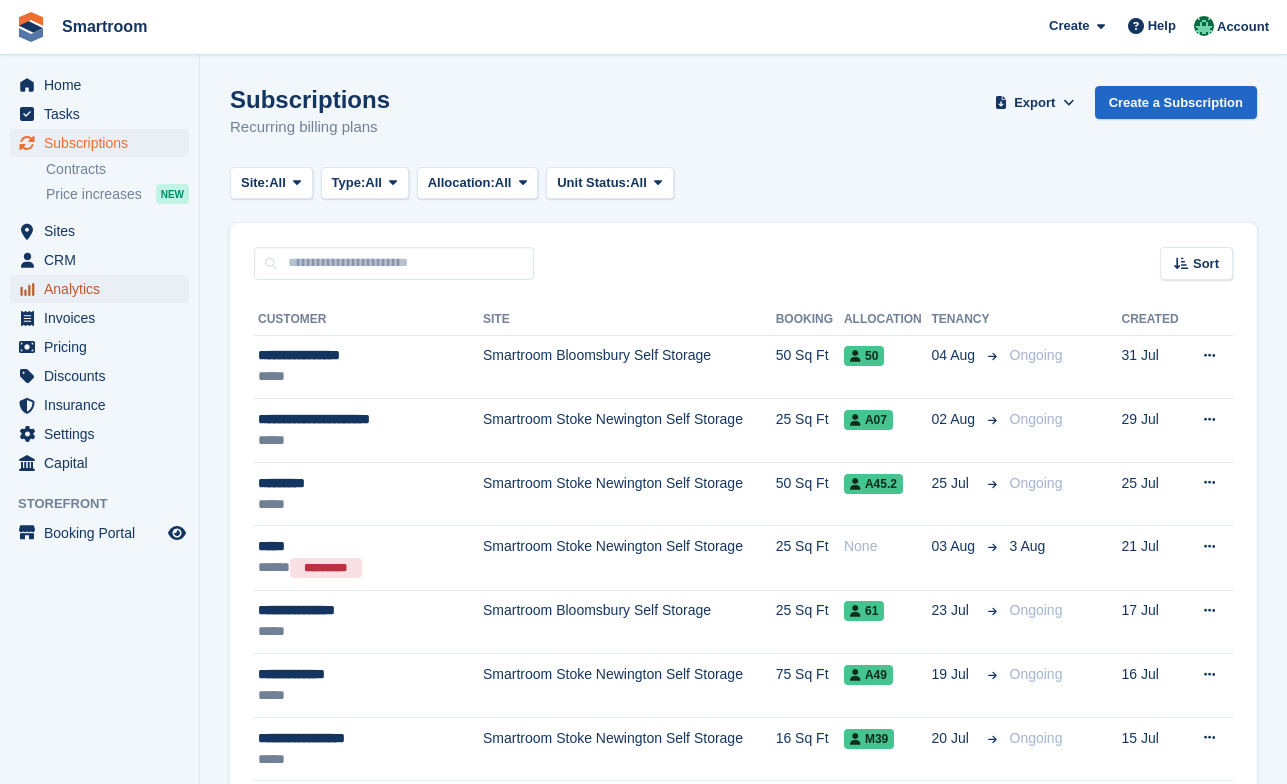 click on "Analytics" at bounding box center [104, 289] 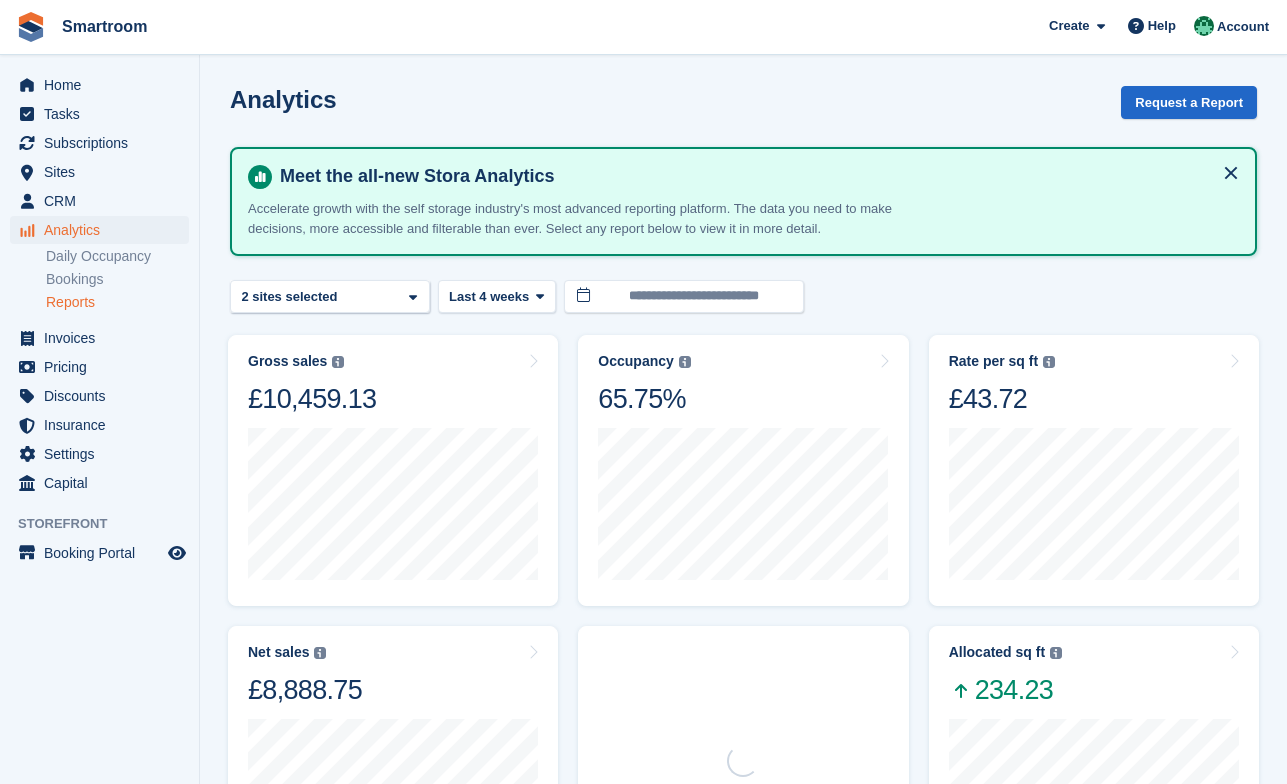 click on "Reports" at bounding box center (117, 302) 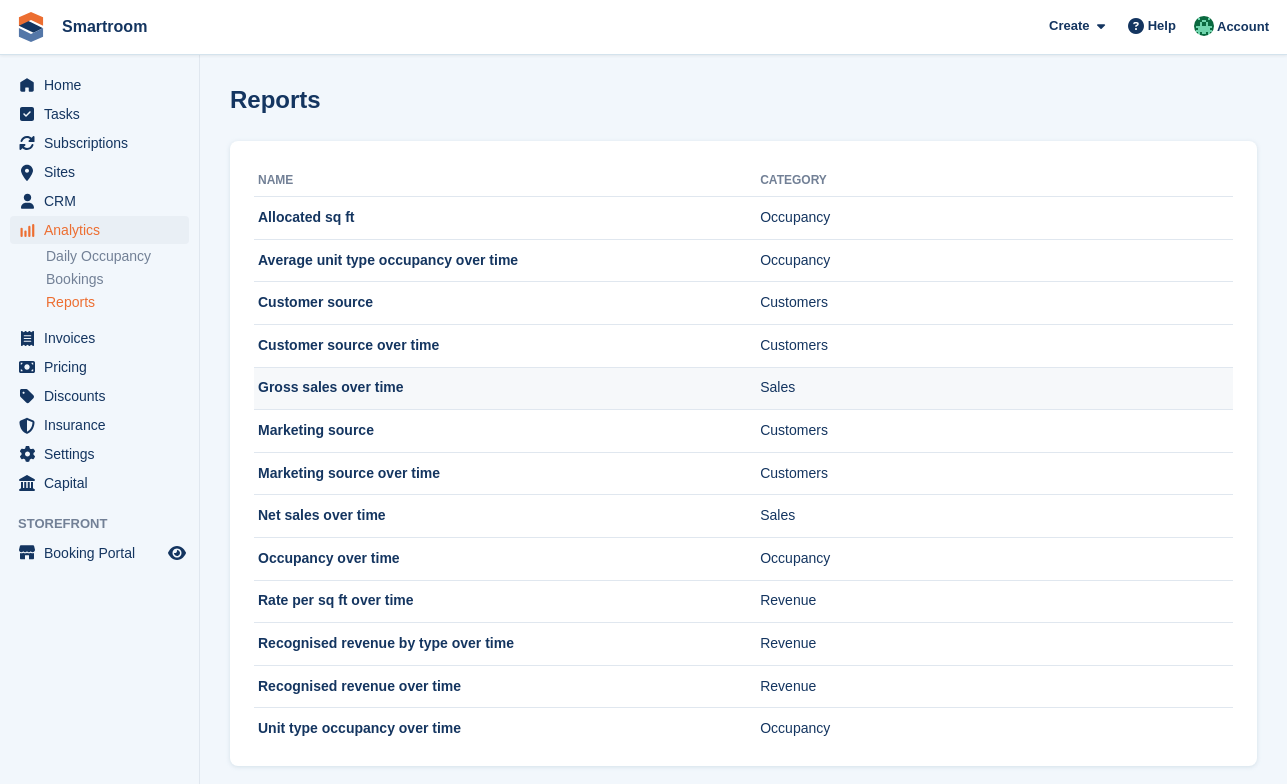 scroll, scrollTop: 24, scrollLeft: 0, axis: vertical 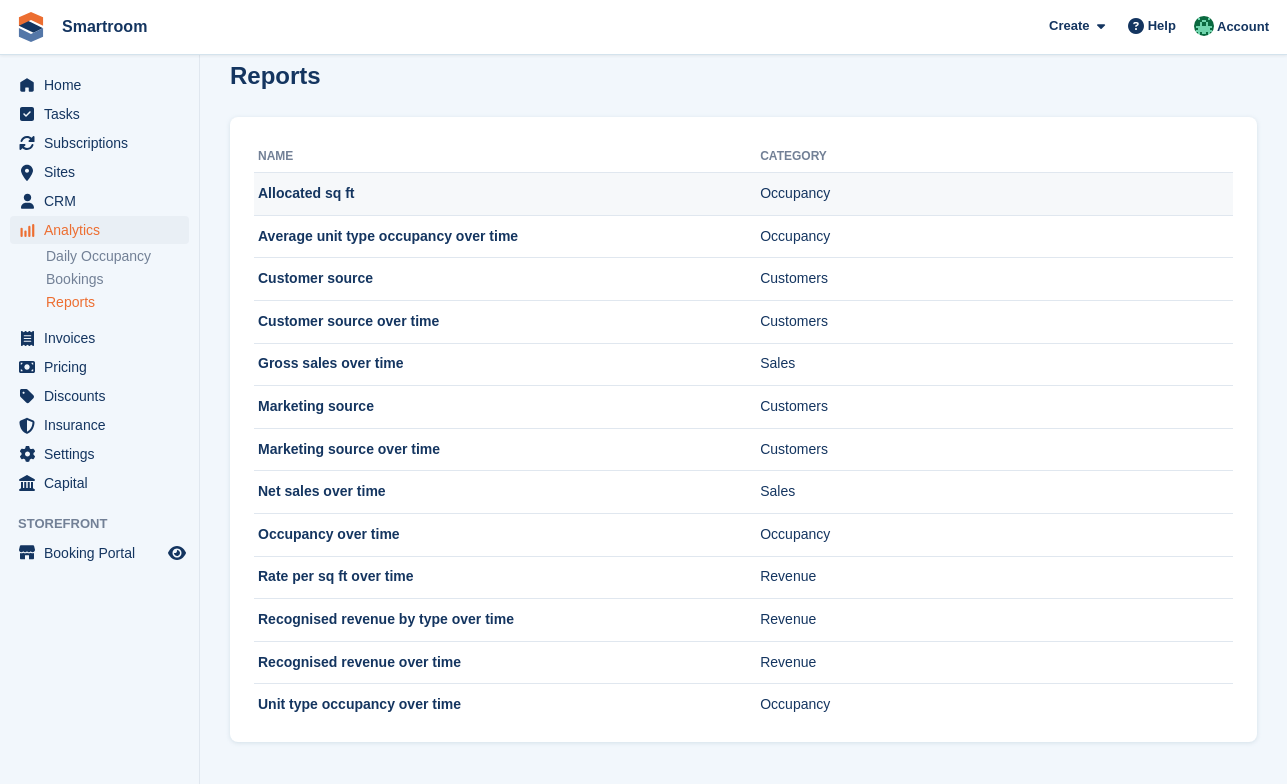 click on "Allocated sq ft" at bounding box center (507, 194) 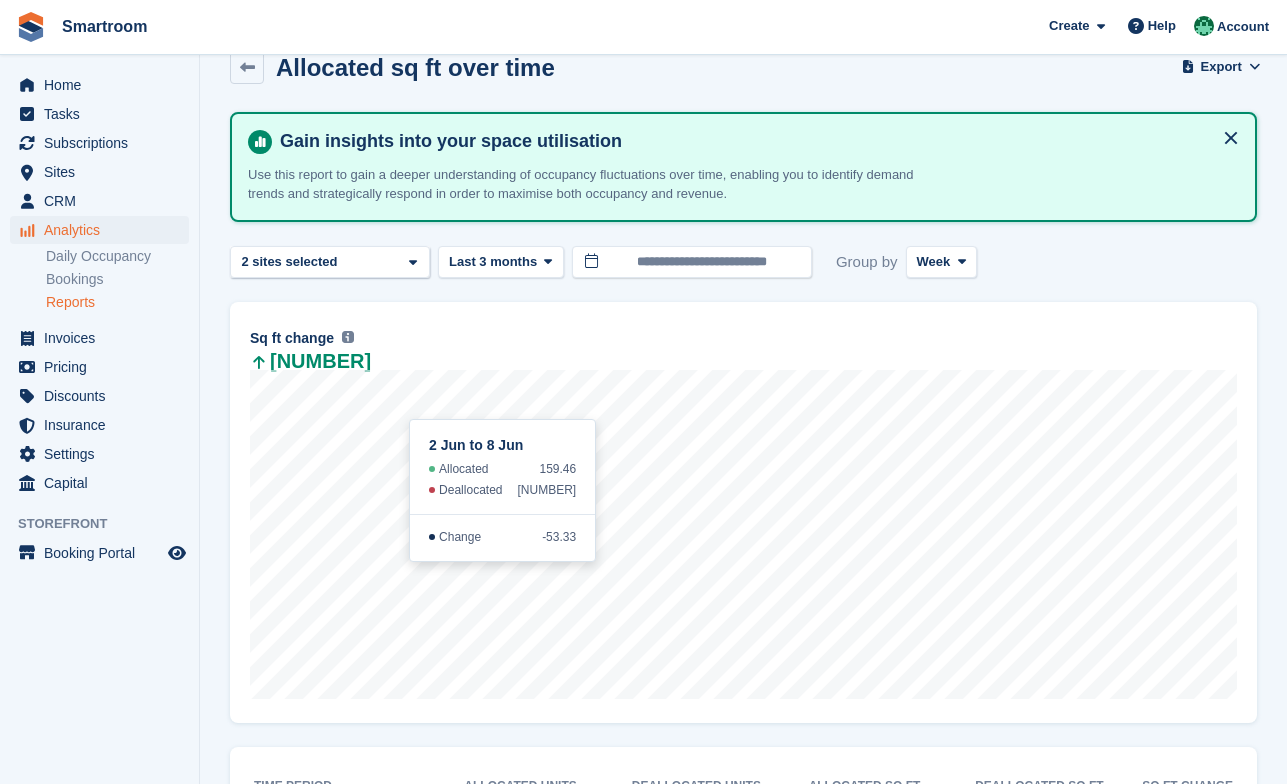 scroll, scrollTop: 37, scrollLeft: 0, axis: vertical 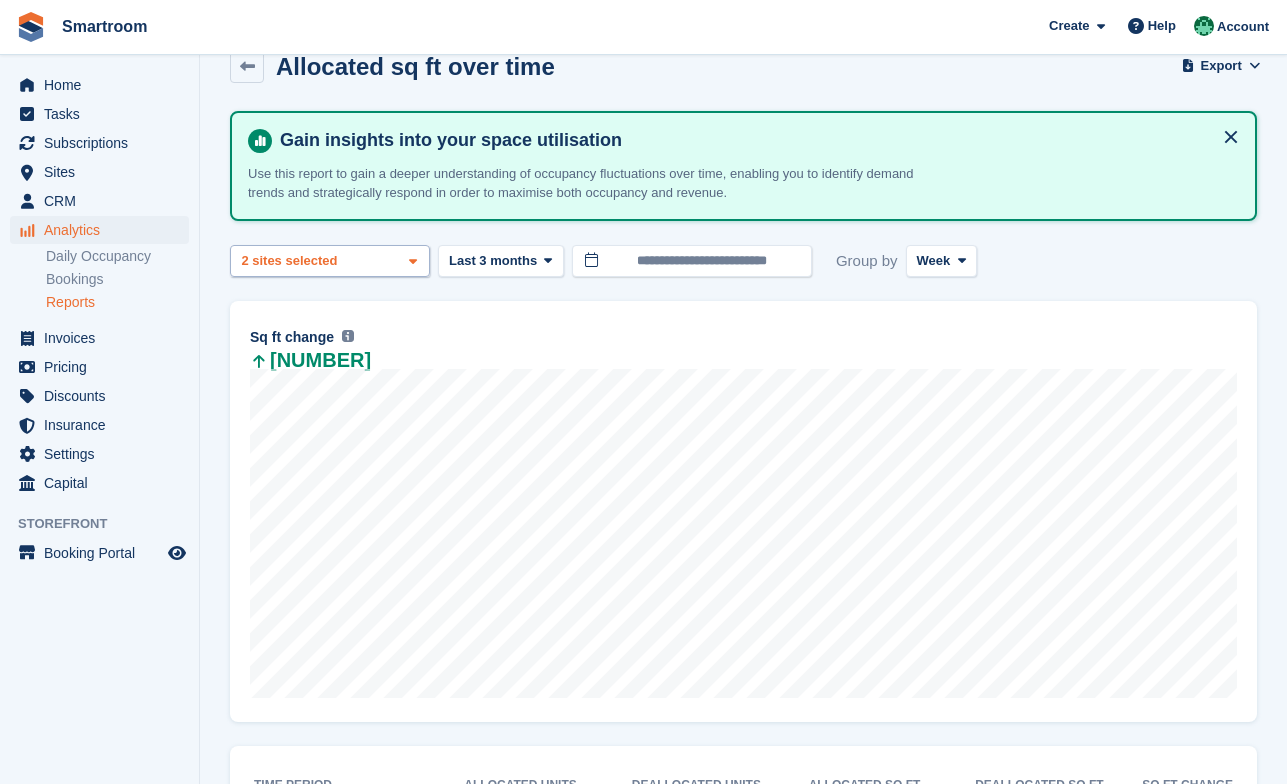 click on "Smartroom Stoke Newington S... 2 sites selected" at bounding box center (330, 261) 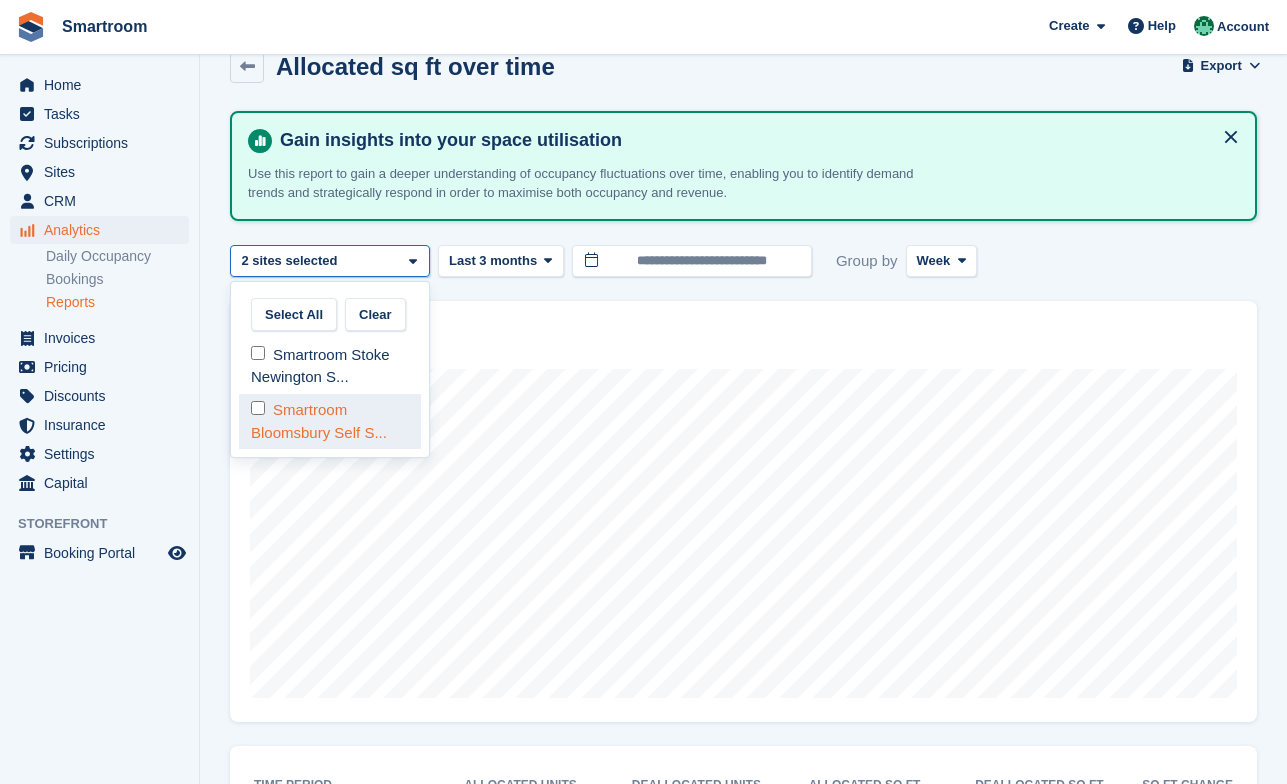 click on "Smartroom Bloomsbury Self S..." at bounding box center (330, 421) 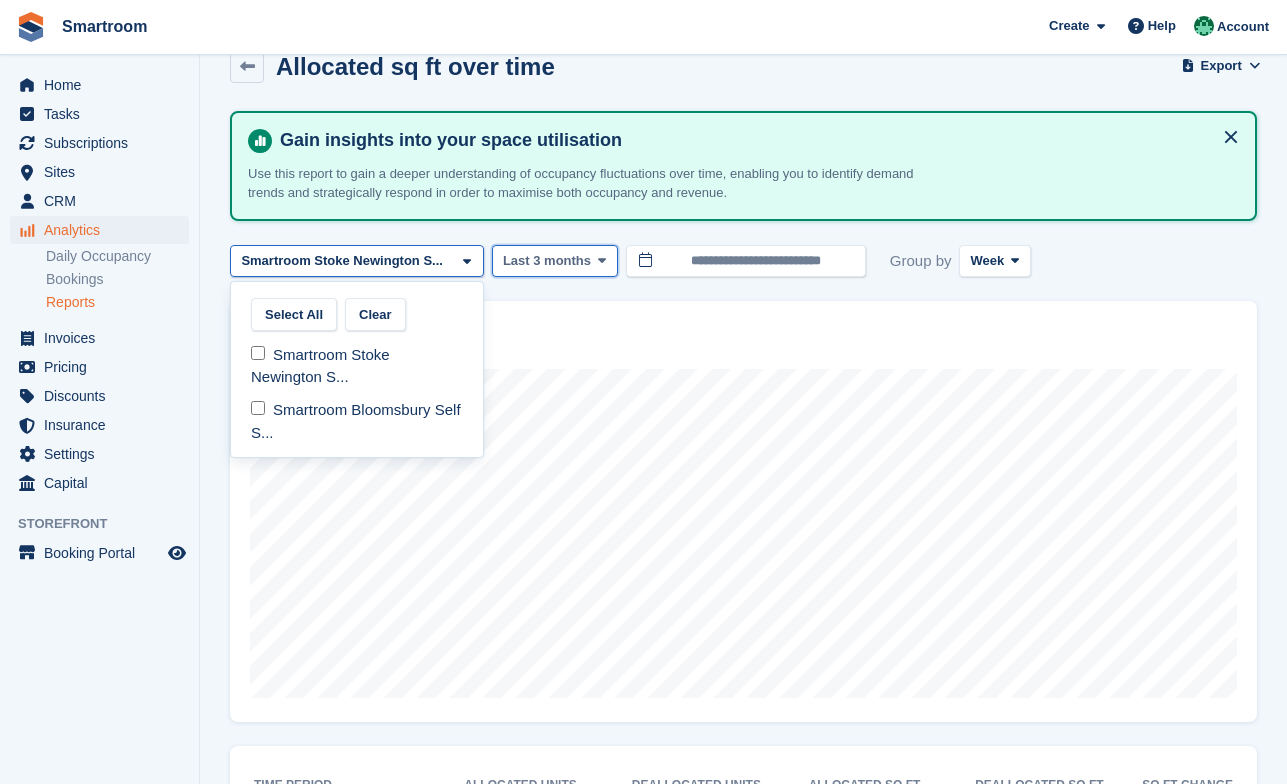 click on "Last 3 months" at bounding box center (547, 261) 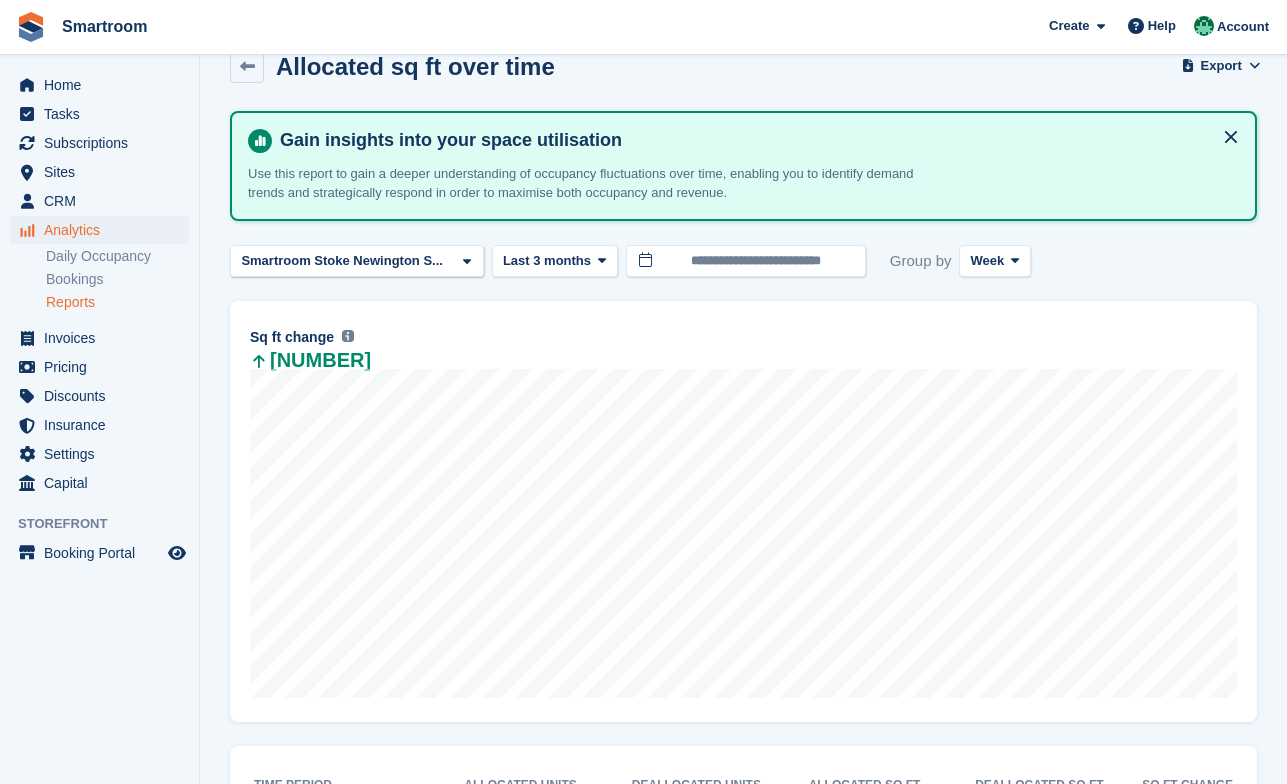 scroll, scrollTop: 0, scrollLeft: 0, axis: both 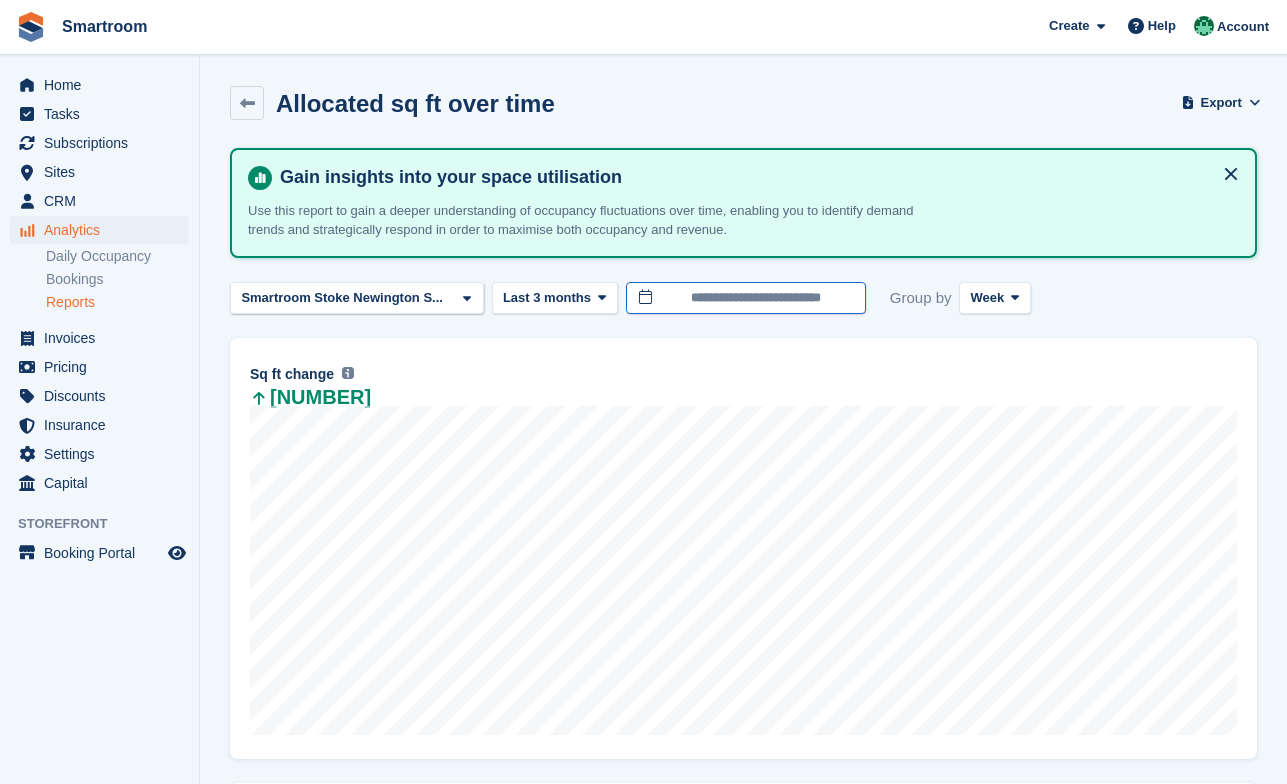 click on "**********" at bounding box center [746, 298] 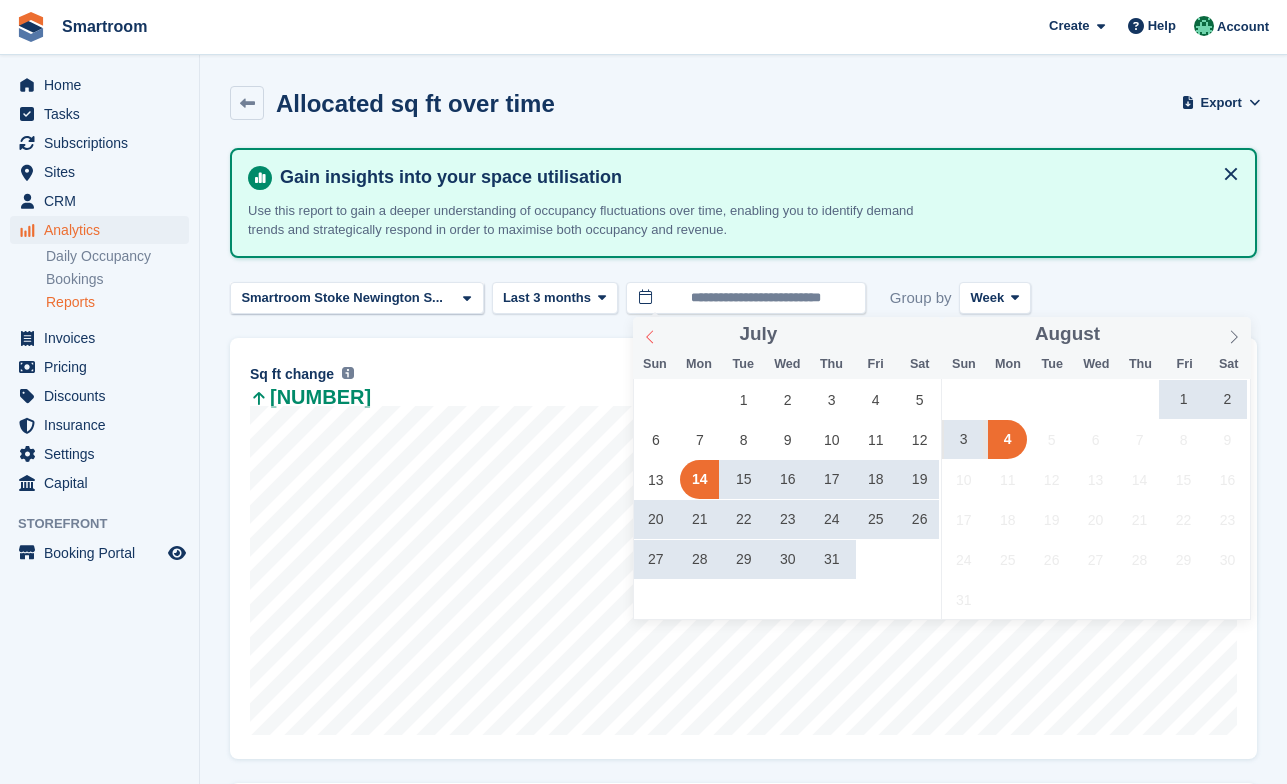click at bounding box center [650, 334] 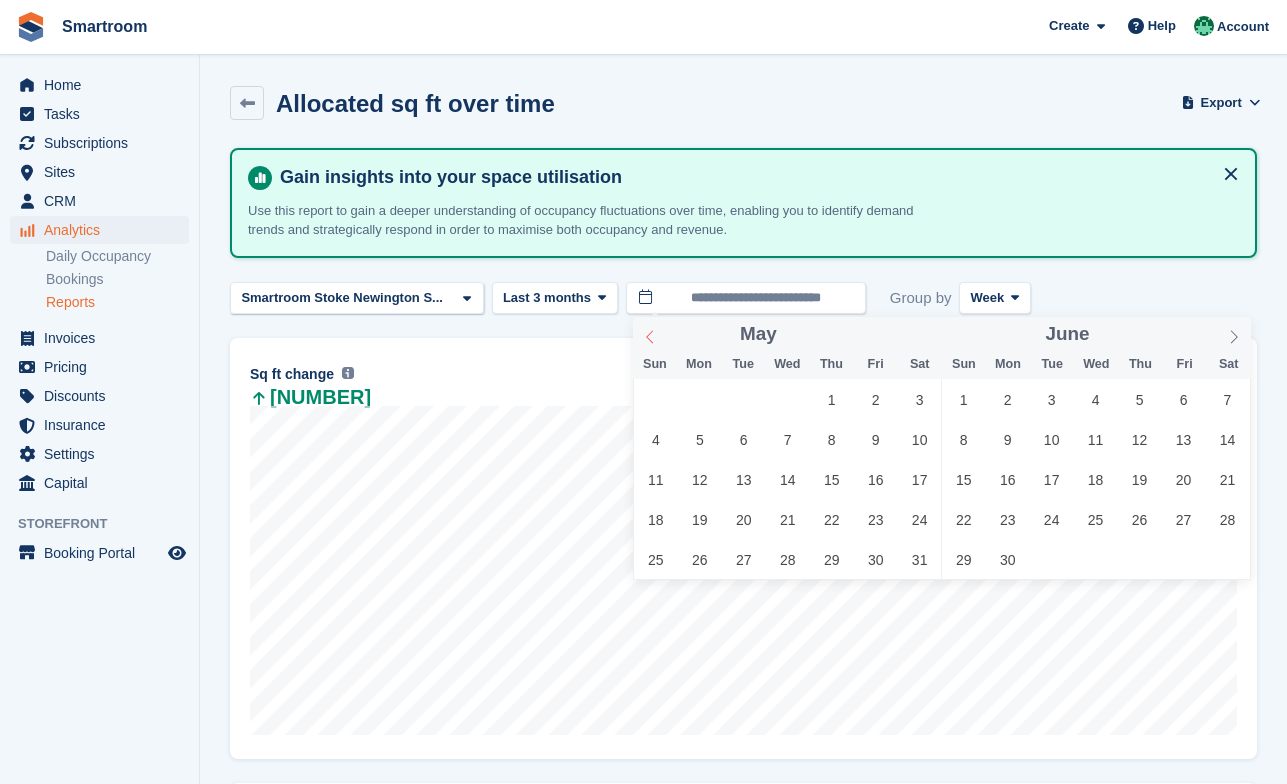 click at bounding box center [650, 334] 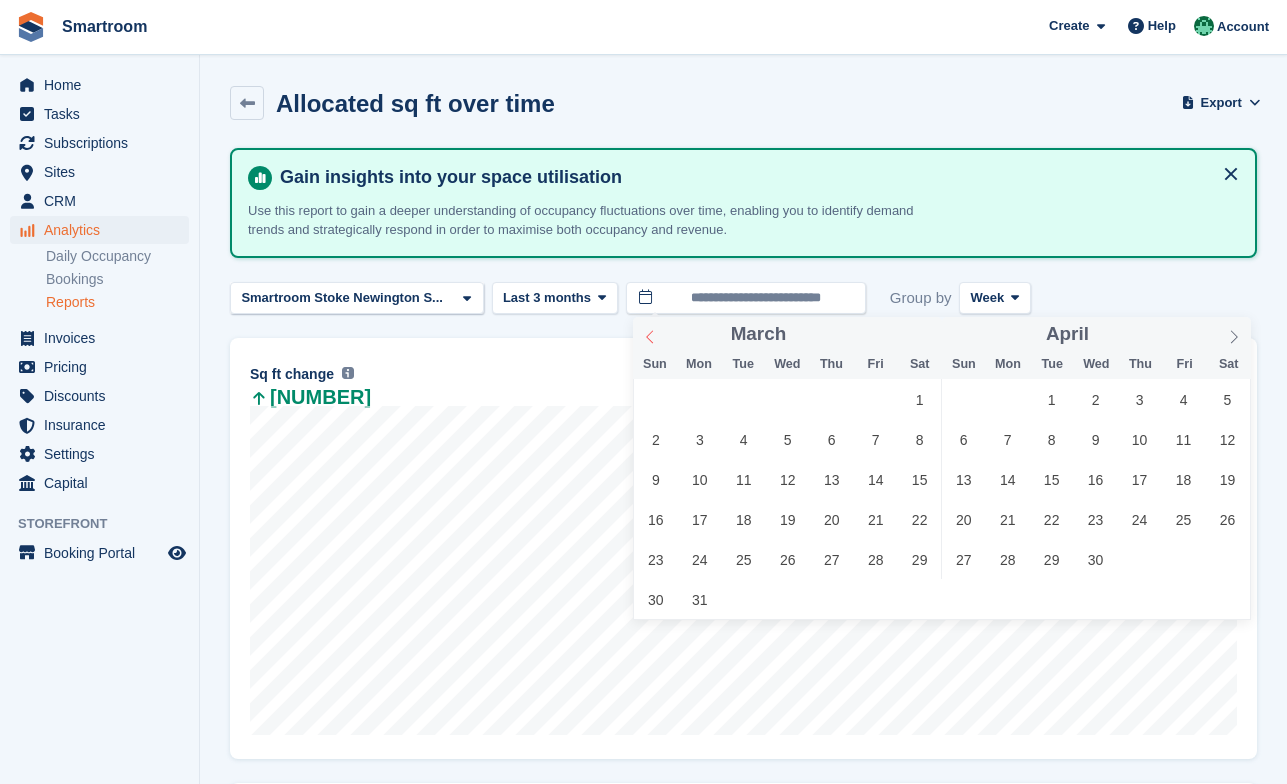 click at bounding box center (650, 334) 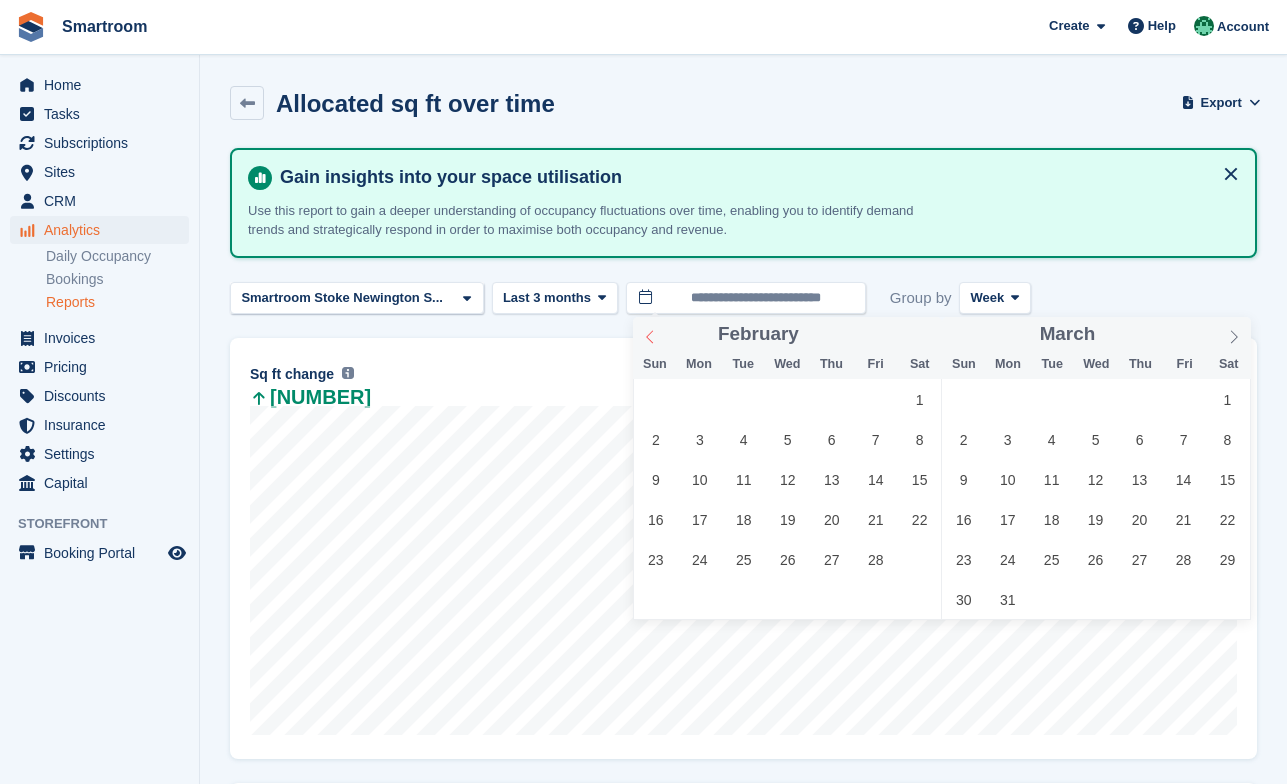 click at bounding box center (650, 334) 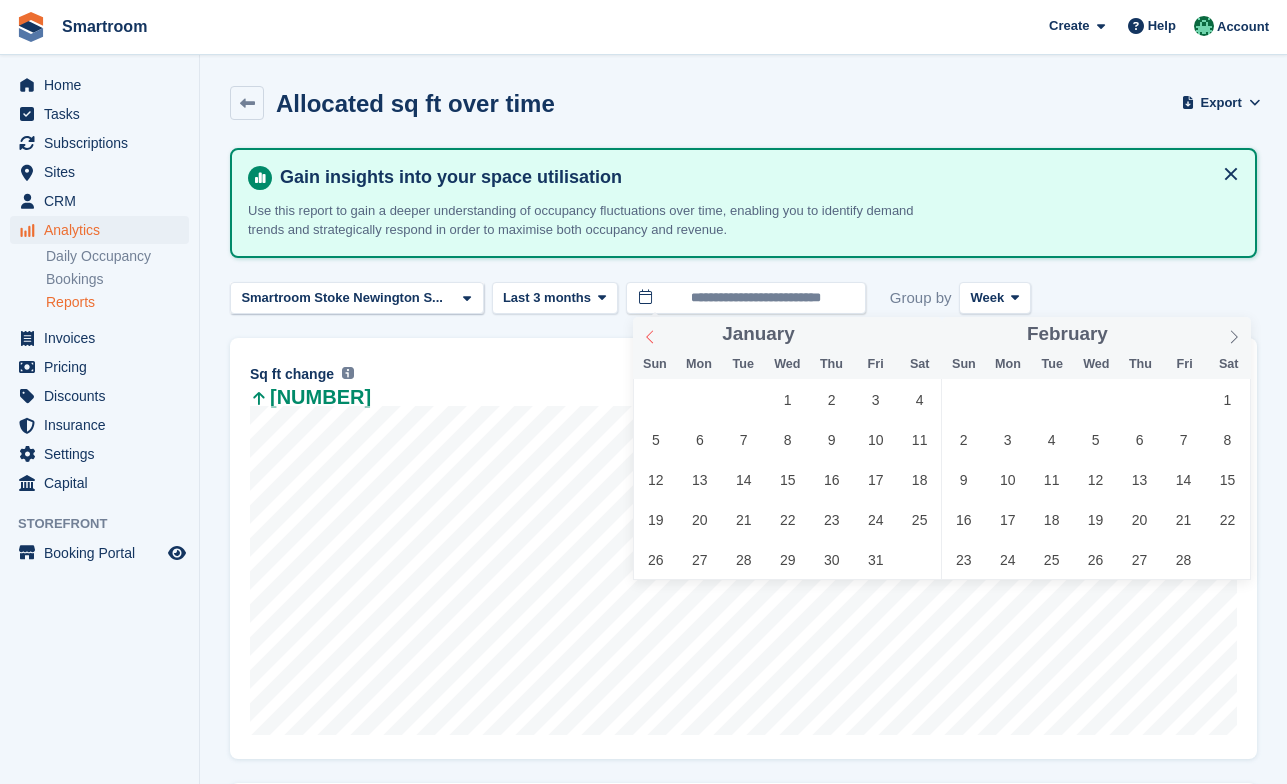 click at bounding box center (650, 334) 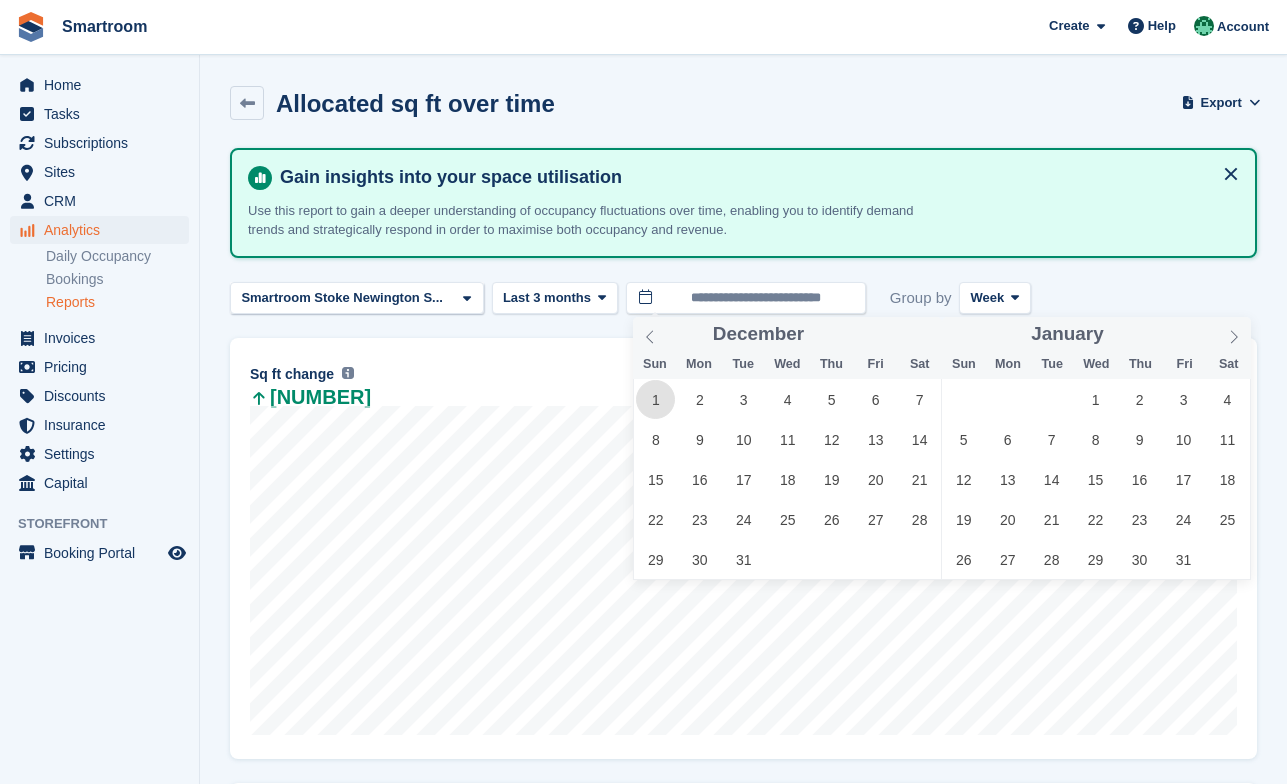 click on "1" at bounding box center [655, 399] 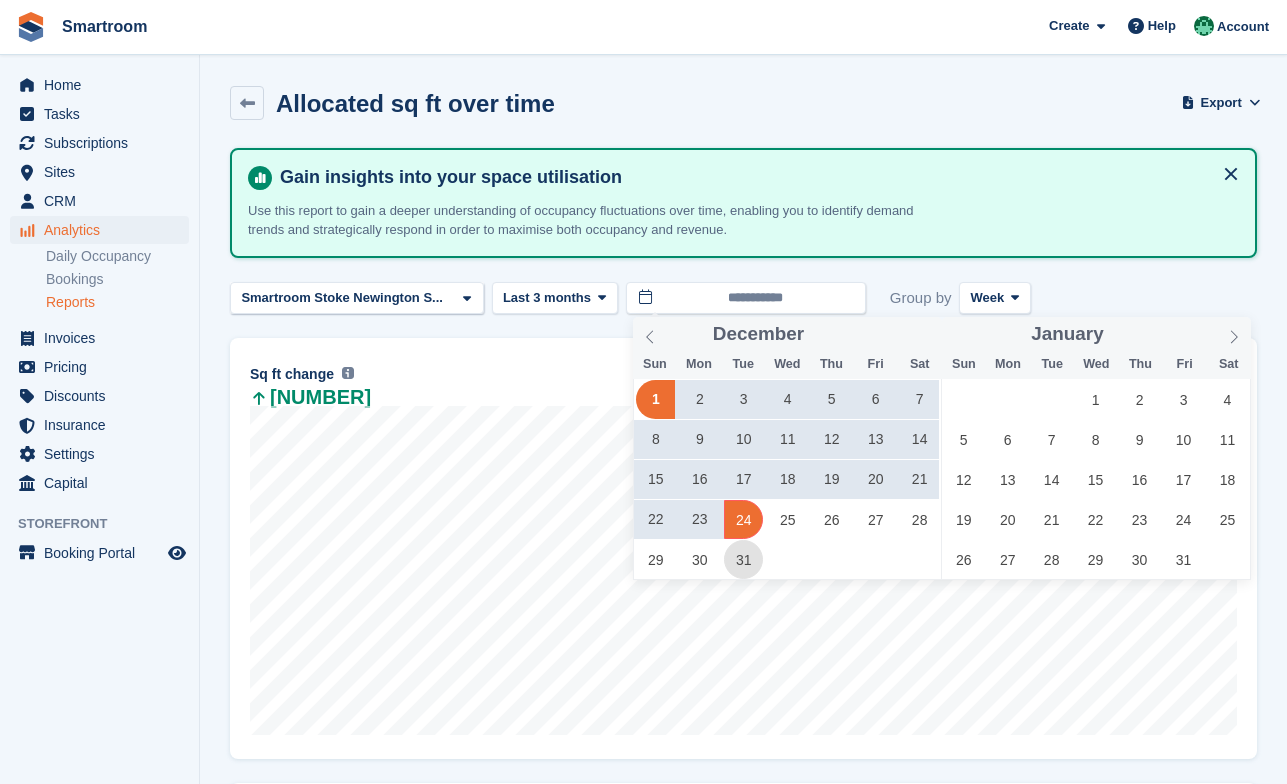click on "31" at bounding box center [743, 559] 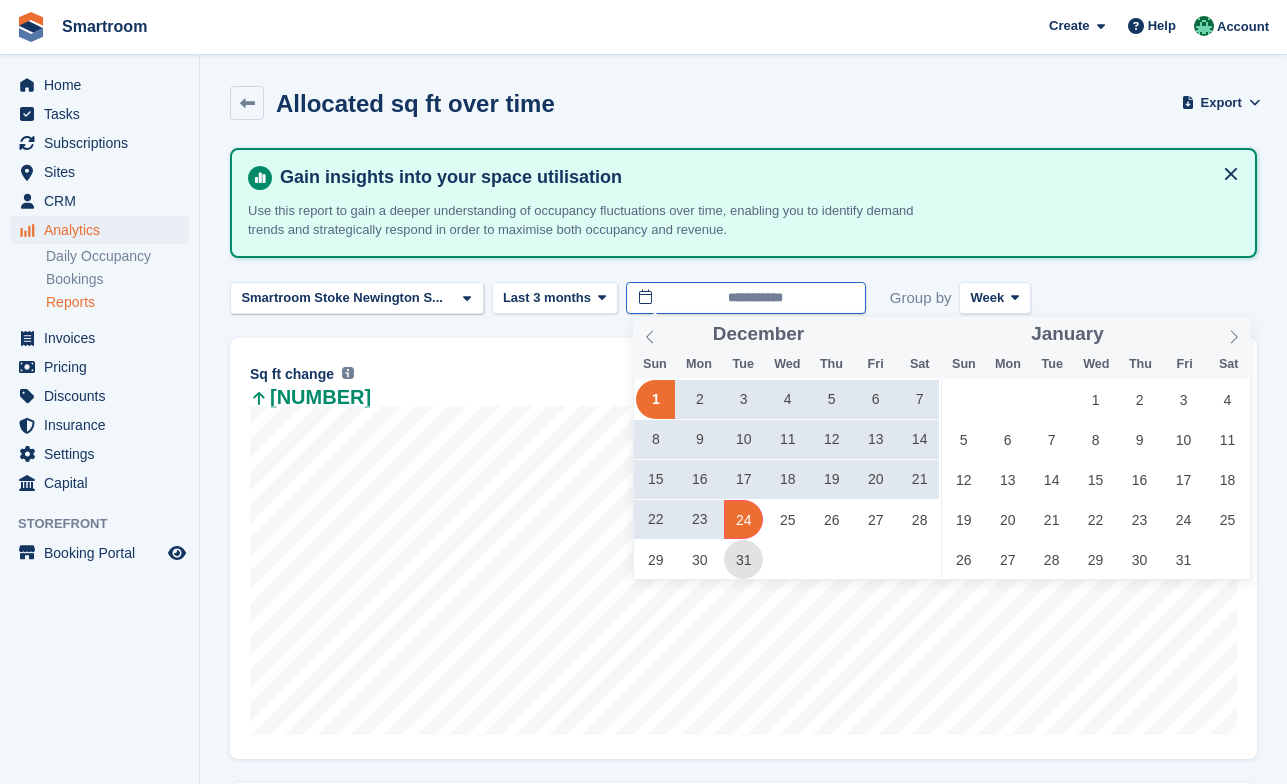 type on "**********" 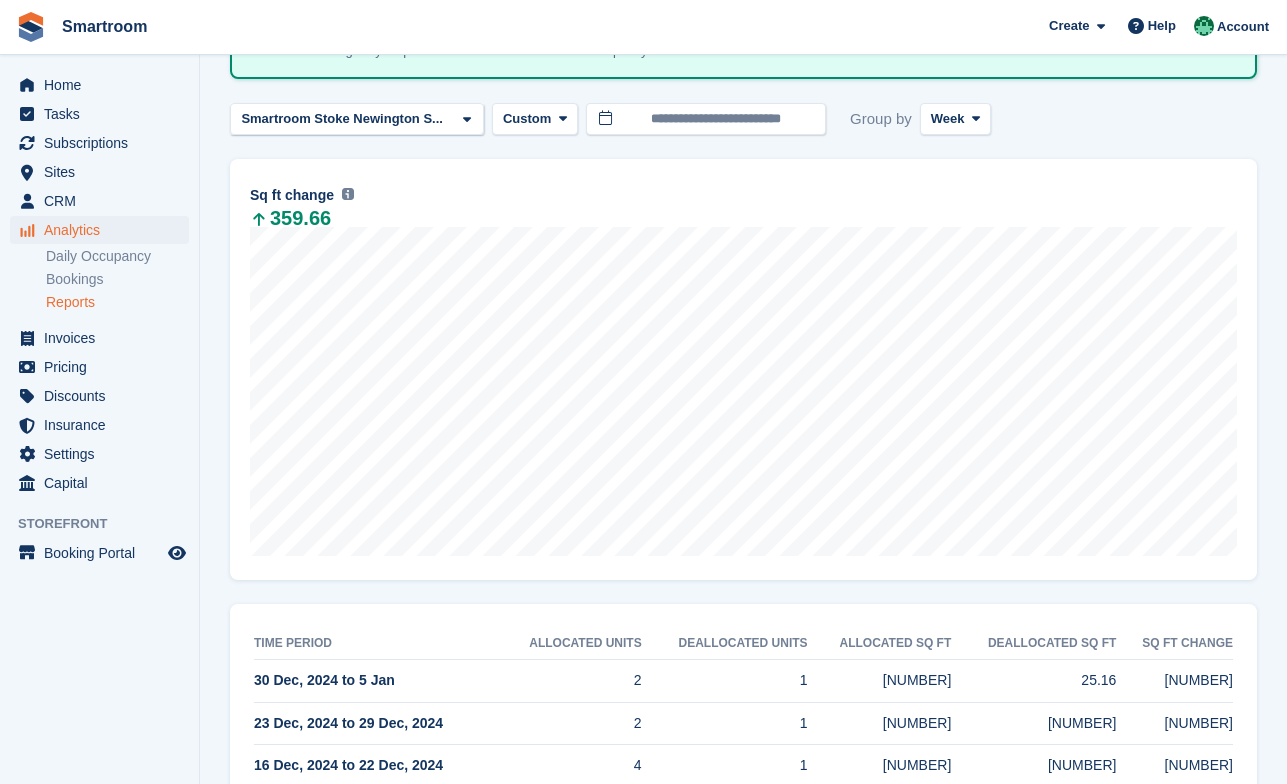scroll, scrollTop: 0, scrollLeft: 0, axis: both 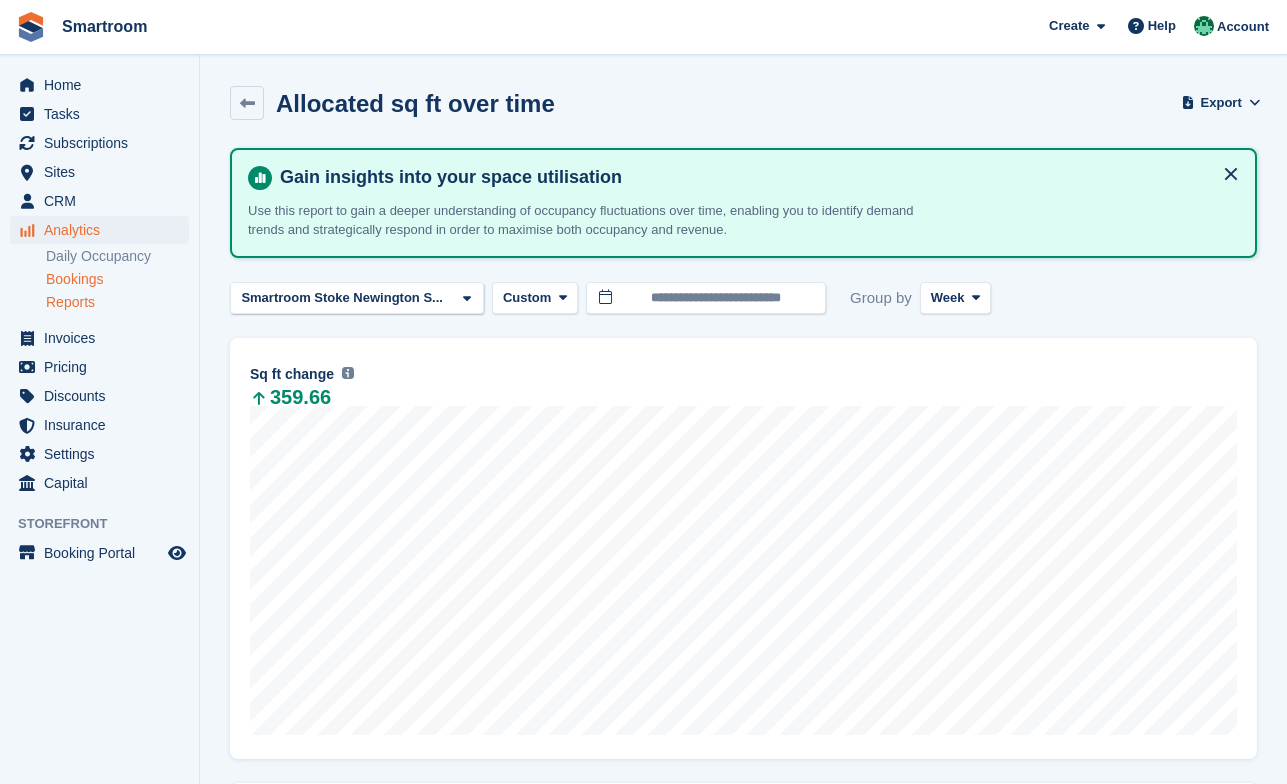 click on "Bookings" at bounding box center (117, 279) 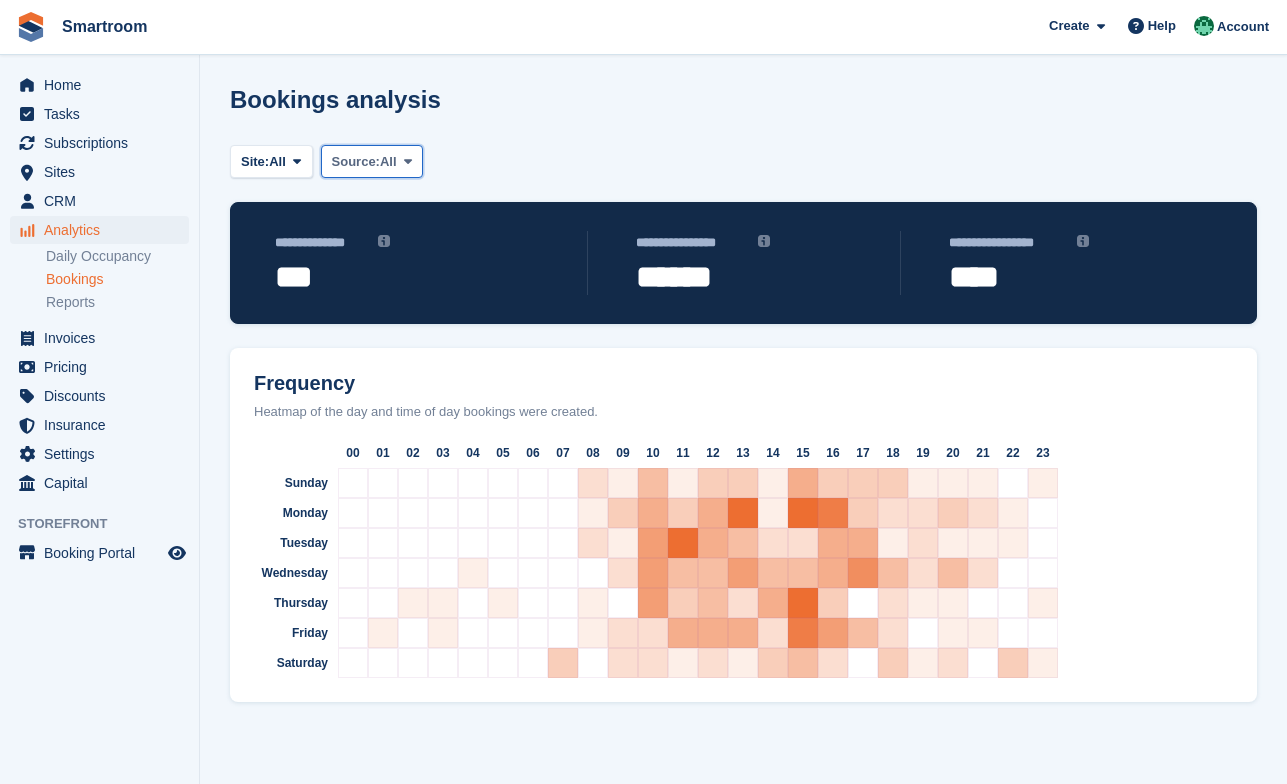 click on "All" at bounding box center (388, 162) 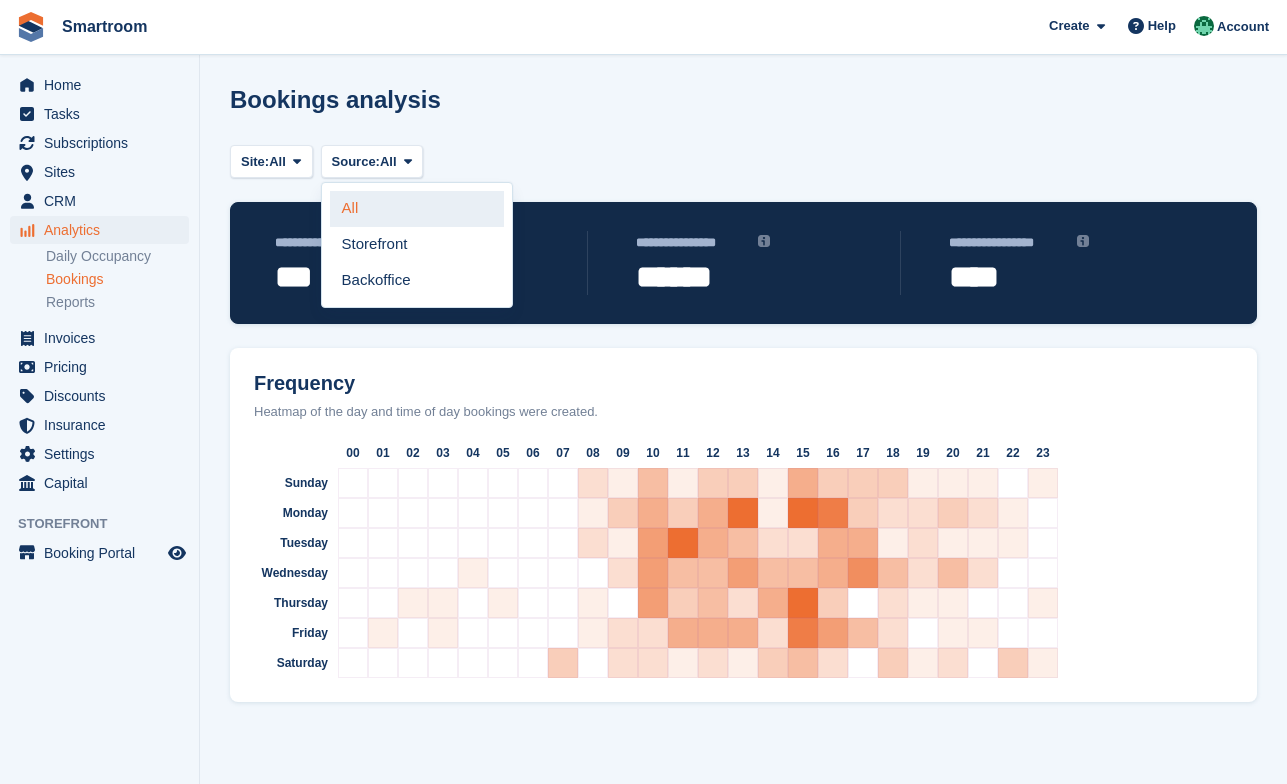 click on "All" at bounding box center (417, 209) 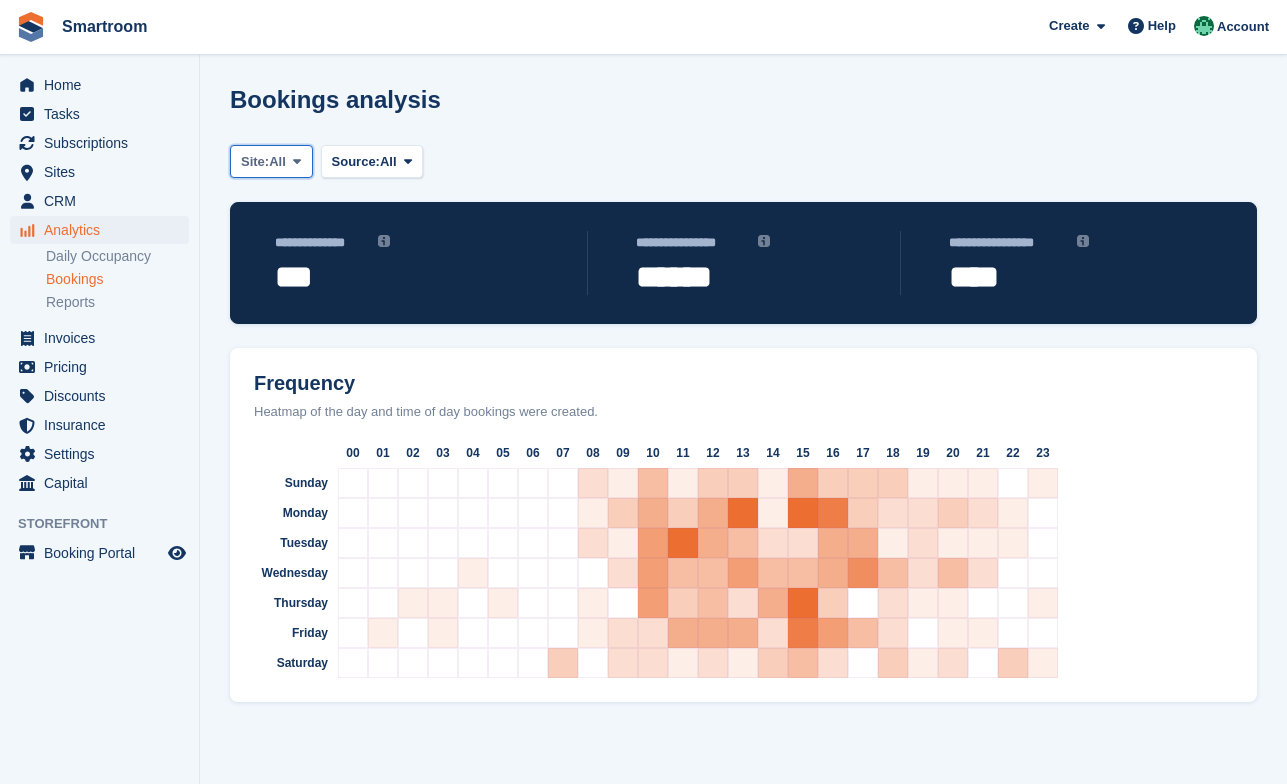 click on "Site:
All" at bounding box center [271, 161] 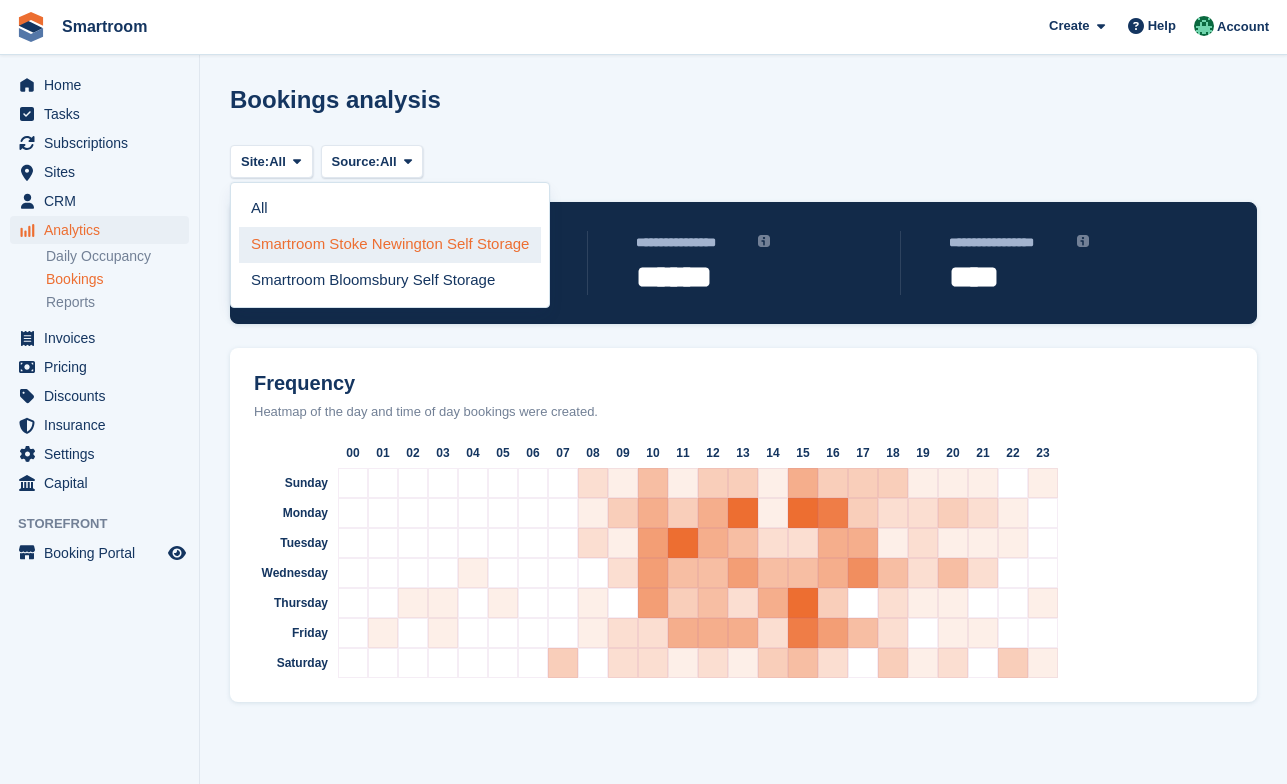 click on "Smartroom Stoke Newington Self Storage" at bounding box center (390, 245) 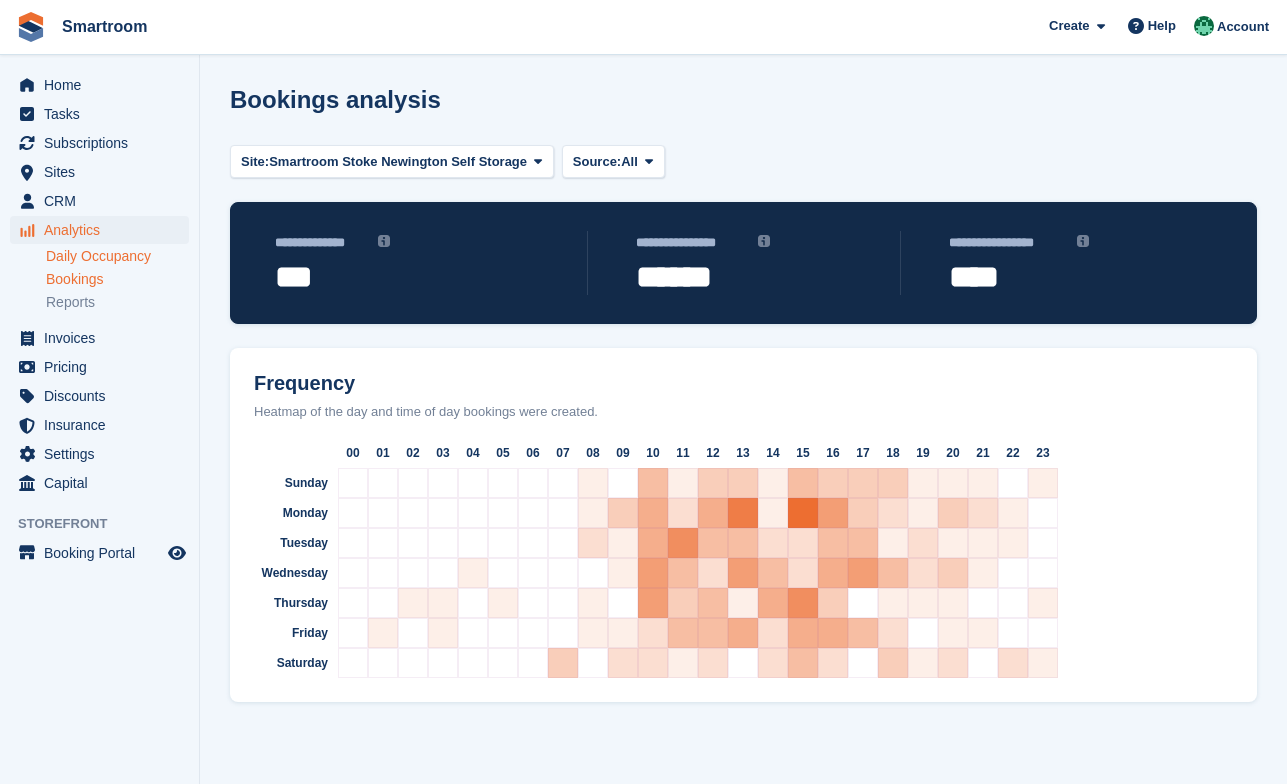 click on "Daily Occupancy" at bounding box center [117, 256] 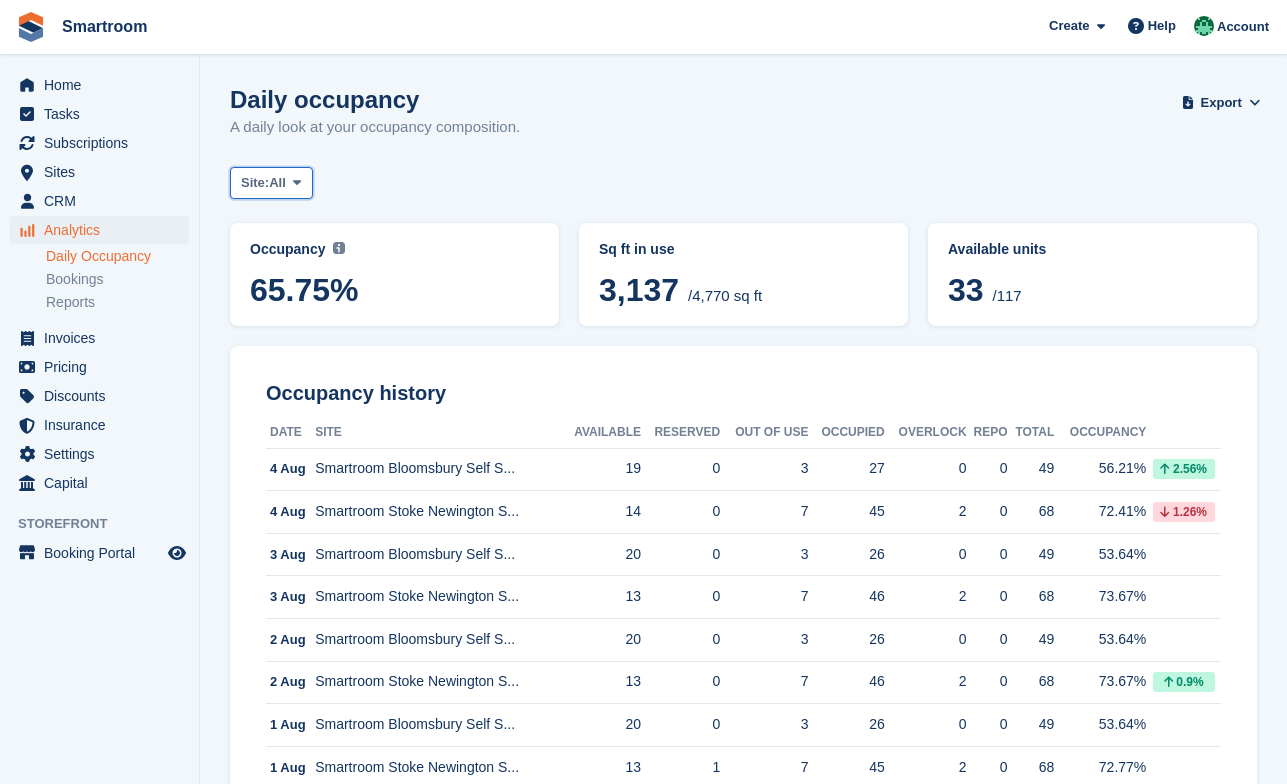 click on "All" at bounding box center (277, 183) 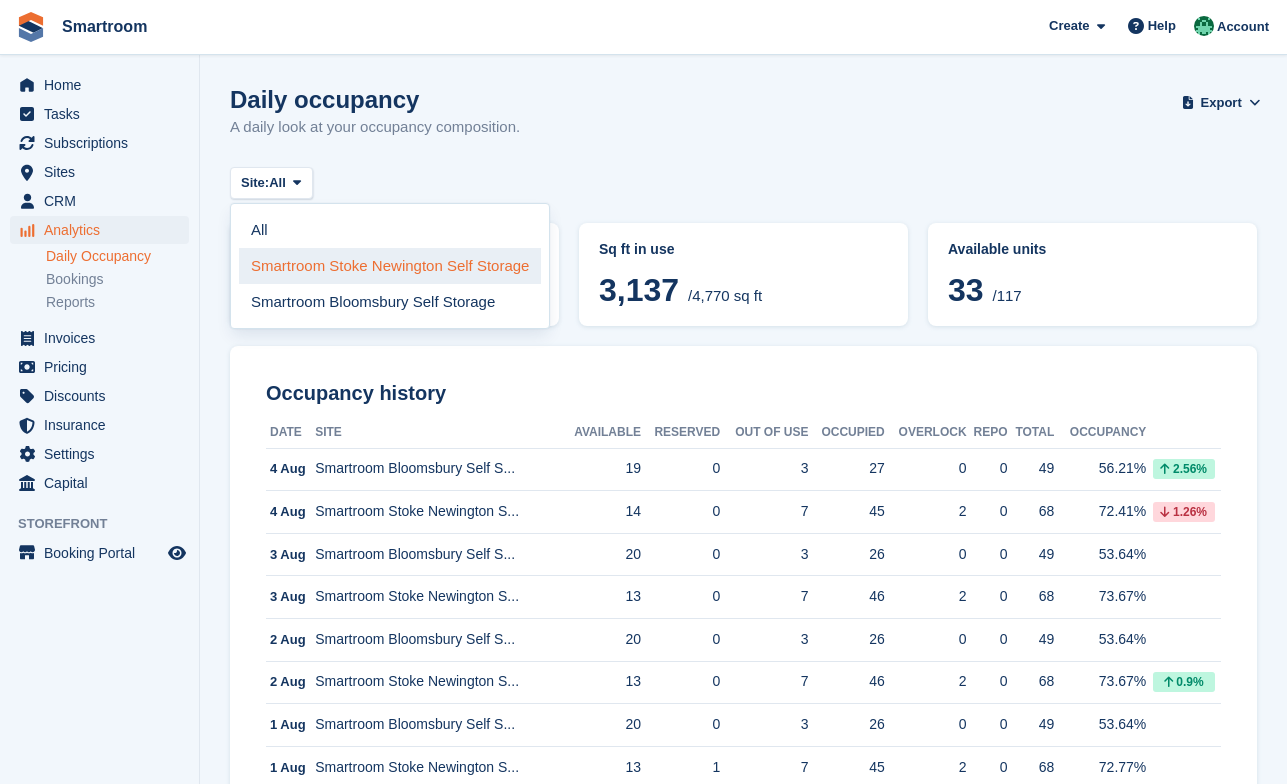 click on "Smartroom Stoke Newington Self Storage" at bounding box center [390, 266] 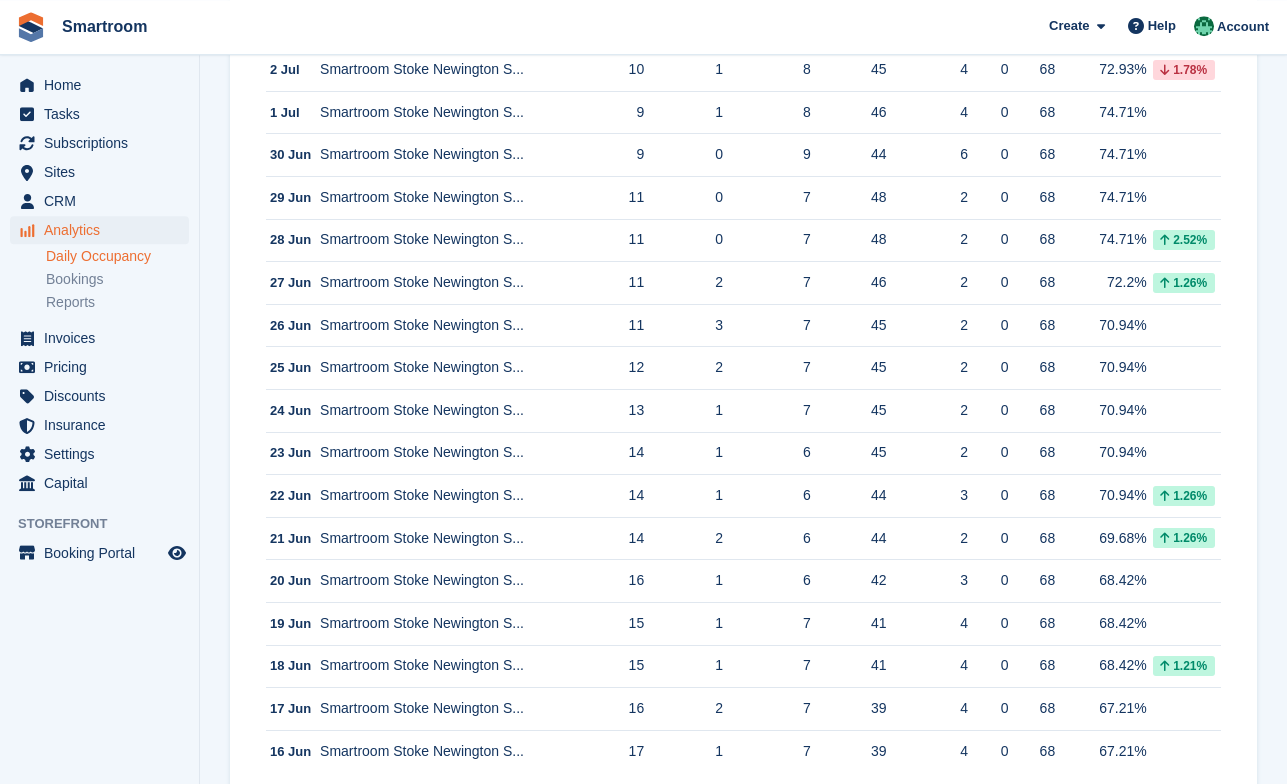 scroll, scrollTop: 1890, scrollLeft: 0, axis: vertical 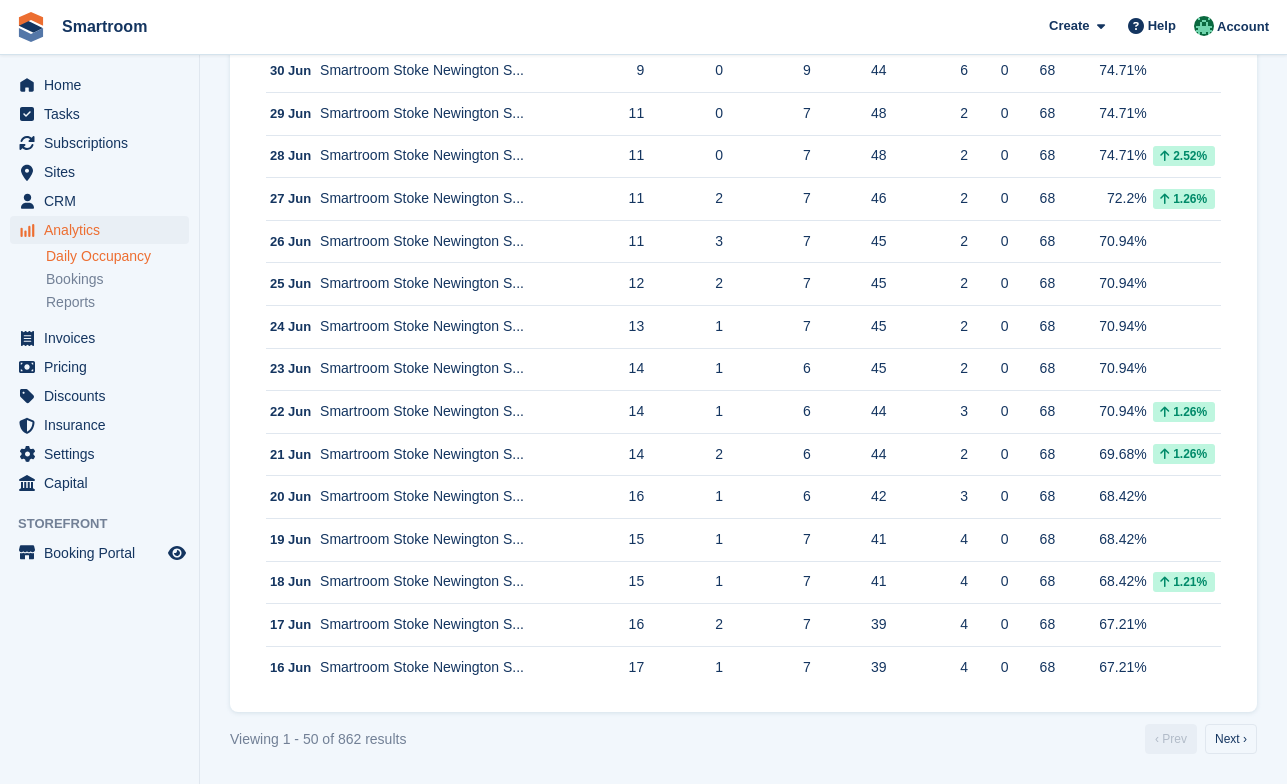 click on "Daily occupancy
A daily look at your occupancy composition.
Export
Export Occupancy Analytics
Export a CSV of all Occupancy Analytics which match the current filters.
Please allow time for large exports.
Start Export
Site:
Smartroom Stoke Newington Self Storage
All
Smartroom Stoke Newington Self Storage
Smartroom Bloomsbury Self Storage
Occupancy
Current percentage of all currently allocated units in terms of area. Includes units with occupied, repo or overlocked status.
72.41%
Sq ft in use" at bounding box center [743, -553] 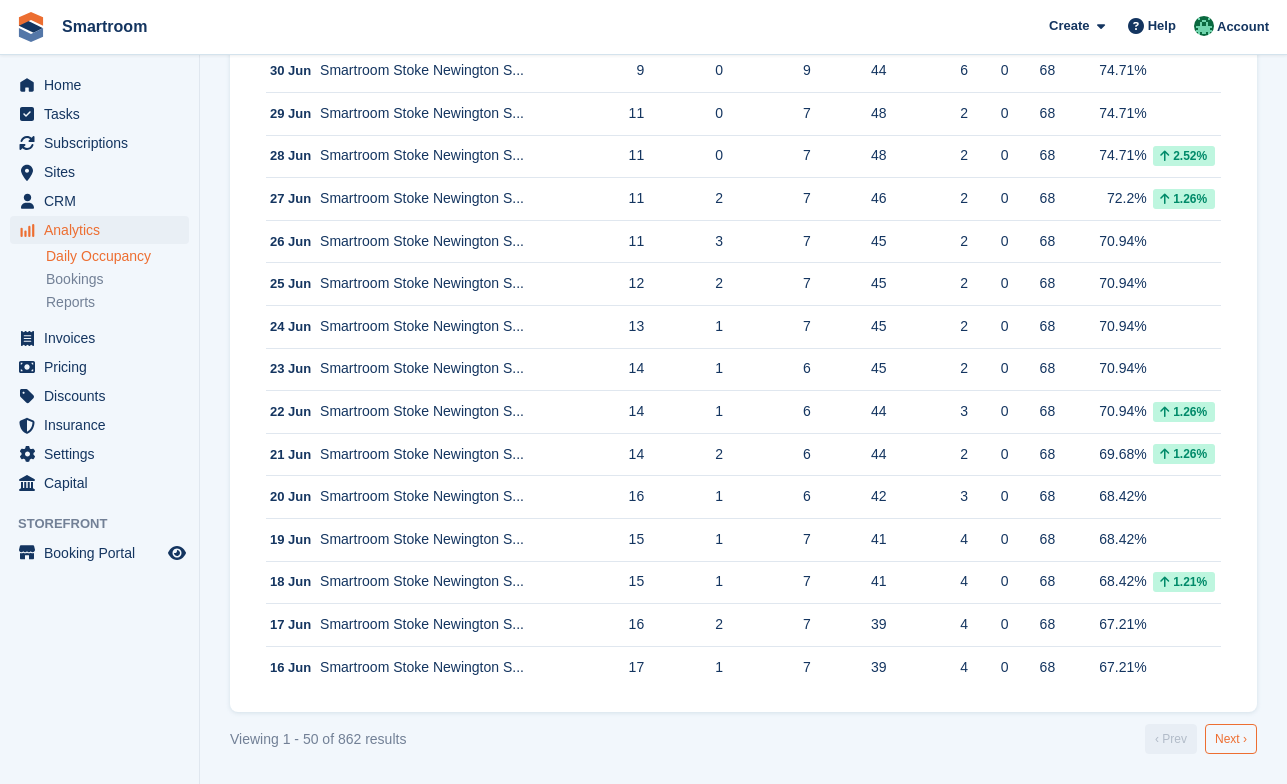 click on "Next ›" at bounding box center (1231, 739) 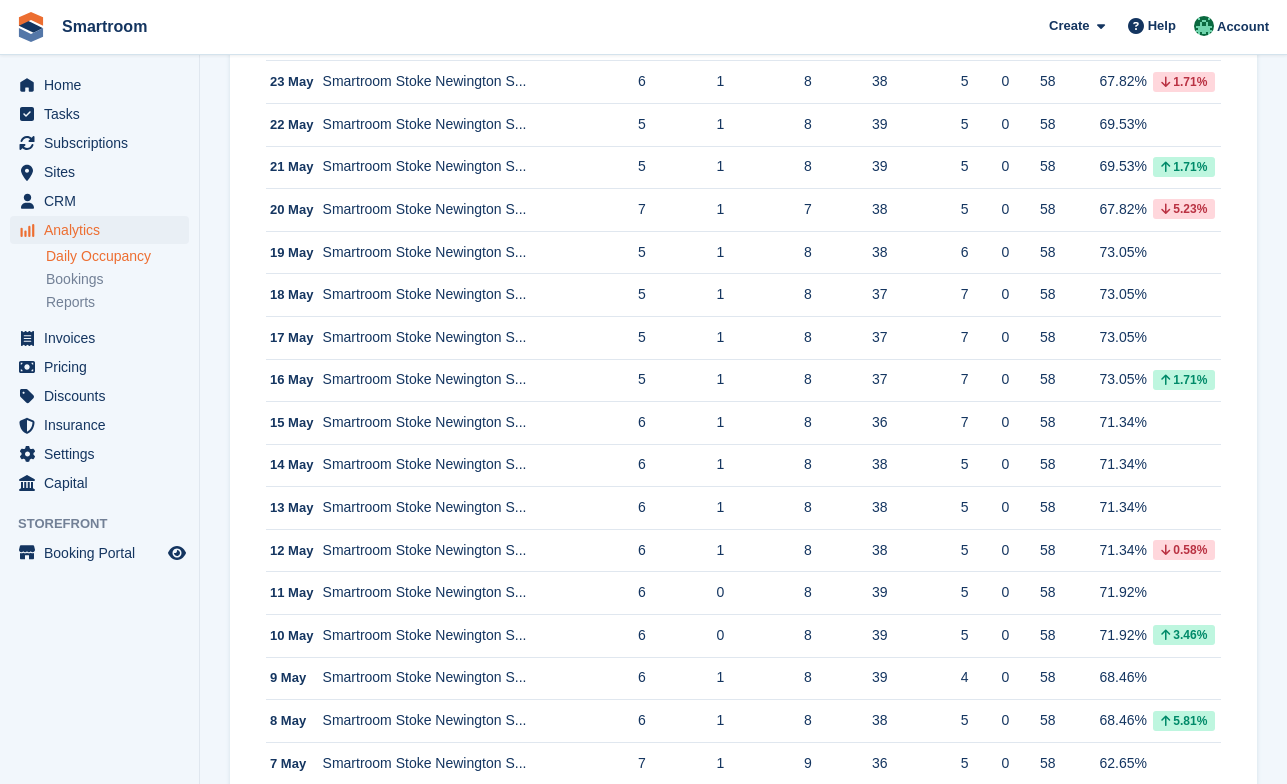 scroll, scrollTop: 1890, scrollLeft: 0, axis: vertical 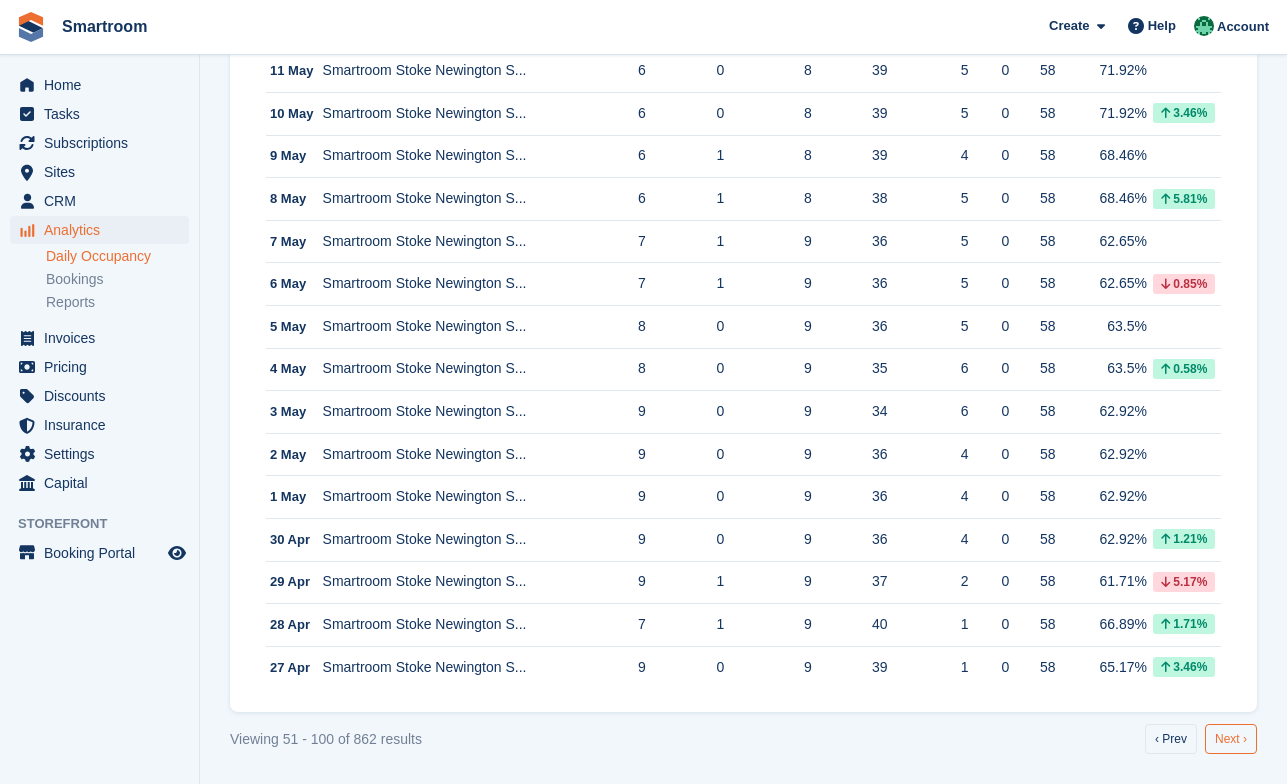 click on "Next ›" at bounding box center (1231, 739) 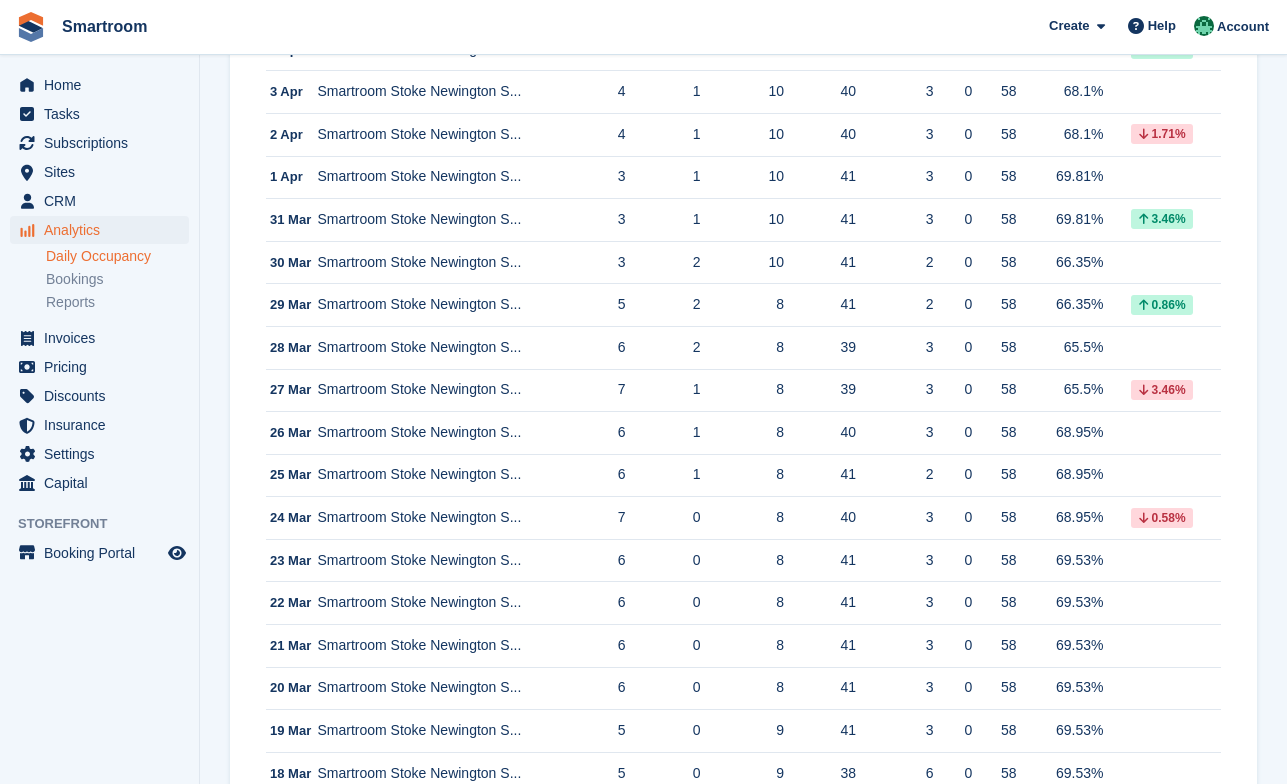 scroll, scrollTop: 1890, scrollLeft: 0, axis: vertical 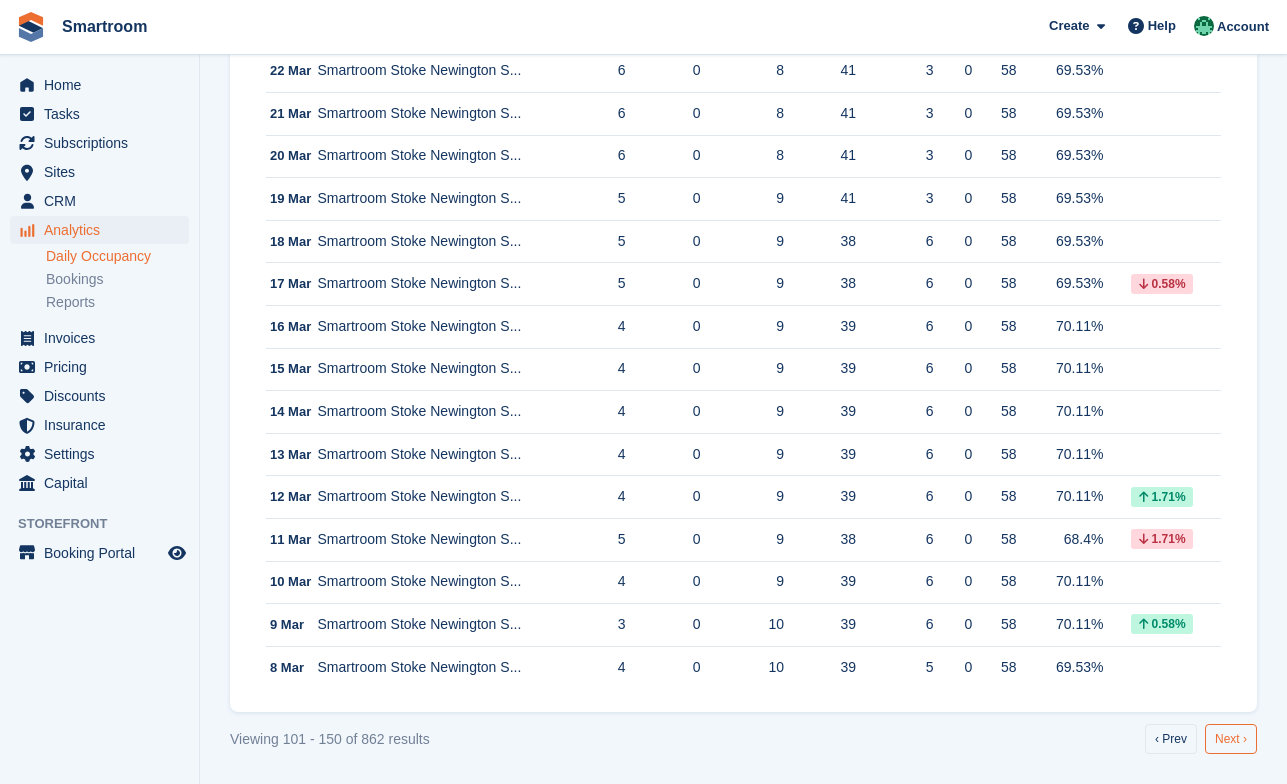 click on "Next ›" at bounding box center (1231, 739) 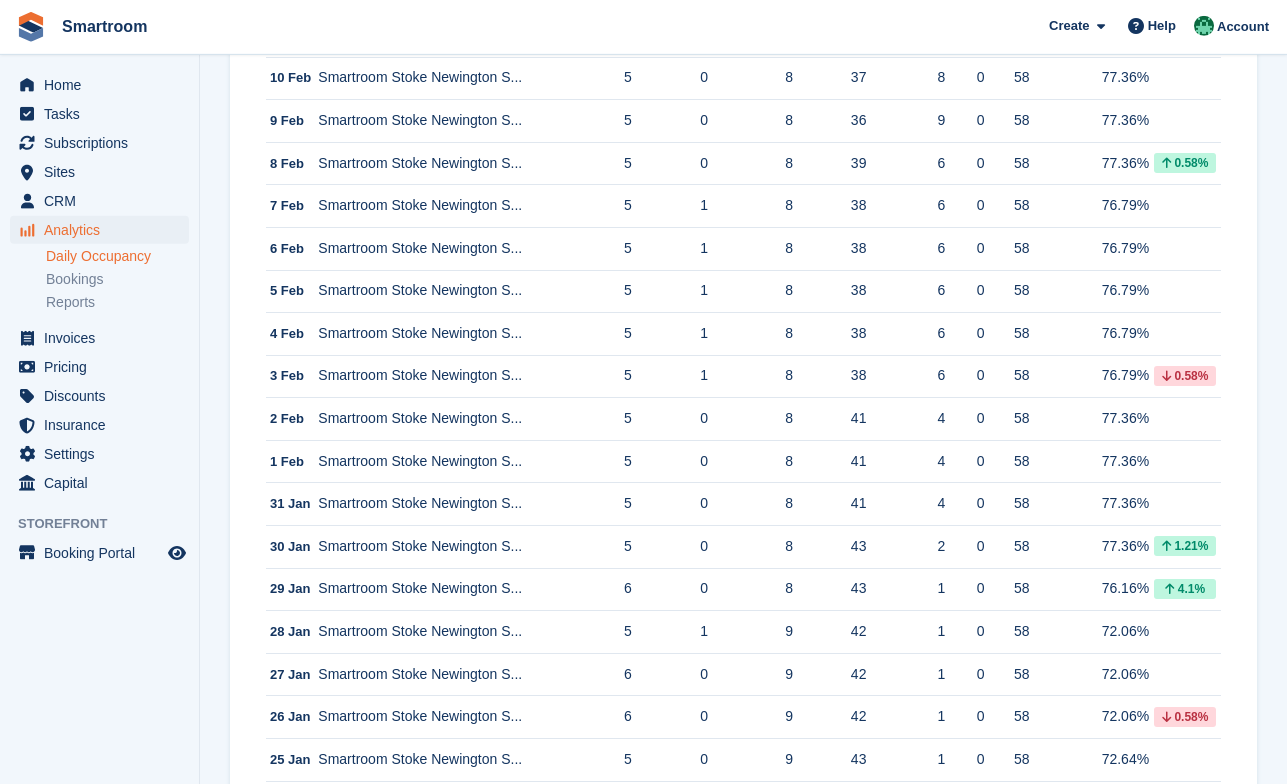 scroll, scrollTop: 1890, scrollLeft: 0, axis: vertical 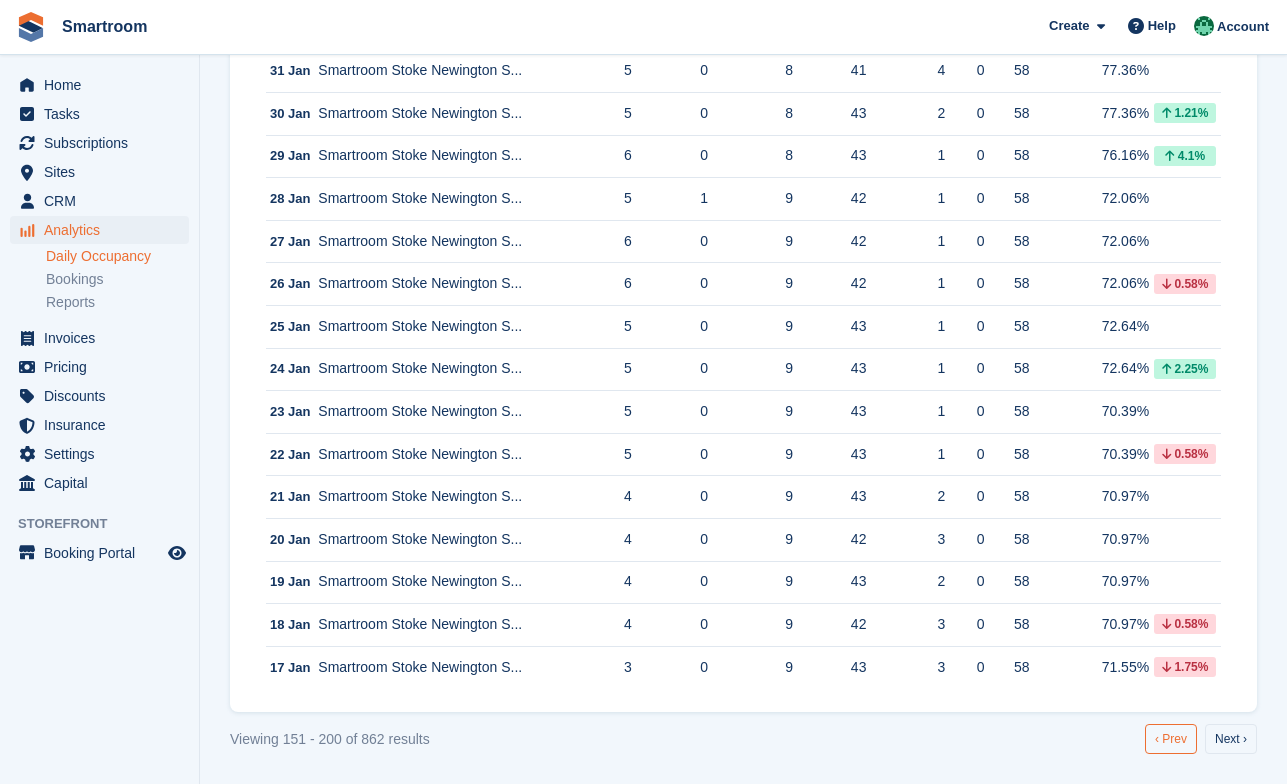 click on "‹ Prev" at bounding box center (1171, 739) 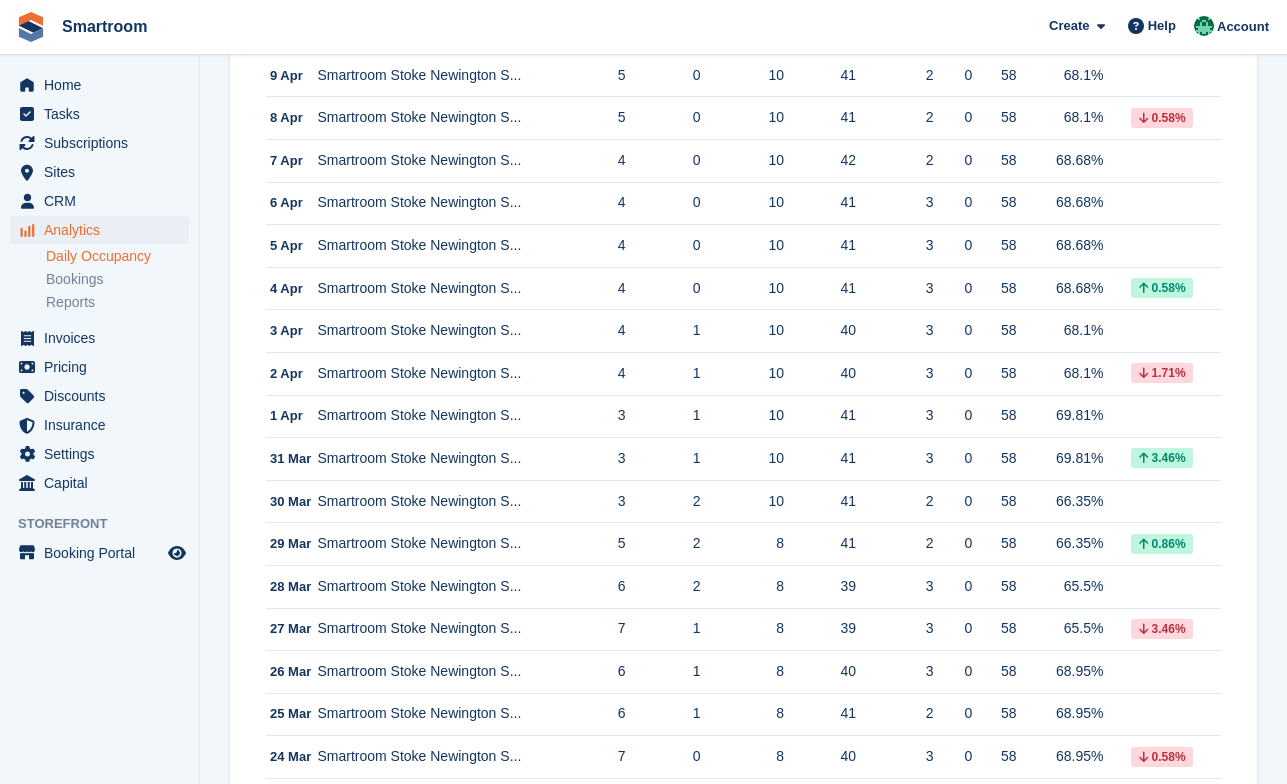 scroll, scrollTop: 1890, scrollLeft: 0, axis: vertical 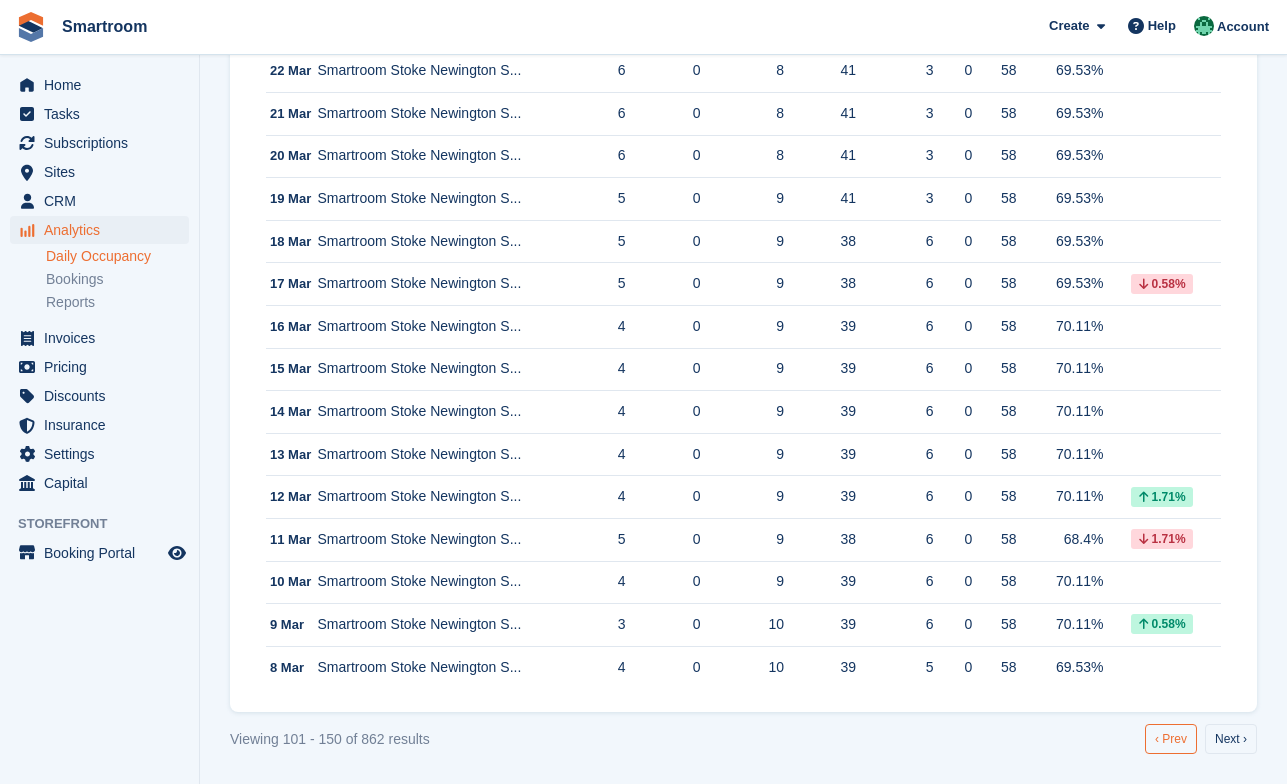 click on "‹ Prev" at bounding box center (1171, 739) 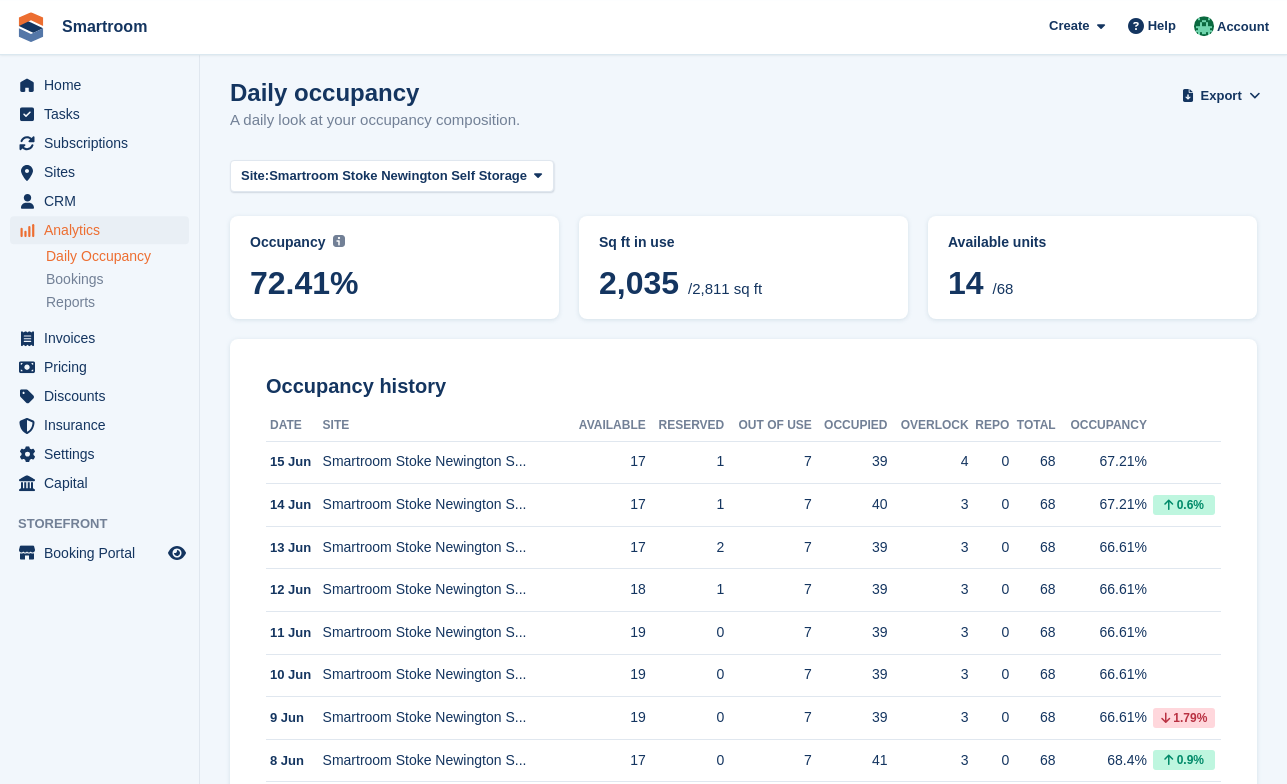 scroll, scrollTop: 5, scrollLeft: 0, axis: vertical 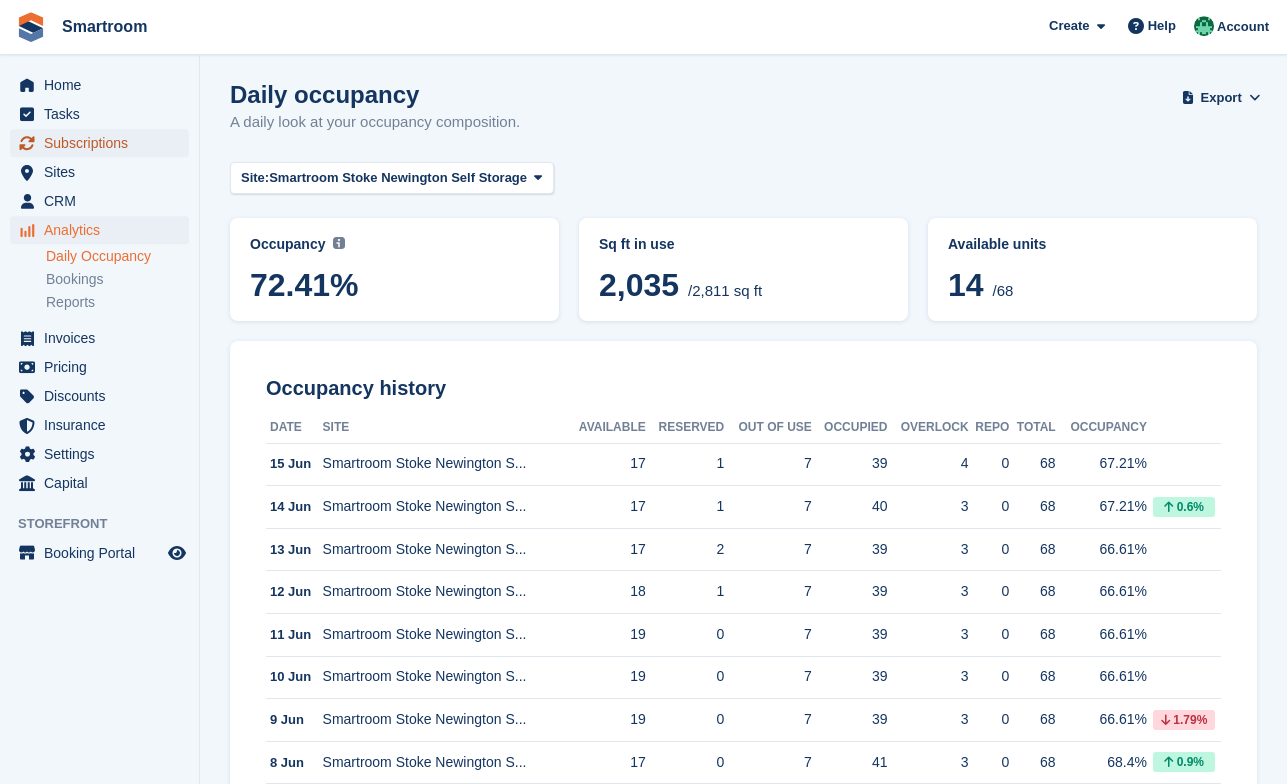 click on "Subscriptions" at bounding box center (104, 143) 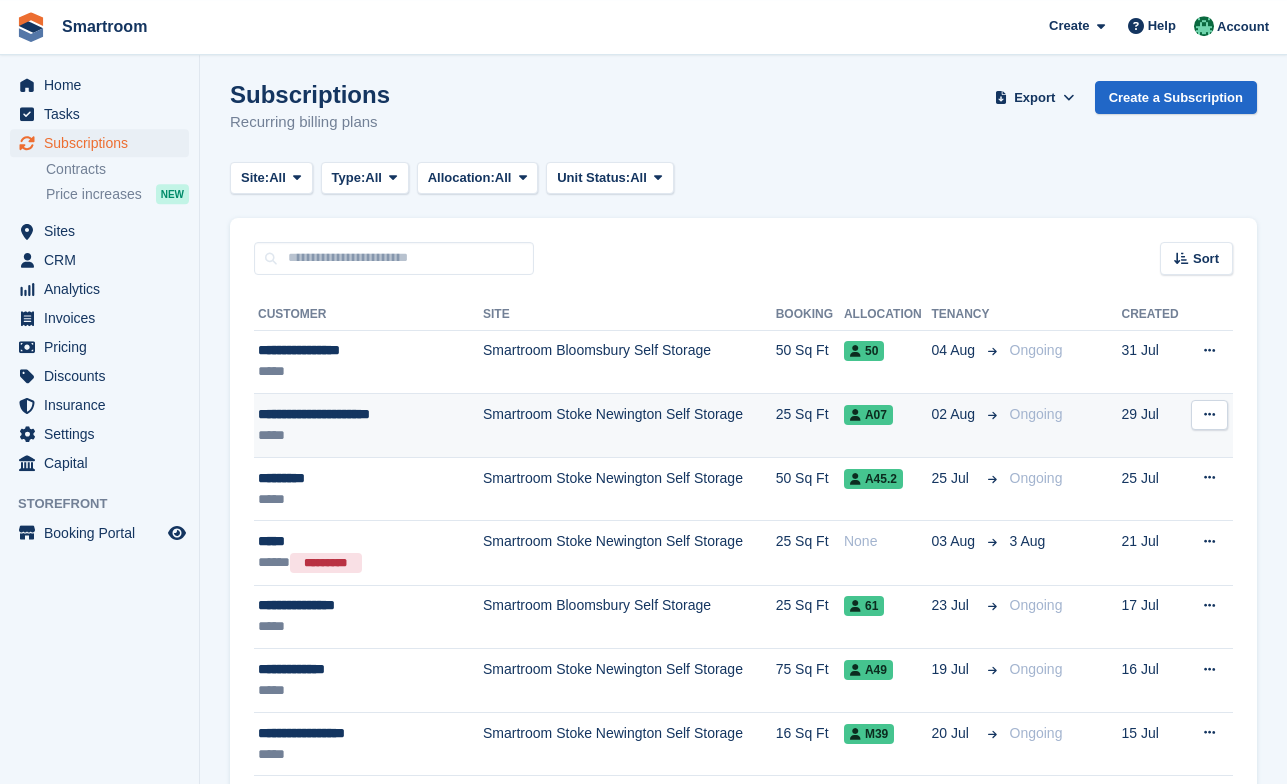 scroll, scrollTop: 0, scrollLeft: 0, axis: both 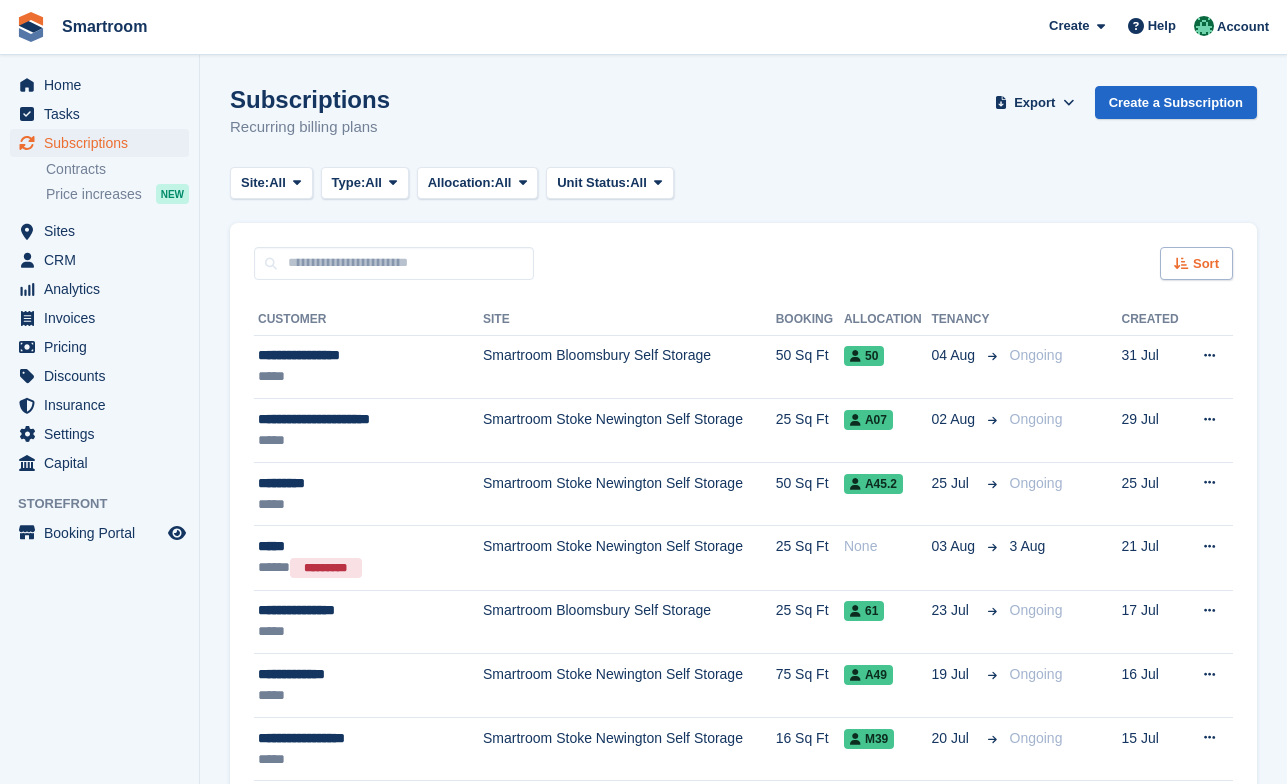 click at bounding box center (1181, 263) 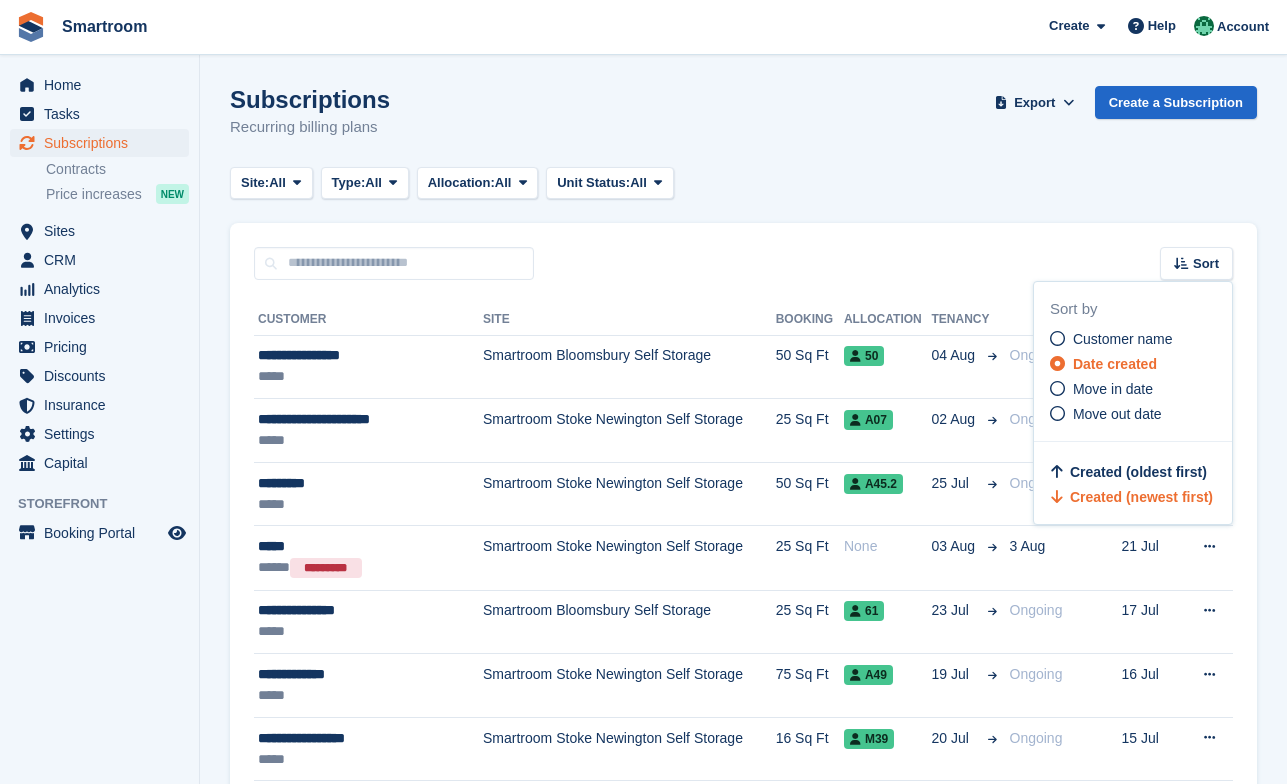 click on "Sort
Sort by
Customer name
Date created
Move in date
Move out date
Created (oldest first)
Created (newest first)" at bounding box center (743, 251) 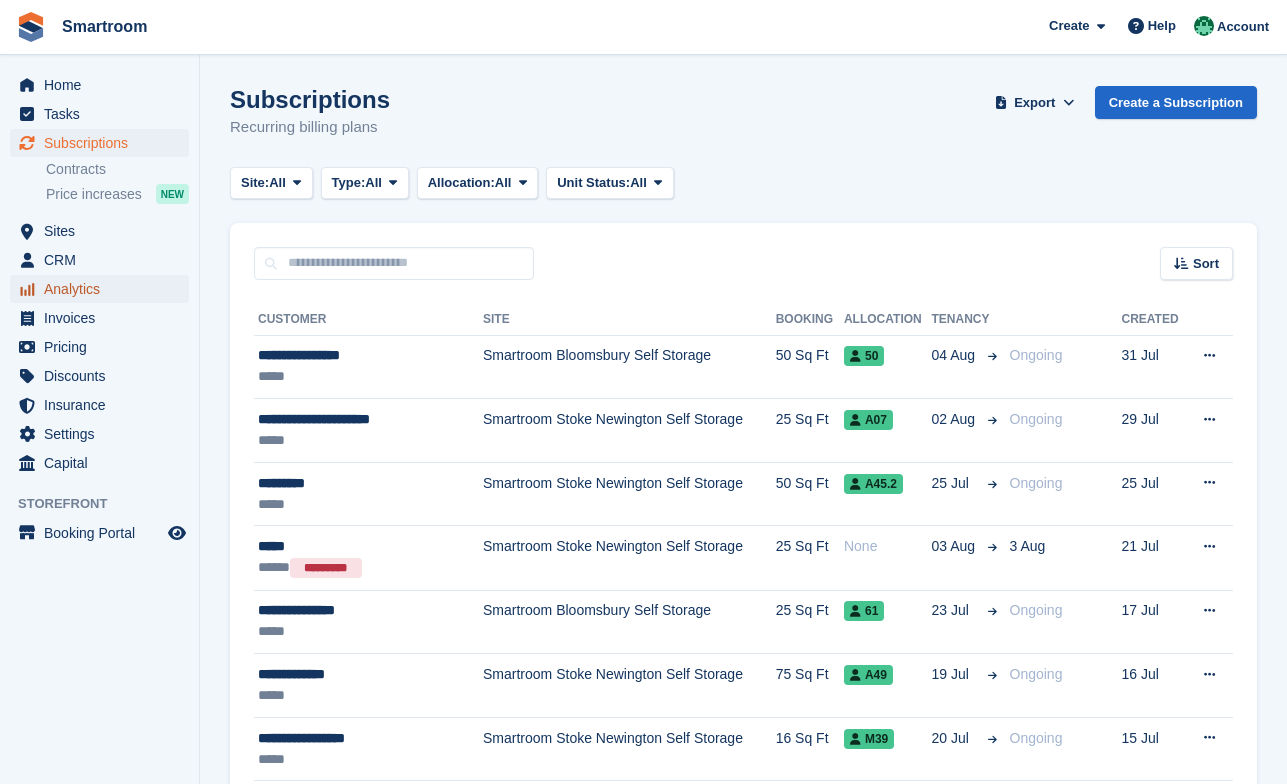 click on "Analytics" at bounding box center [104, 289] 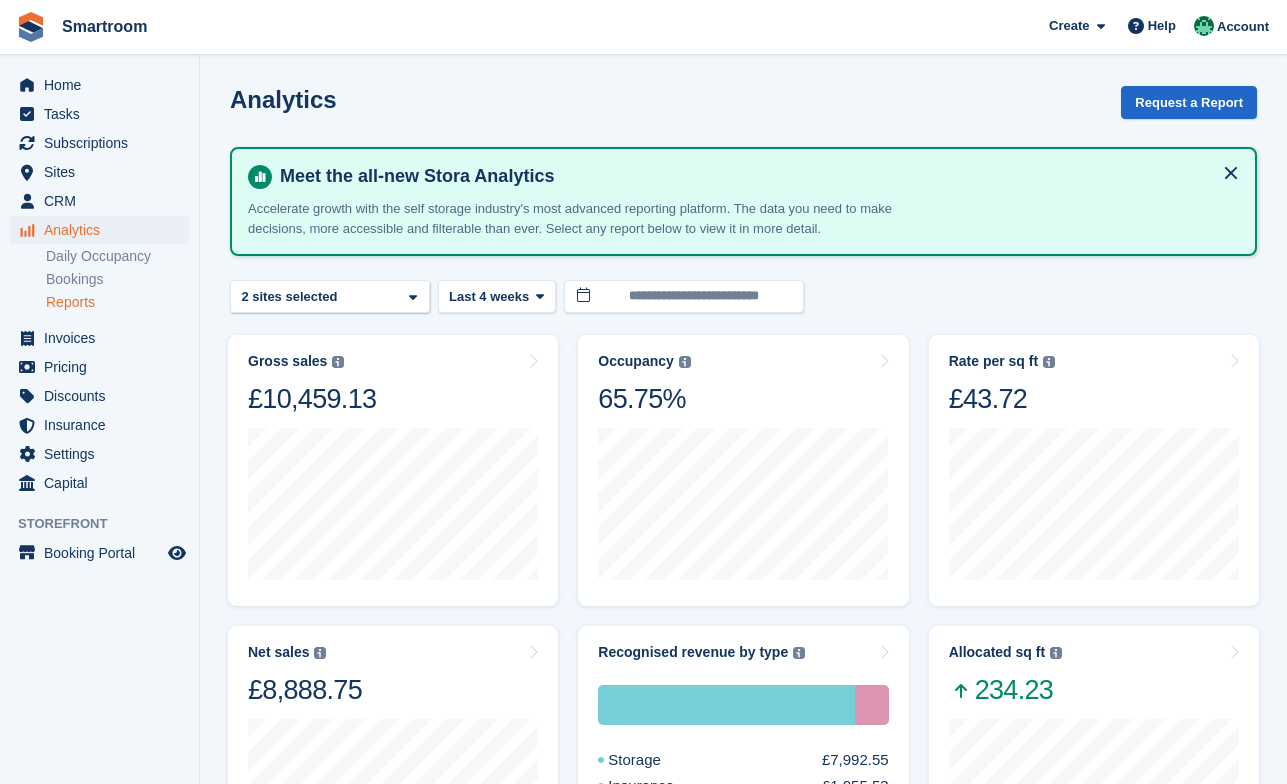 click on "Reports" at bounding box center [117, 302] 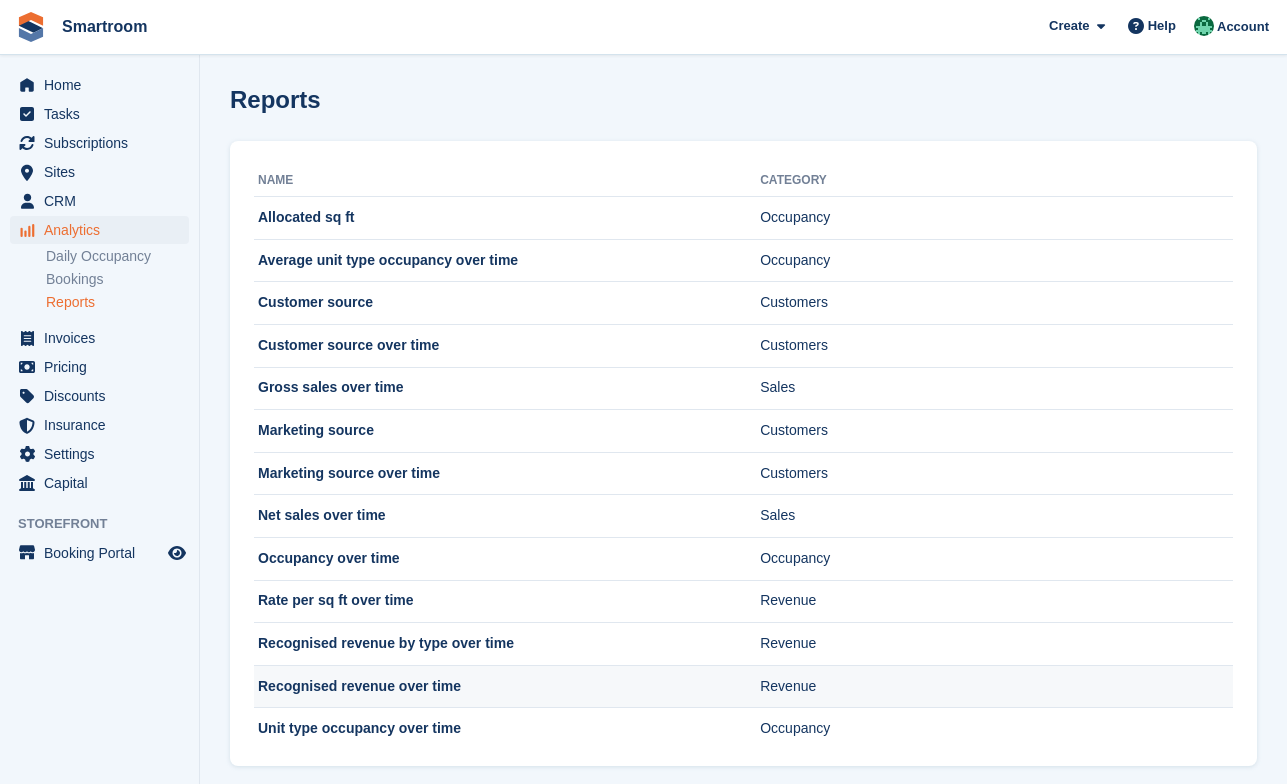scroll, scrollTop: 24, scrollLeft: 0, axis: vertical 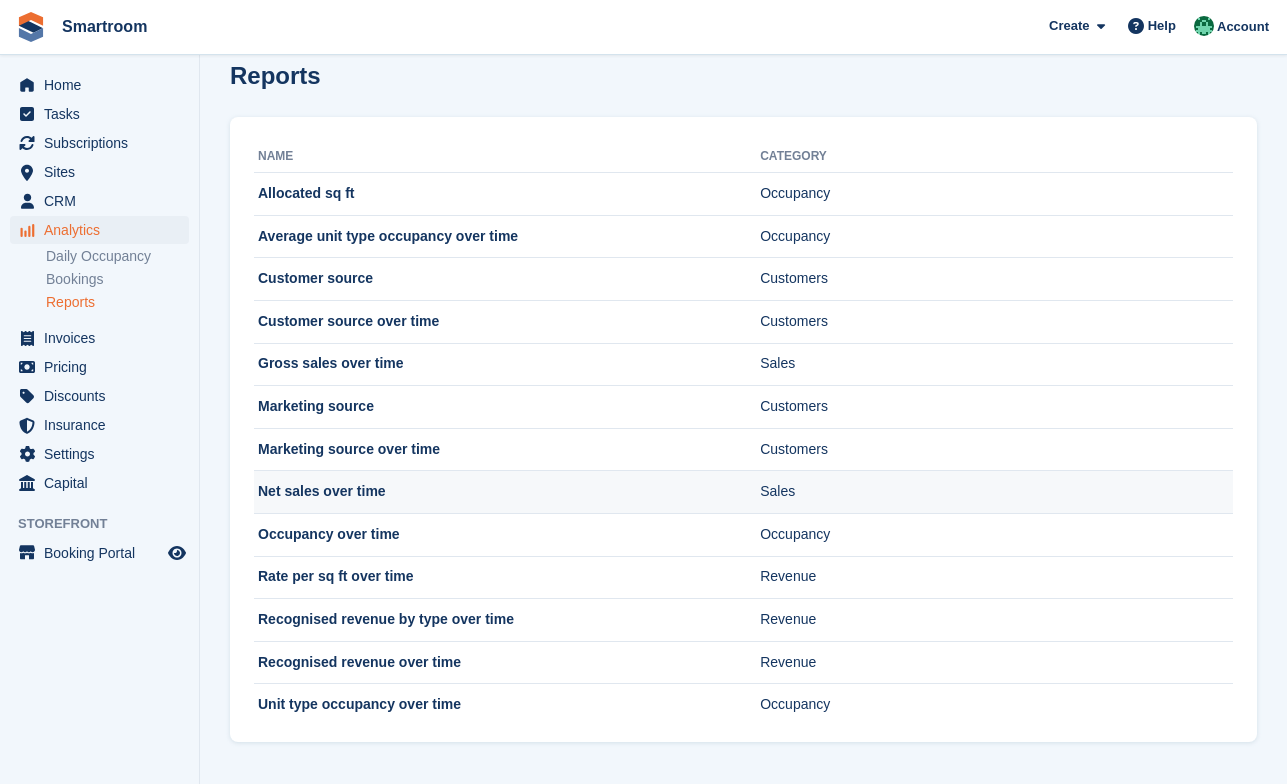 click on "Net sales over time" at bounding box center [507, 492] 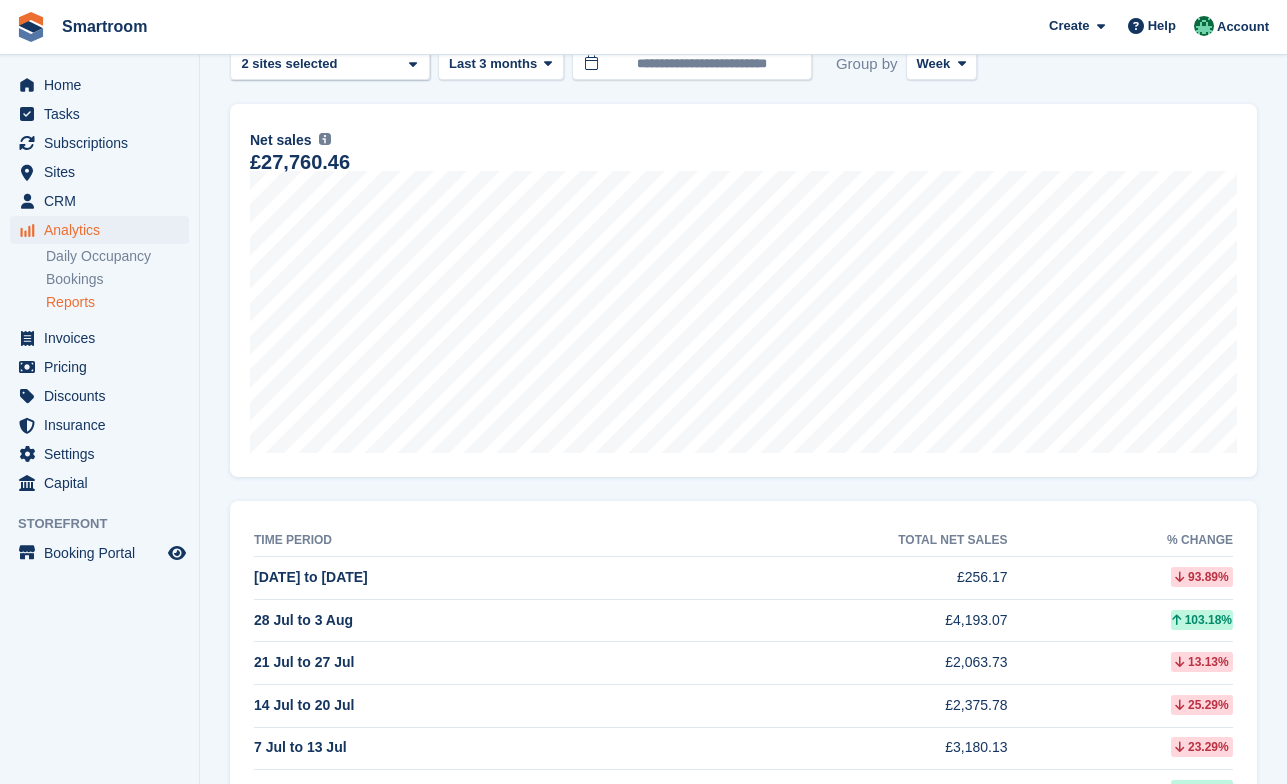 scroll, scrollTop: 0, scrollLeft: 0, axis: both 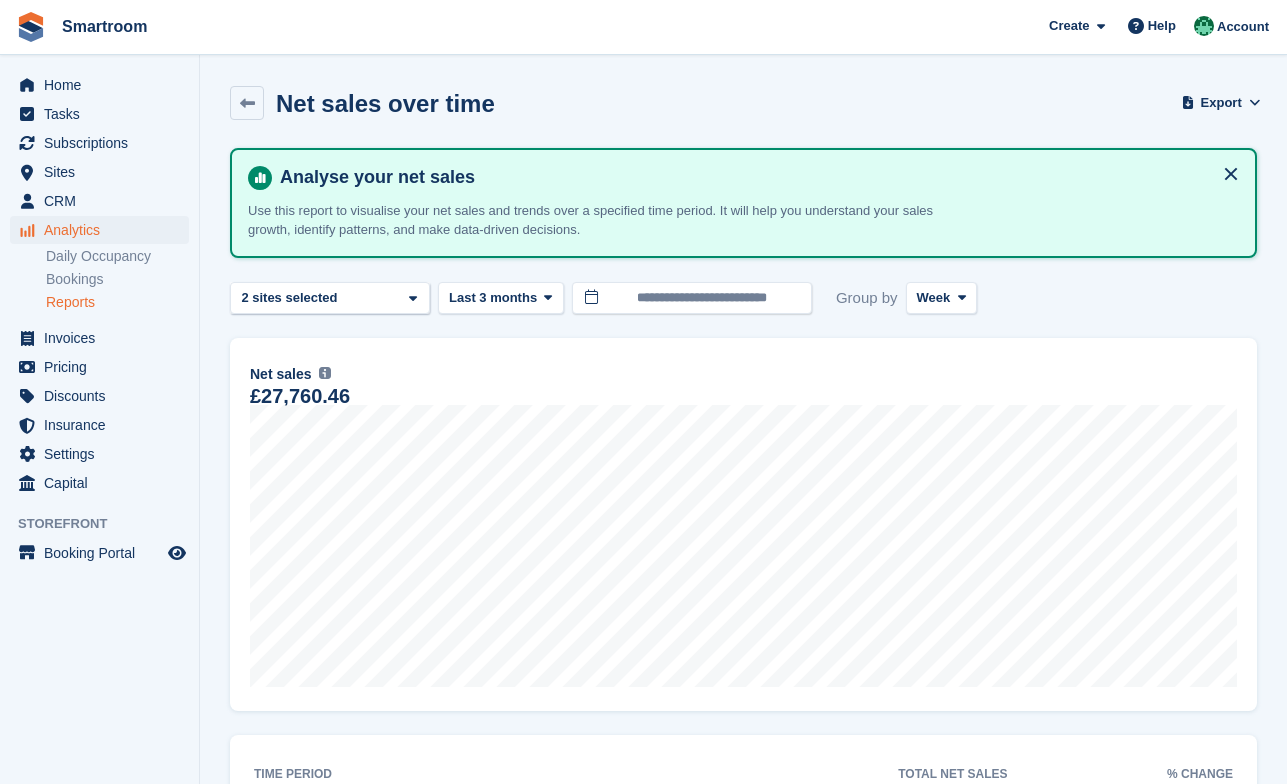 click on "**********" at bounding box center (743, 656) 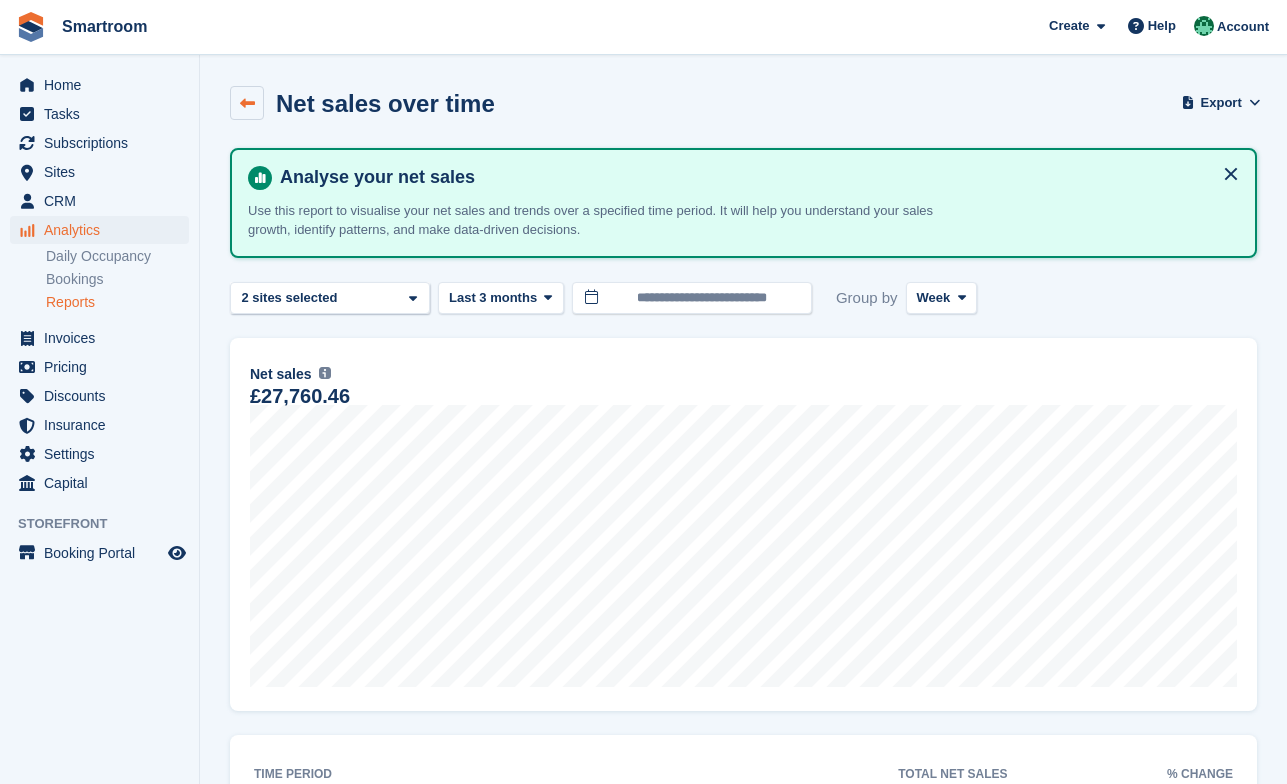 click at bounding box center [247, 103] 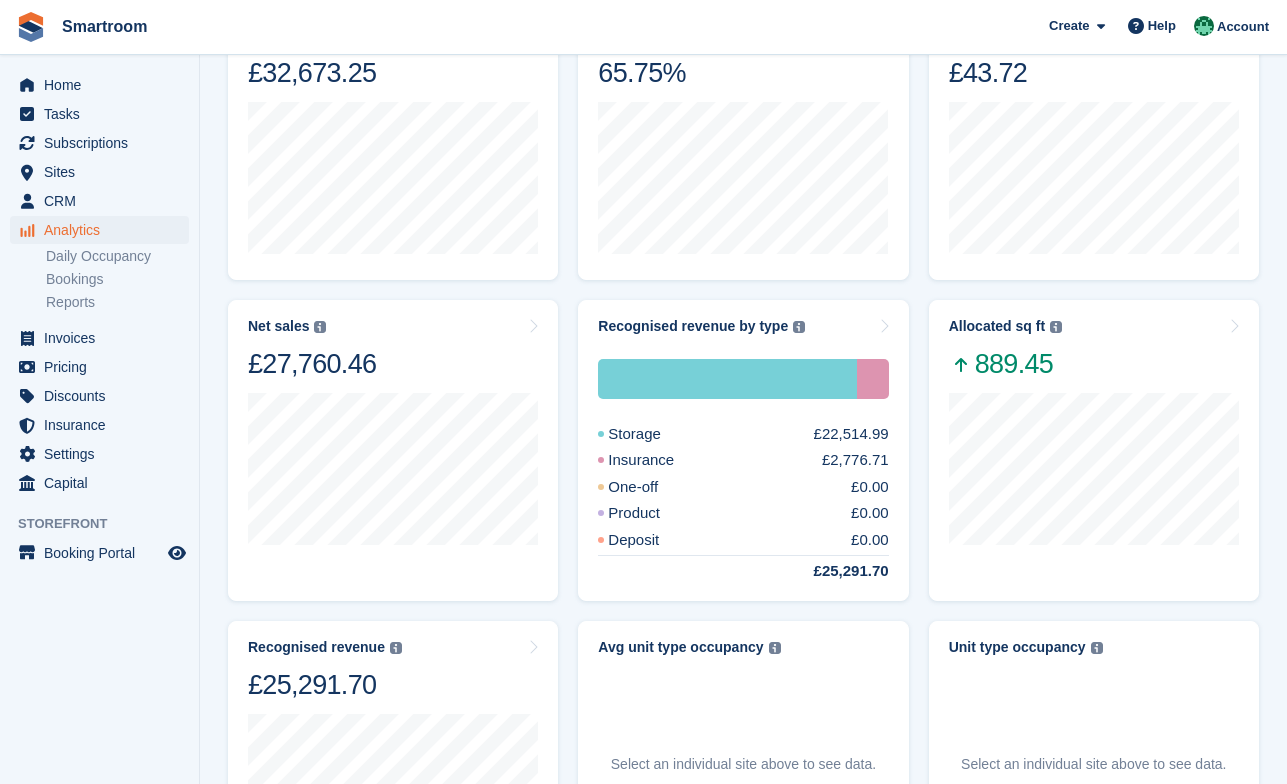 scroll, scrollTop: 0, scrollLeft: 0, axis: both 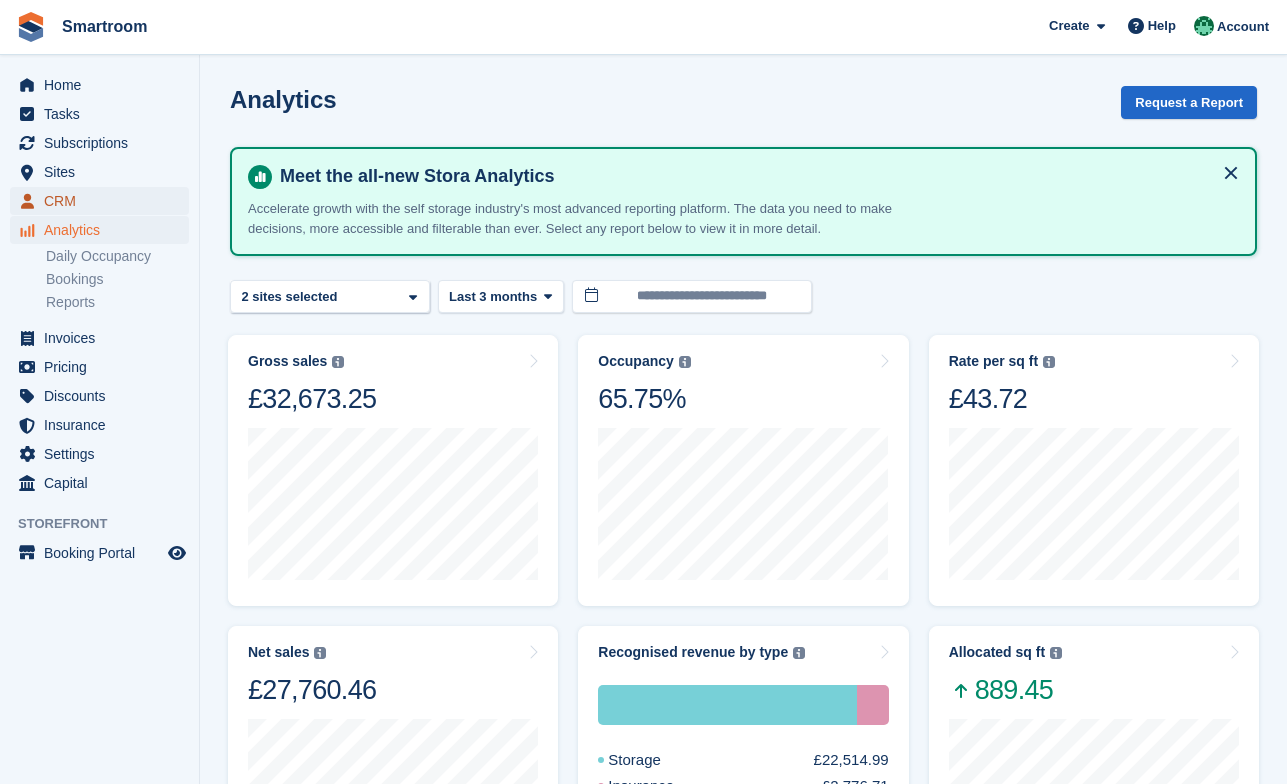 click on "CRM" at bounding box center (104, 201) 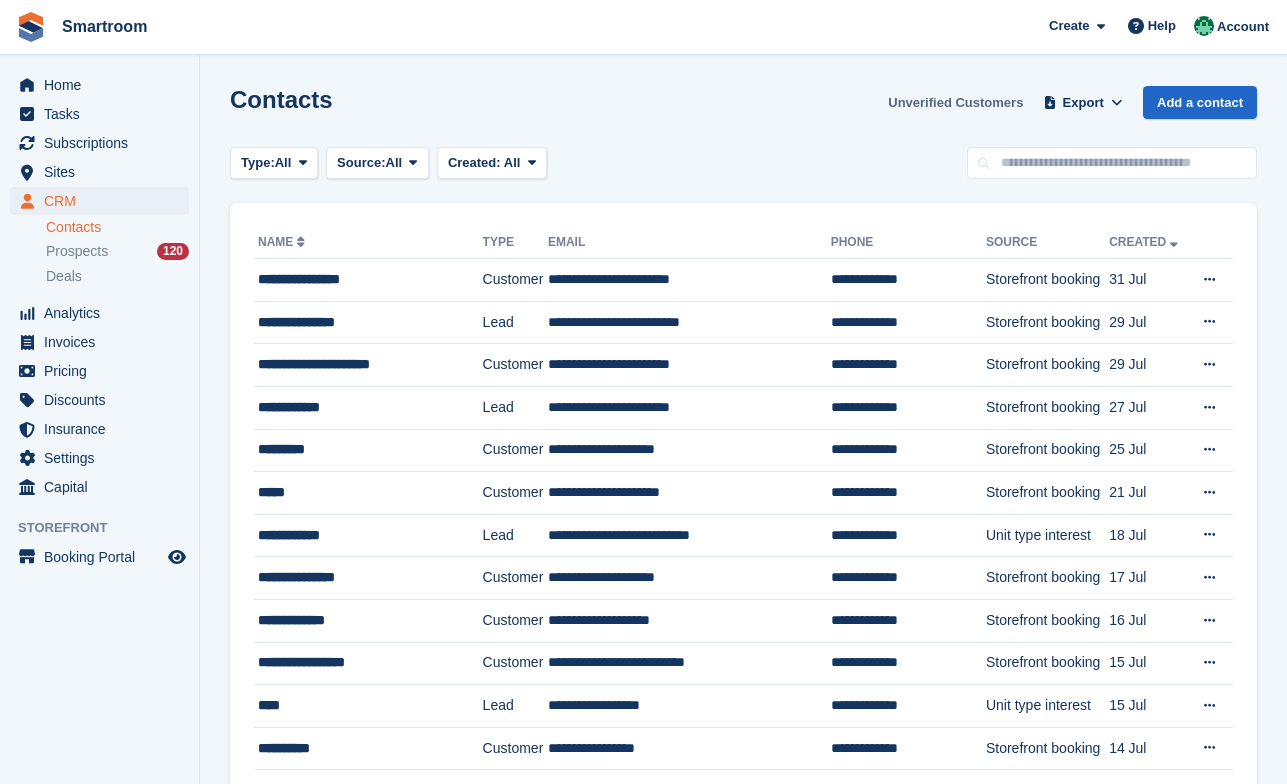 click on "Unverified Customers" at bounding box center [955, 102] 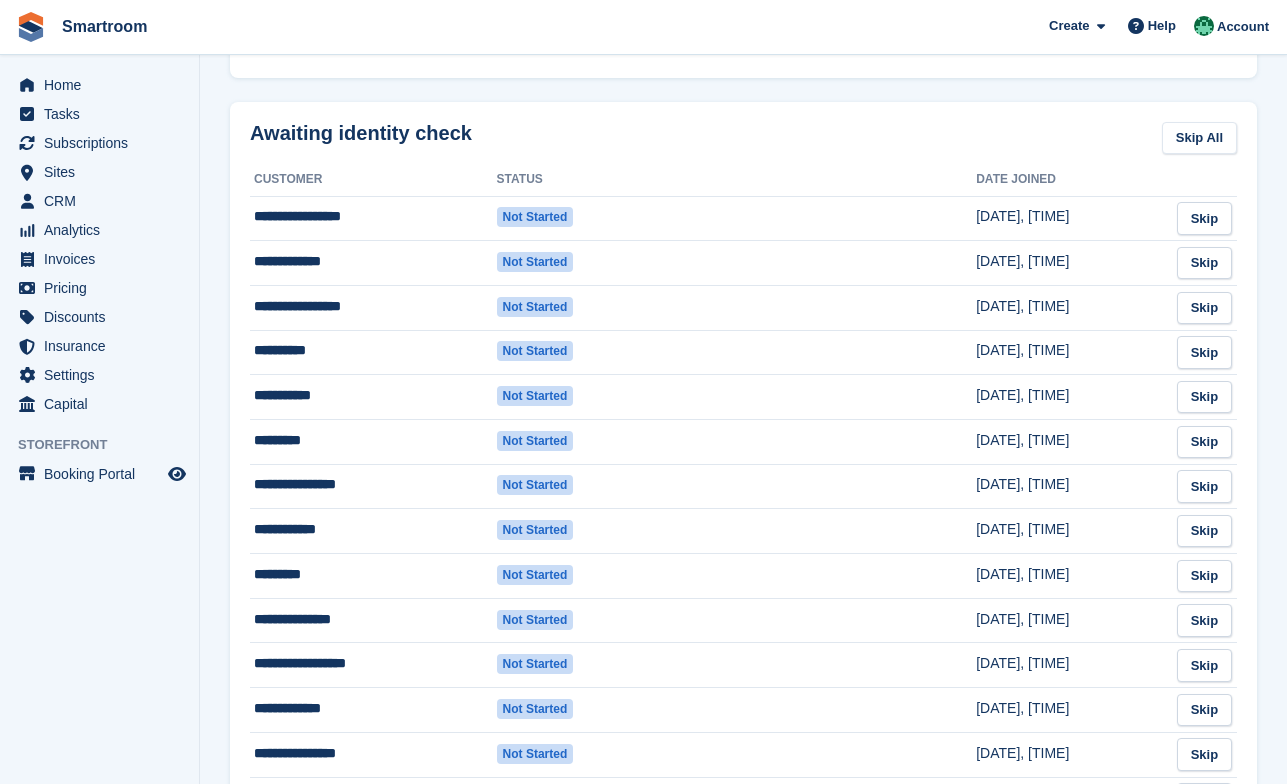 scroll, scrollTop: 503, scrollLeft: 0, axis: vertical 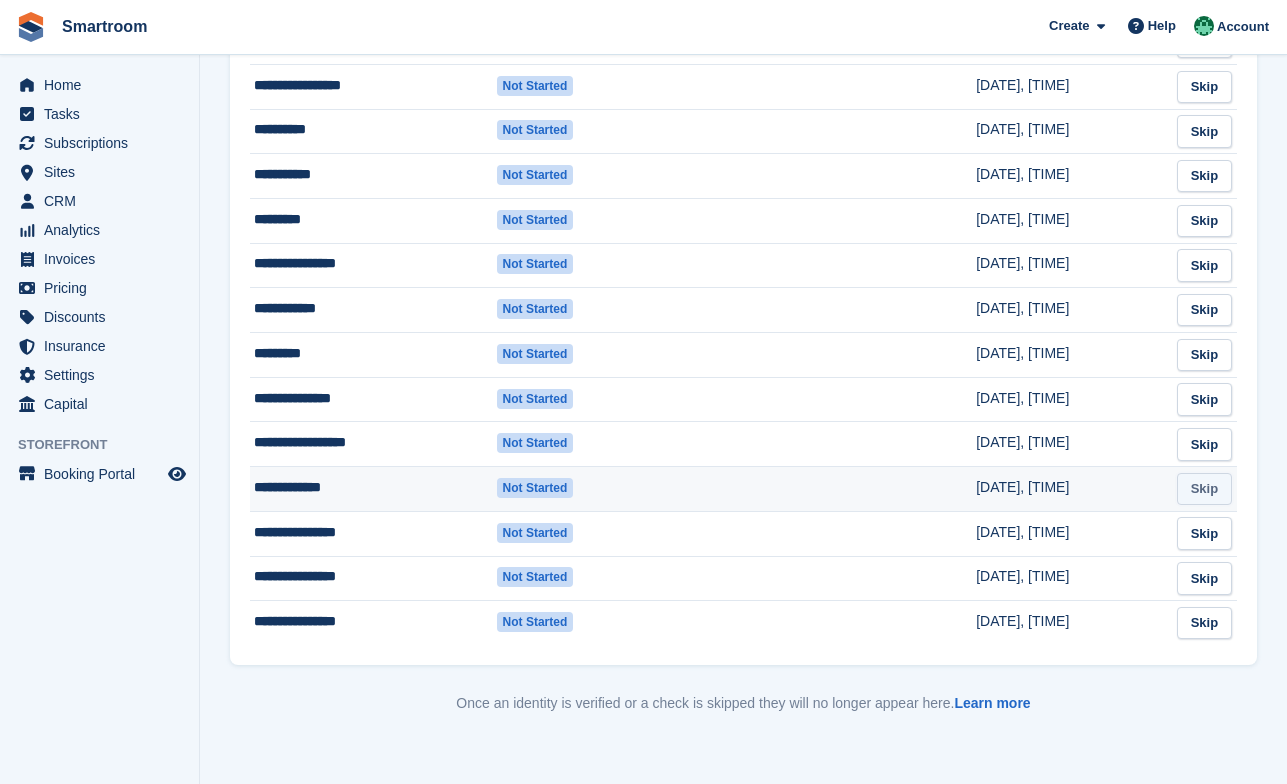 click on "Skip" at bounding box center (1204, 489) 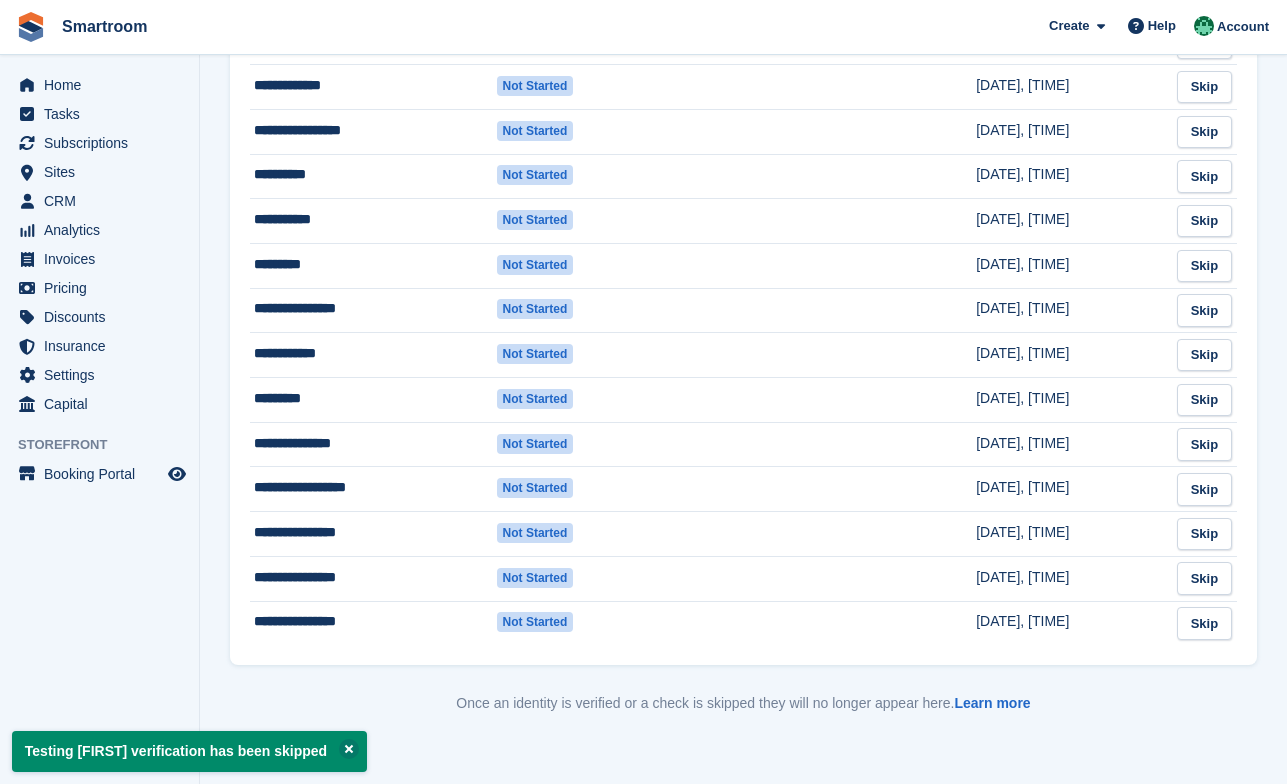 scroll, scrollTop: 0, scrollLeft: 0, axis: both 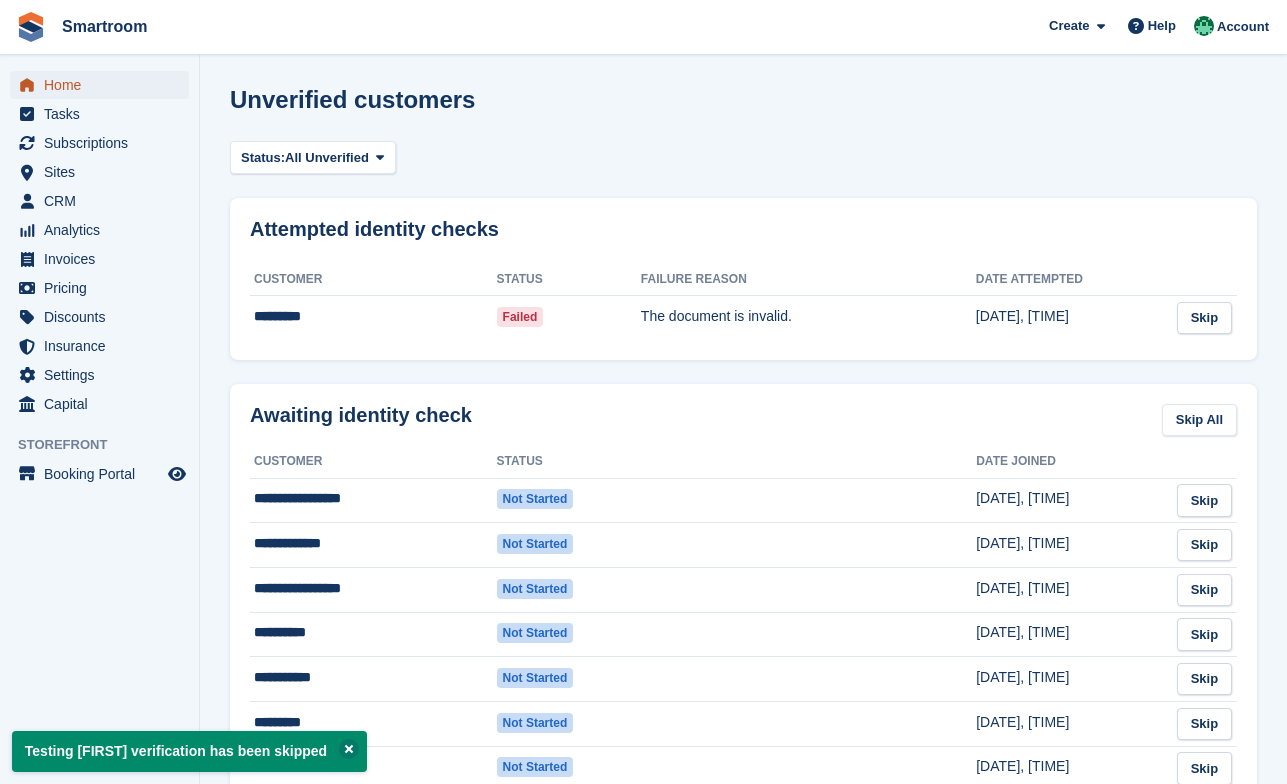 click on "Home" at bounding box center (104, 85) 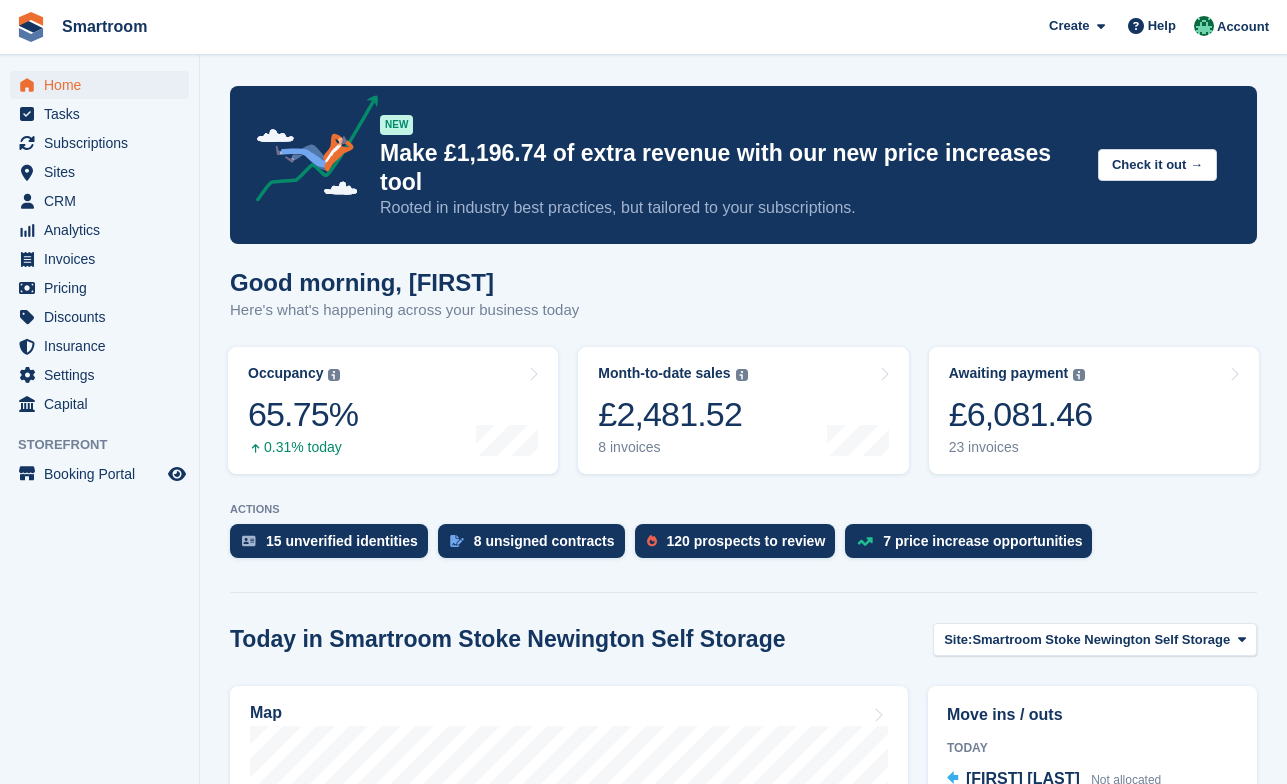 scroll, scrollTop: 0, scrollLeft: 0, axis: both 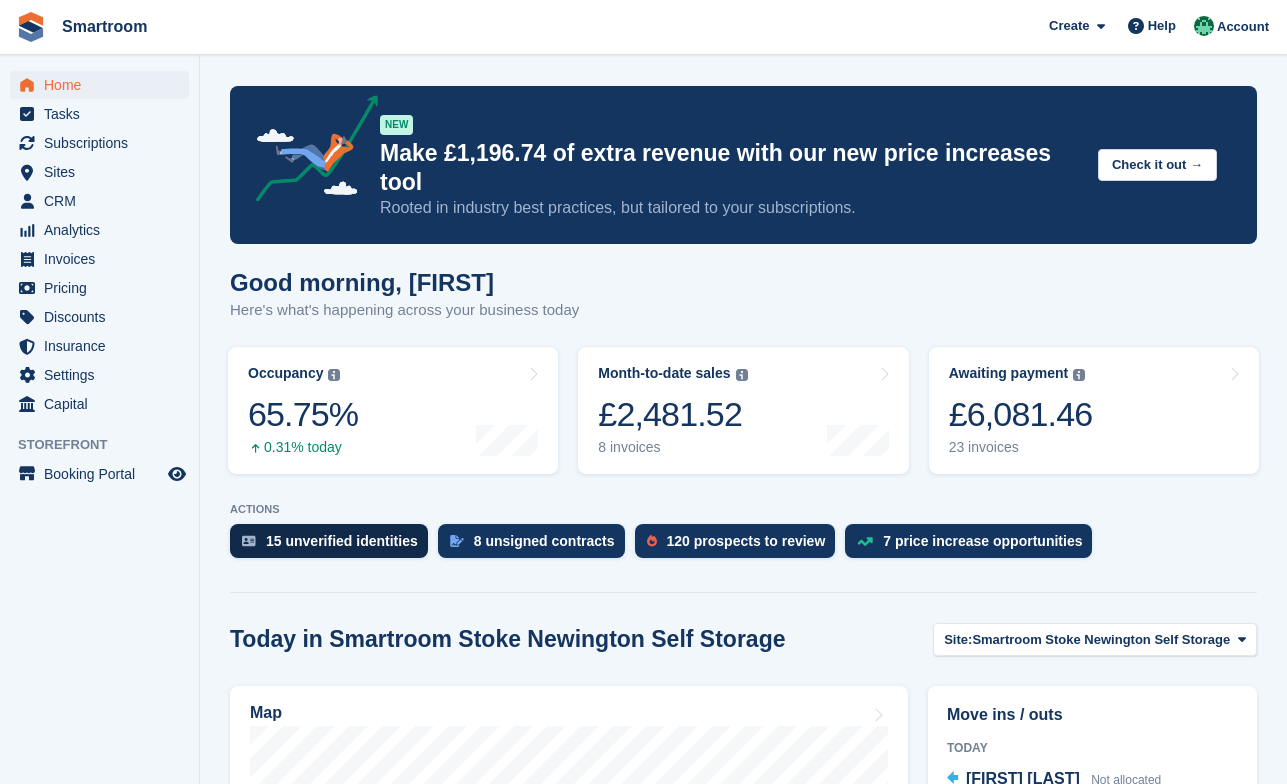 click on "15
unverified identities" at bounding box center [342, 541] 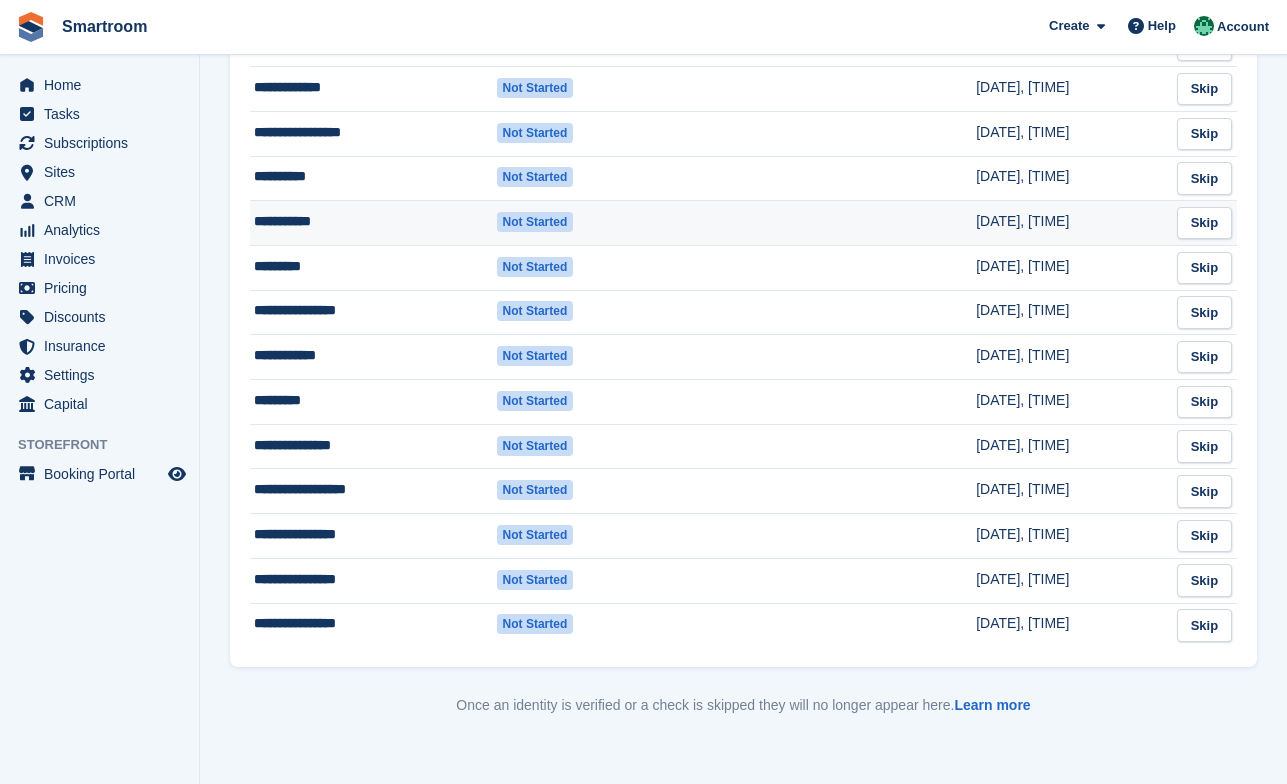 scroll, scrollTop: 459, scrollLeft: 0, axis: vertical 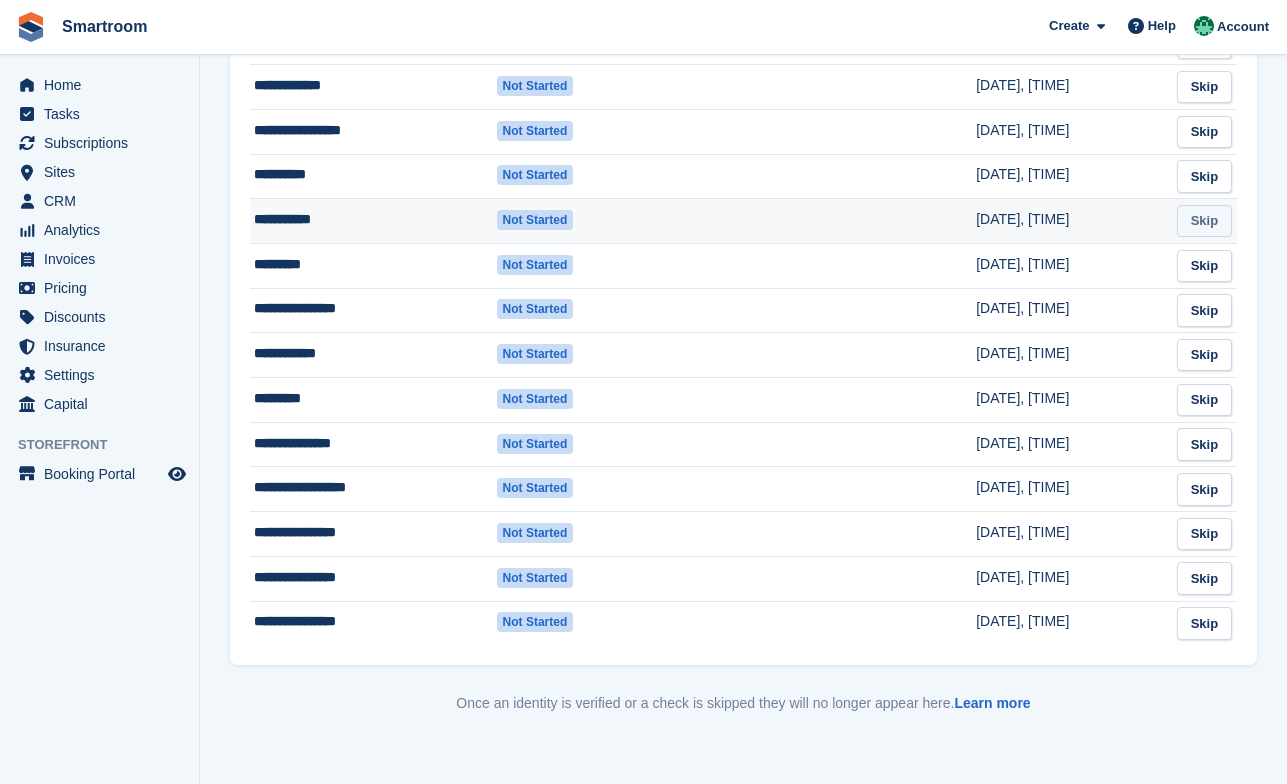 click on "Skip" at bounding box center (1204, 221) 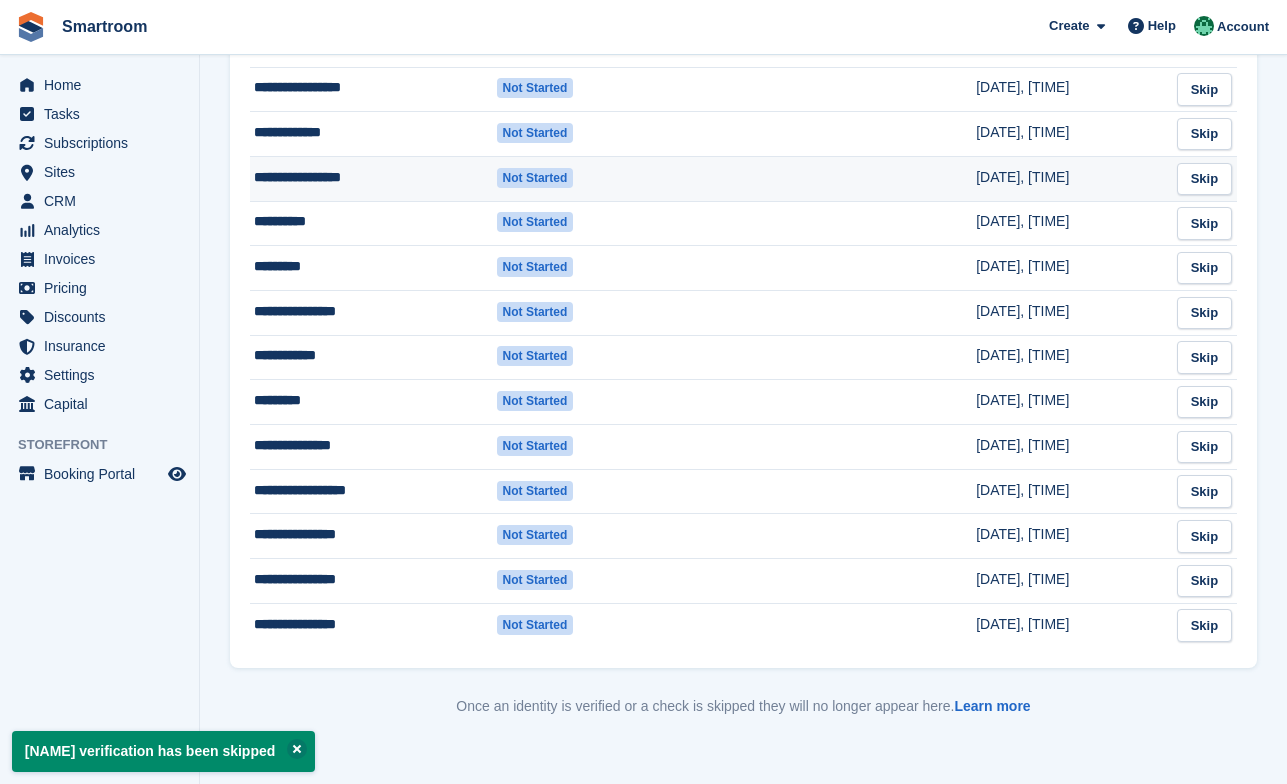 scroll, scrollTop: 414, scrollLeft: 0, axis: vertical 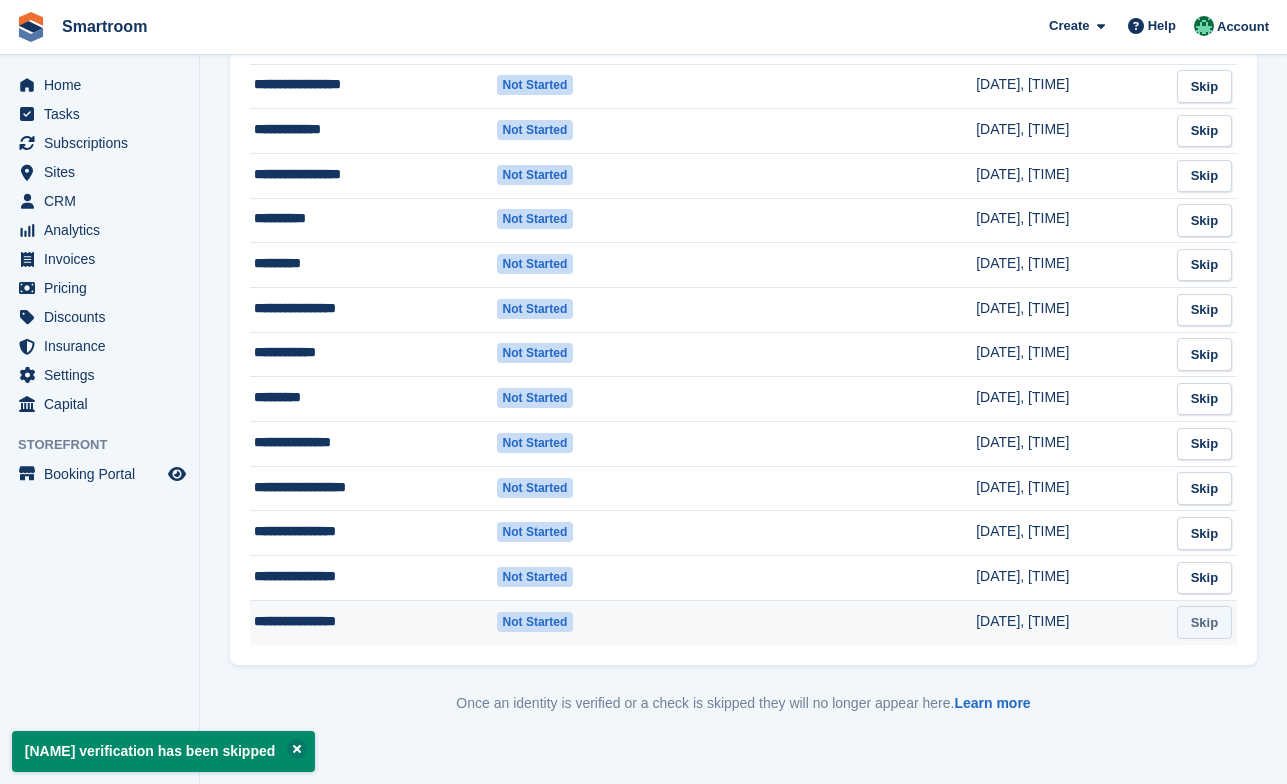 click on "Skip" at bounding box center (1204, 622) 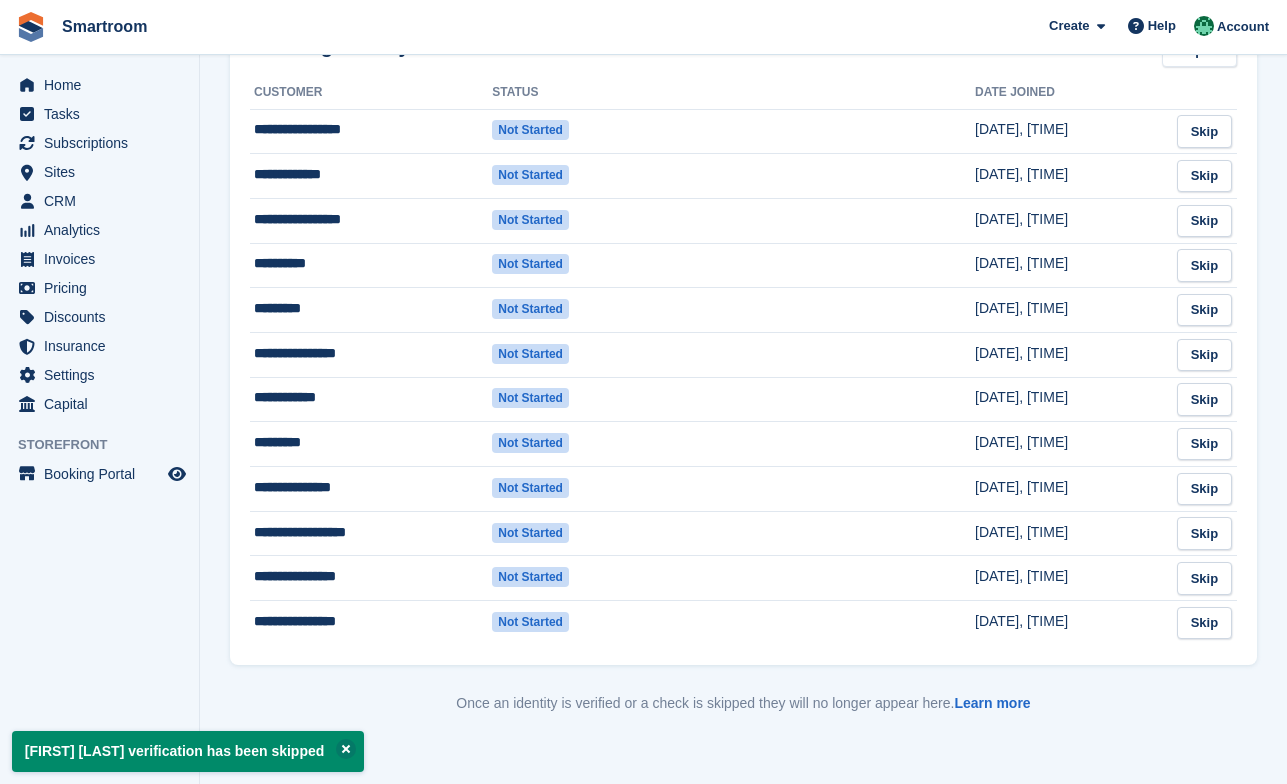 scroll, scrollTop: 0, scrollLeft: 0, axis: both 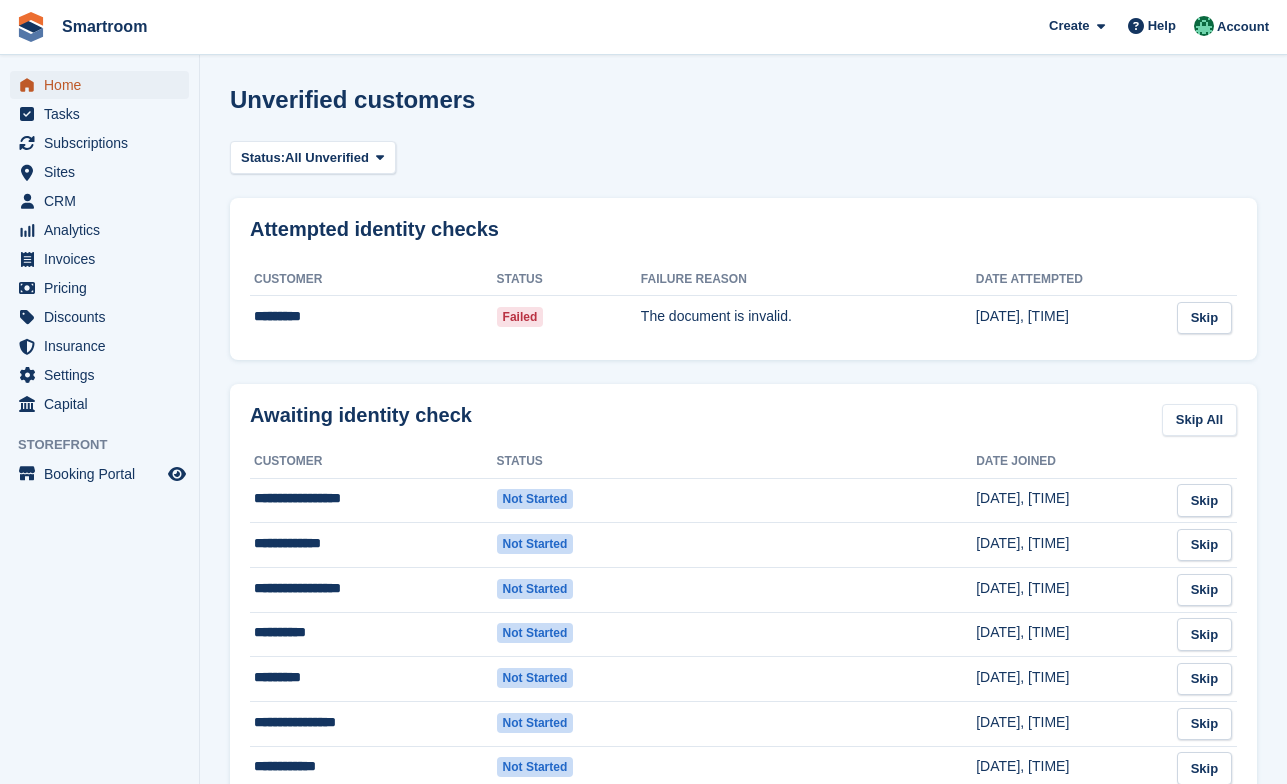 click on "Home" at bounding box center [104, 85] 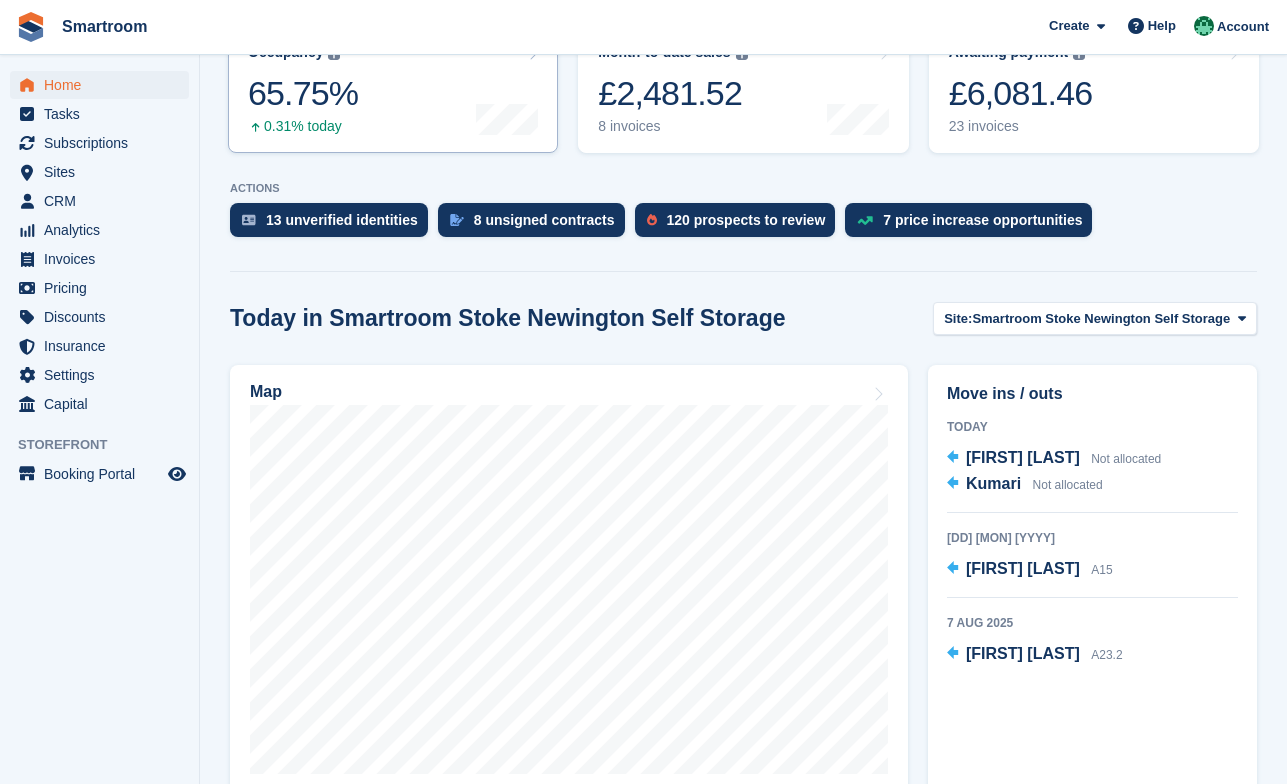 scroll, scrollTop: 330, scrollLeft: 0, axis: vertical 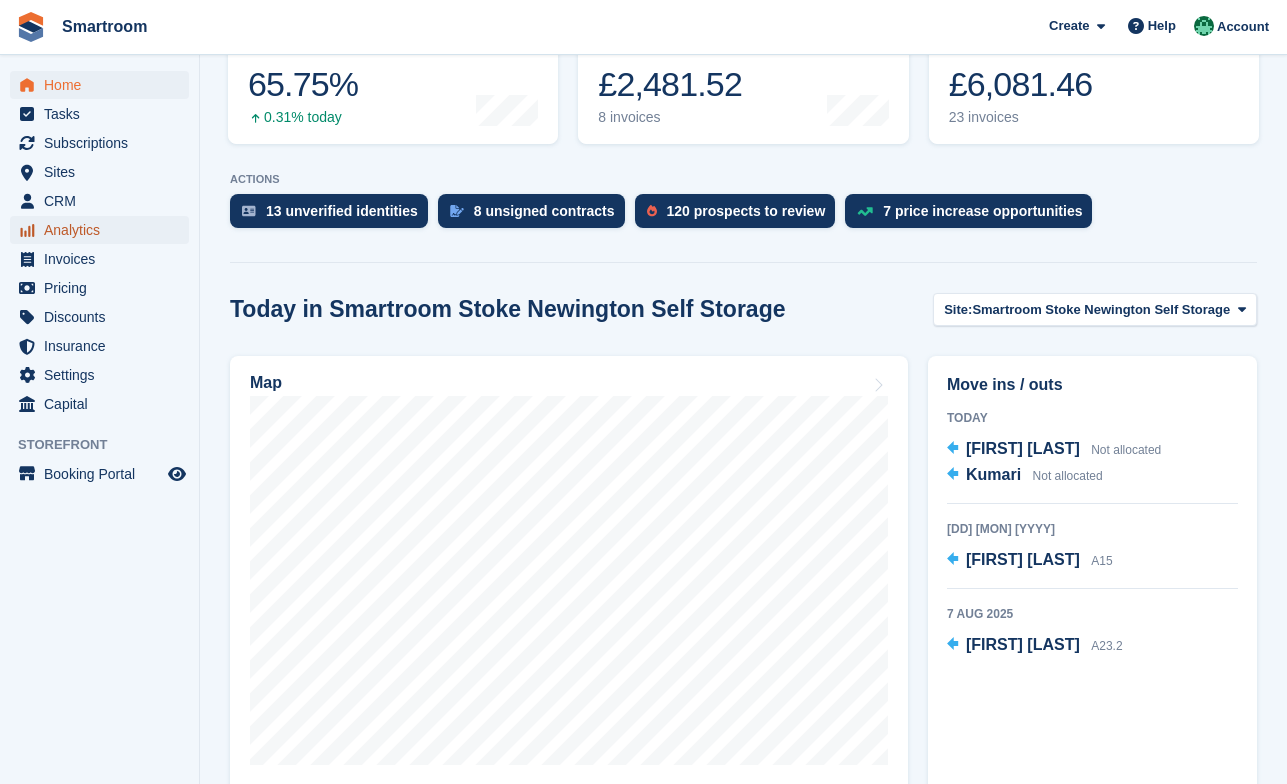 click on "Analytics" at bounding box center [104, 230] 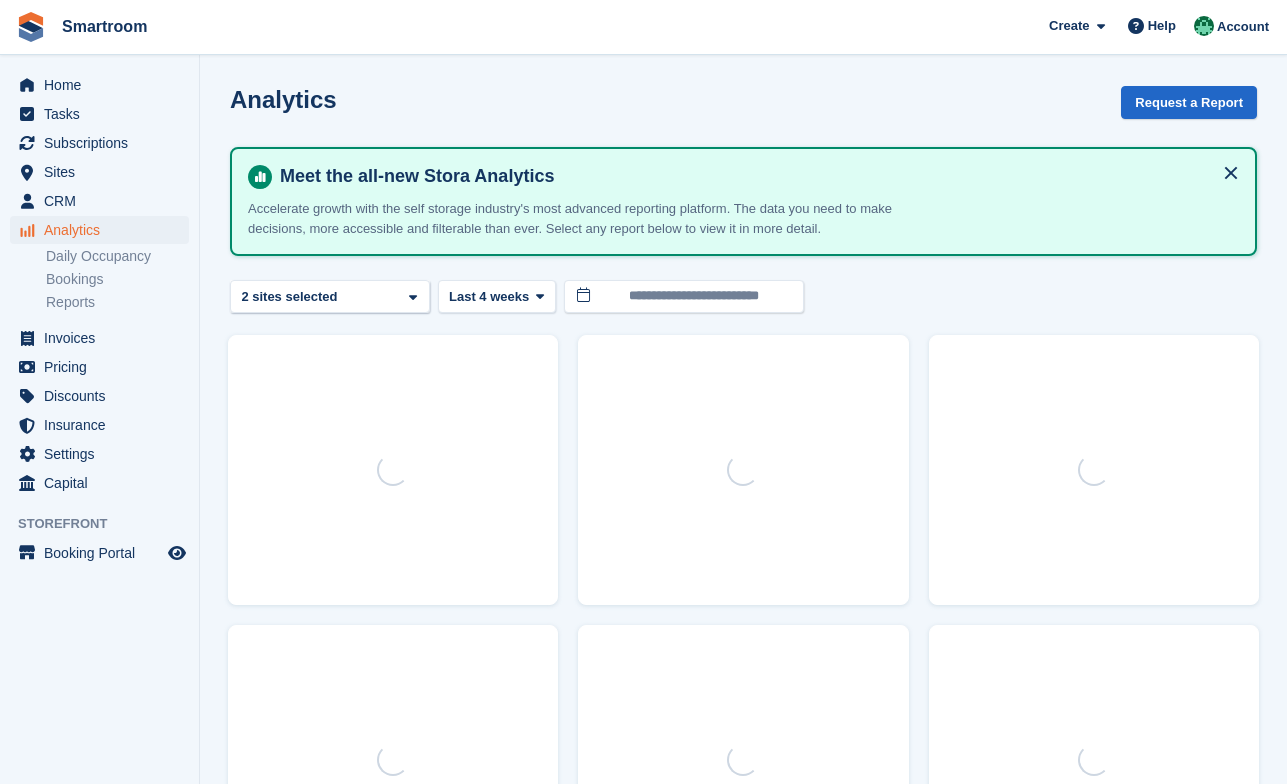 scroll, scrollTop: 0, scrollLeft: 0, axis: both 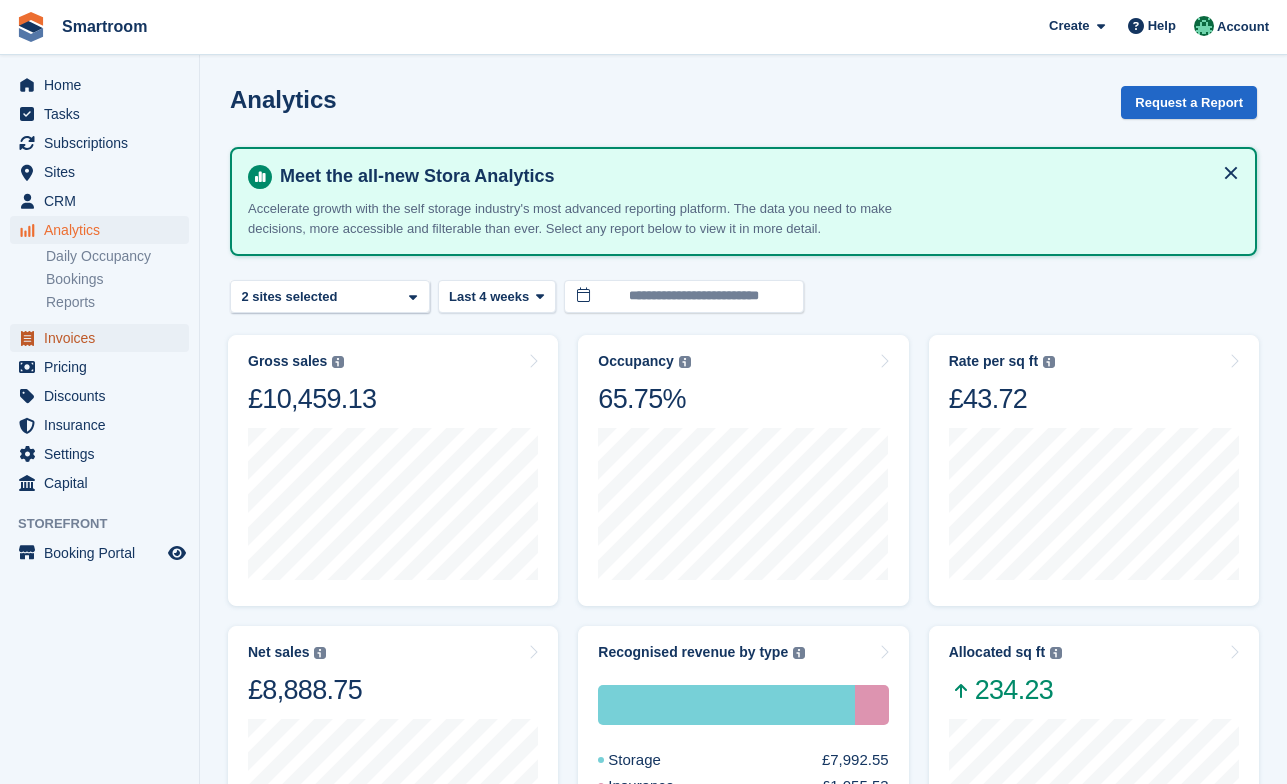 click on "Invoices" at bounding box center (104, 338) 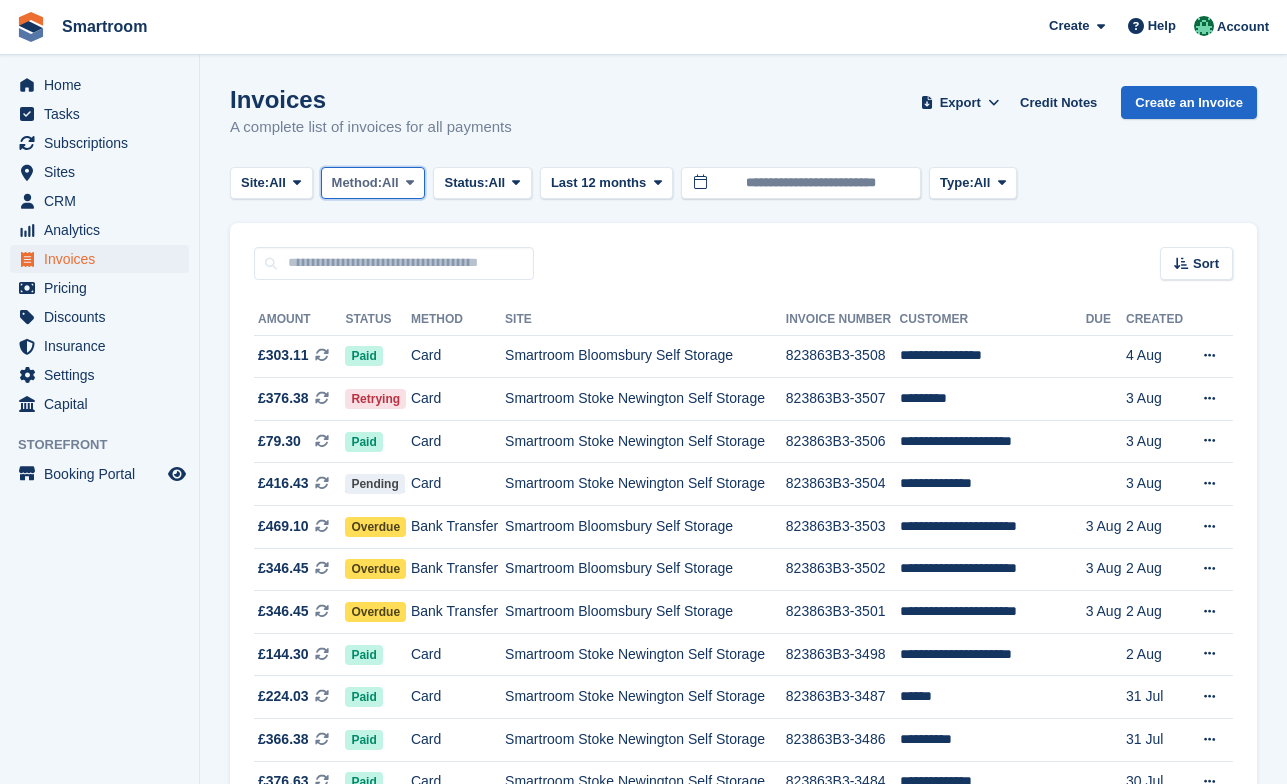 click on "Method:" at bounding box center [357, 183] 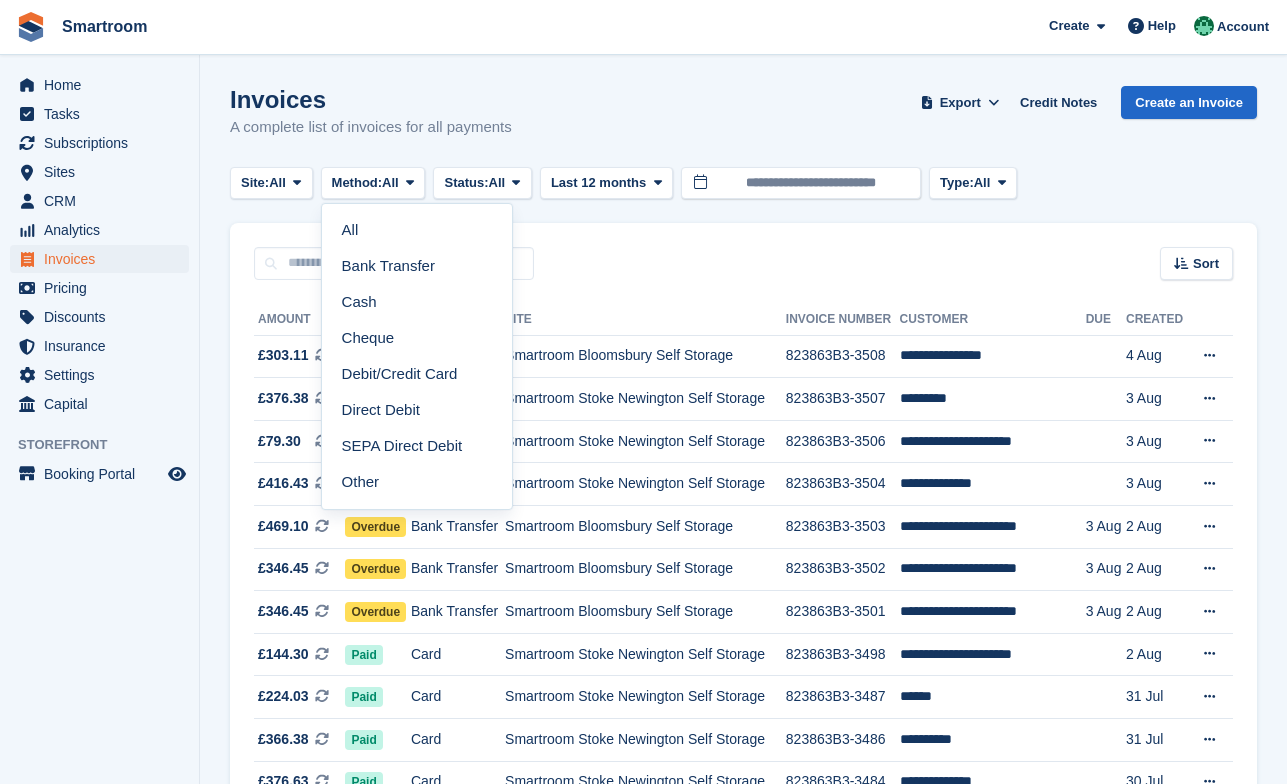 click on "All
Bank Transfer
Cash
Cheque
Debit/Credit Card
Direct Debit
SEPA Direct Debit
Other" at bounding box center [417, 356] 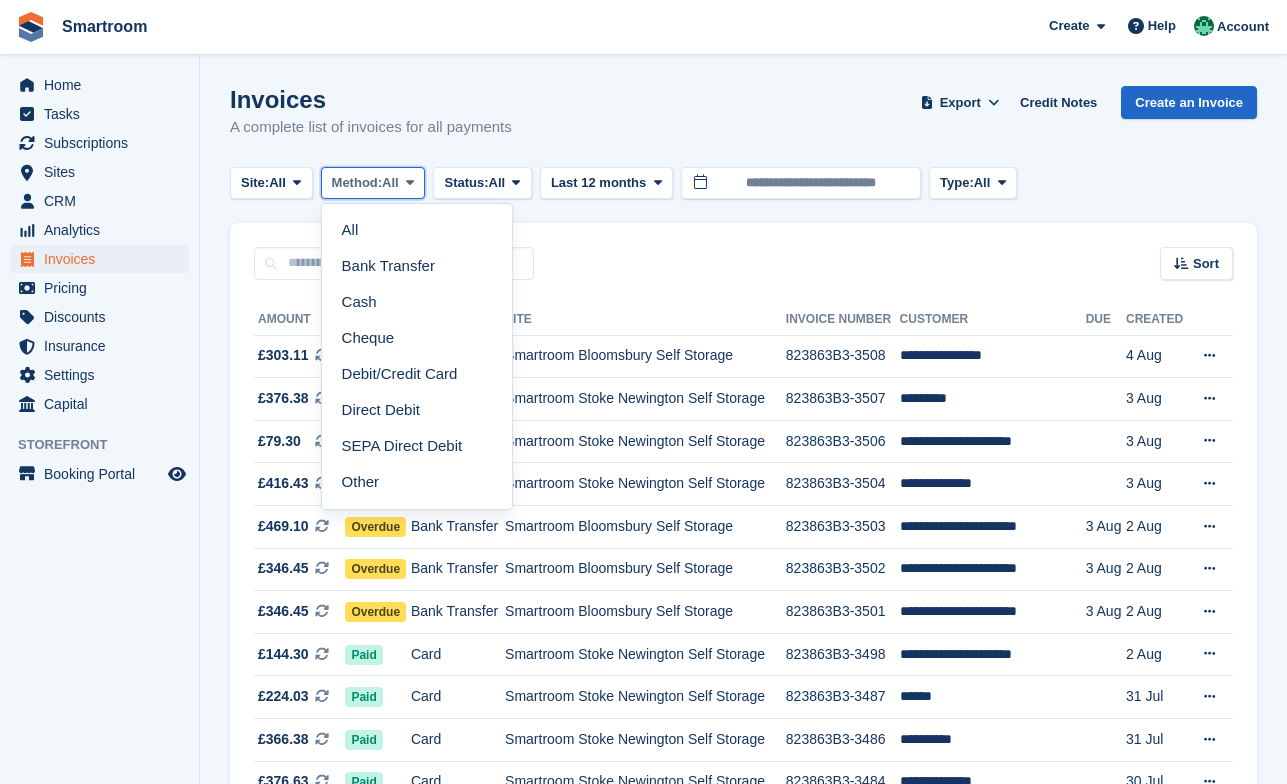 click on "Method:
All" at bounding box center (373, 183) 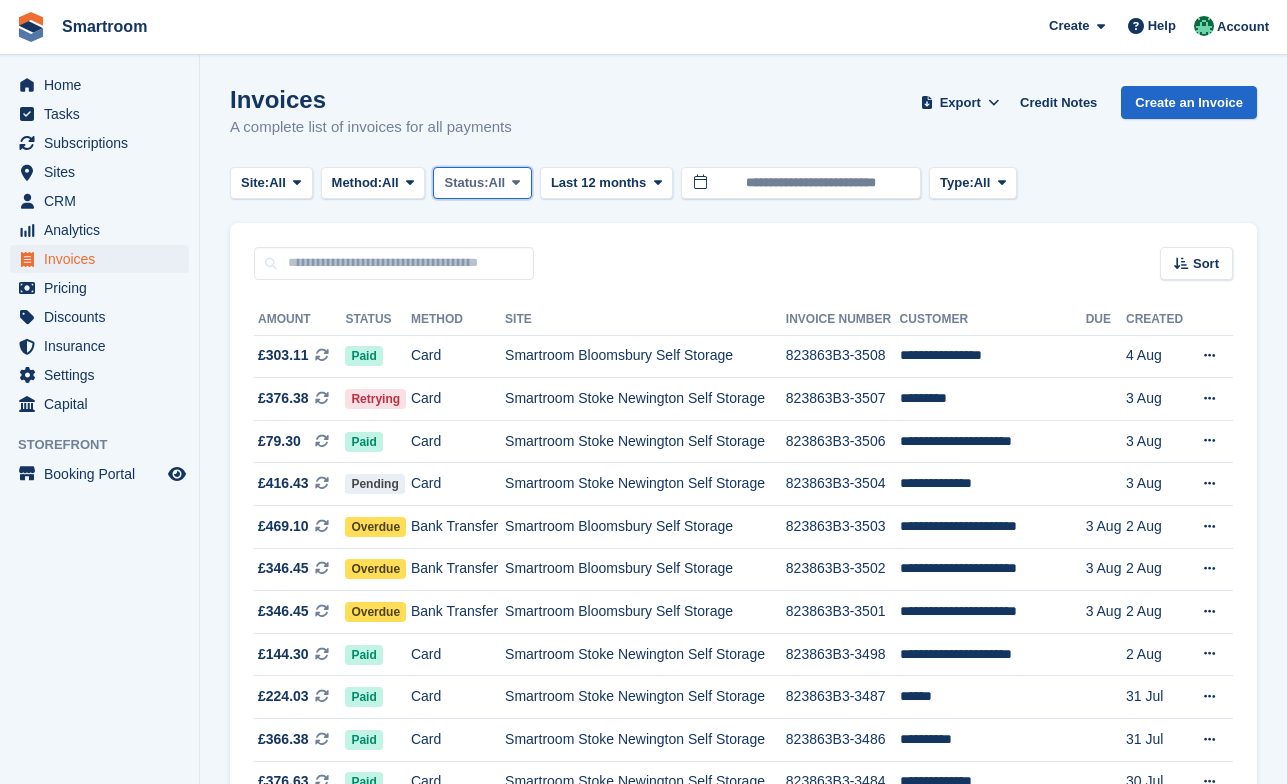click on "All" at bounding box center [497, 183] 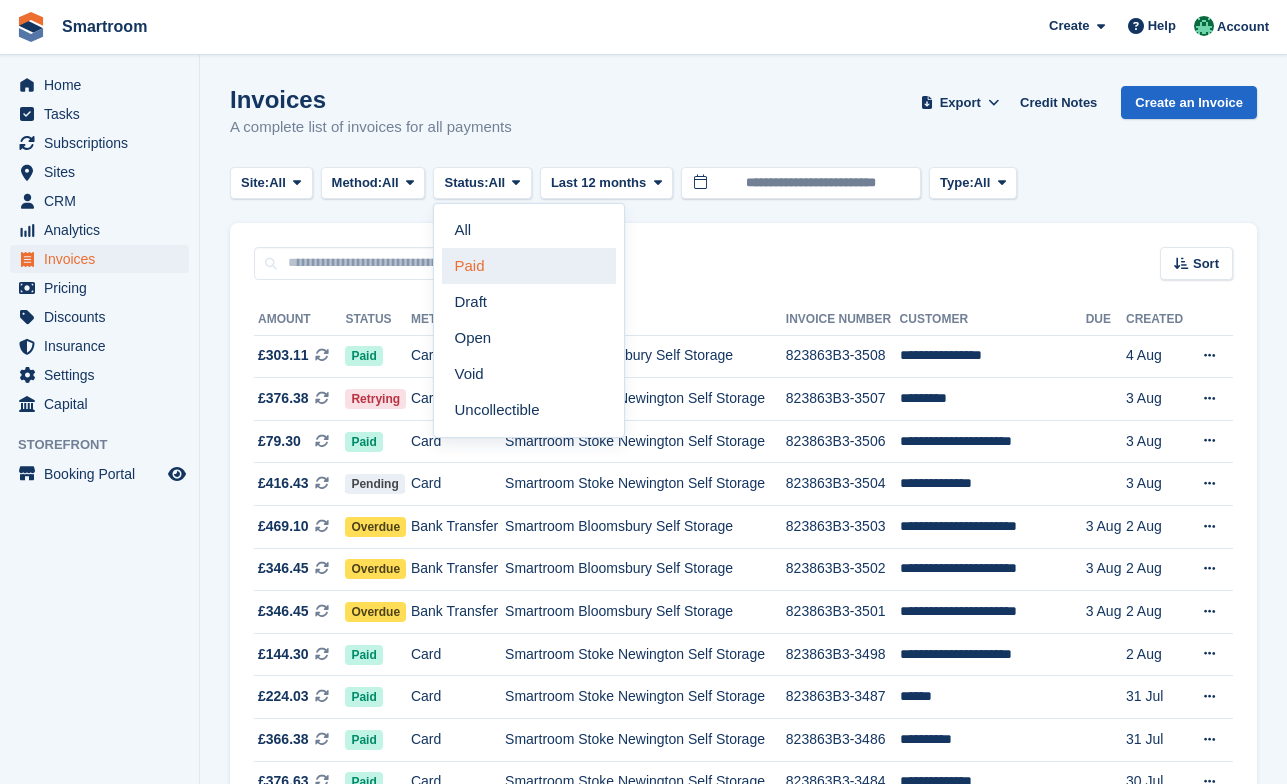 click on "Paid" at bounding box center (529, 266) 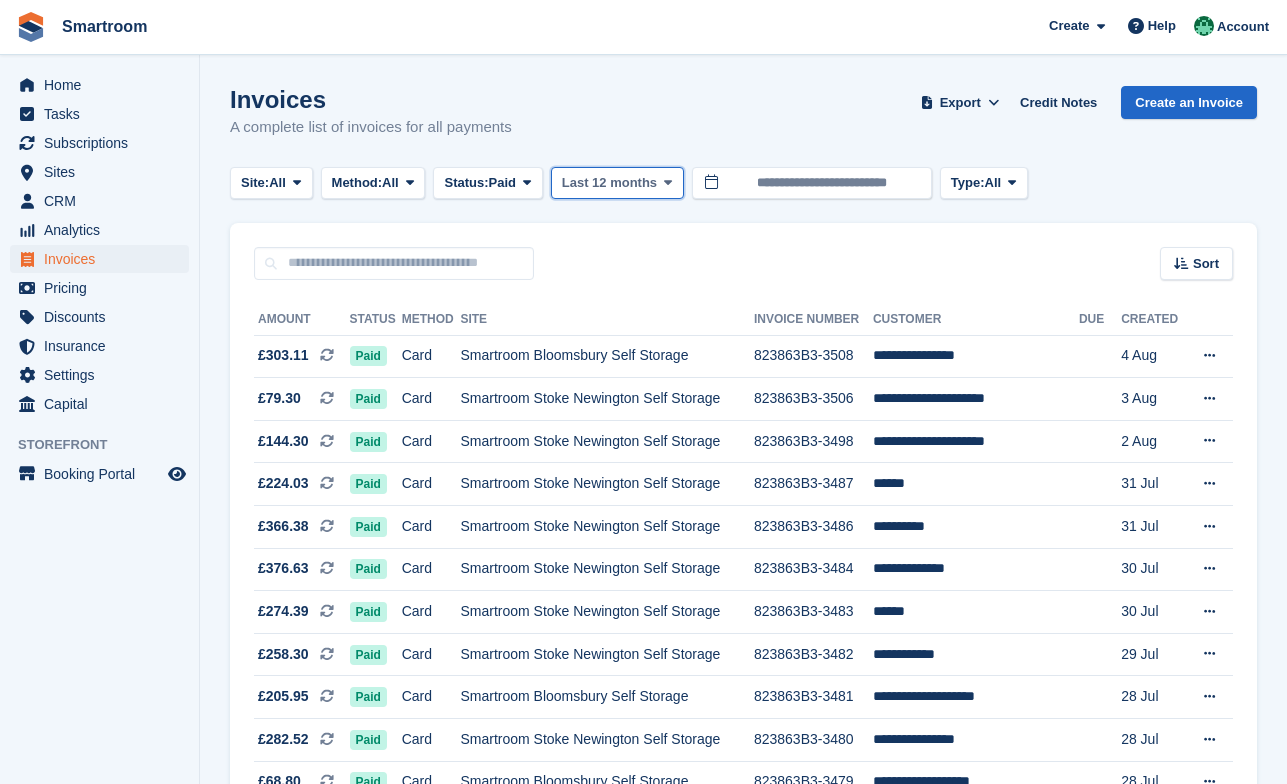 click on "Last 12 months" at bounding box center (609, 183) 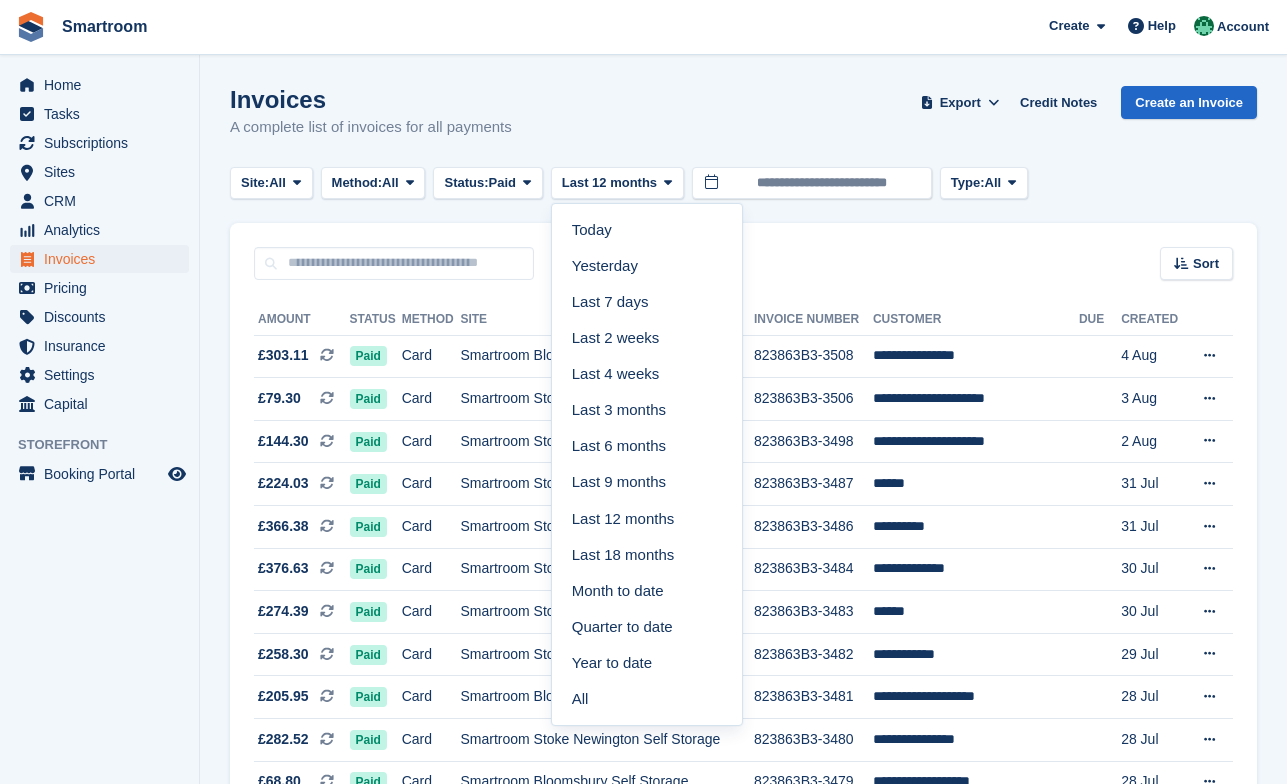 click on "Invoices
A complete list of invoices for all payments
Export
Export Invoices
Export a CSV of all Invoices which match the current filters.
Please allow time for large exports.
Export Formatted for Sage 50
Export Formatted for Xero
Start Export
Credit Notes
Create an Invoice
Site:
All
All
Smartroom Stoke Newington Self Storage
Smartroom Bloomsbury Self Storage
Method:
All
All" at bounding box center [743, 1282] 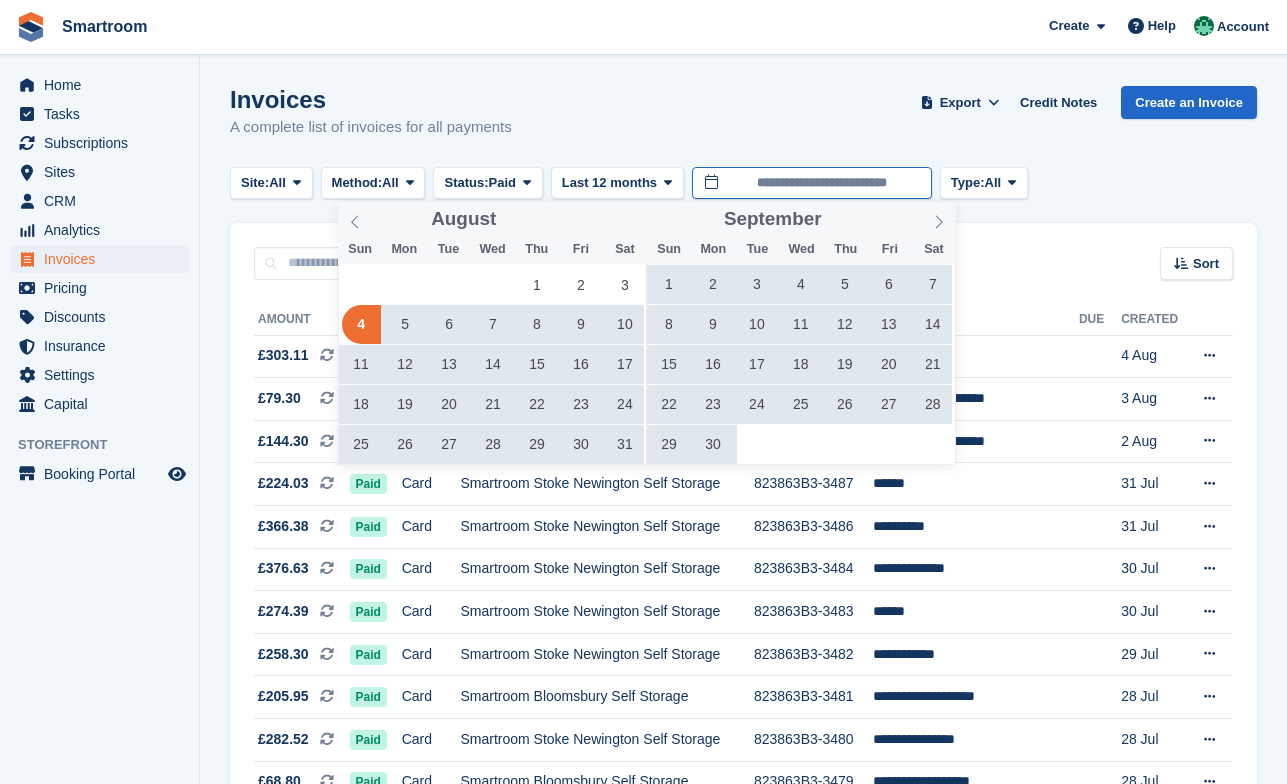 click on "**********" at bounding box center (812, 183) 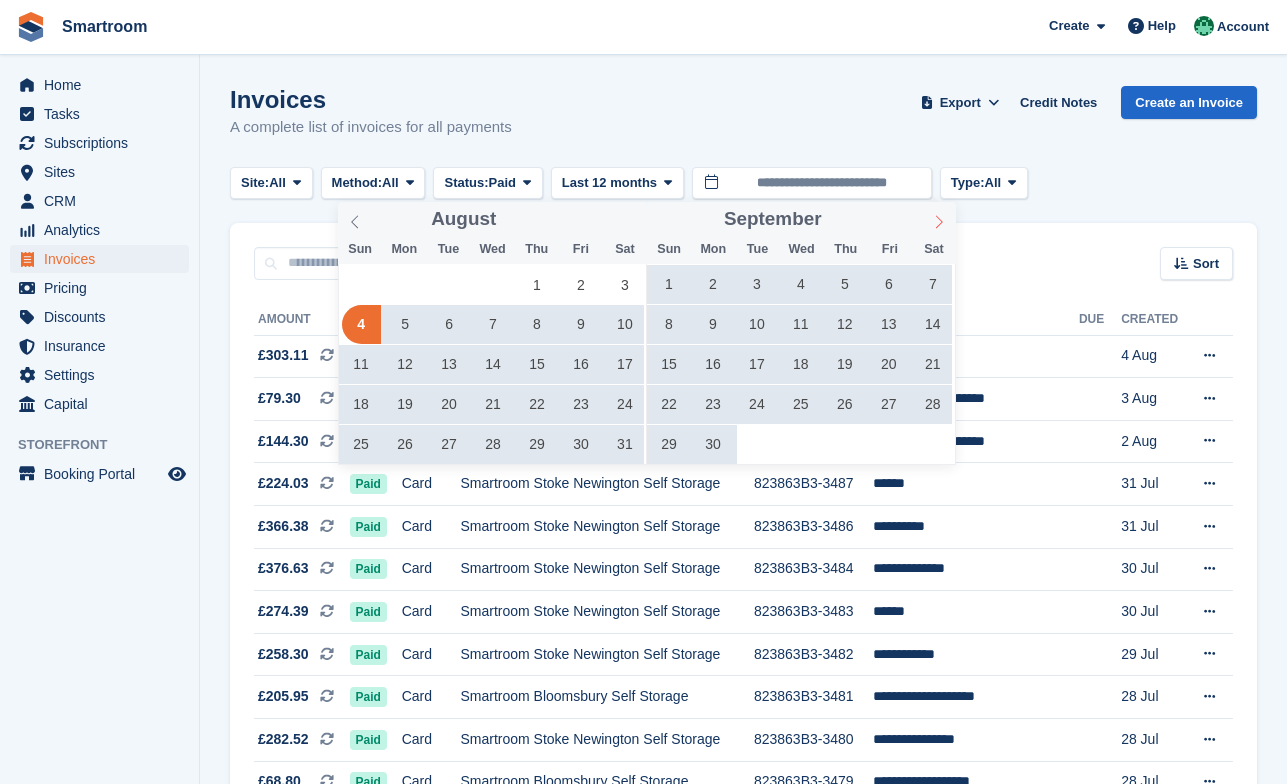 click 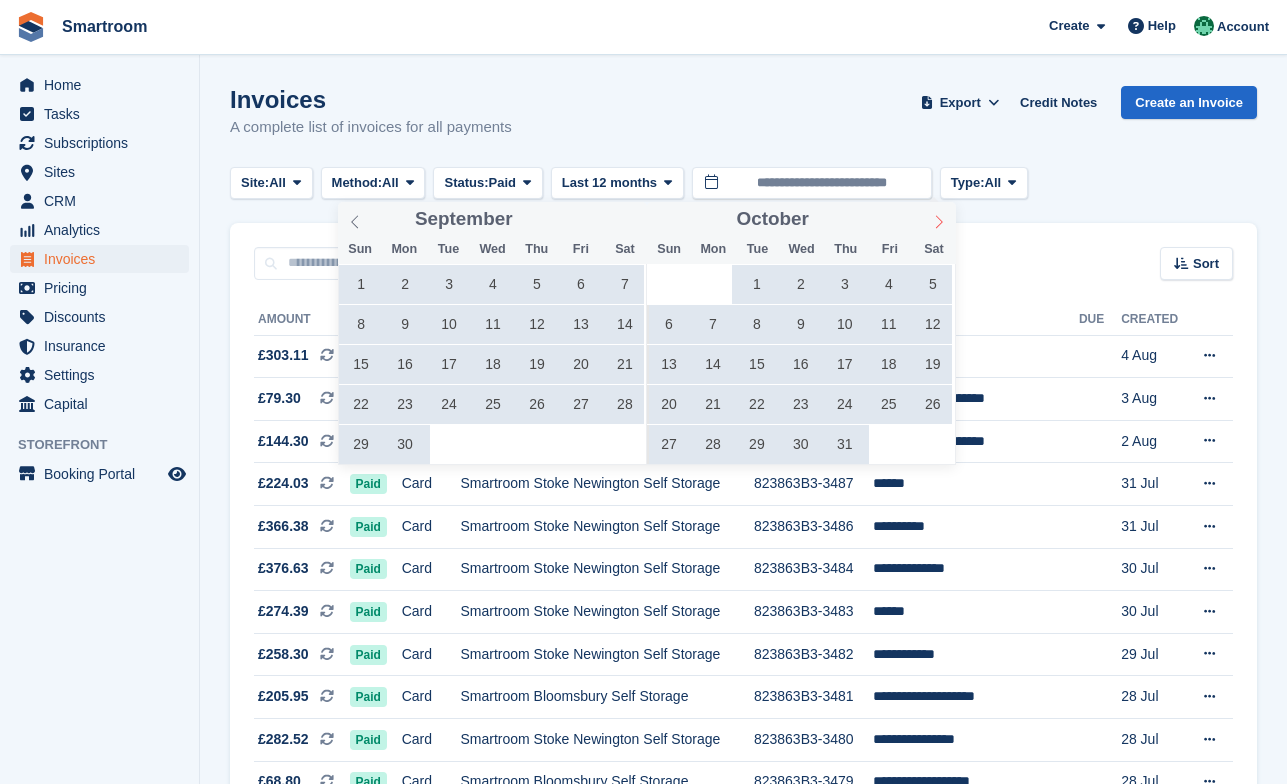 click 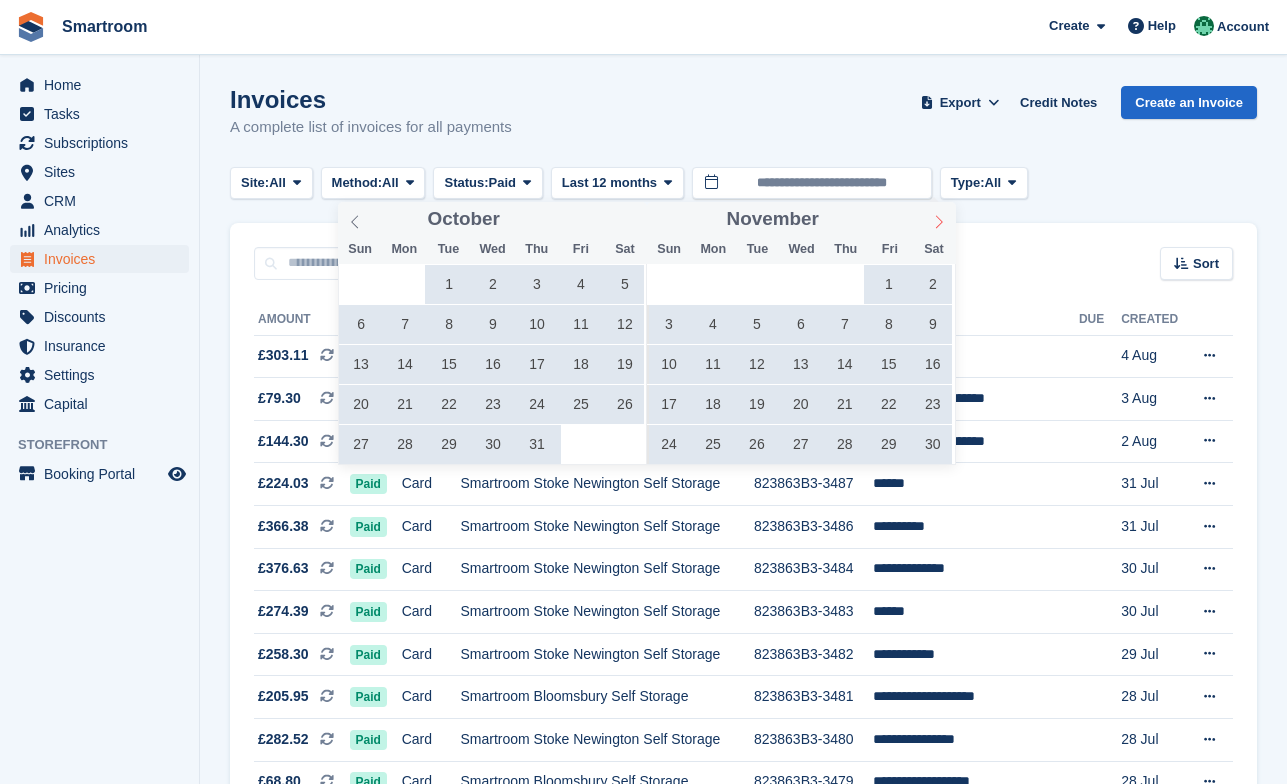 click 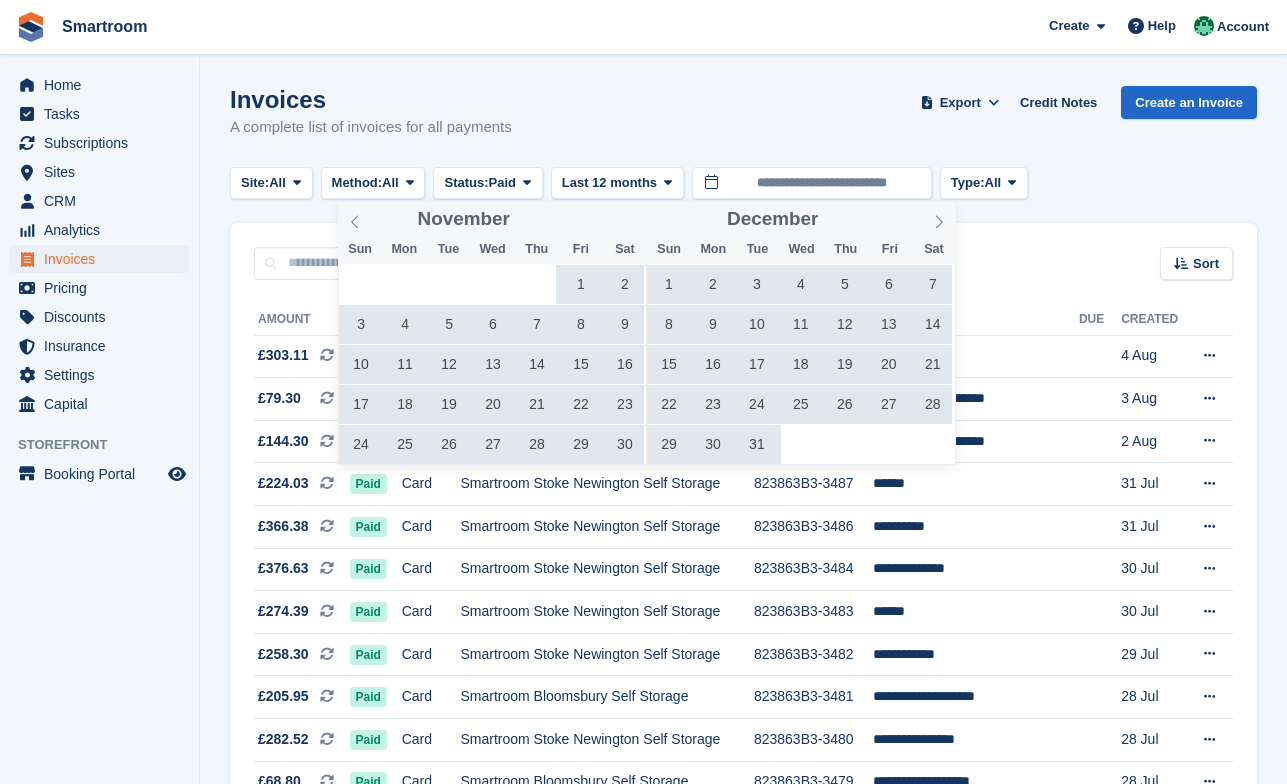 click on "1" at bounding box center (668, 284) 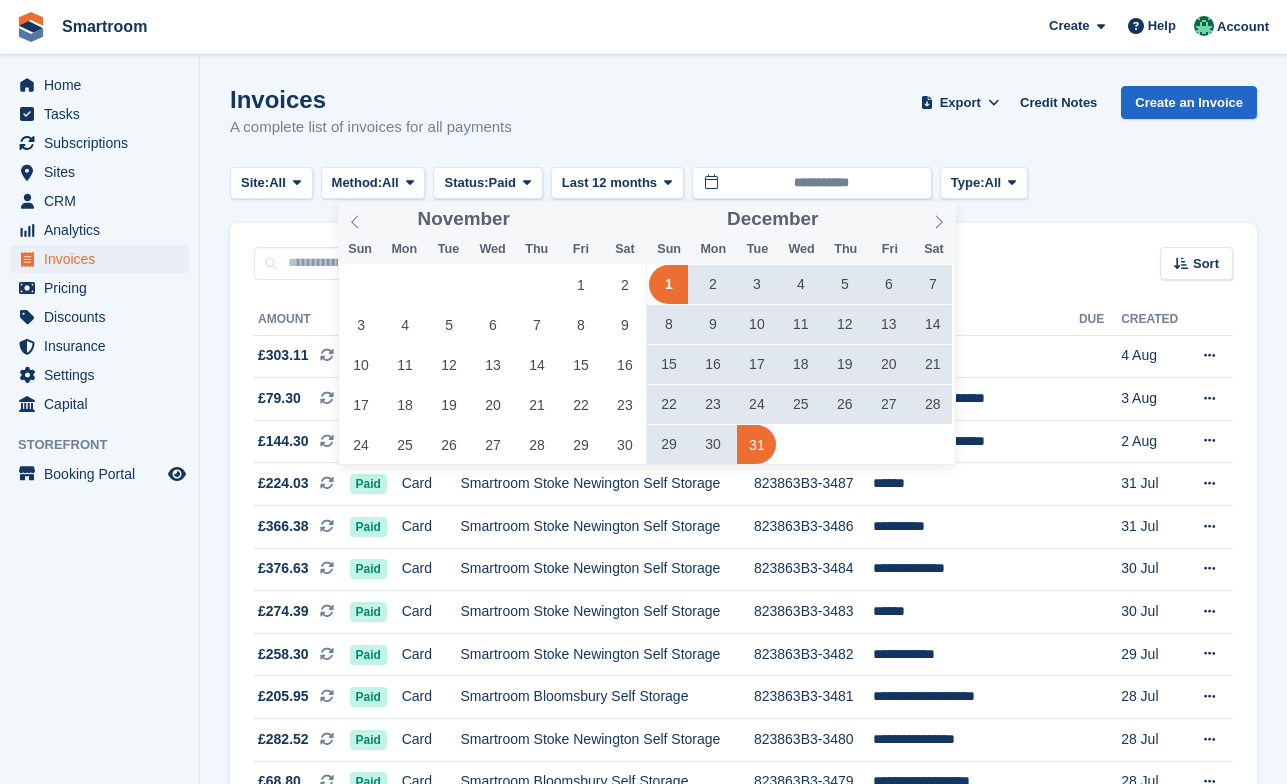 click on "31" at bounding box center (756, 444) 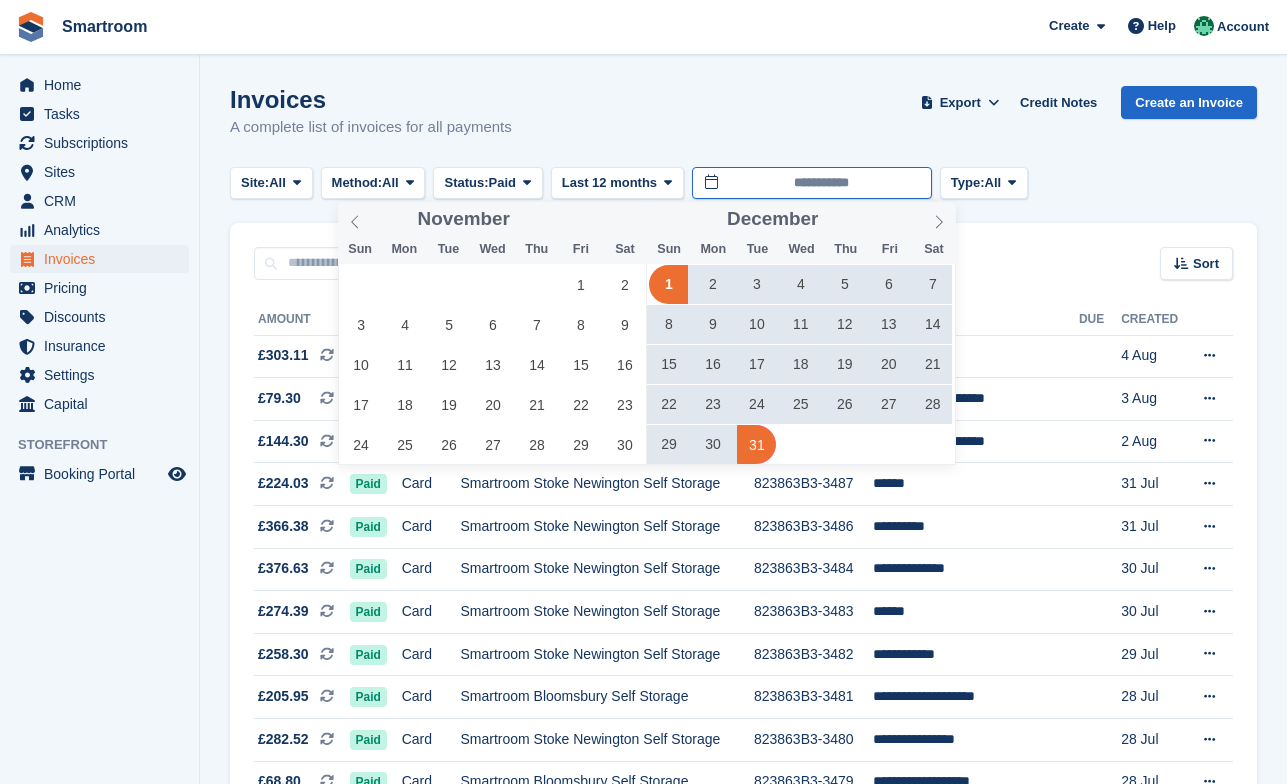 type on "**********" 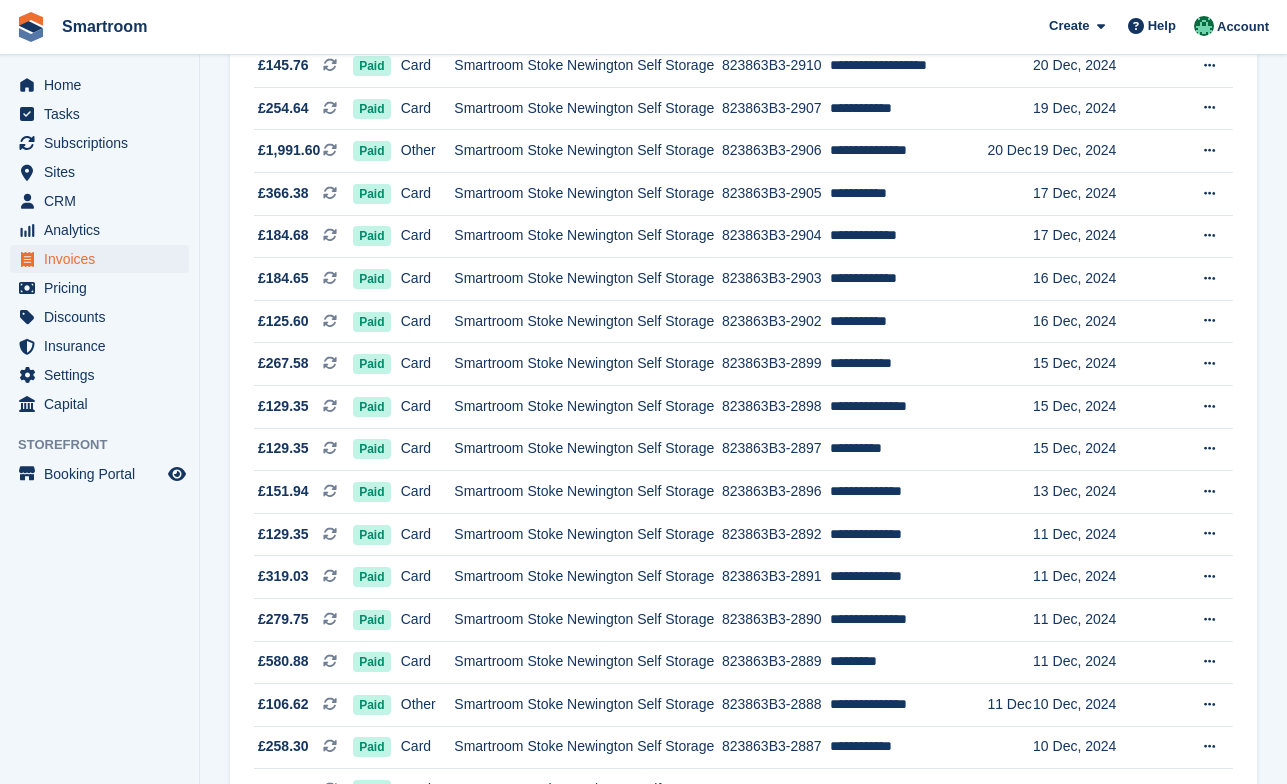scroll, scrollTop: 0, scrollLeft: 0, axis: both 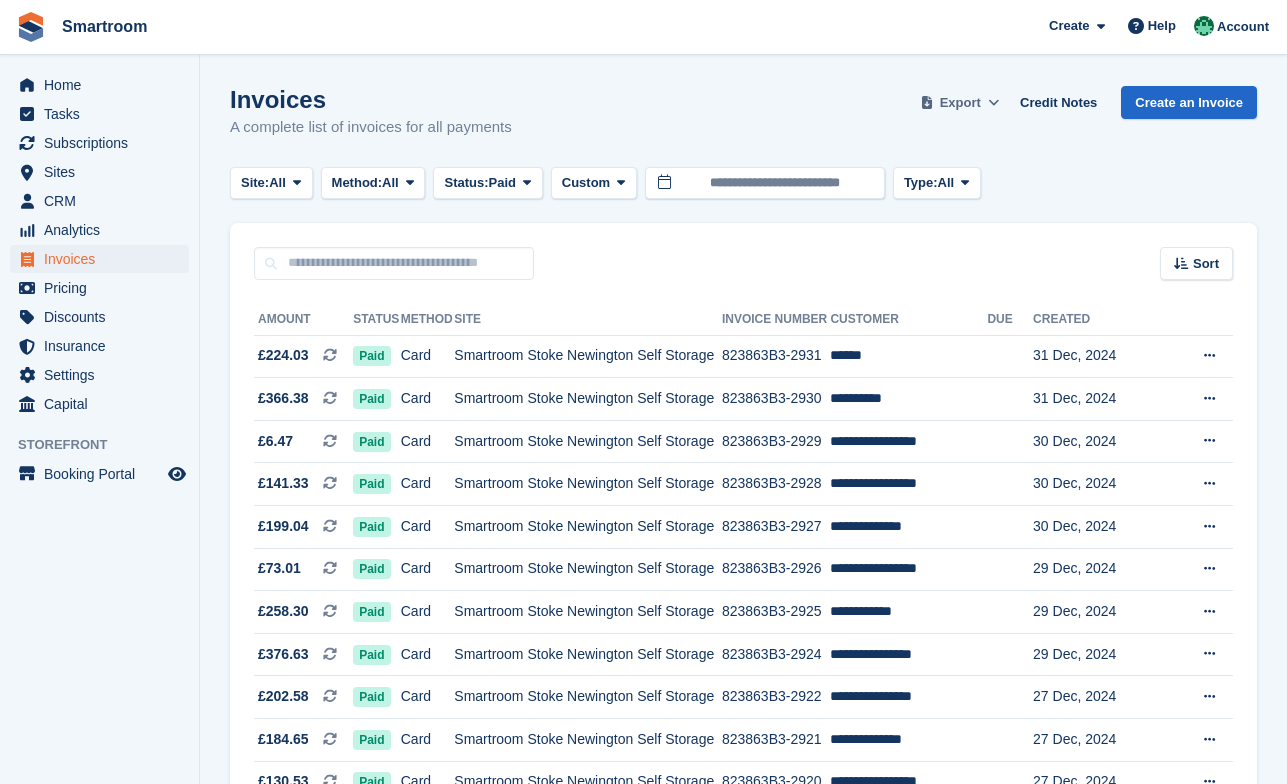 click on "Export" at bounding box center (960, 103) 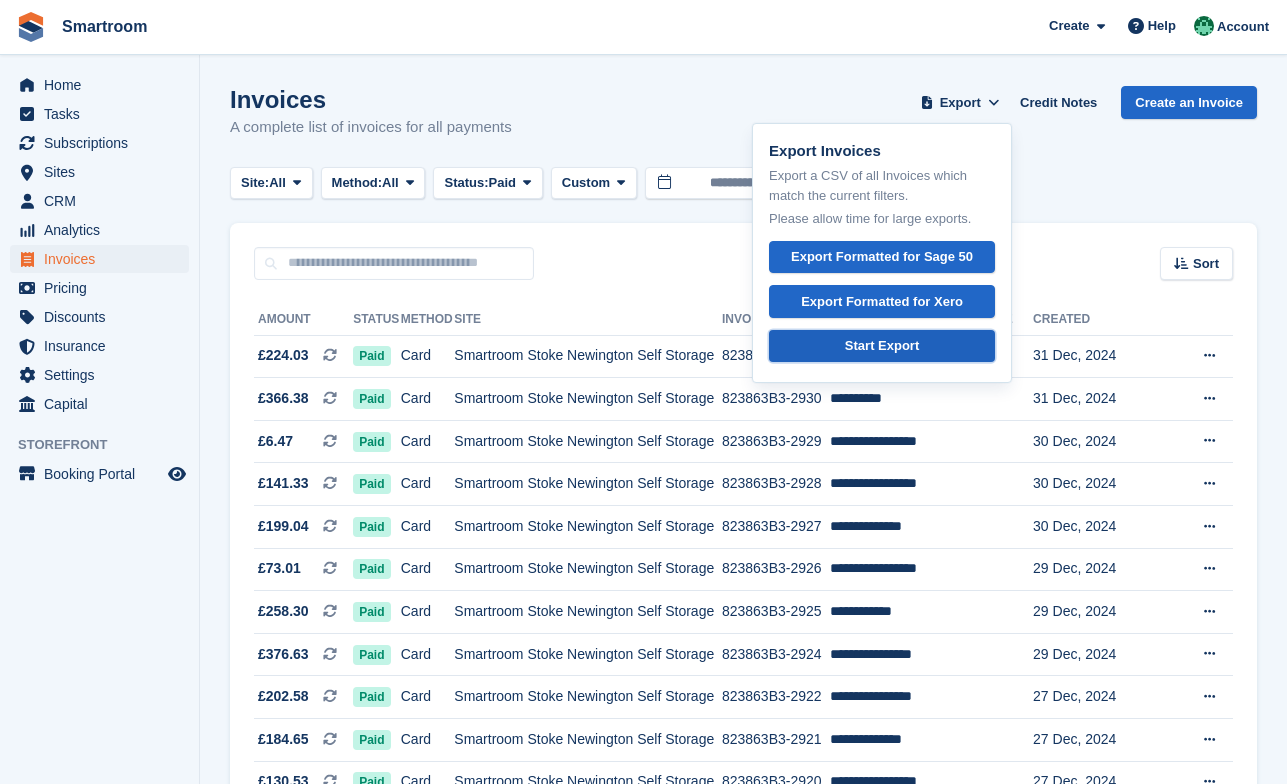 click on "Start Export" at bounding box center [882, 346] 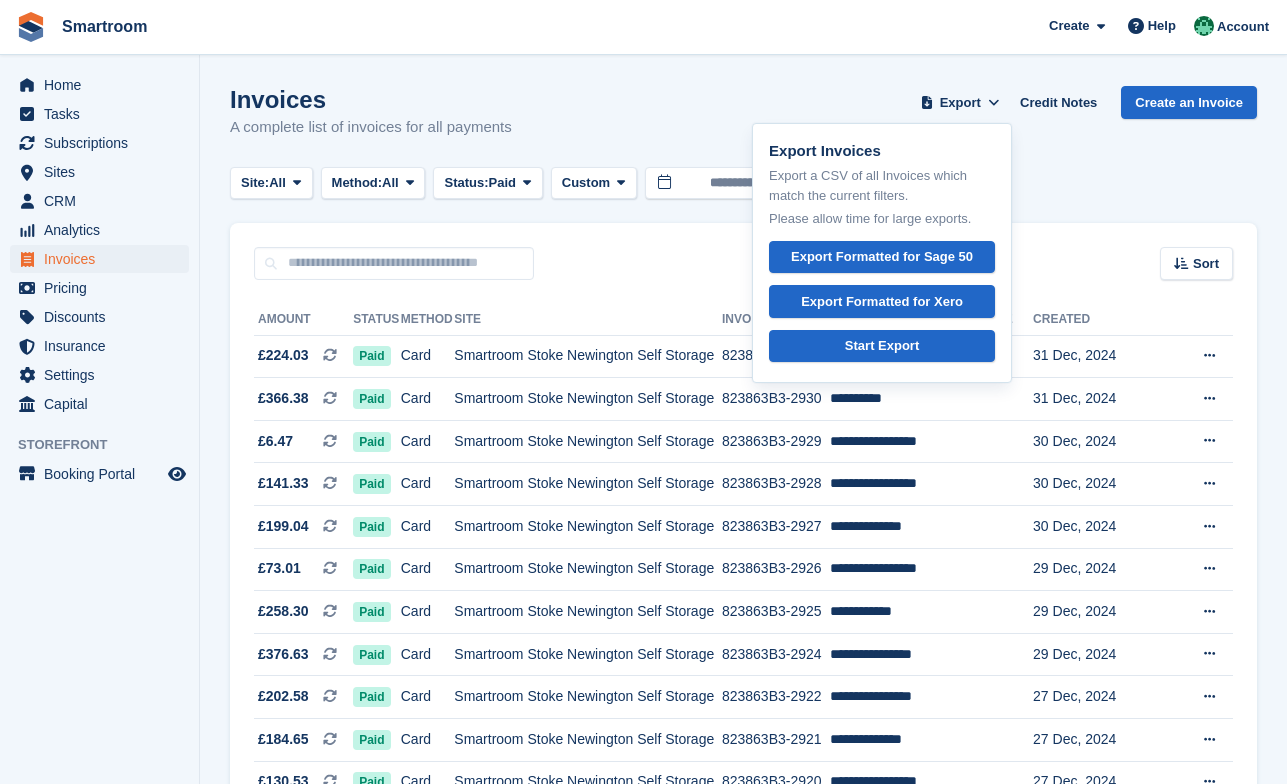 click on "Sort
Sort by
Date created
Created (oldest first)
Created (newest first)" at bounding box center [743, 251] 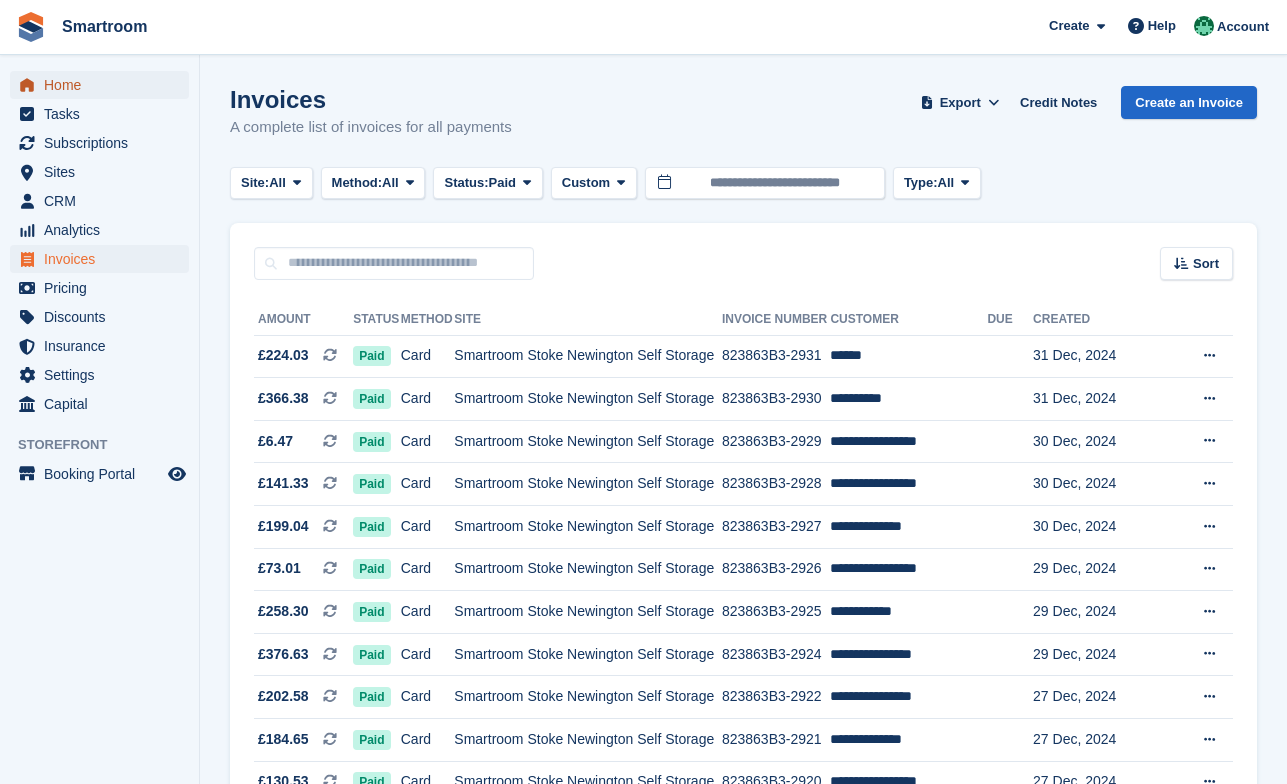 click on "Home" at bounding box center [104, 85] 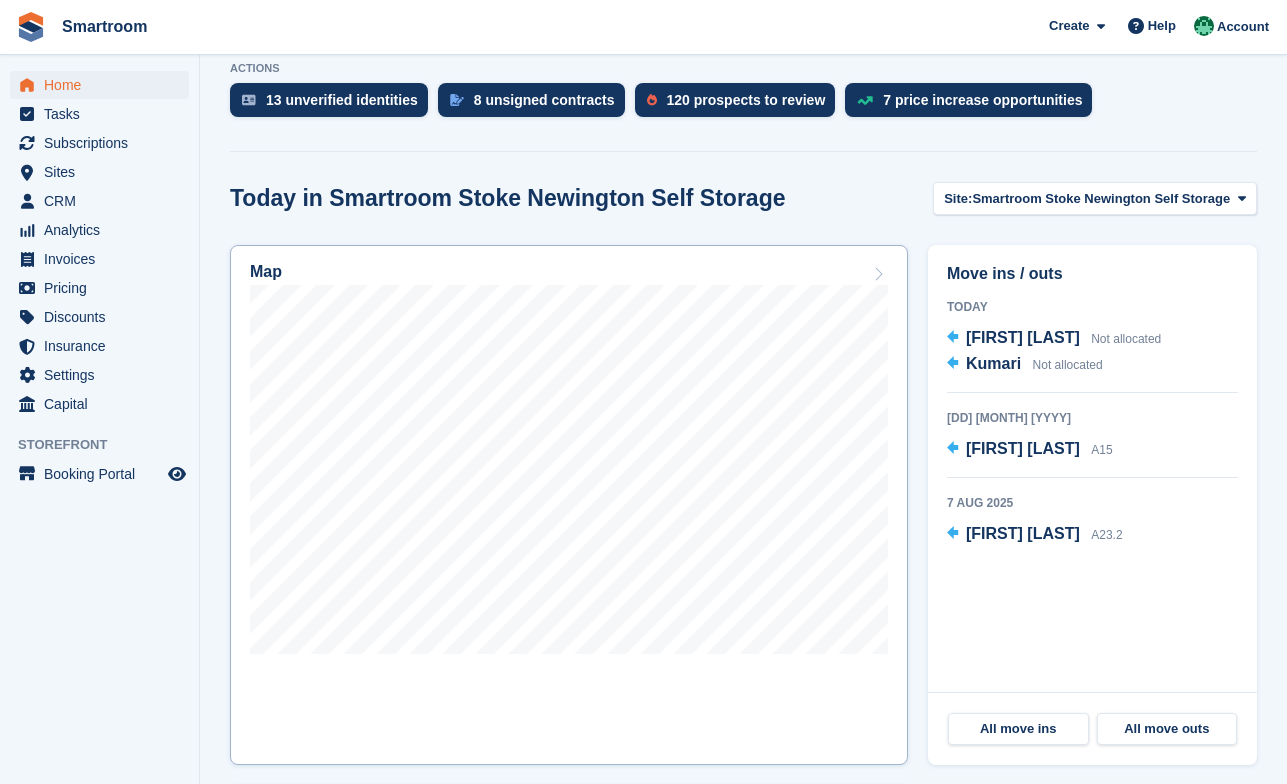 scroll, scrollTop: 471, scrollLeft: 0, axis: vertical 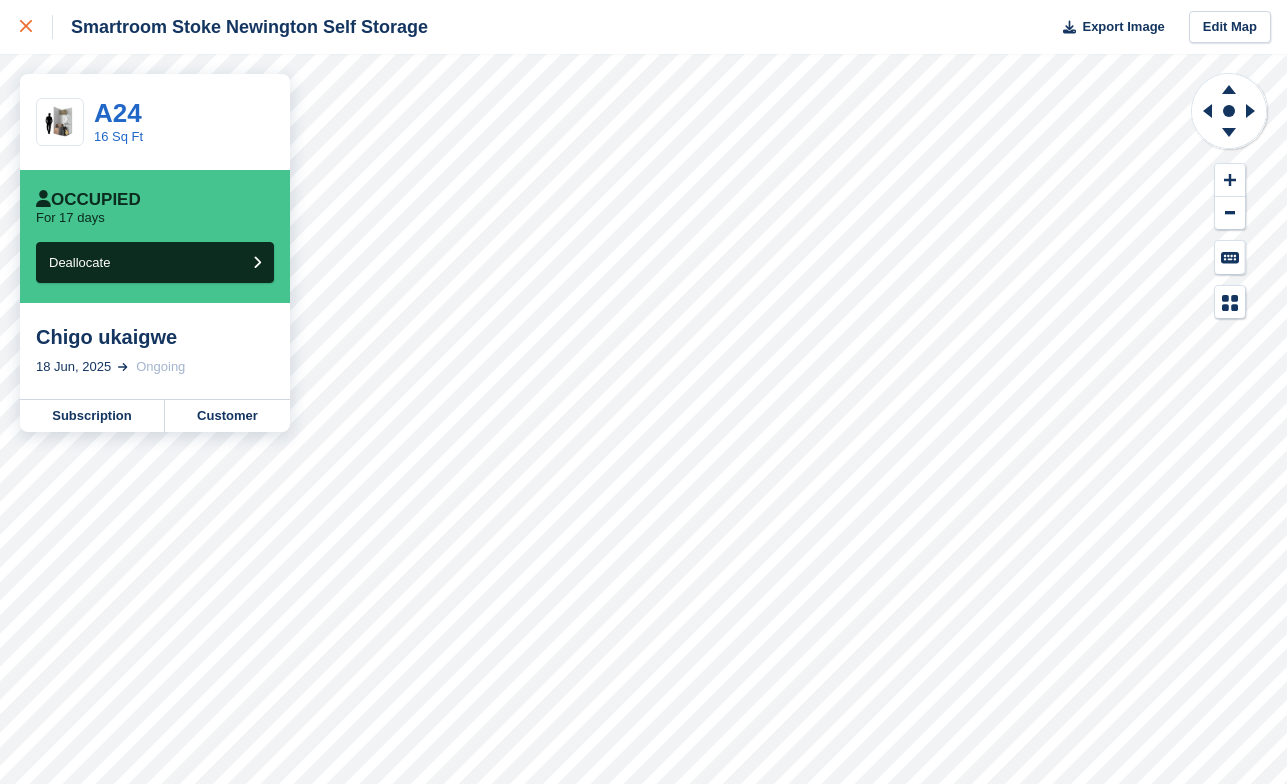 click 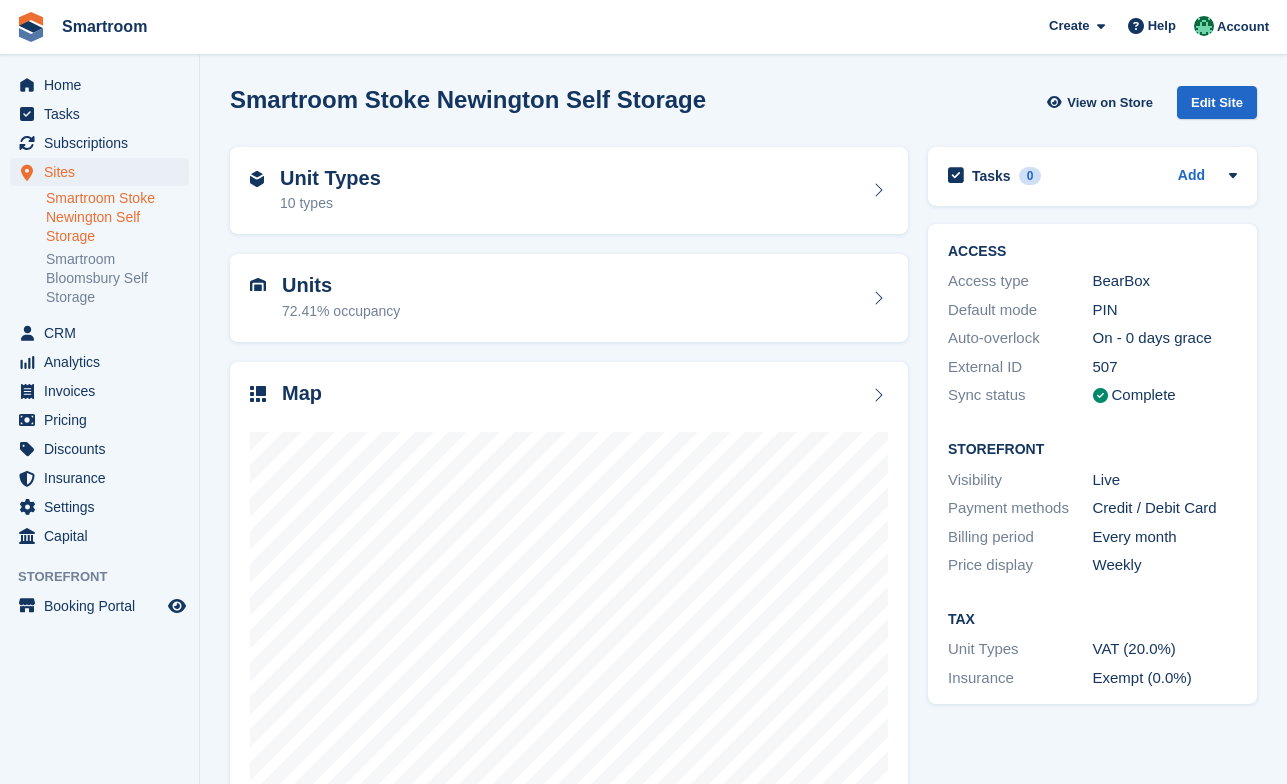 scroll, scrollTop: 0, scrollLeft: 0, axis: both 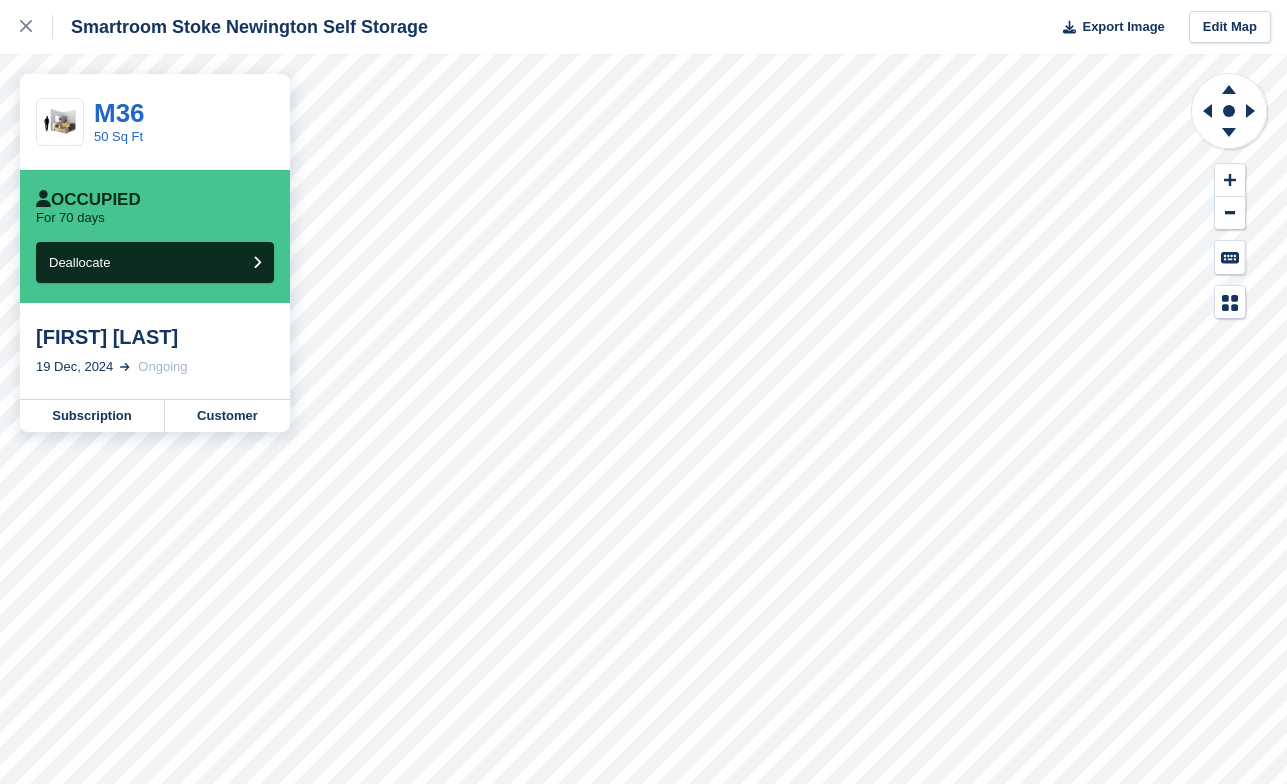 click on "M36
50 Sq Ft" at bounding box center (155, 122) 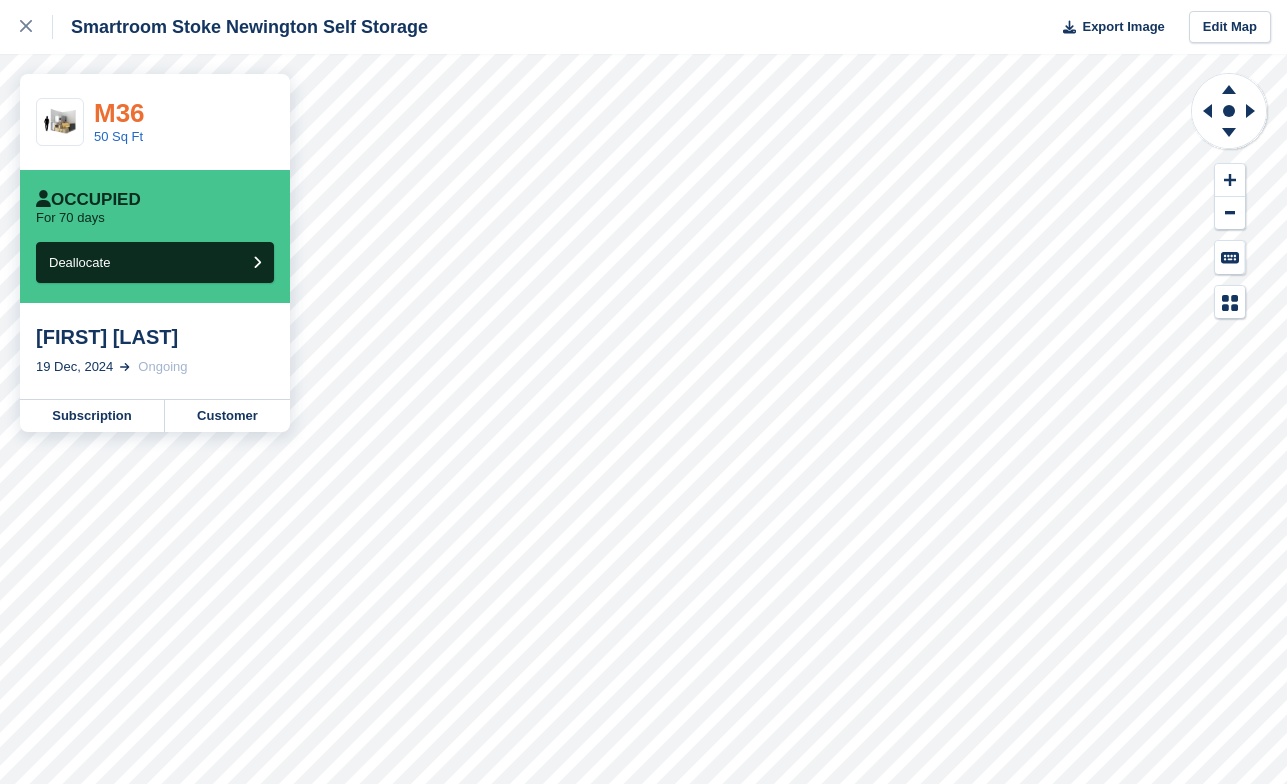 click on "M36" at bounding box center [119, 113] 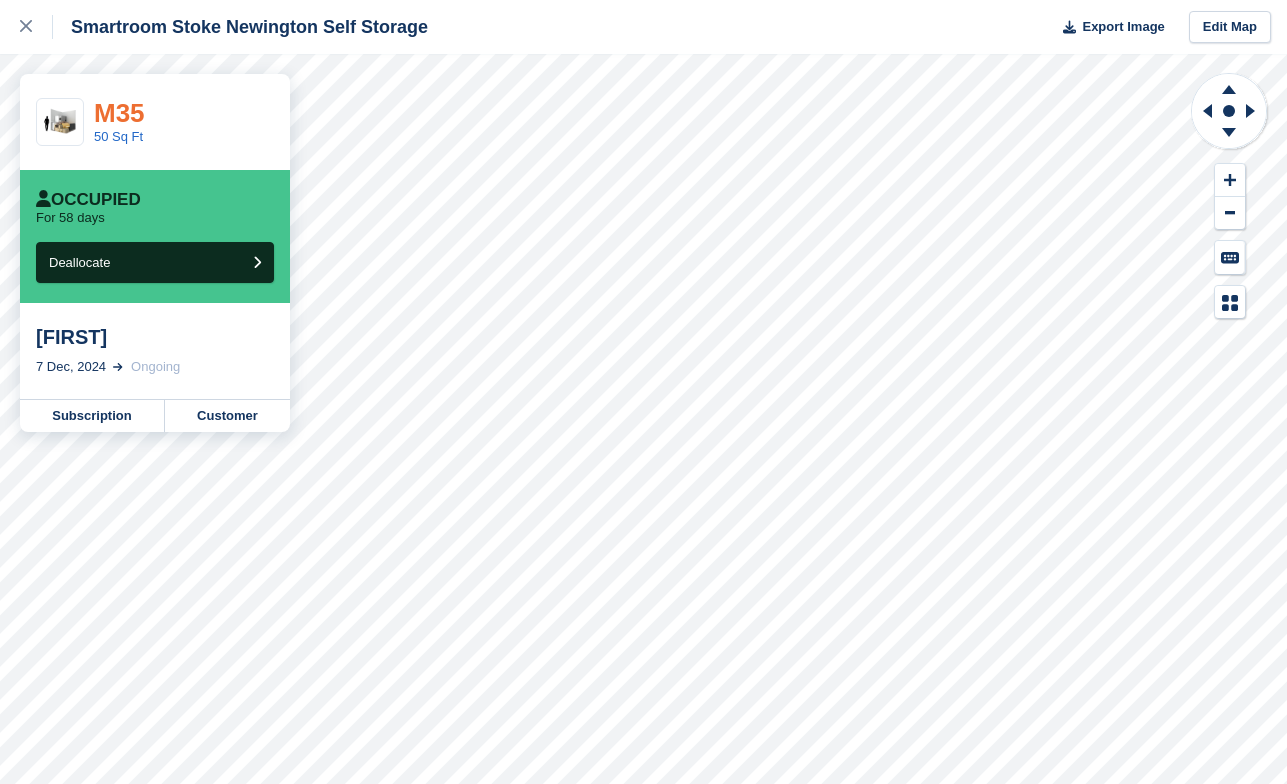 click on "M35" at bounding box center [119, 113] 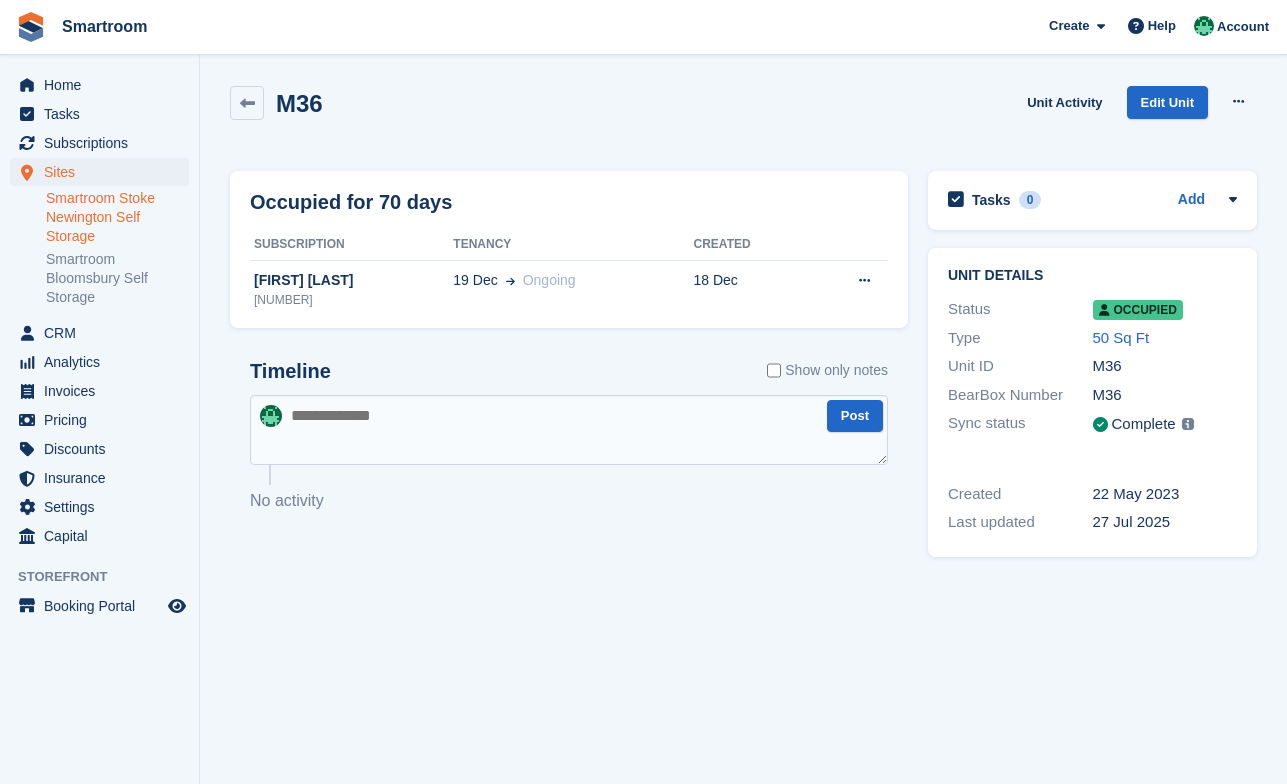 scroll, scrollTop: 0, scrollLeft: 0, axis: both 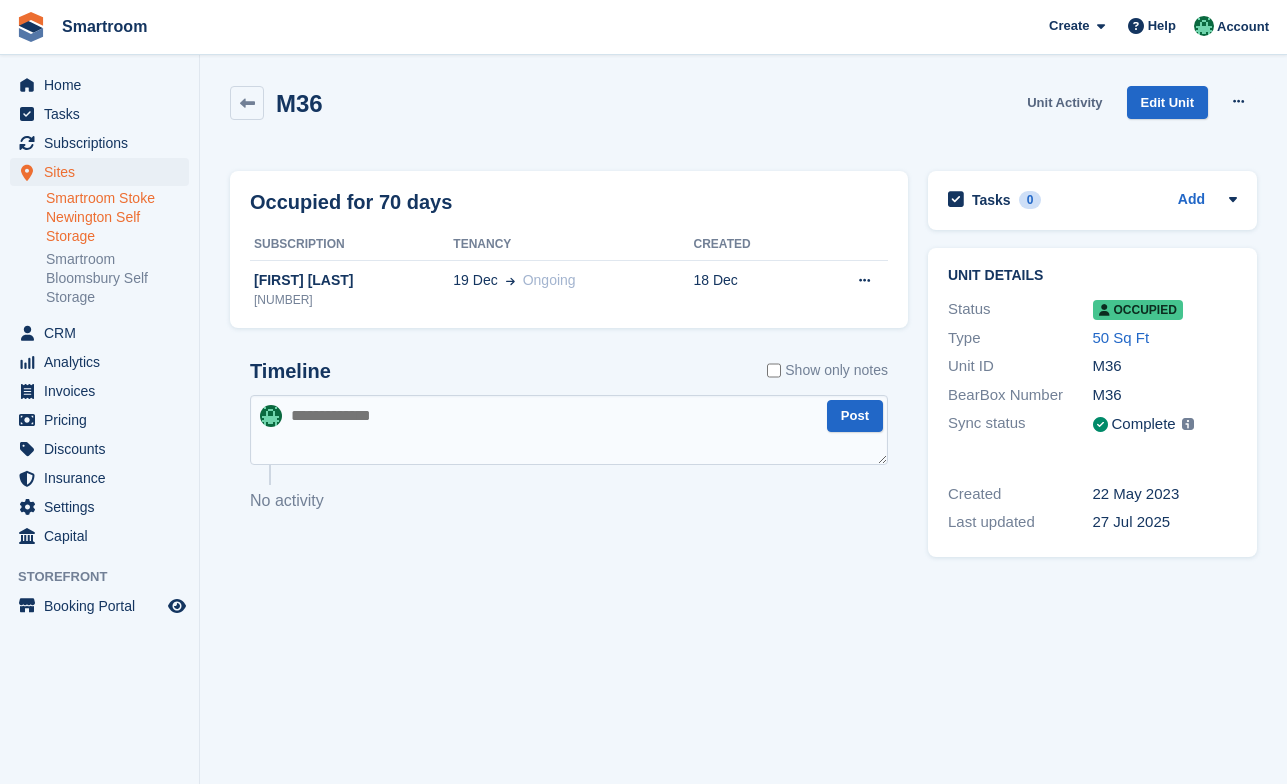 click on "Unit Activity" at bounding box center (1064, 102) 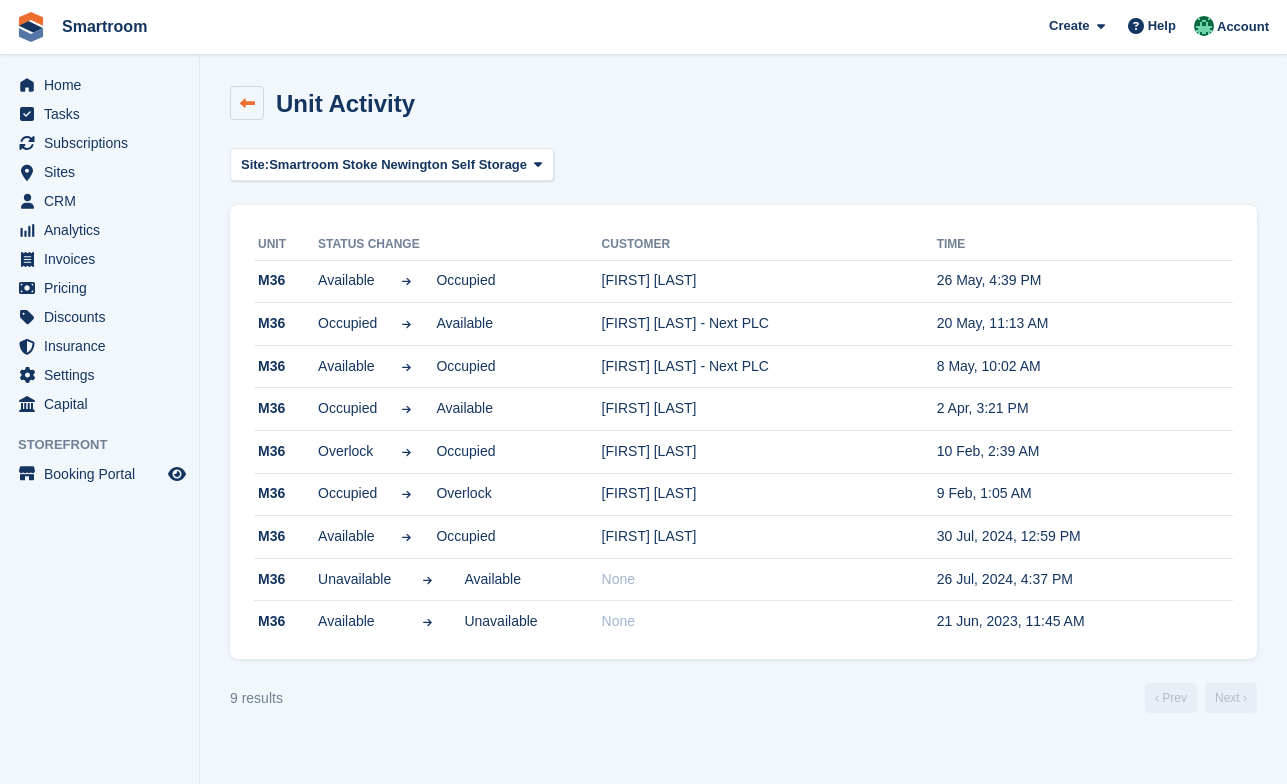click at bounding box center [247, 103] 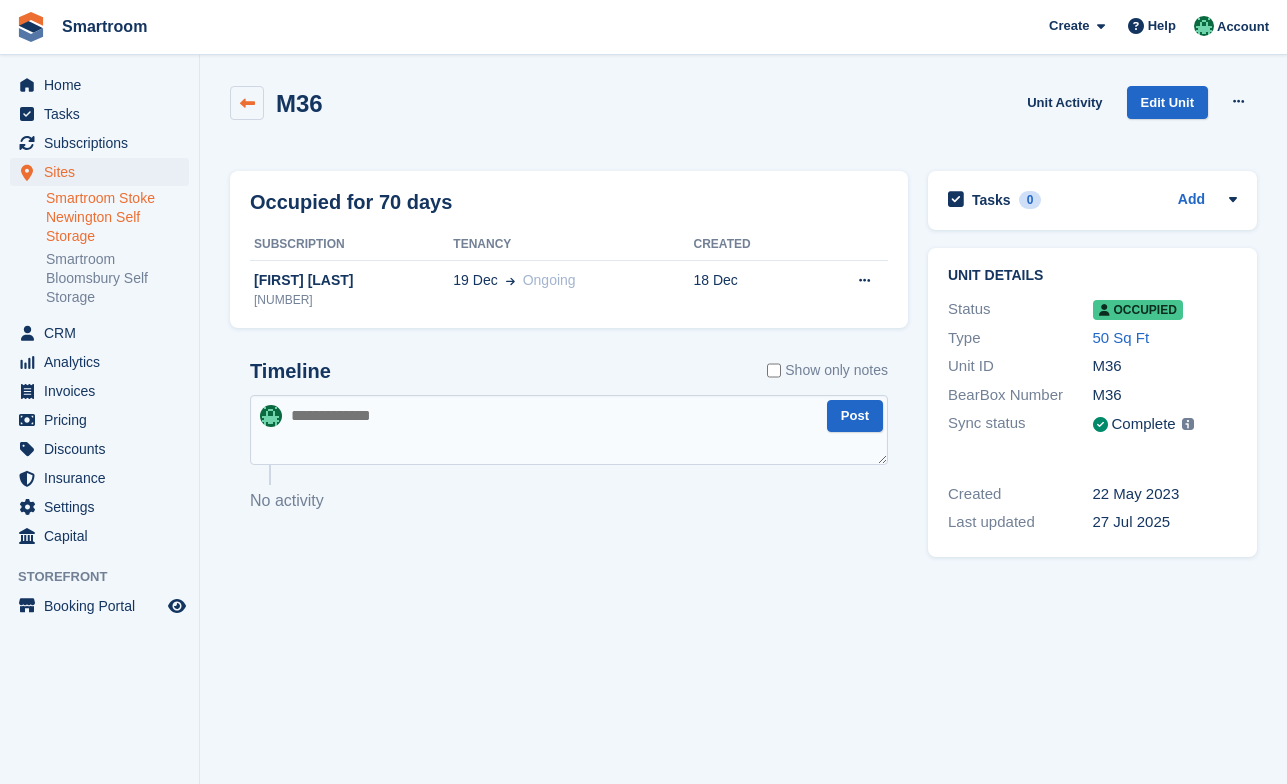 click at bounding box center [247, 103] 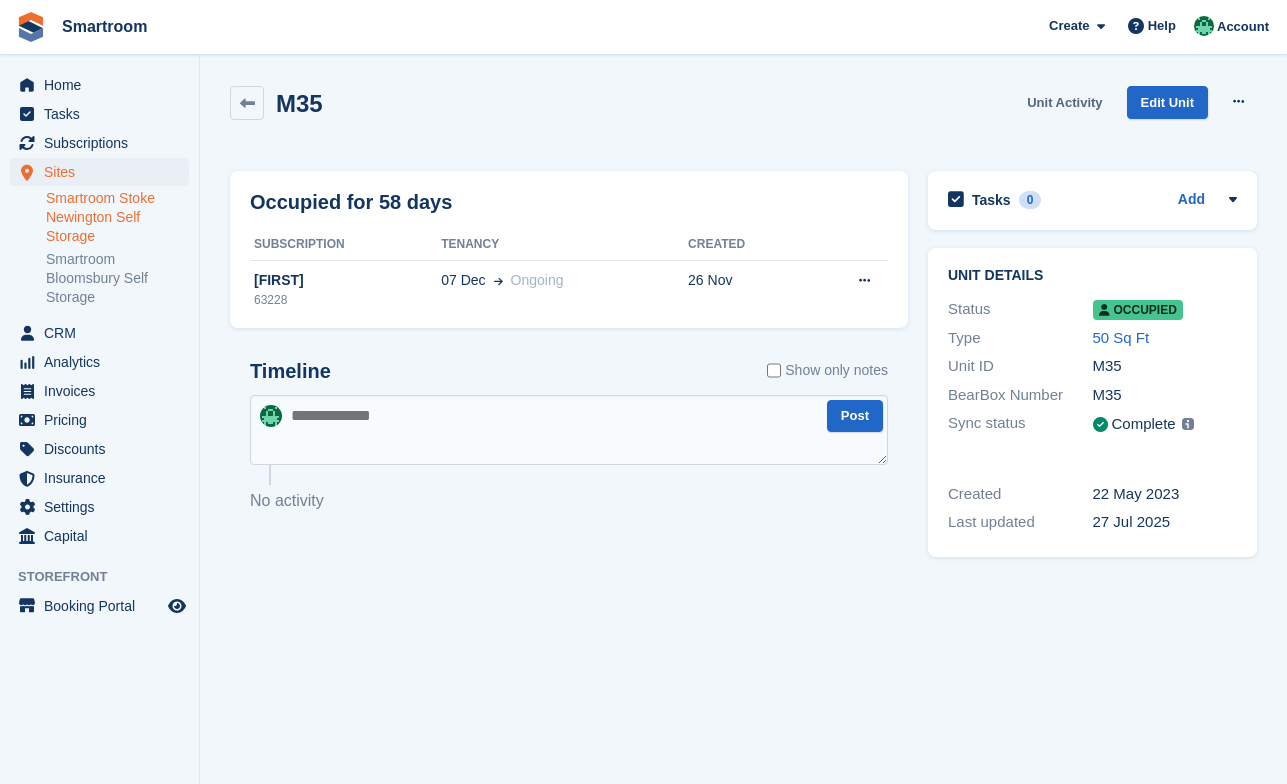 scroll, scrollTop: 0, scrollLeft: 0, axis: both 